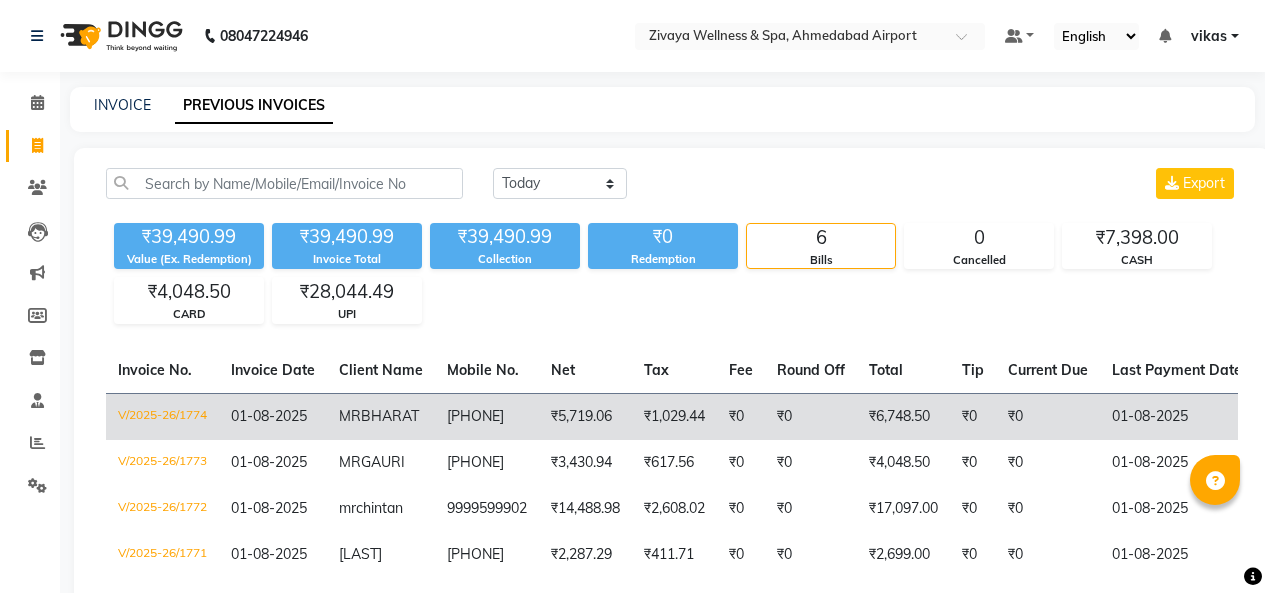 scroll, scrollTop: 0, scrollLeft: 0, axis: both 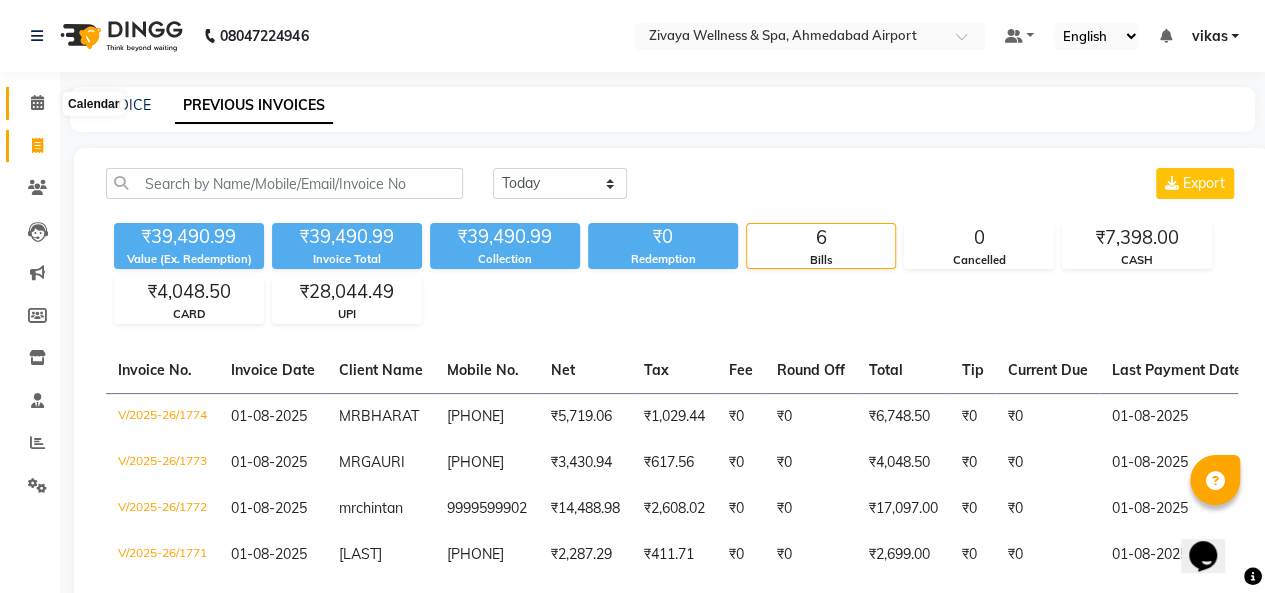 click 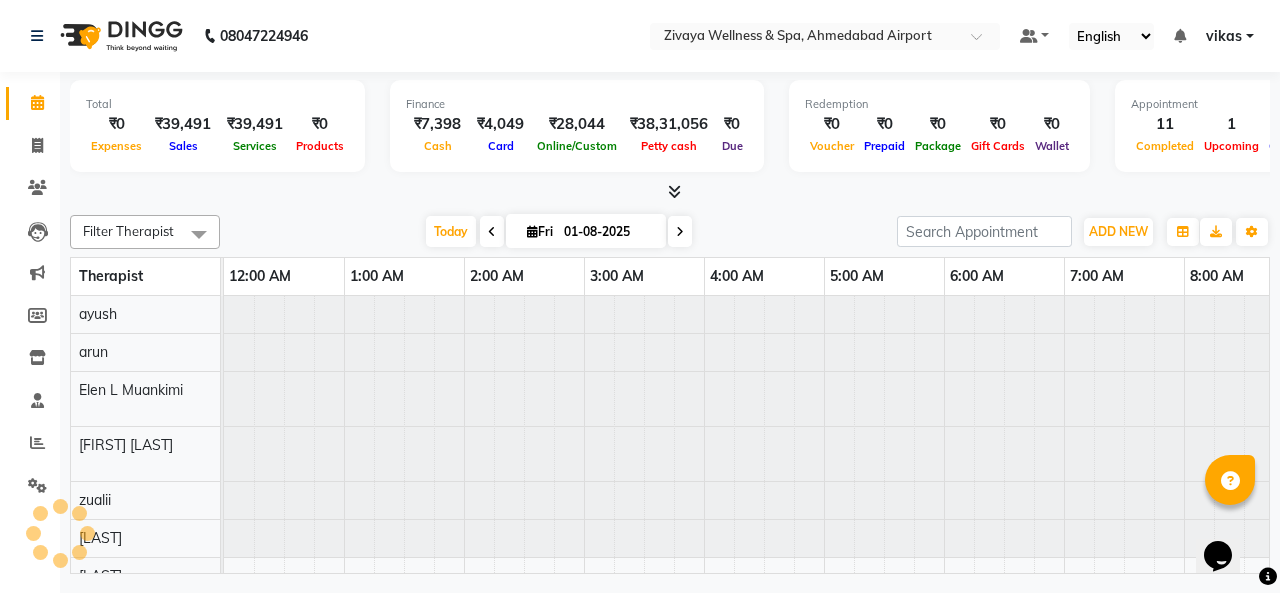 scroll, scrollTop: 0, scrollLeft: 1801, axis: horizontal 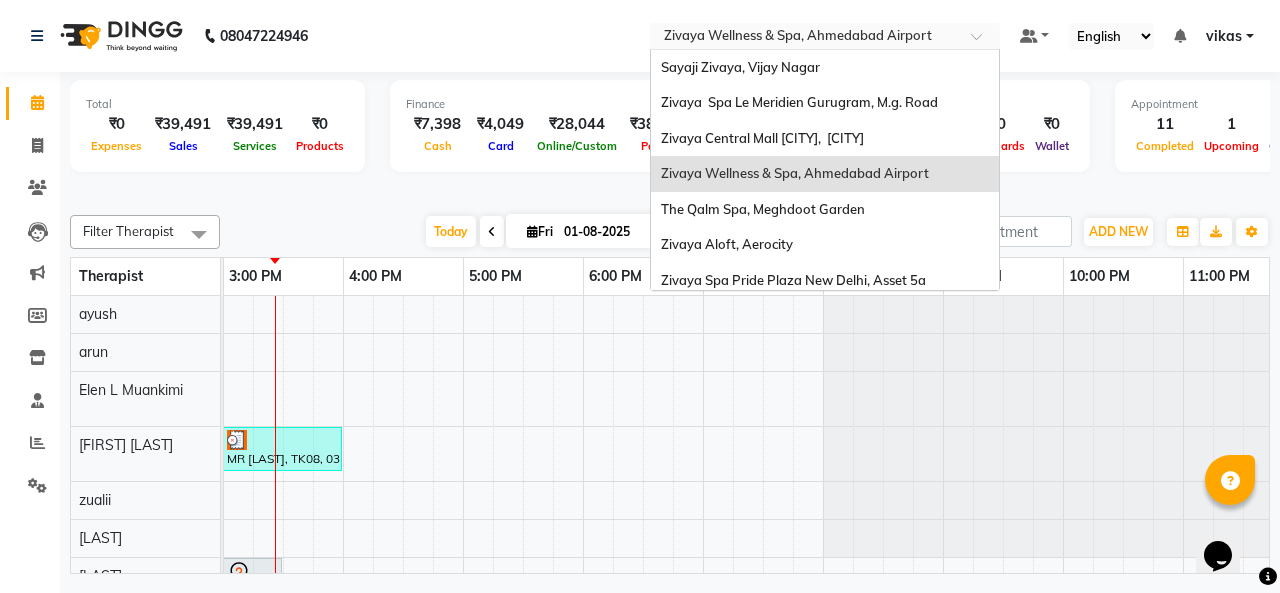click at bounding box center [805, 38] 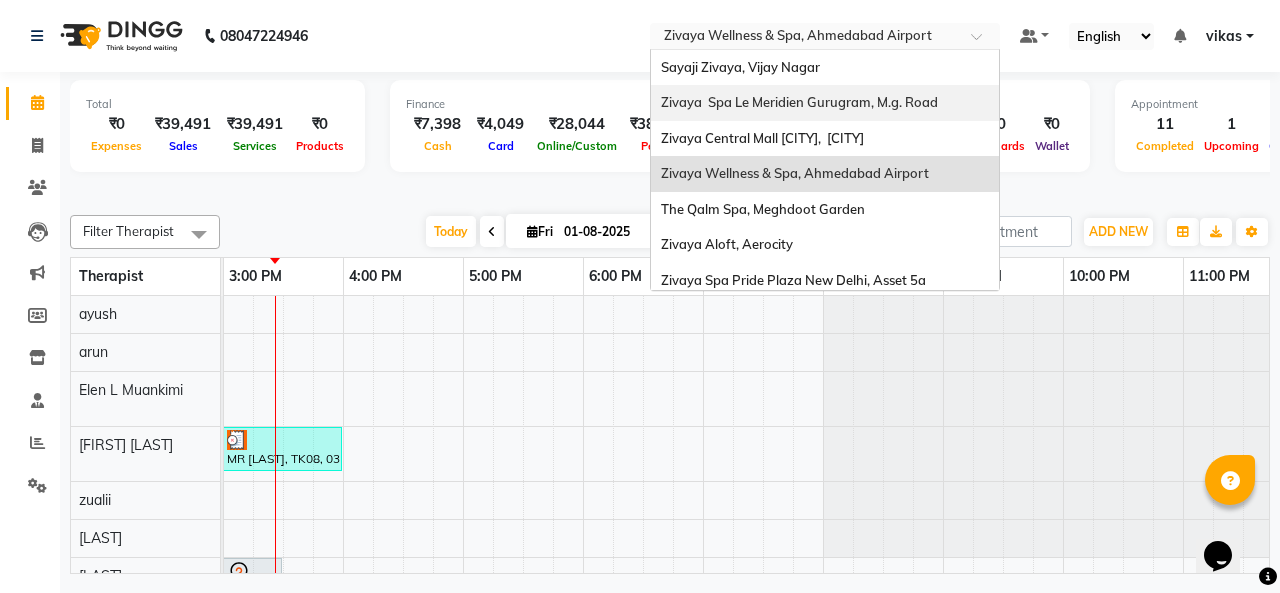 click on "Sayaji Zivaya, Vijay Nagar" at bounding box center (740, 67) 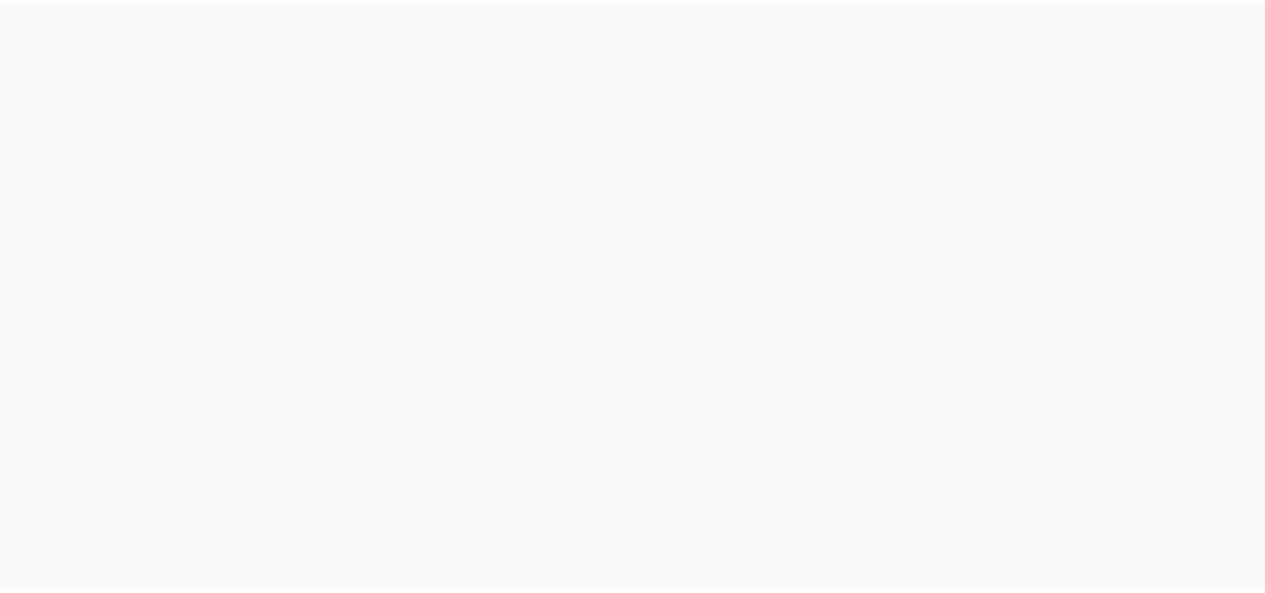 scroll, scrollTop: 0, scrollLeft: 0, axis: both 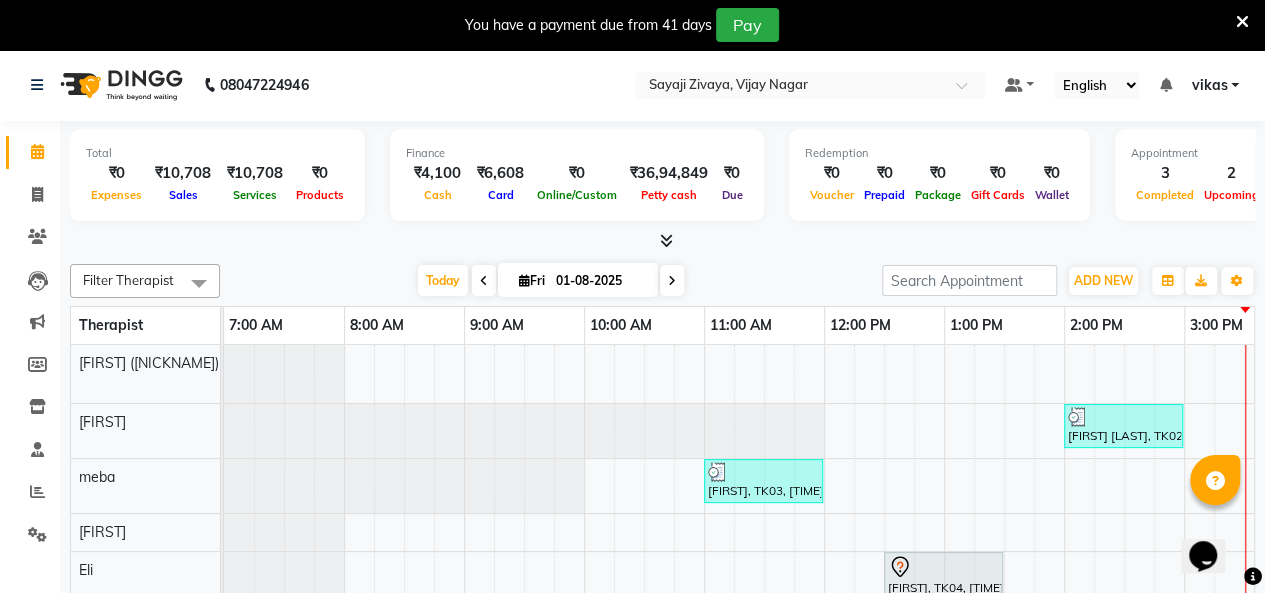 click at bounding box center [1242, 22] 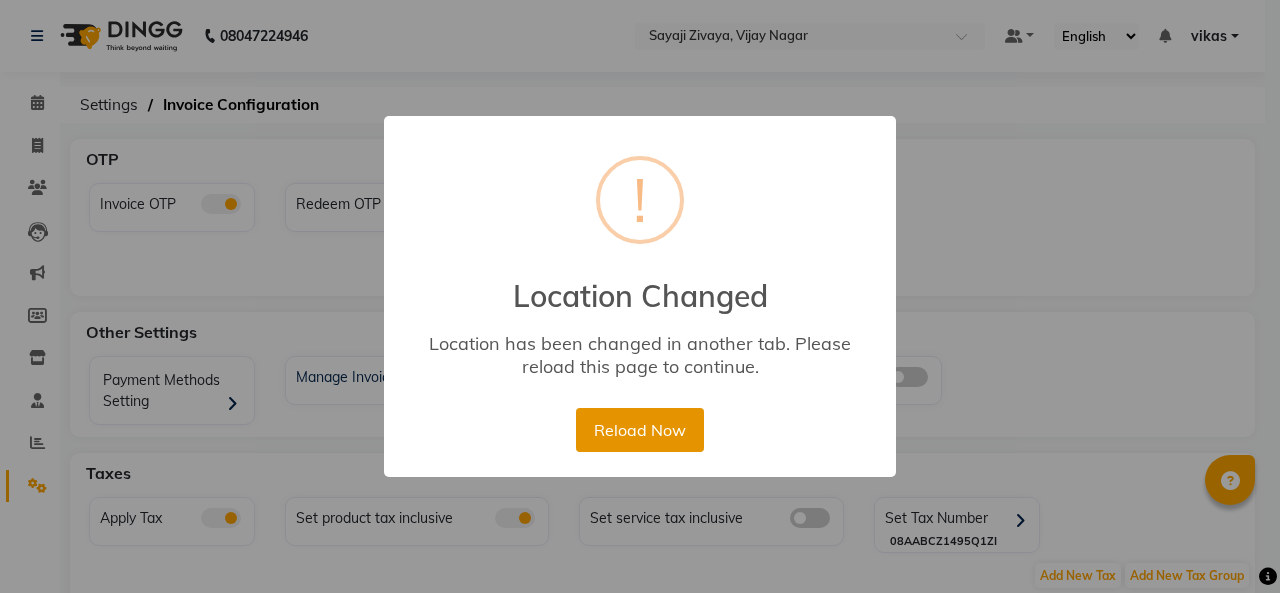 scroll, scrollTop: 0, scrollLeft: 0, axis: both 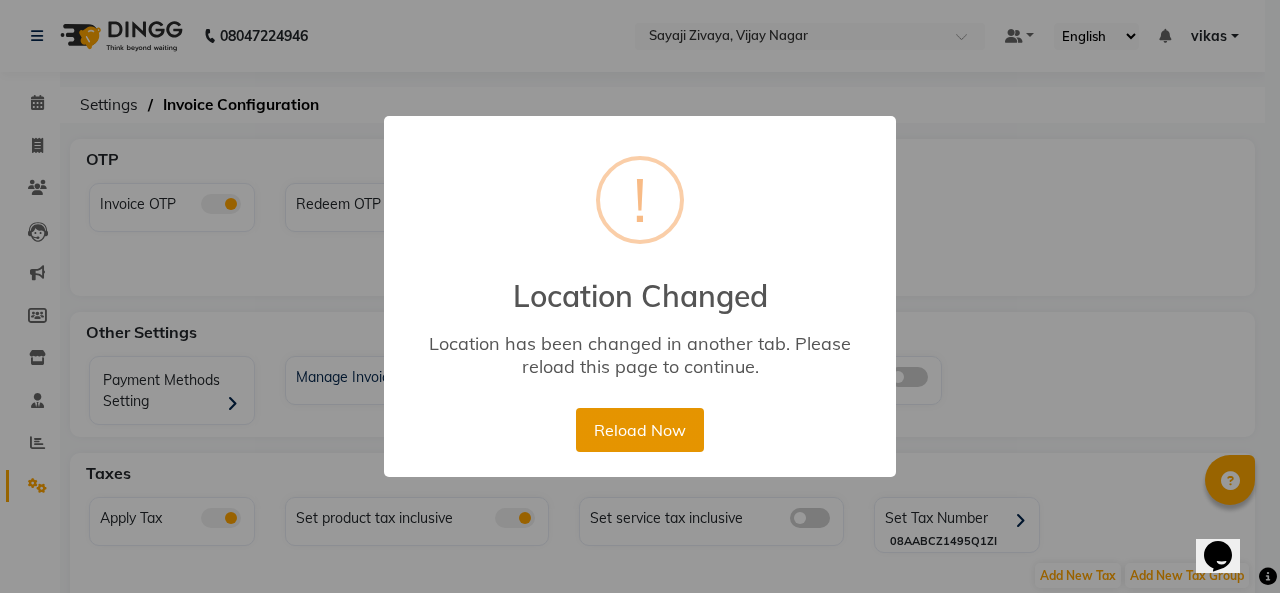 click on "Reload Now" at bounding box center (639, 430) 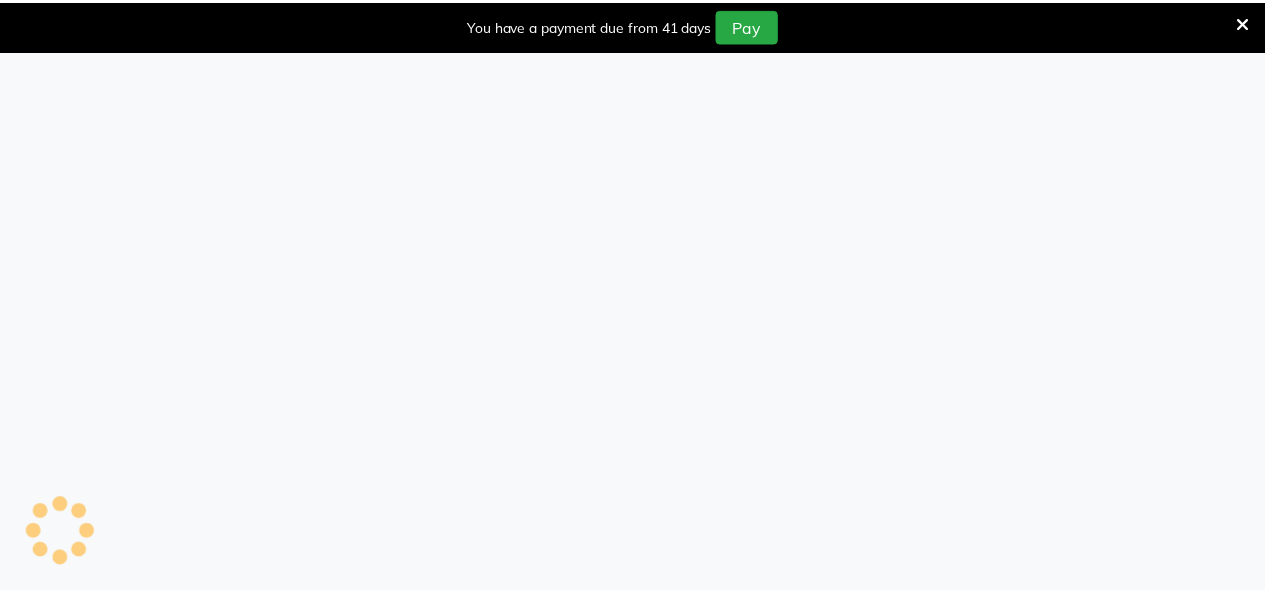 scroll, scrollTop: 0, scrollLeft: 0, axis: both 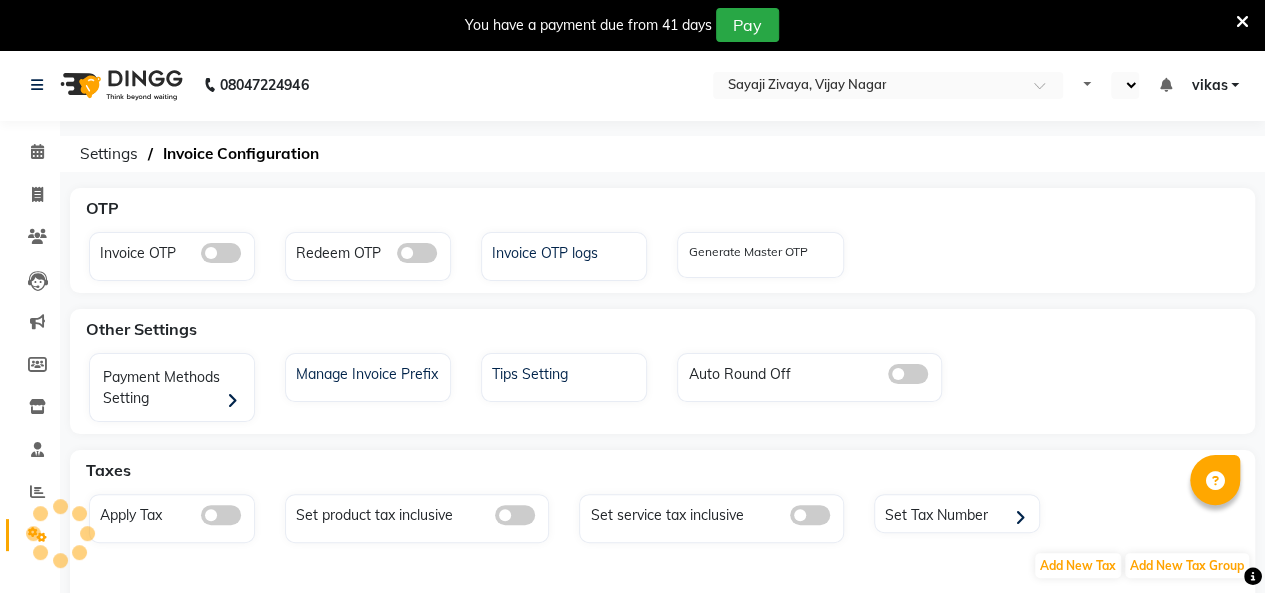 select on "en" 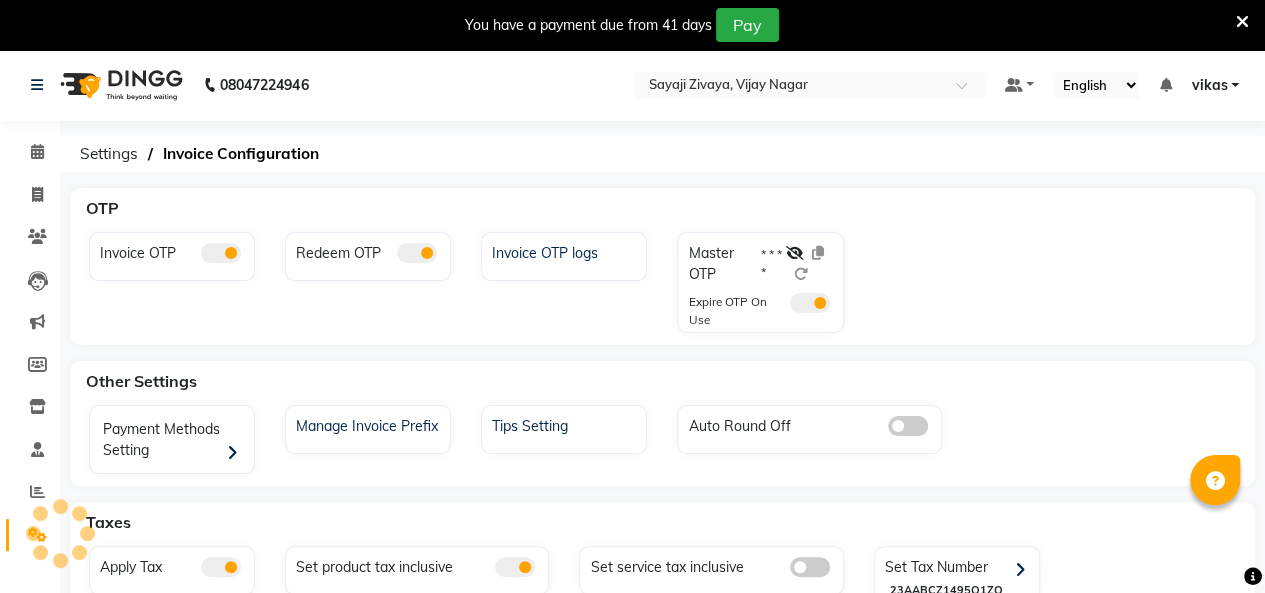click at bounding box center [1242, 22] 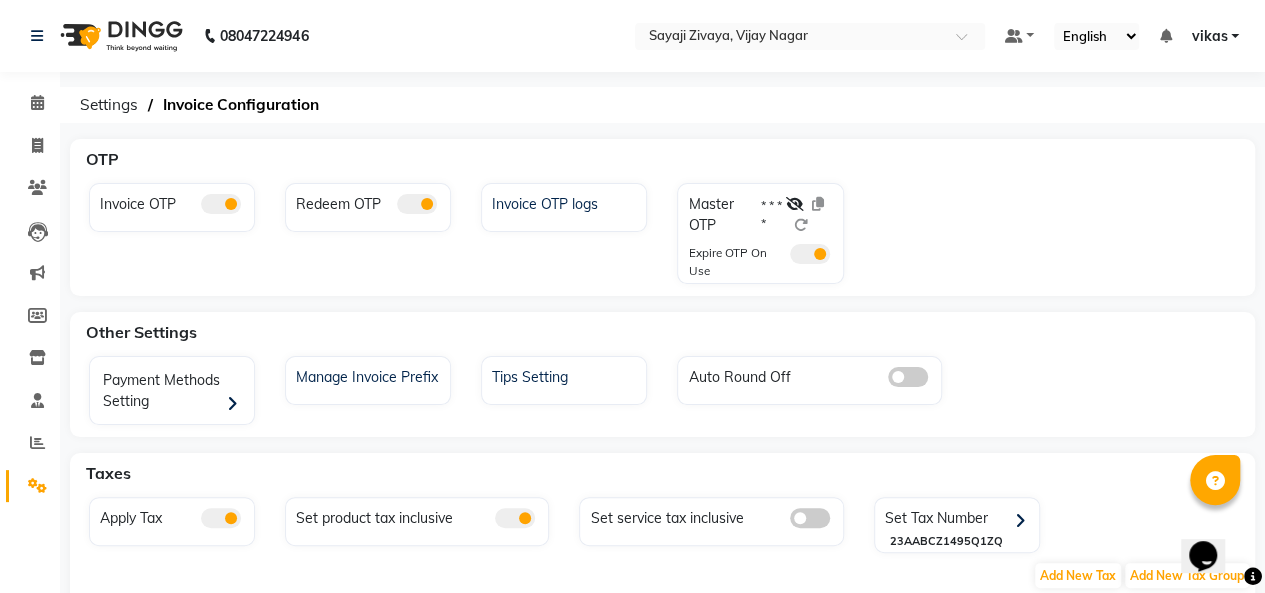 scroll, scrollTop: 0, scrollLeft: 0, axis: both 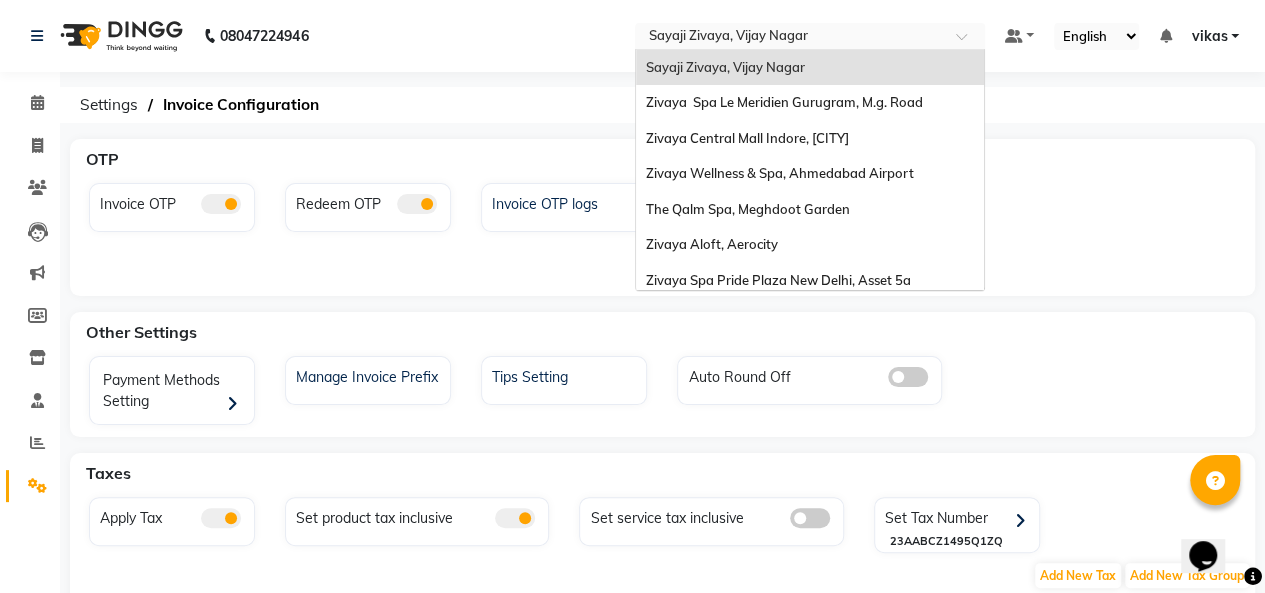 click at bounding box center (790, 38) 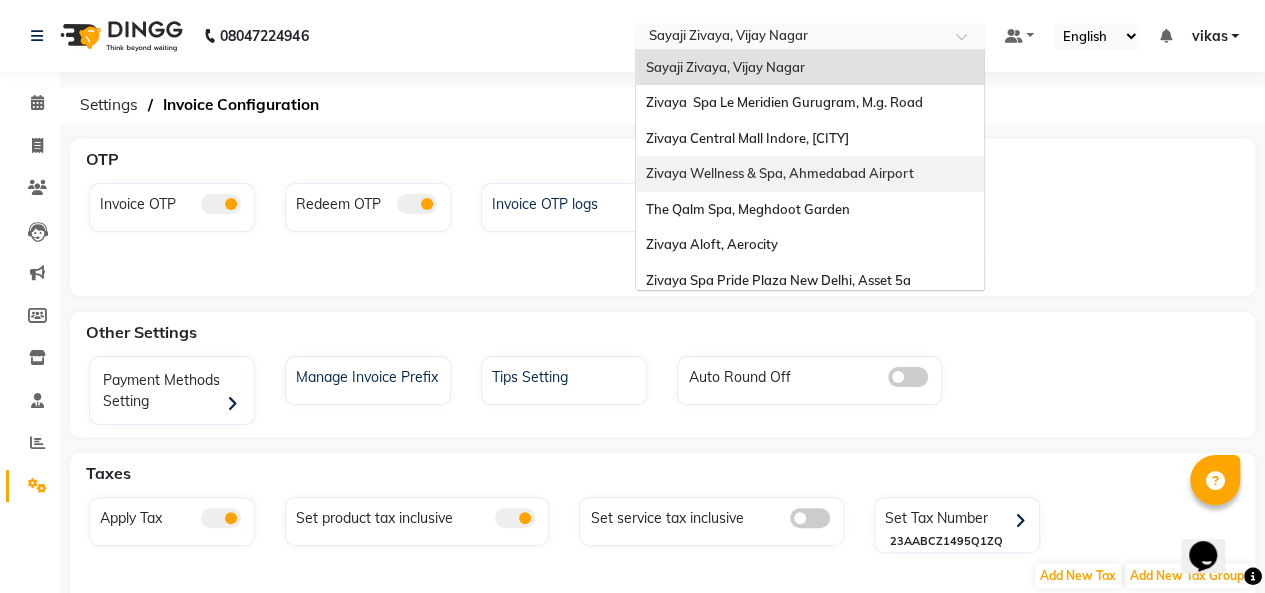 click on "Zivaya Wellness & Spa, Ahmedabad Airport" at bounding box center [780, 173] 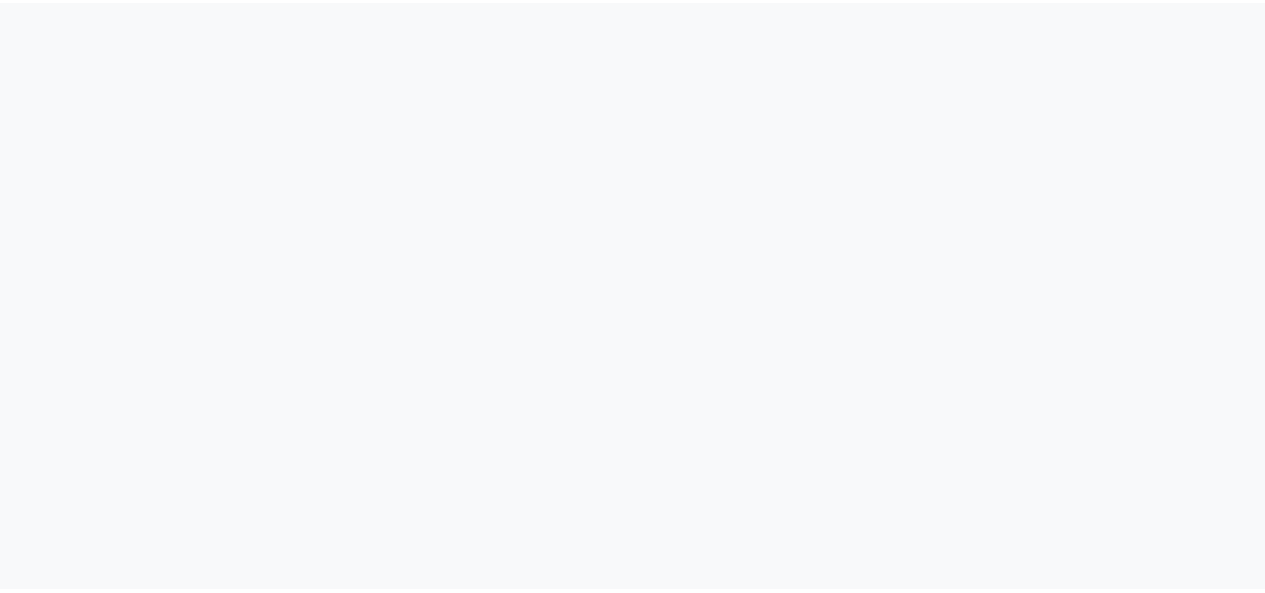 scroll, scrollTop: 0, scrollLeft: 0, axis: both 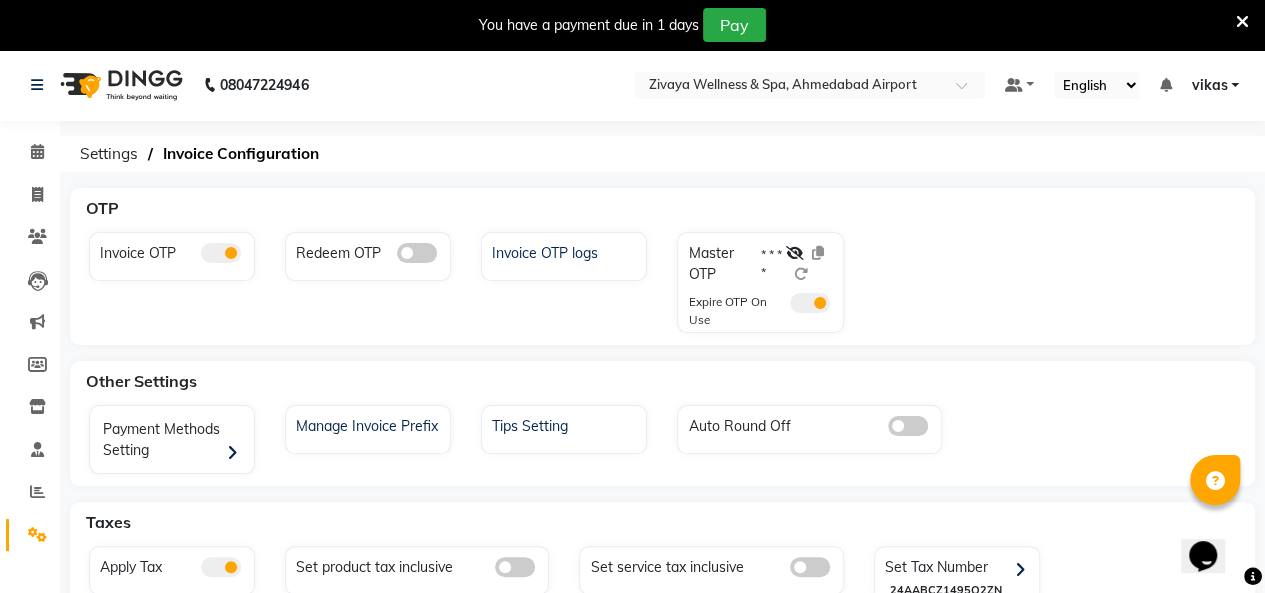 click at bounding box center [1242, 22] 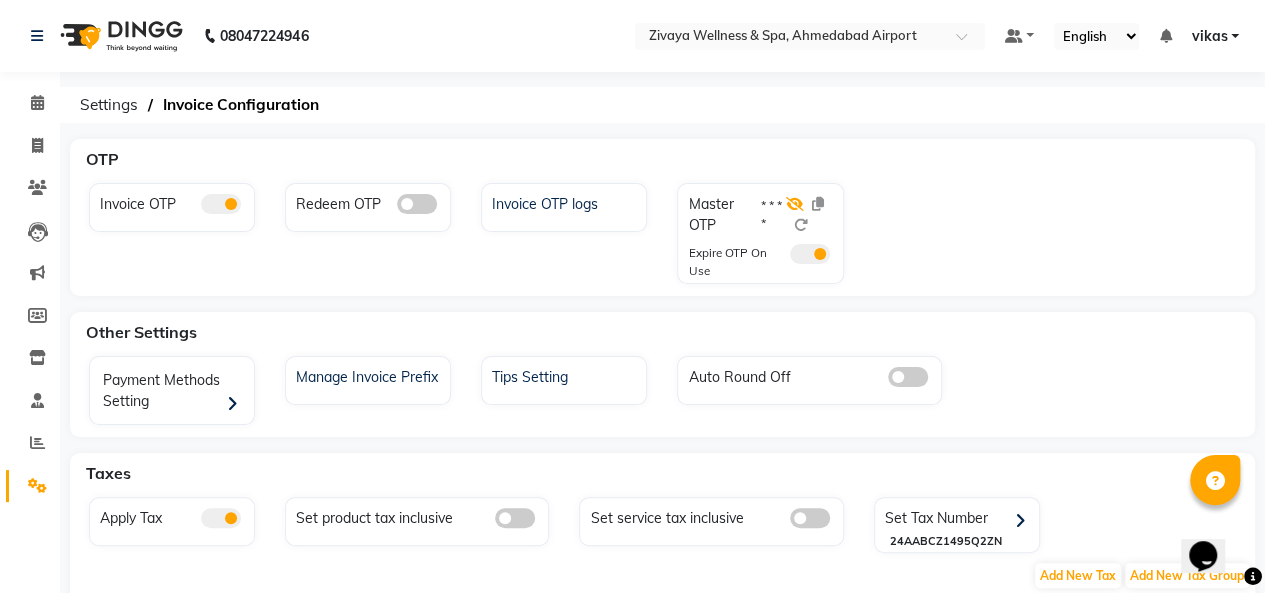 click 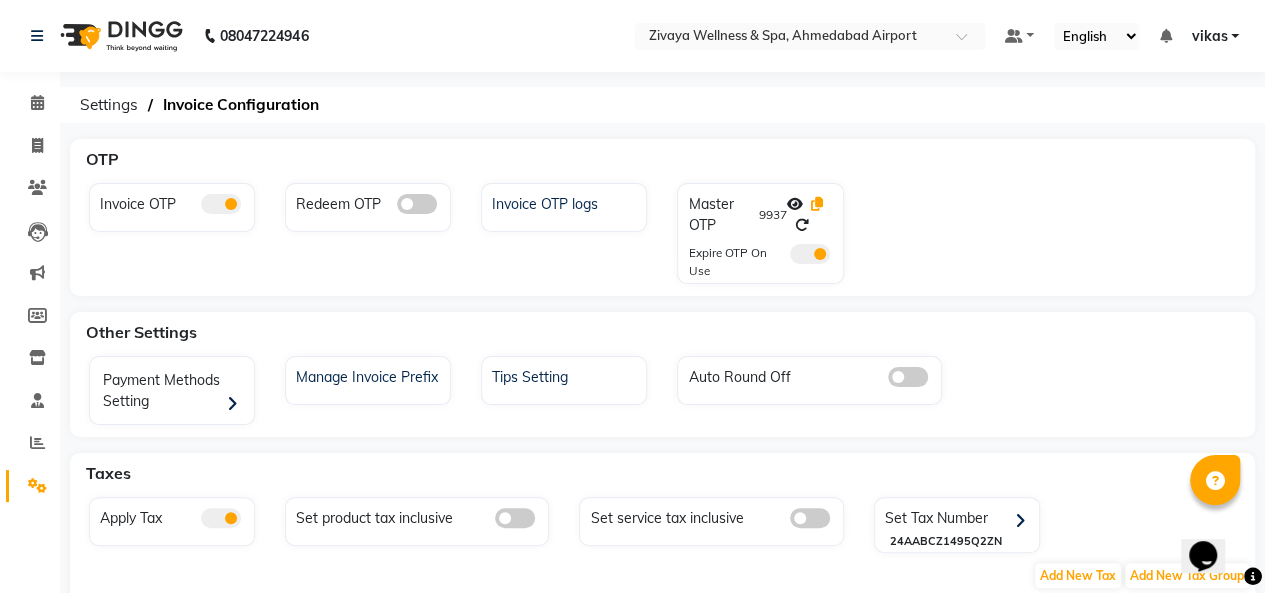 click 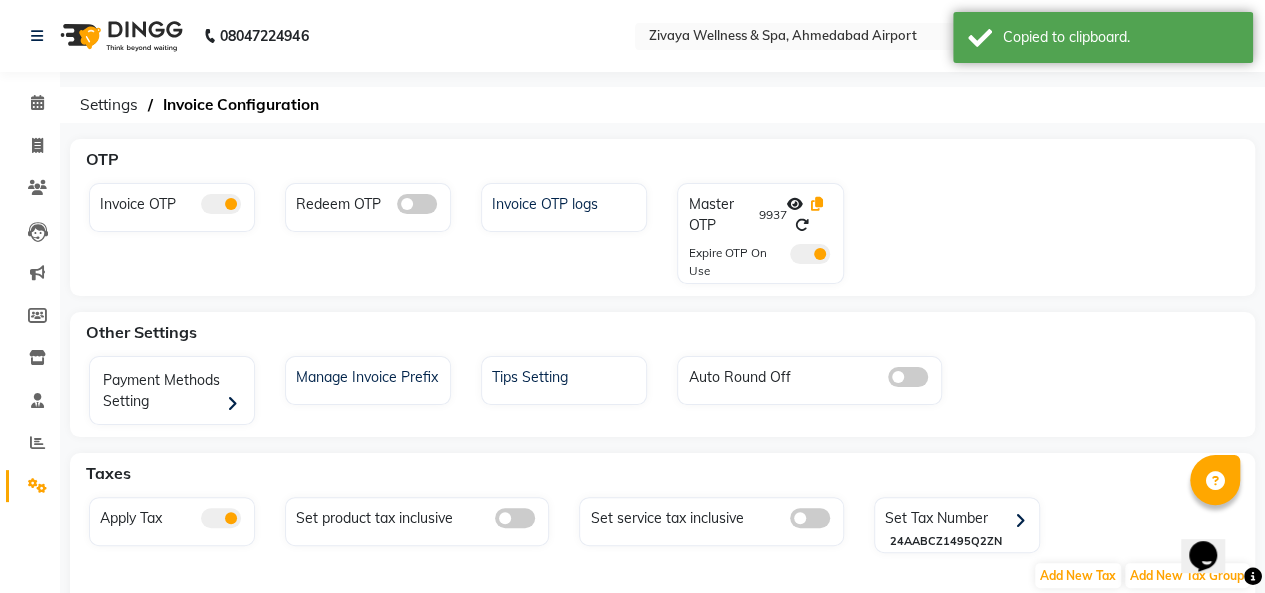 click 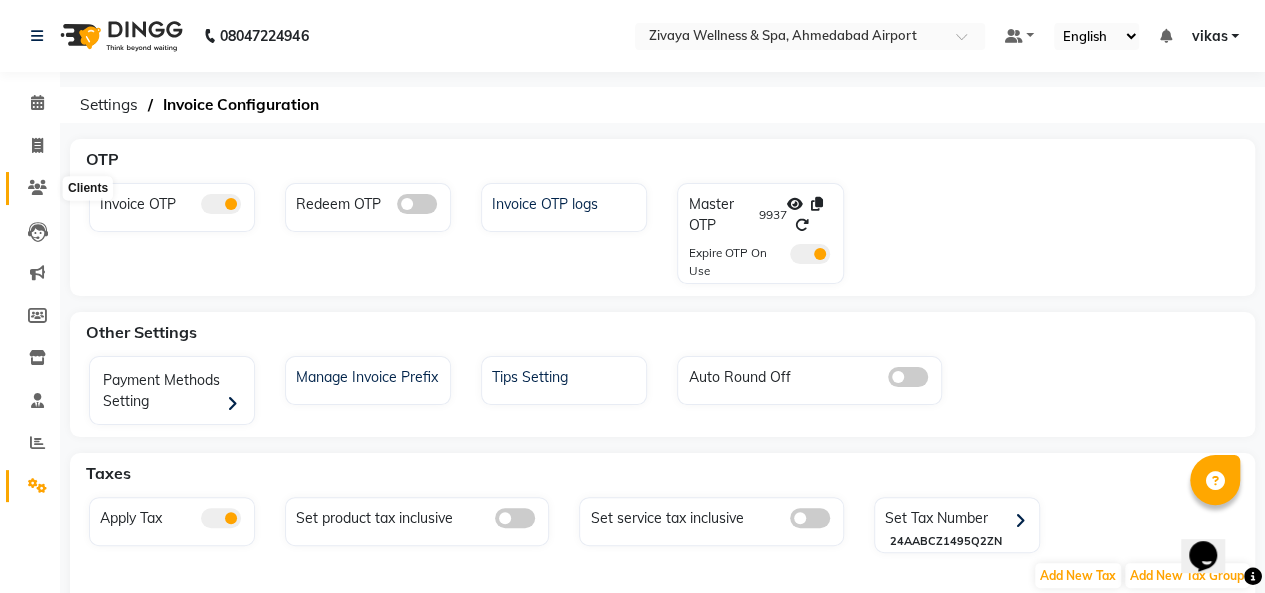 click 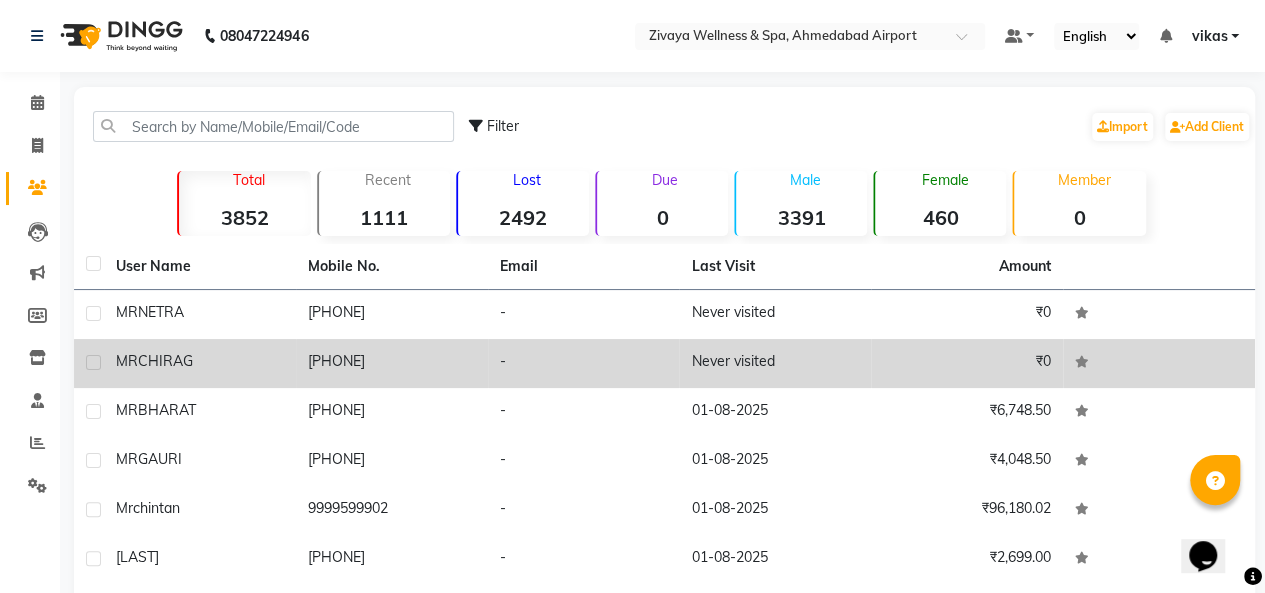 click on "MR  CHIRAG" 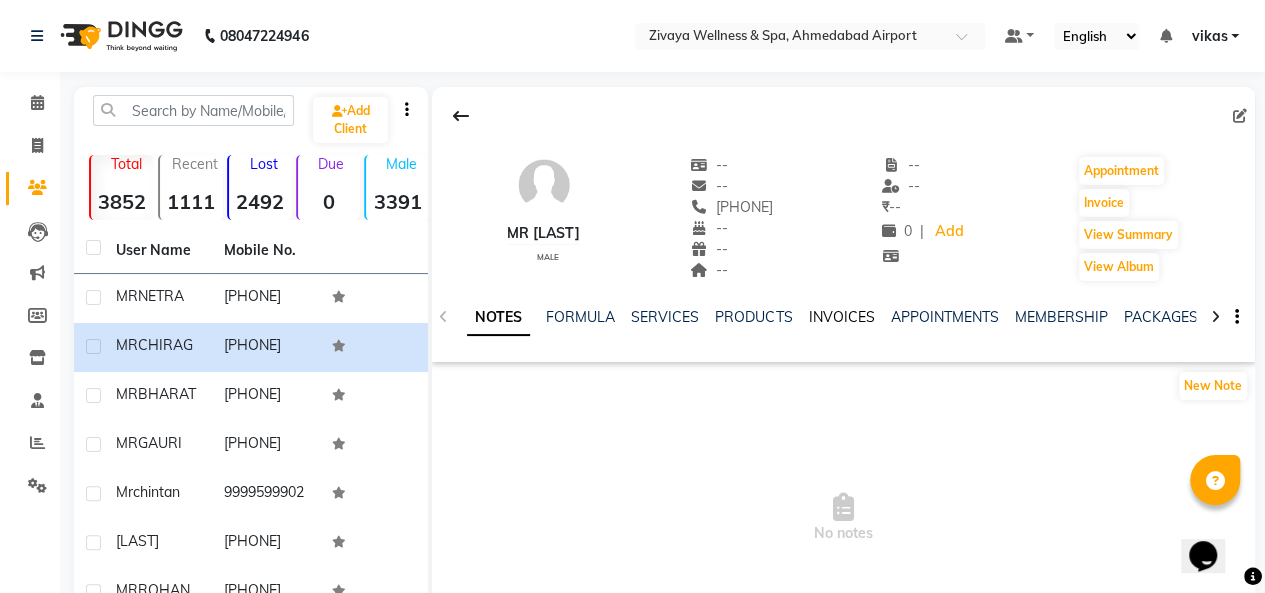 click on "INVOICES" 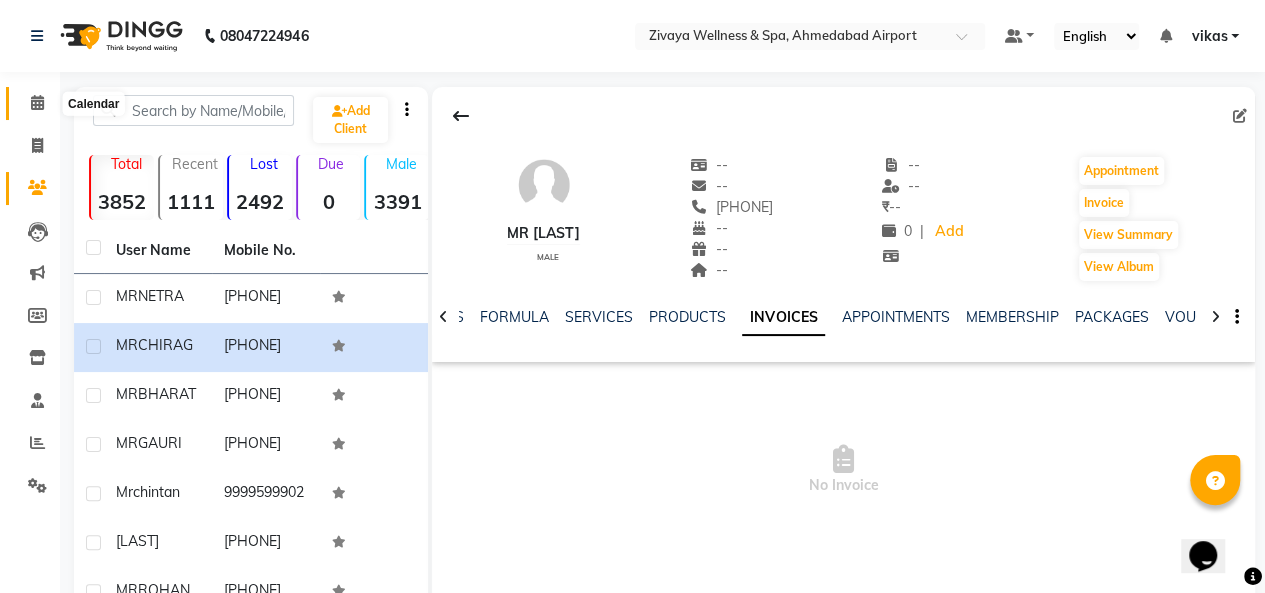 click 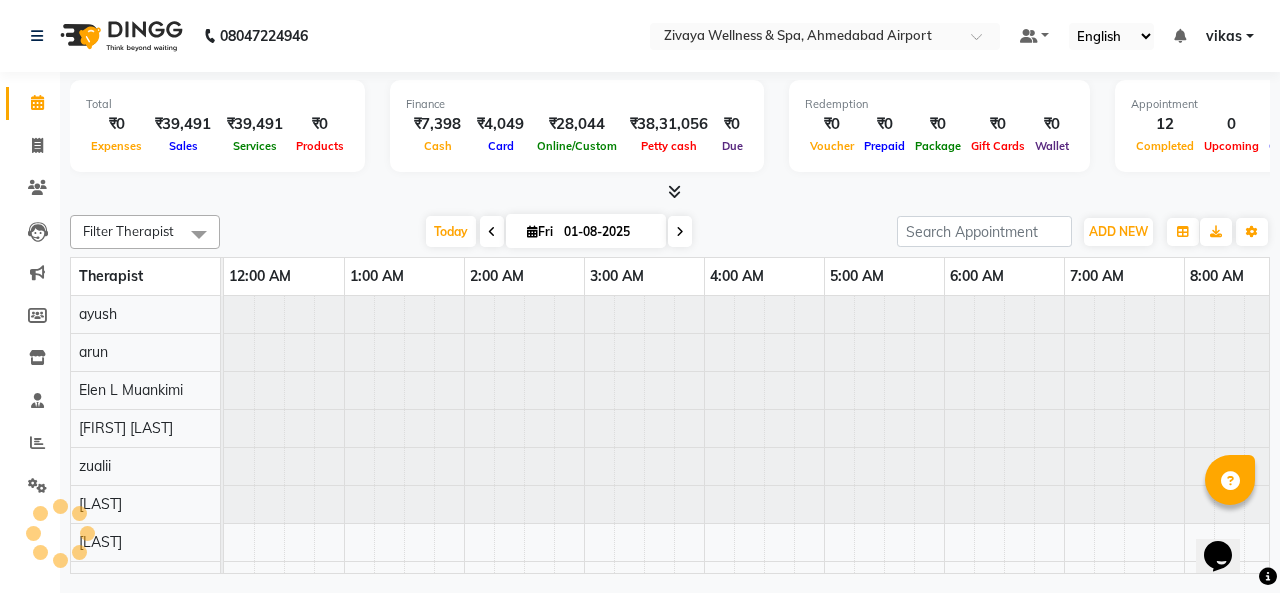scroll, scrollTop: 0, scrollLeft: 721, axis: horizontal 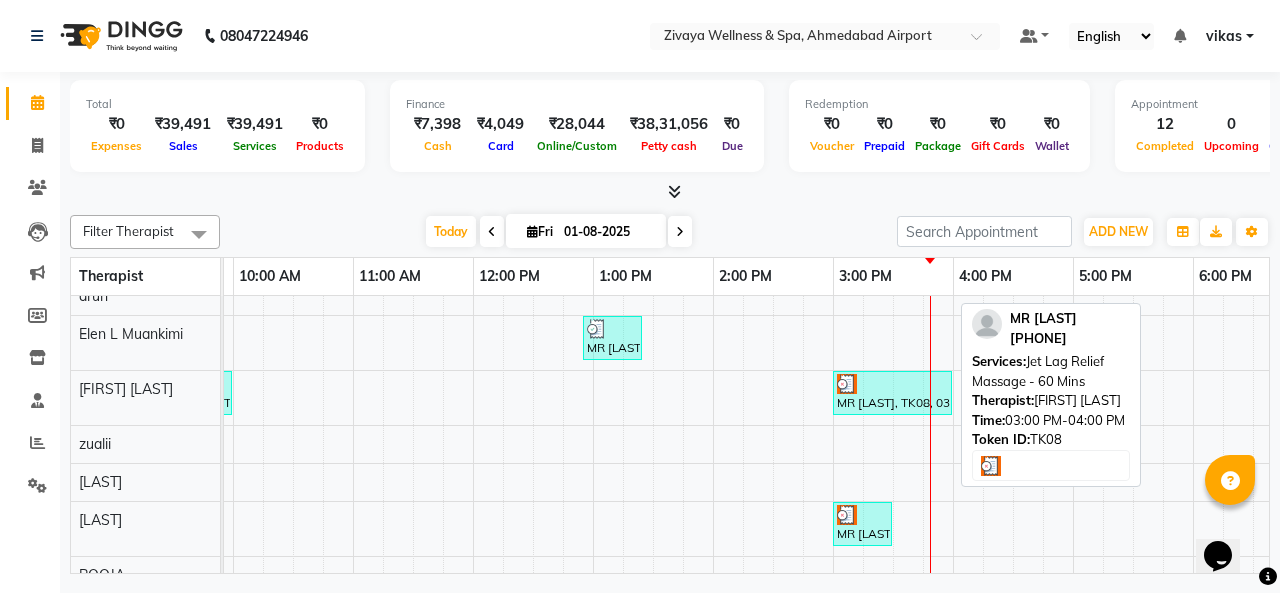 click on "MR CHIRAG, TK08, 03:00 PM-04:00 PM, Jet Lag Relief Massage - 60 Mins" at bounding box center [892, 393] 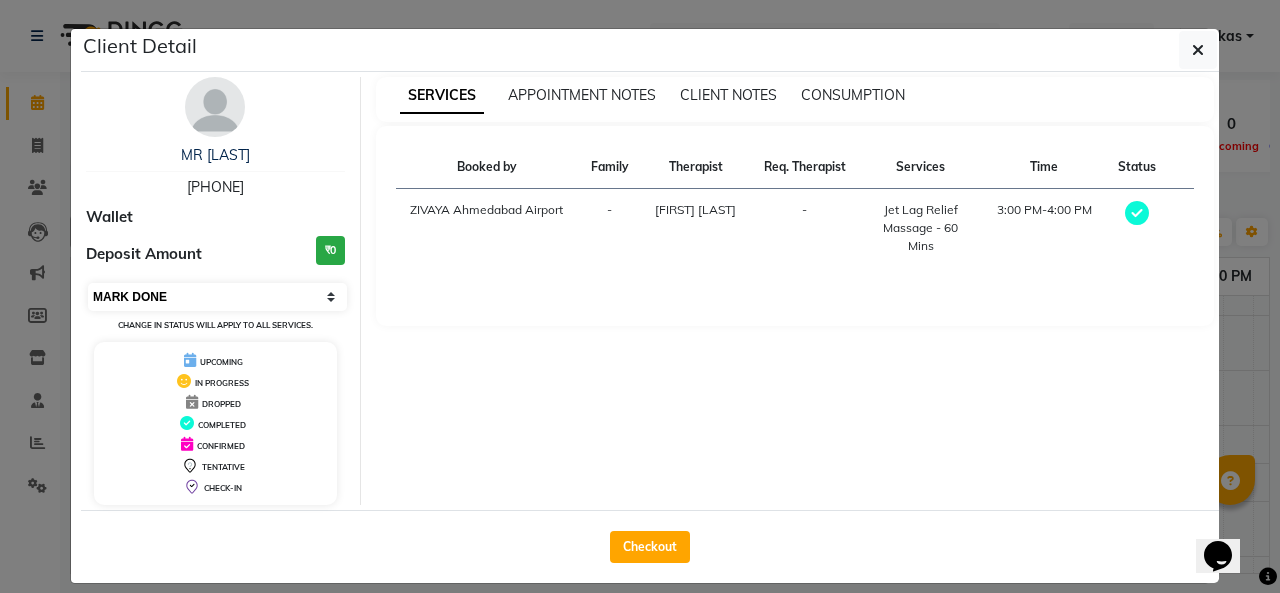 click on "Select MARK DONE UPCOMING" at bounding box center [217, 297] 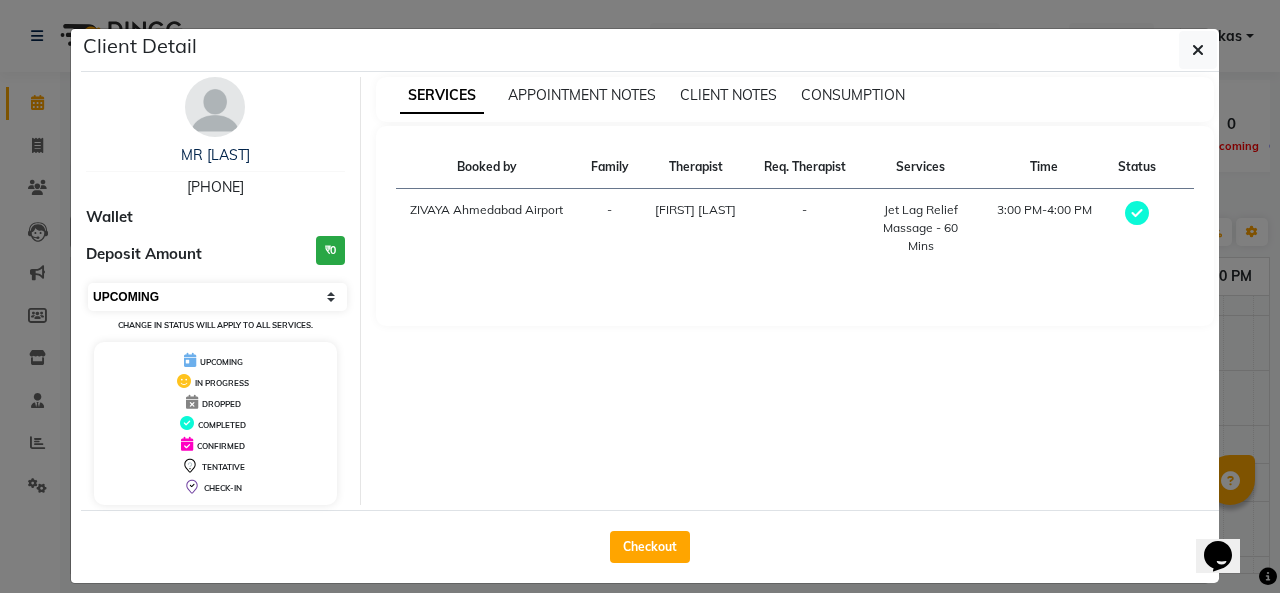 click on "Select MARK DONE UPCOMING" at bounding box center (217, 297) 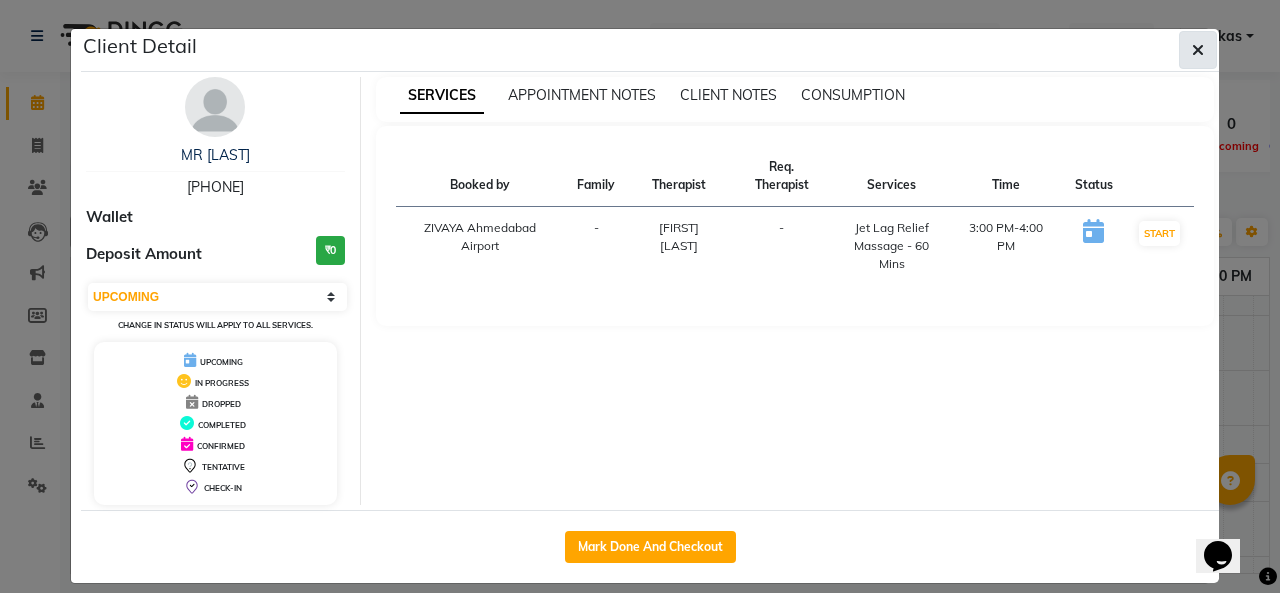 click 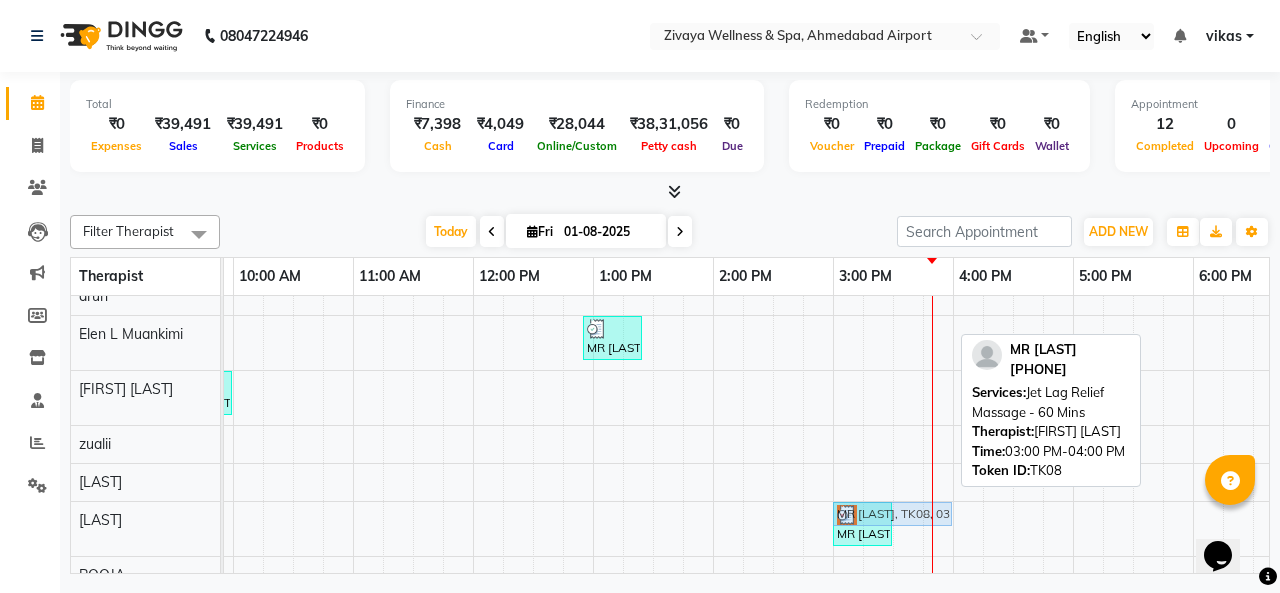 scroll, scrollTop: 66, scrollLeft: 1191, axis: both 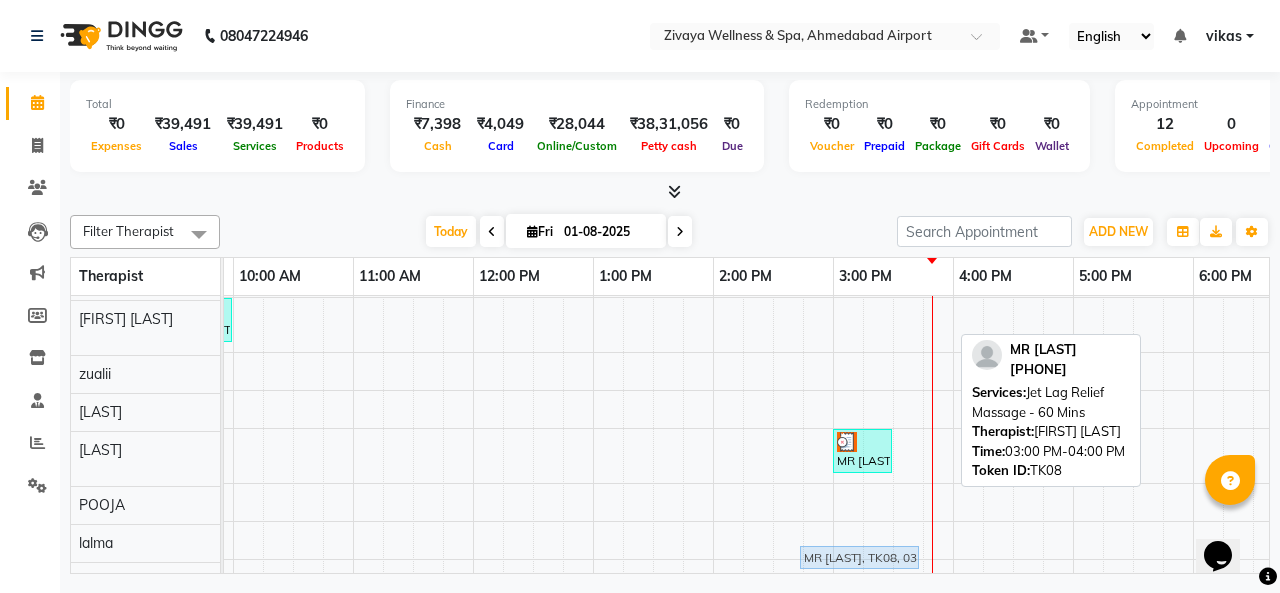 drag, startPoint x: 912, startPoint y: 377, endPoint x: 880, endPoint y: 555, distance: 180.85353 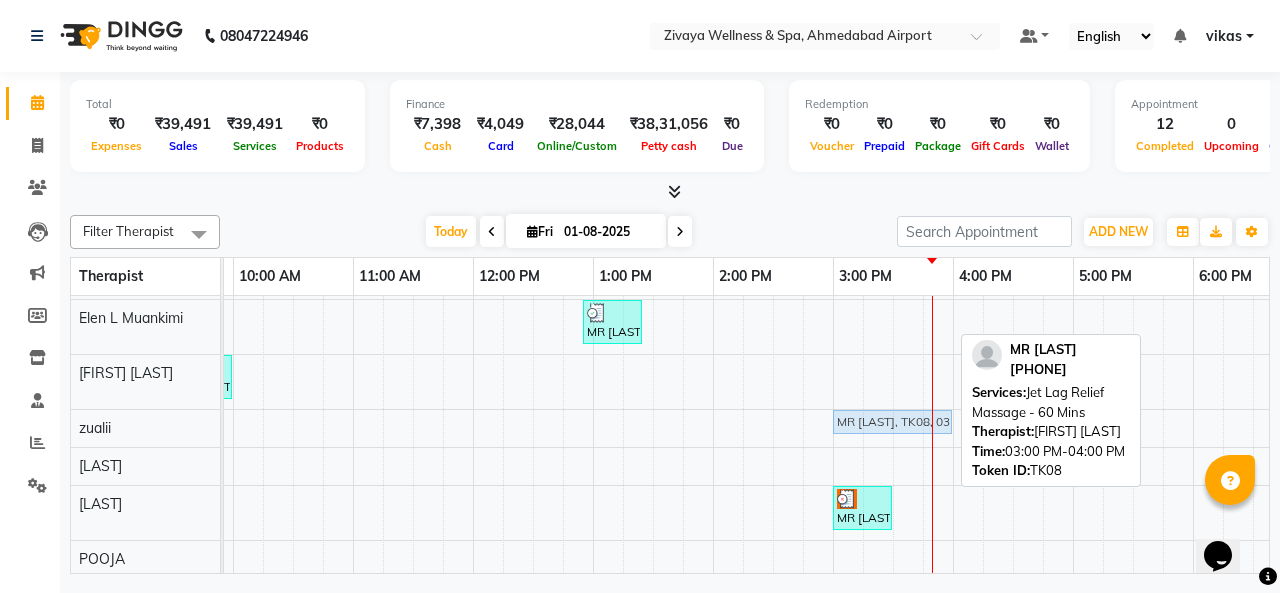 drag, startPoint x: 898, startPoint y: 359, endPoint x: 892, endPoint y: 419, distance: 60.299255 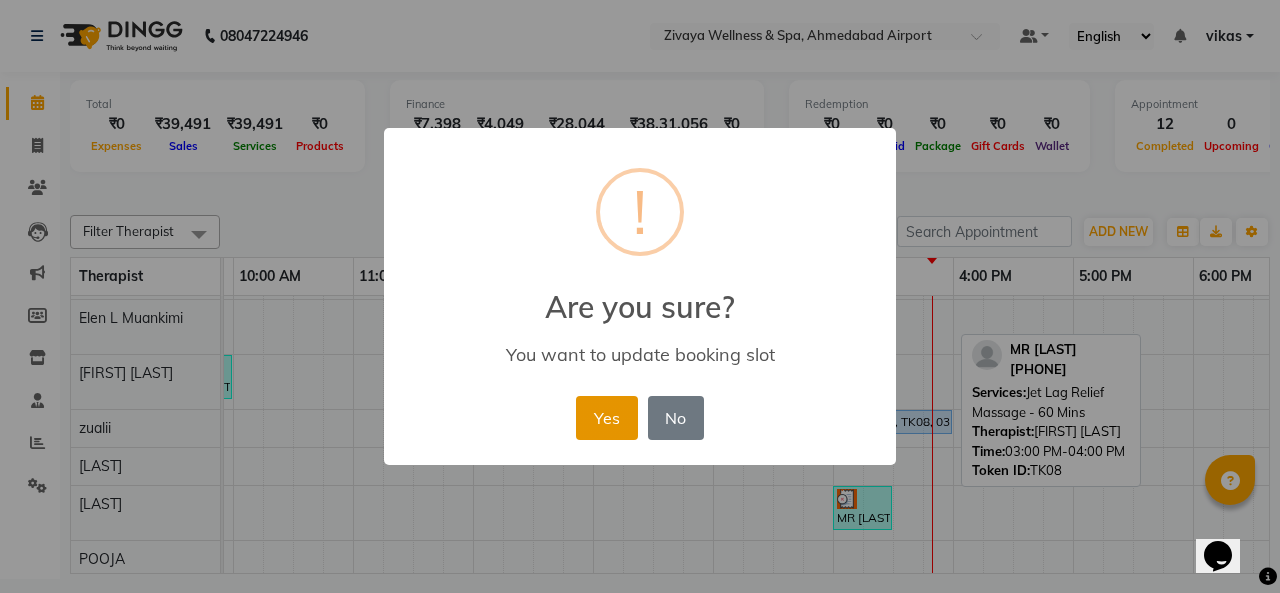 click on "Yes" at bounding box center (606, 418) 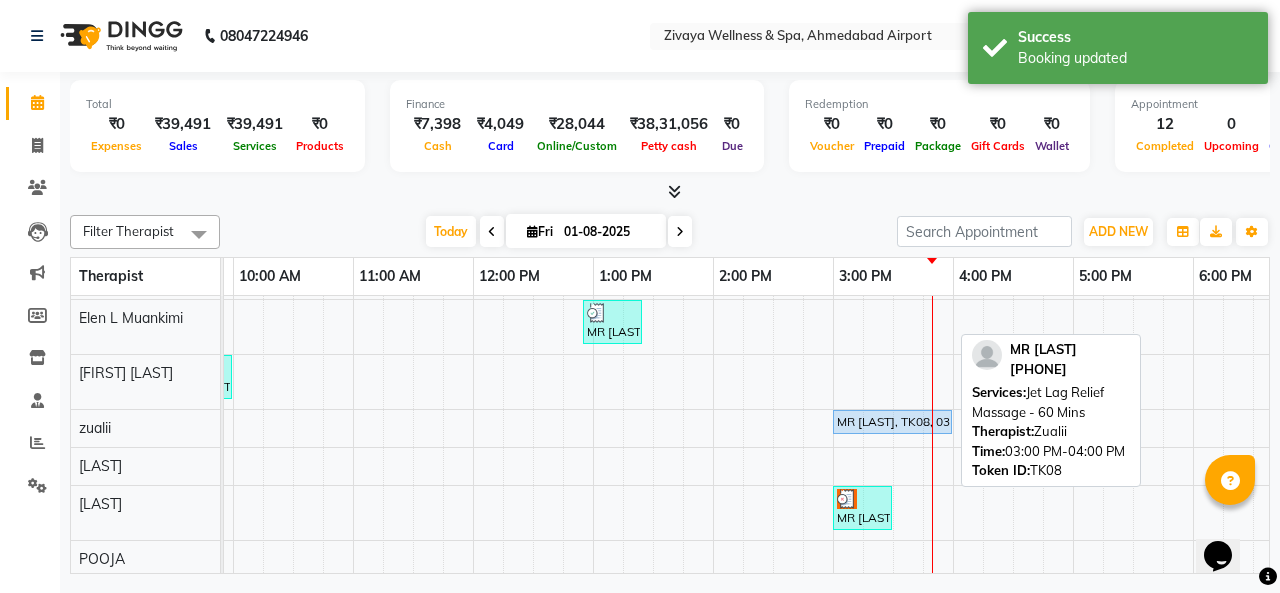 click on "MR CHIRAG, TK08, 03:00 PM-04:00 PM, Jet Lag Relief Massage - 60 Mins" at bounding box center (892, 422) 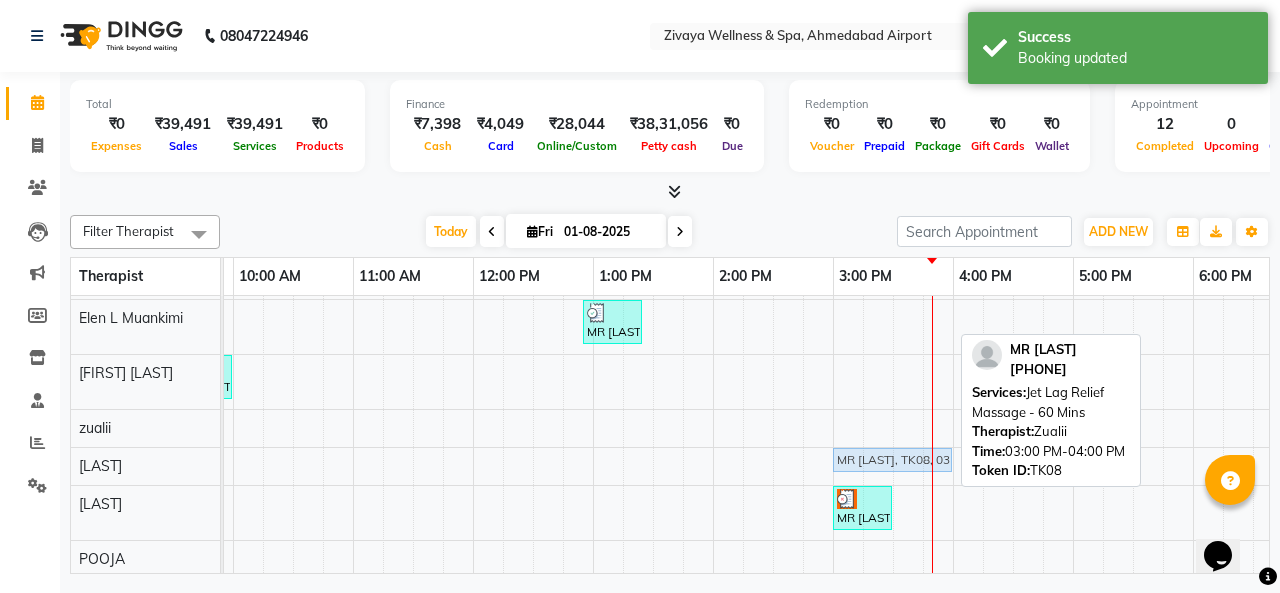drag, startPoint x: 876, startPoint y: 420, endPoint x: 877, endPoint y: 453, distance: 33.01515 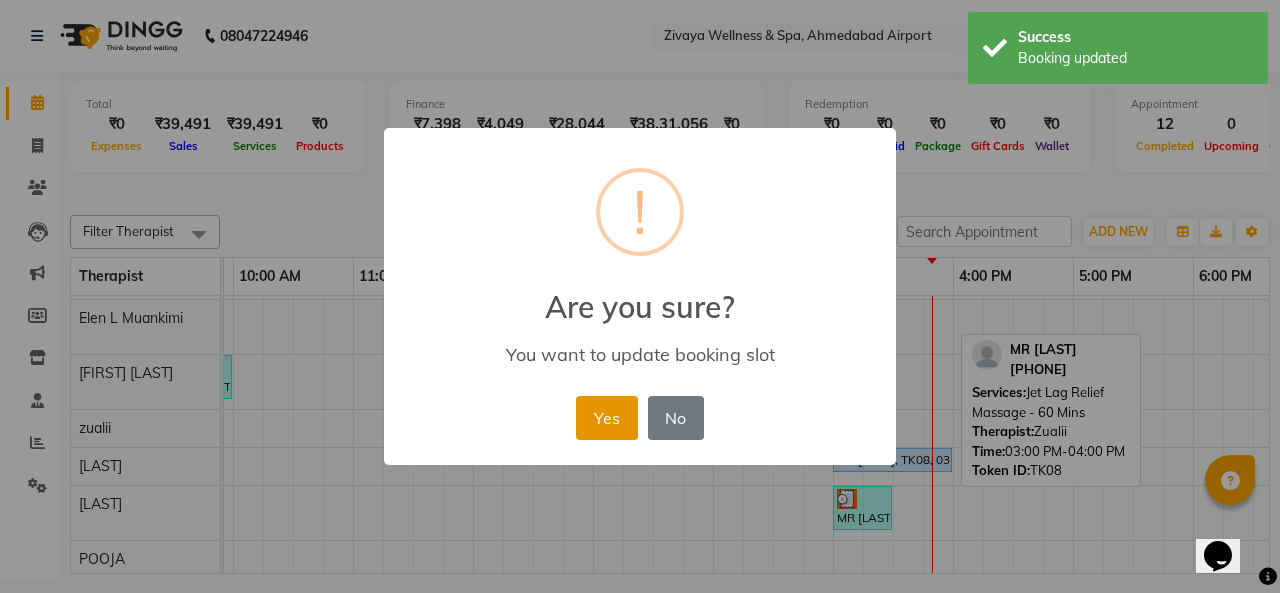 click on "Yes" at bounding box center [606, 418] 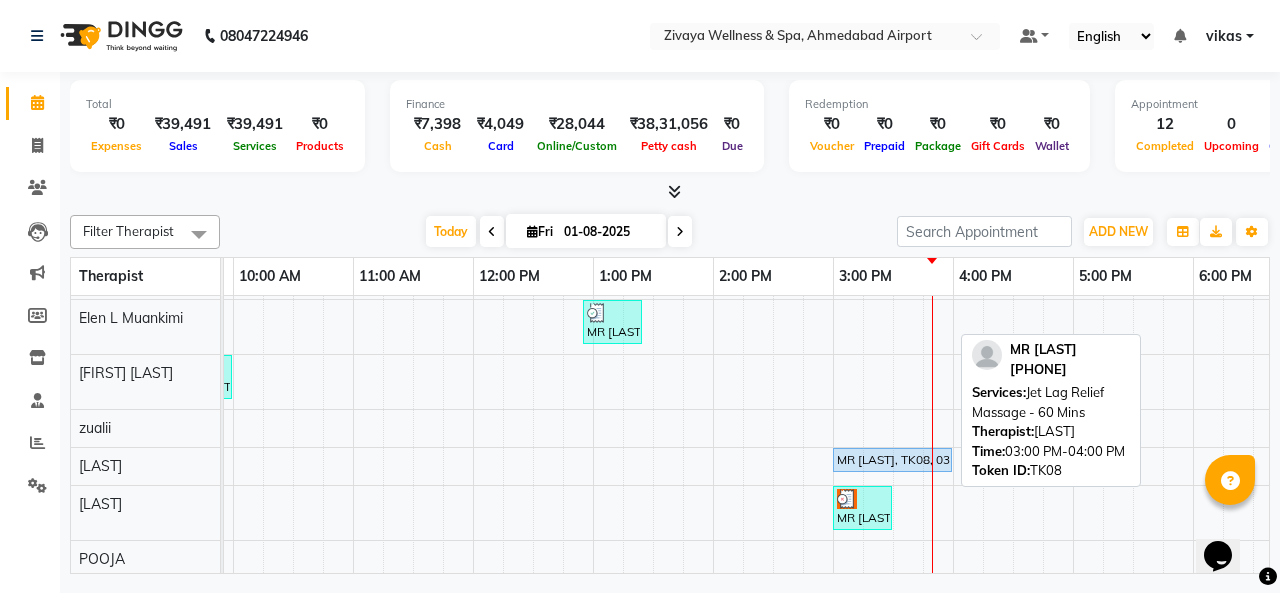 click on "MR CHIRAG, TK08, 03:00 PM-04:00 PM, Jet Lag Relief Massage - 60 Mins" at bounding box center [892, 460] 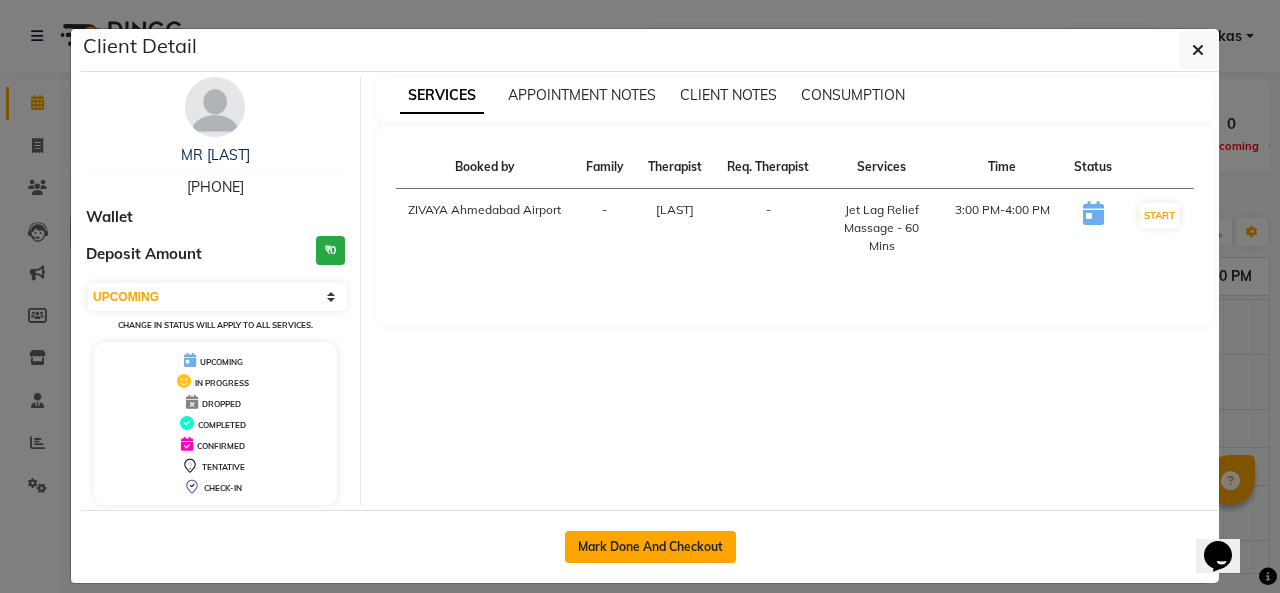 click on "Mark Done And Checkout" 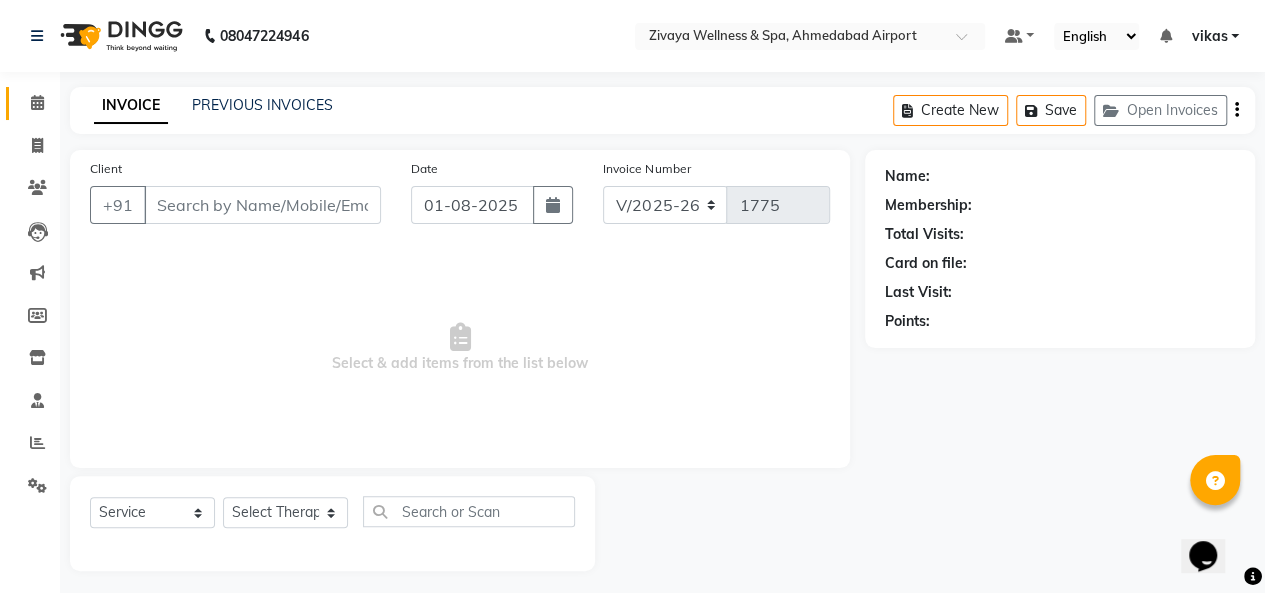 type on "7701933033" 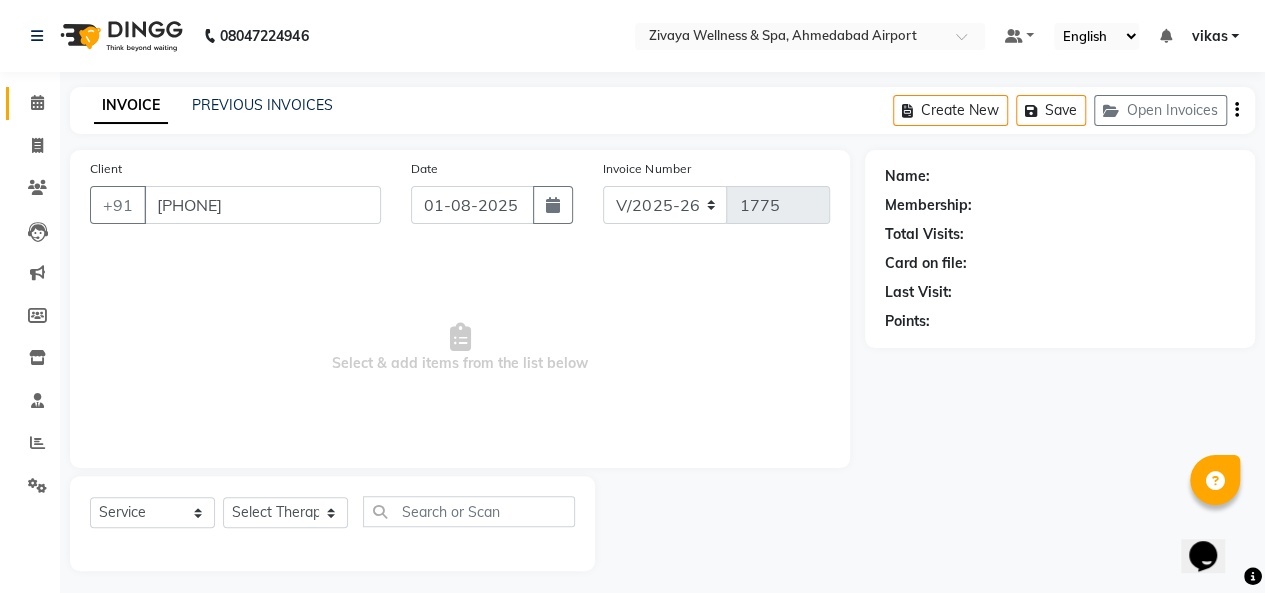 select on "58873" 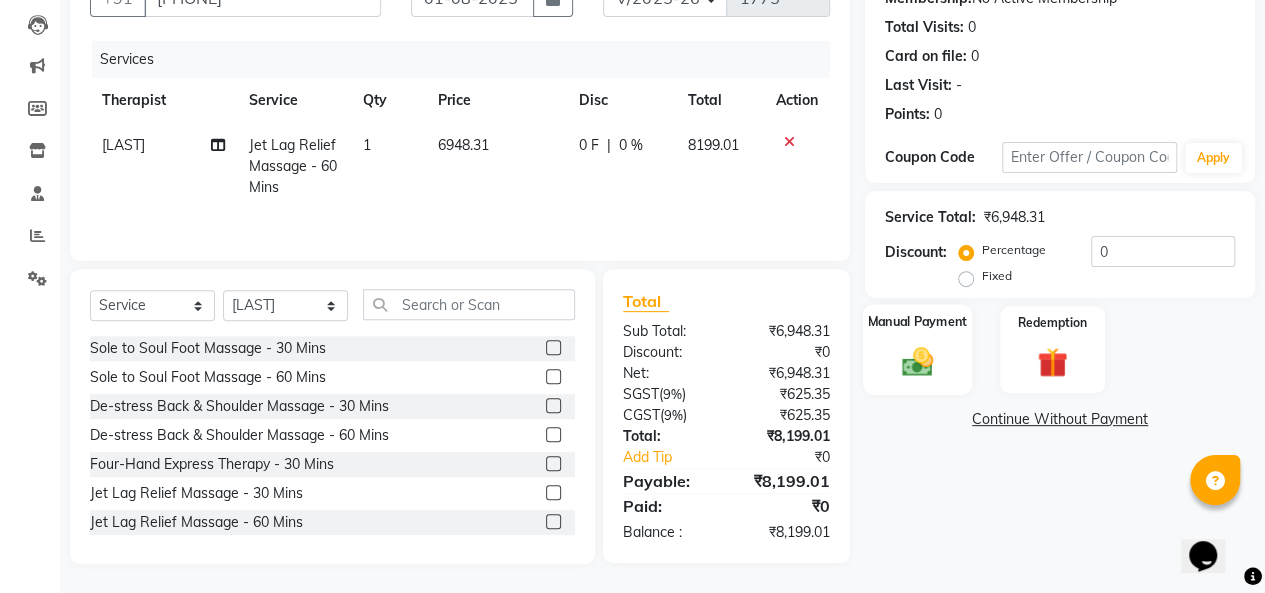 click 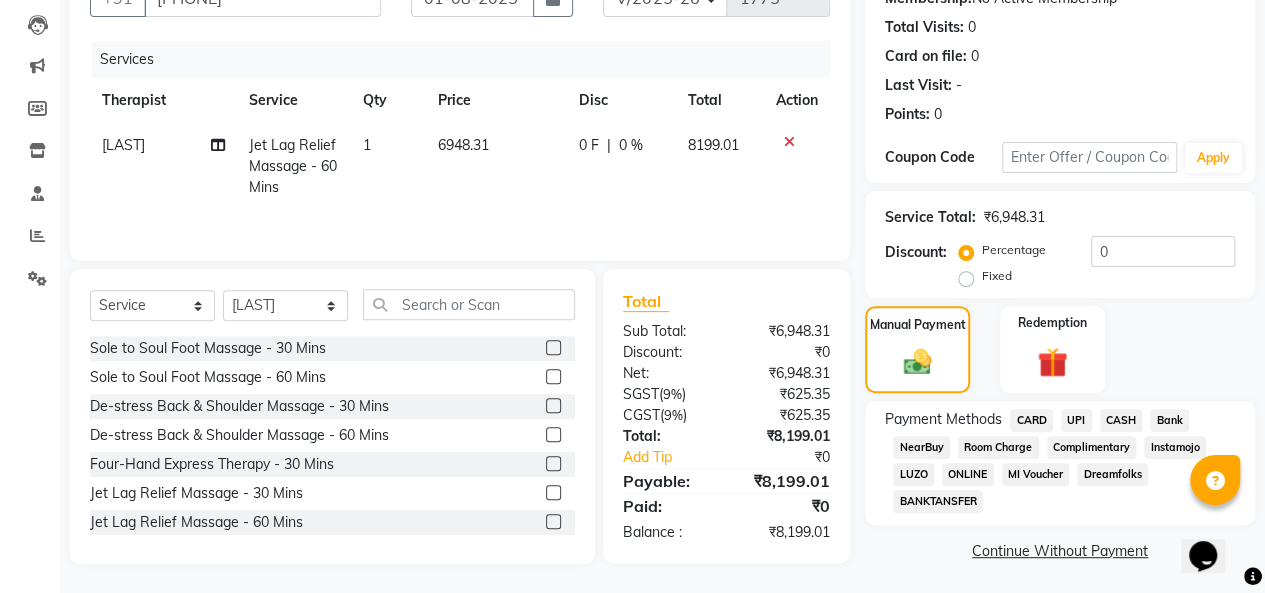 click on "CARD" 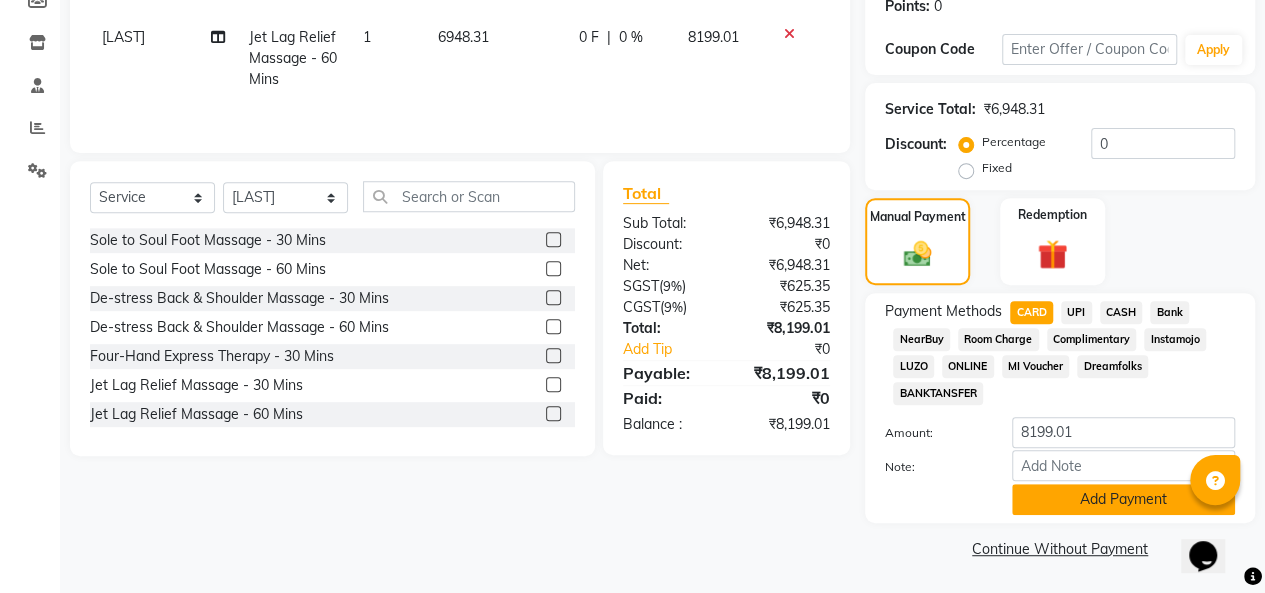 click on "Add Payment" 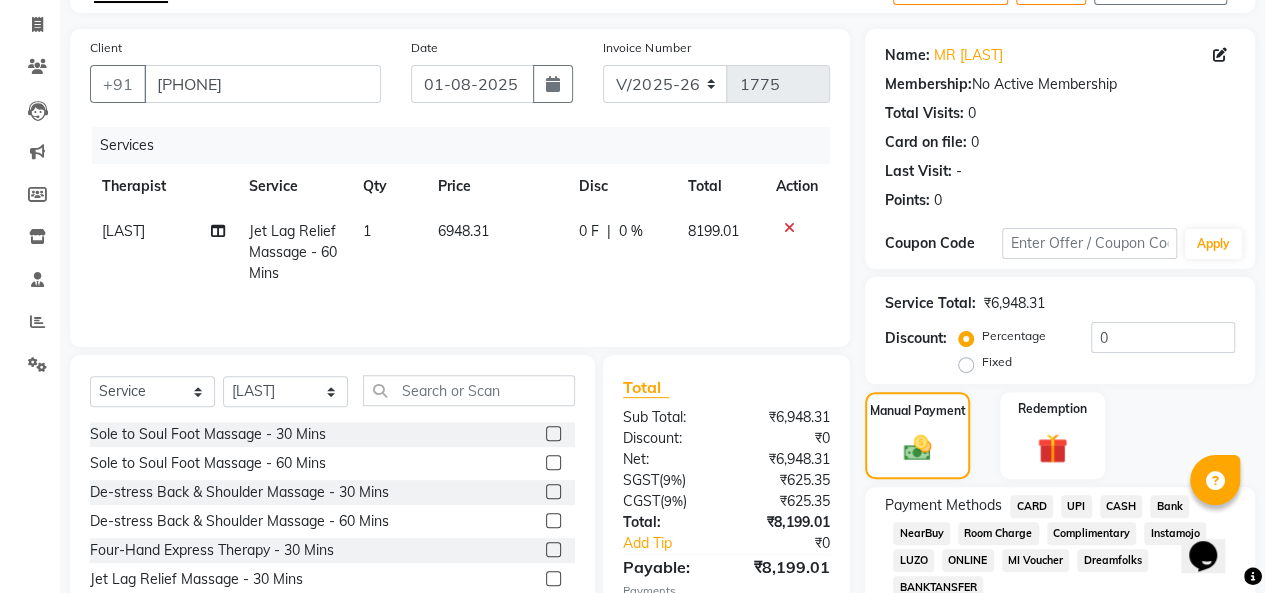scroll, scrollTop: 360, scrollLeft: 0, axis: vertical 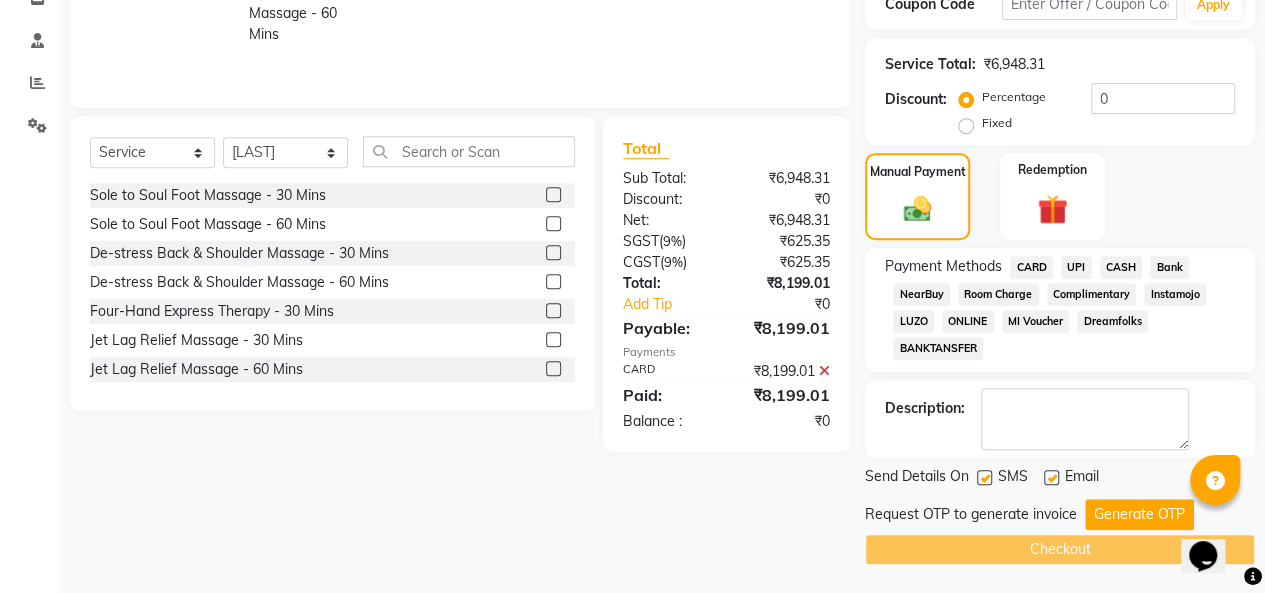 click 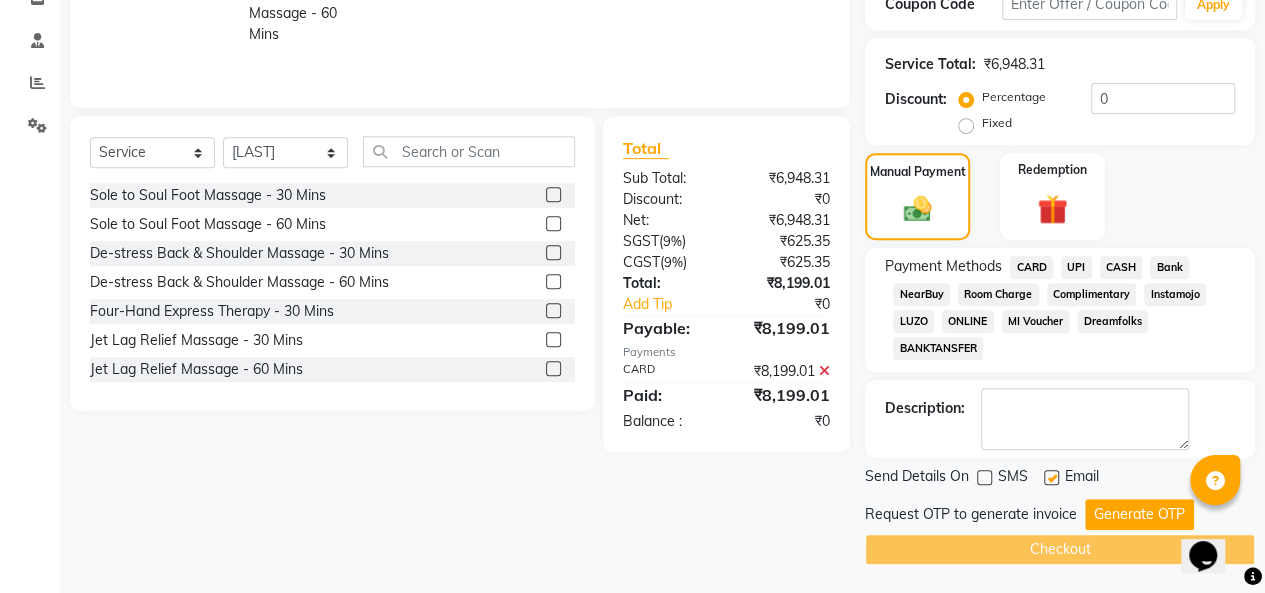 click 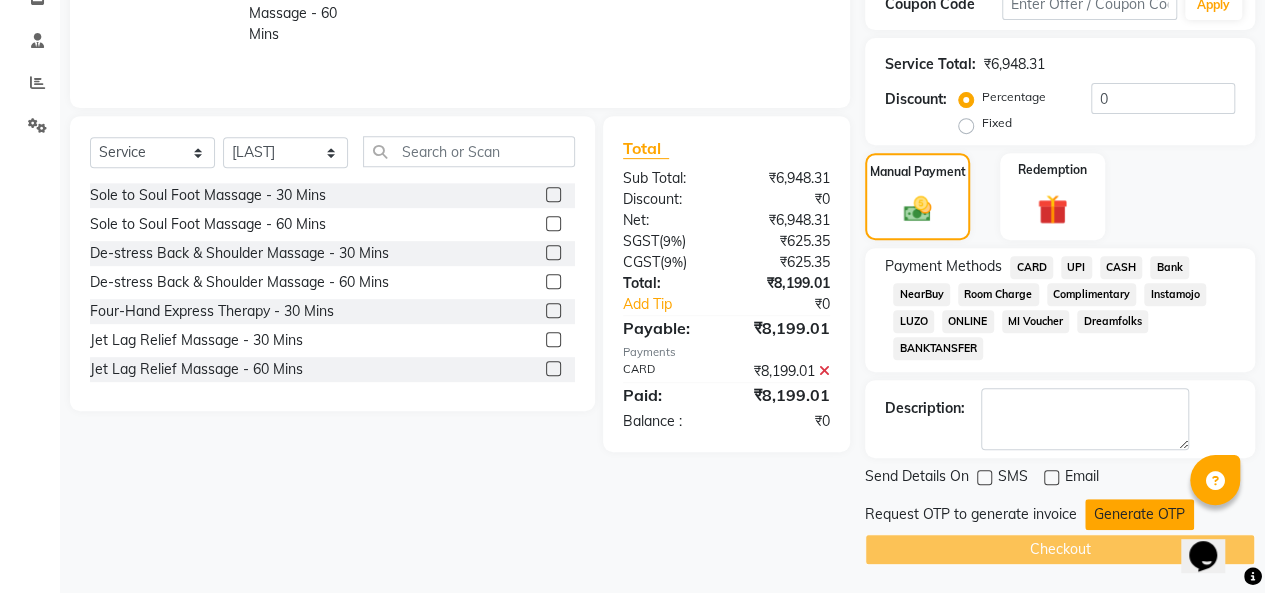 click on "Generate OTP" 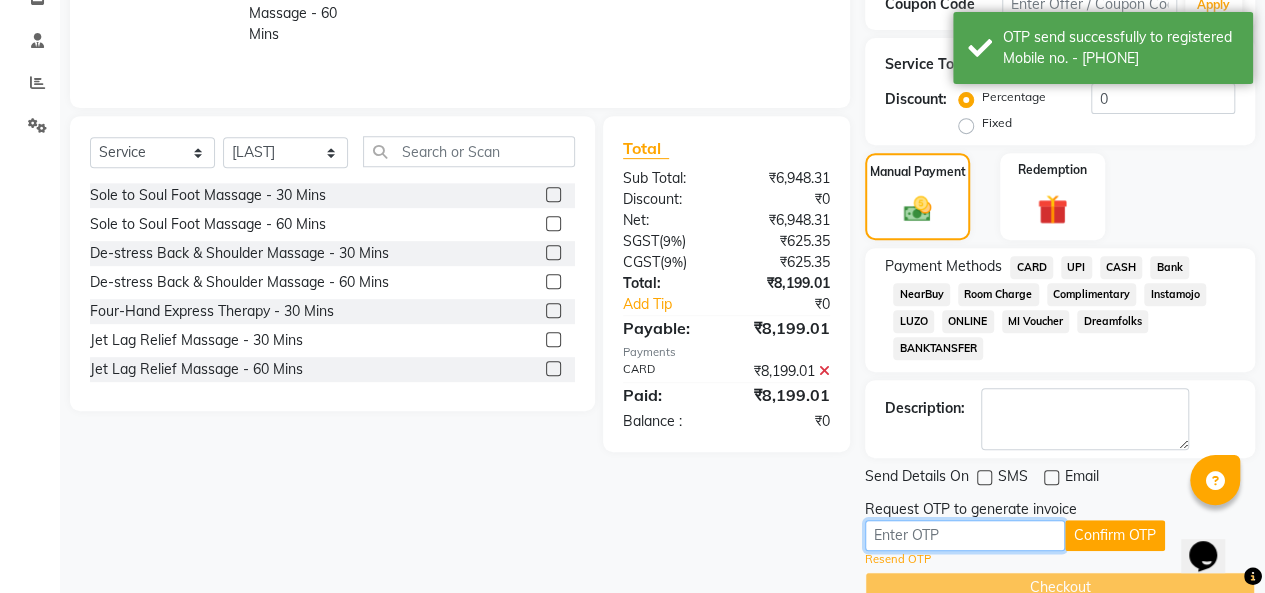 click at bounding box center (965, 535) 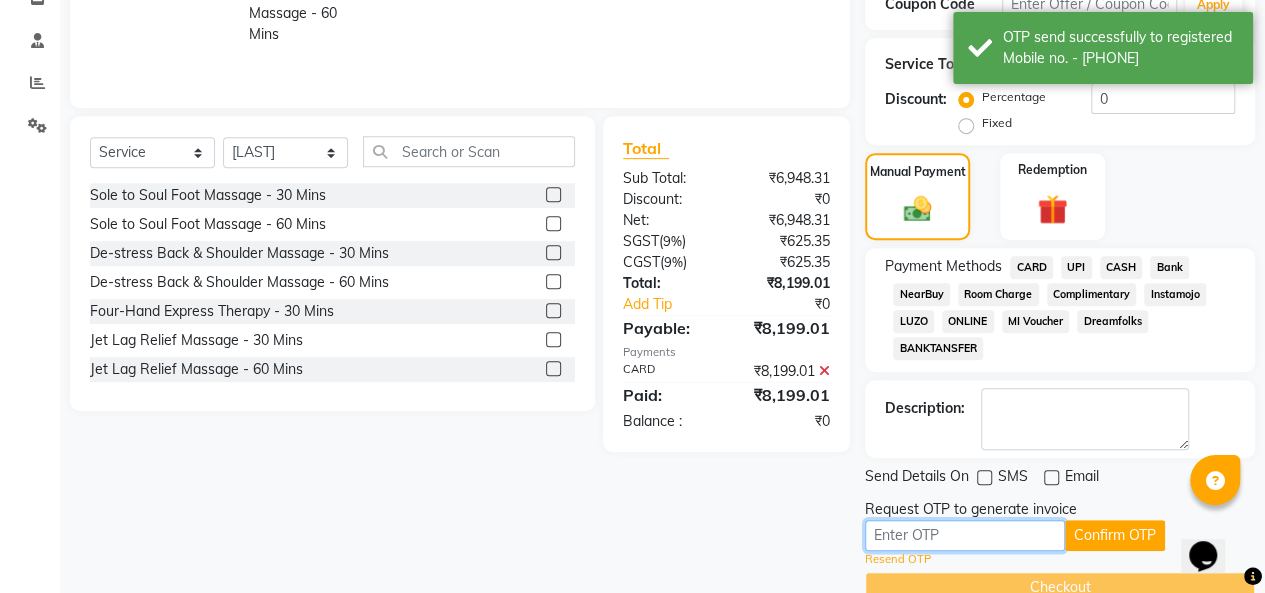 paste on "9937" 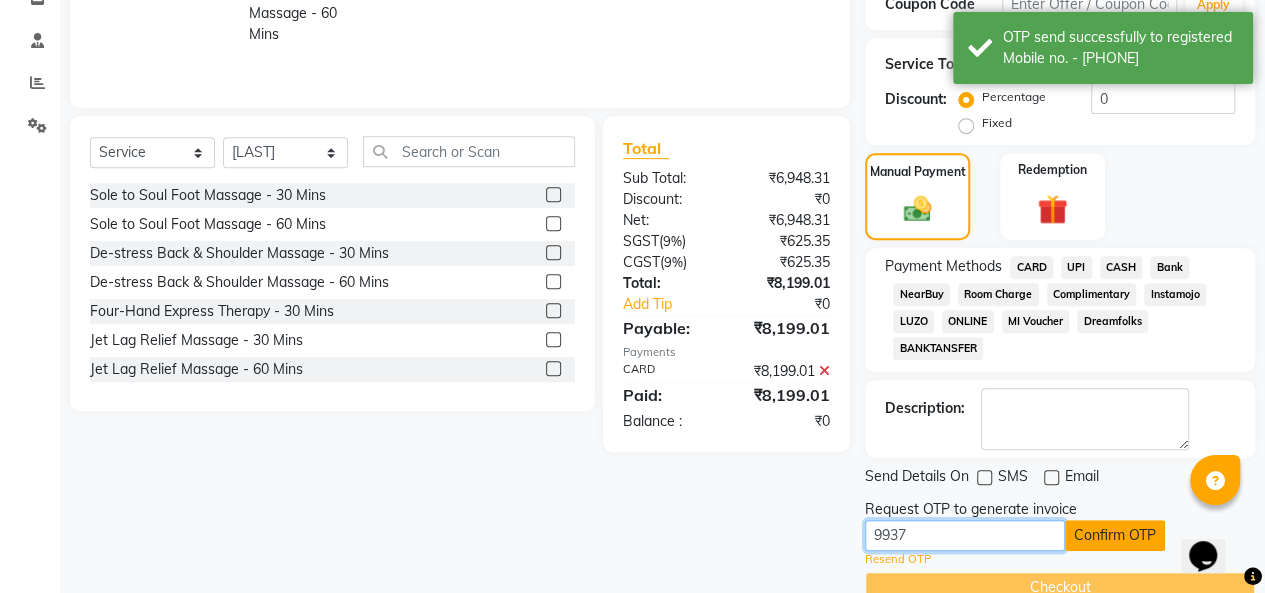 type on "9937" 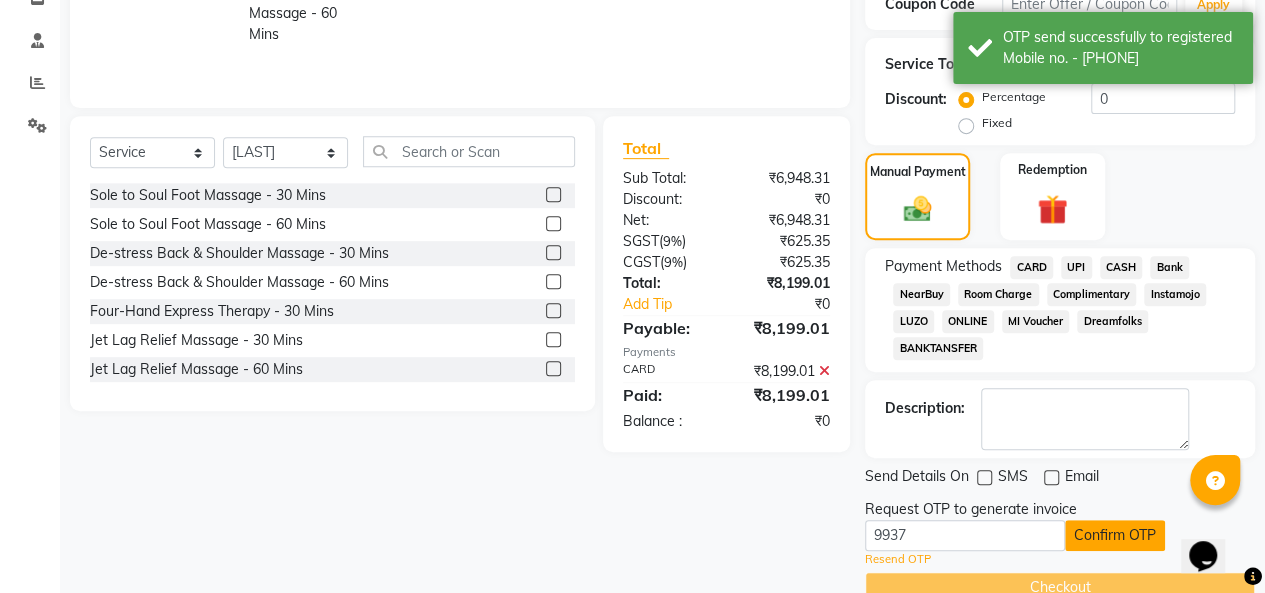click on "Confirm OTP" 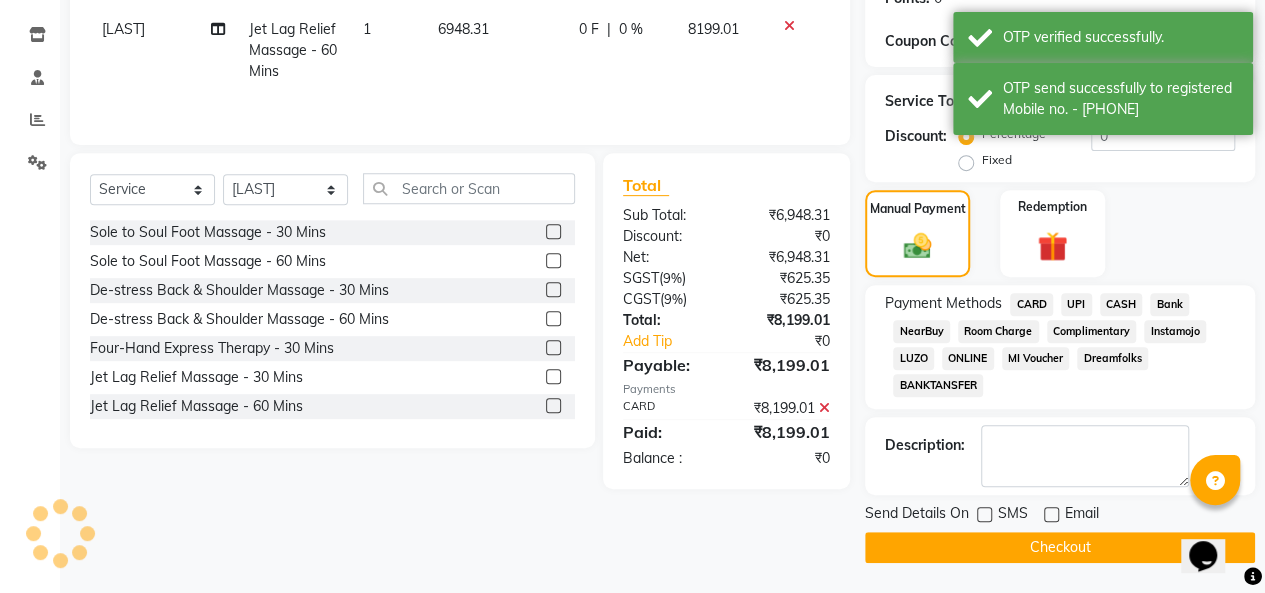 scroll, scrollTop: 322, scrollLeft: 0, axis: vertical 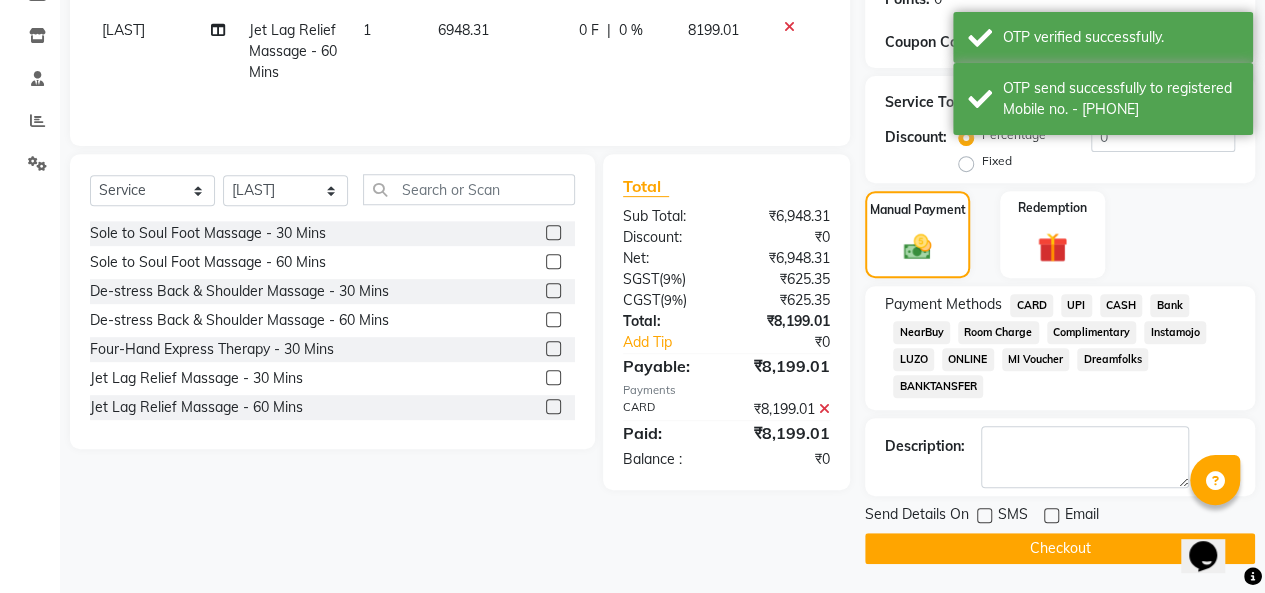 drag, startPoint x: 1066, startPoint y: 553, endPoint x: 997, endPoint y: 535, distance: 71.30919 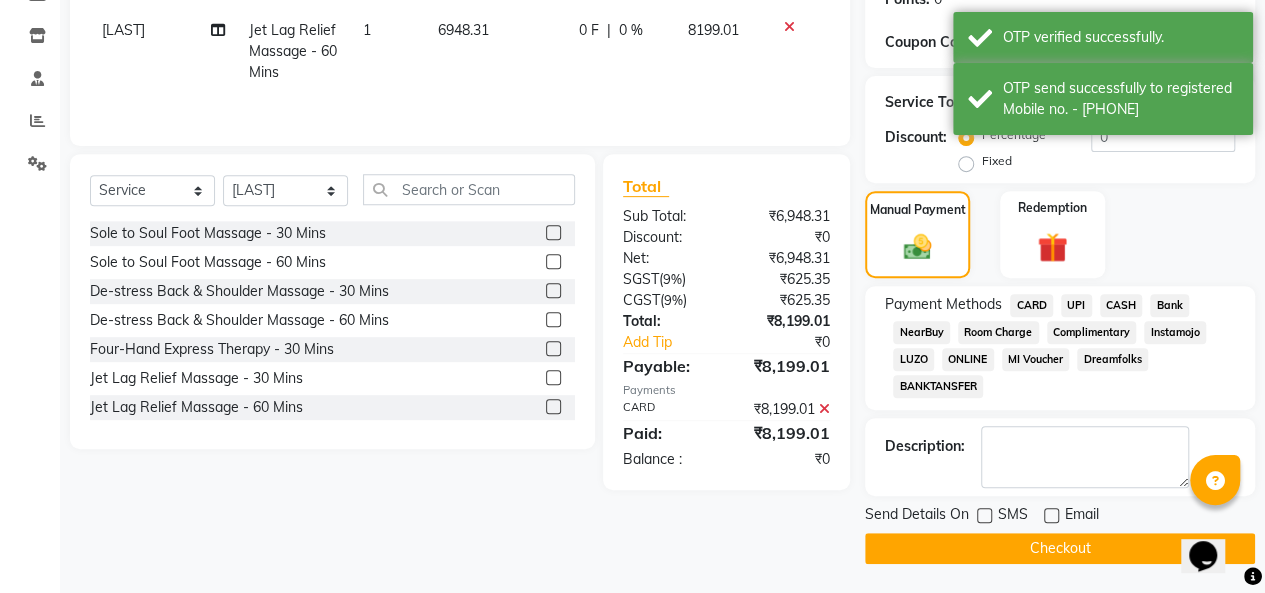 click on "Checkout" 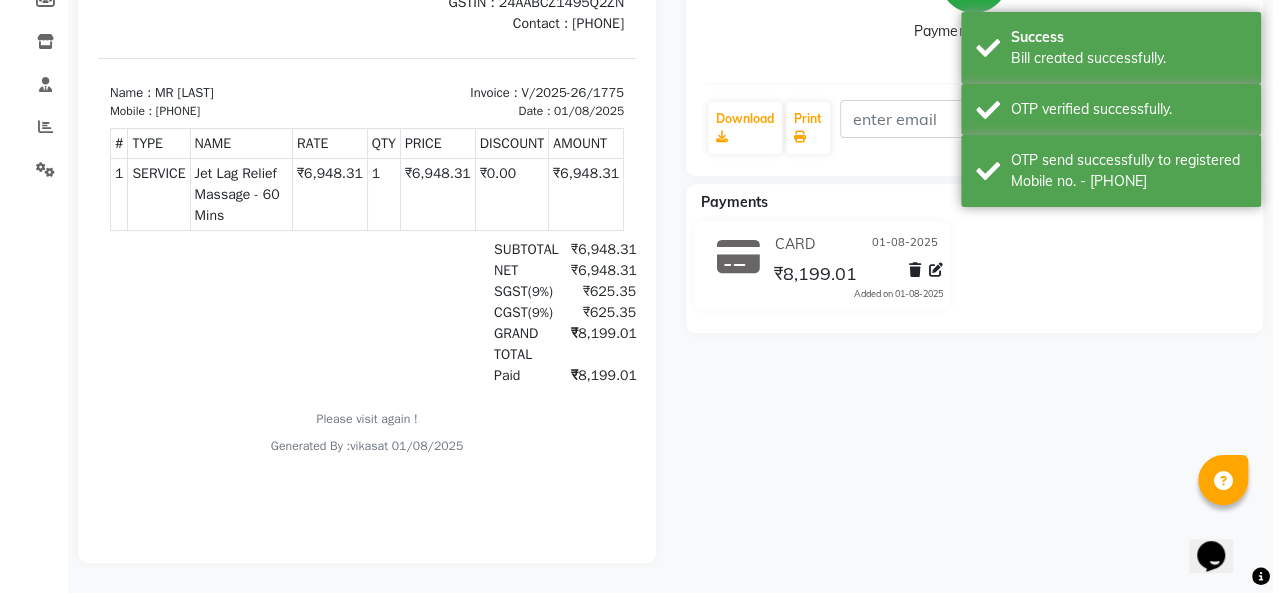 scroll, scrollTop: 330, scrollLeft: 0, axis: vertical 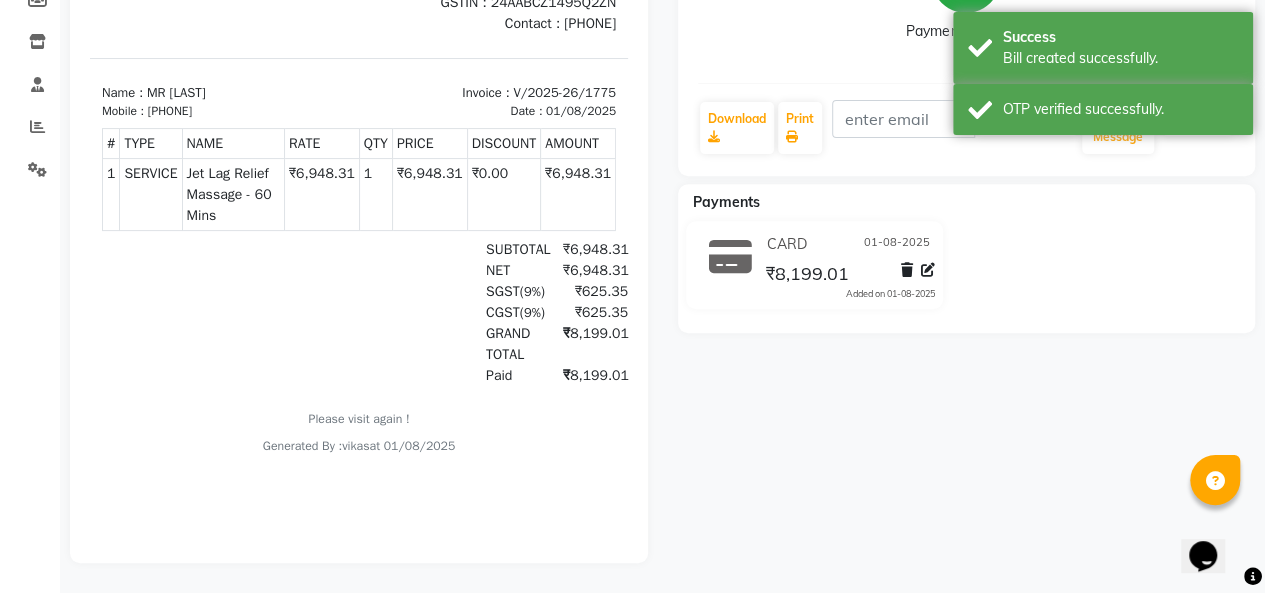 click on "Payment Received" 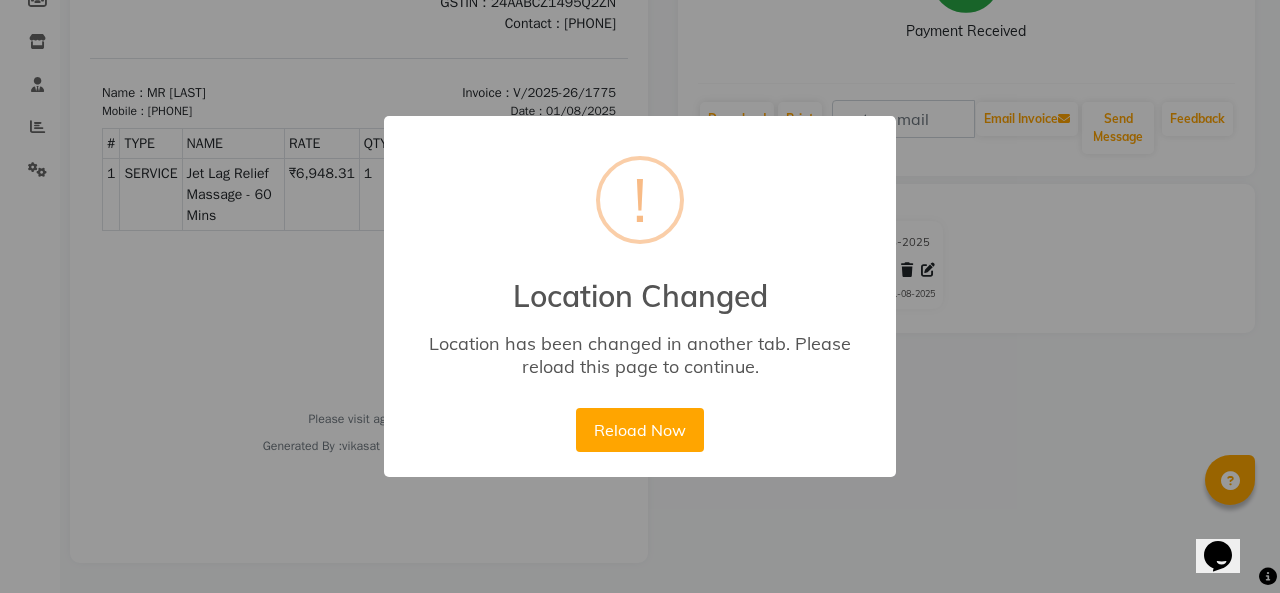 drag, startPoint x: 622, startPoint y: 436, endPoint x: 618, endPoint y: 422, distance: 14.56022 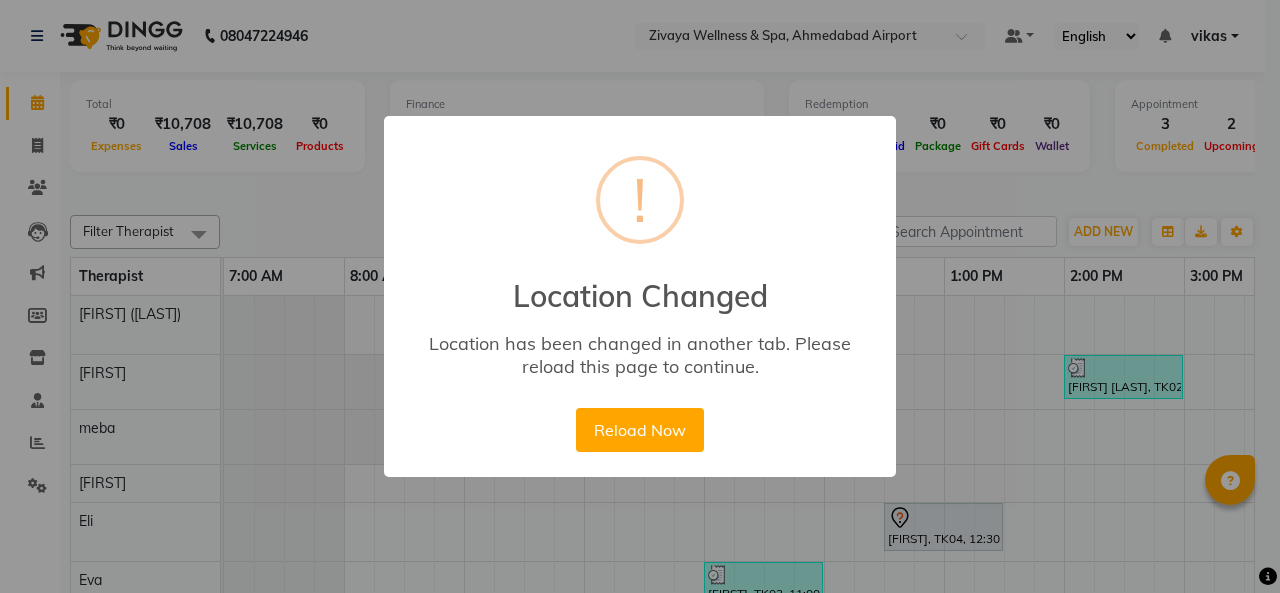 scroll, scrollTop: 0, scrollLeft: 0, axis: both 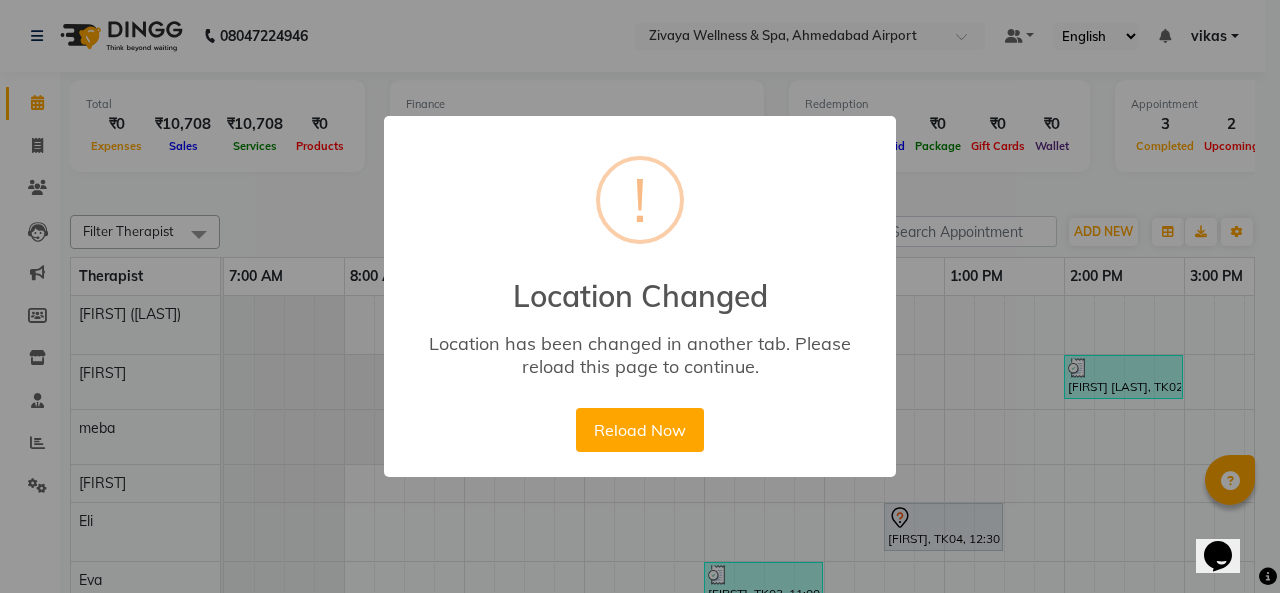 click on "Reload Now" at bounding box center (639, 430) 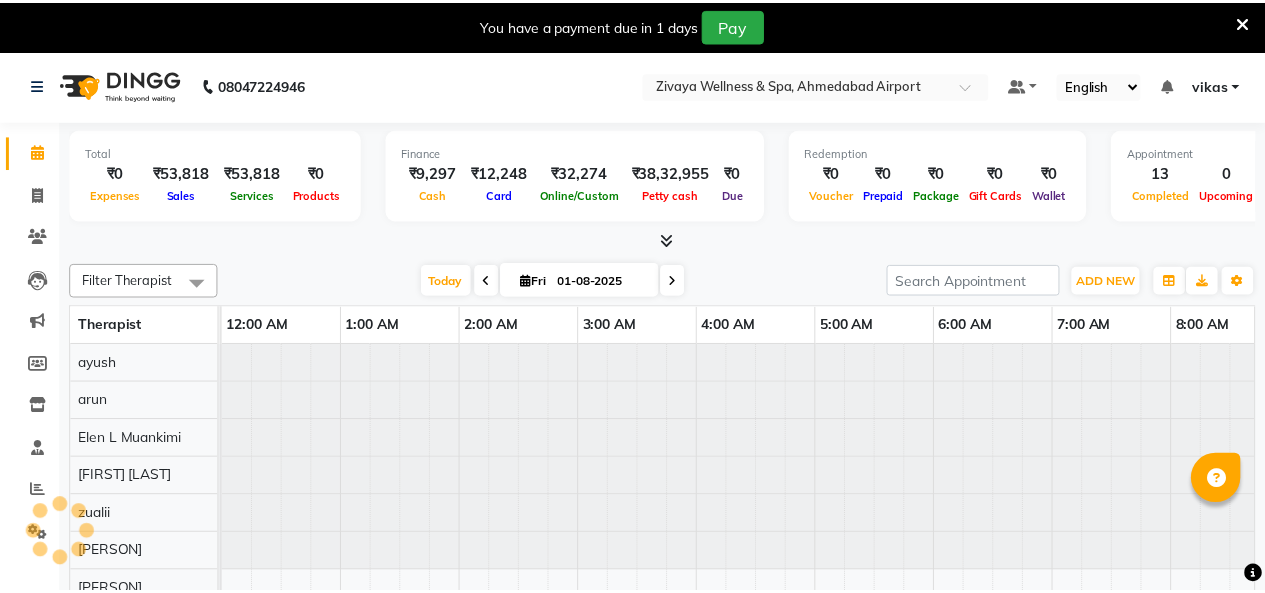 scroll, scrollTop: 0, scrollLeft: 0, axis: both 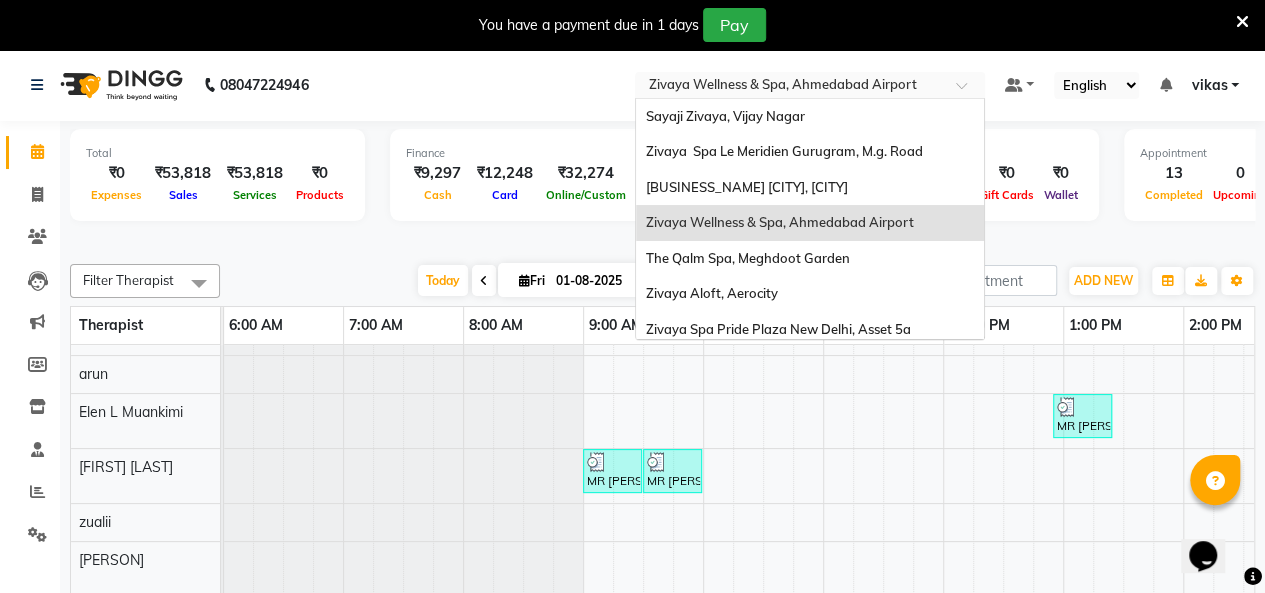 click at bounding box center [790, 87] 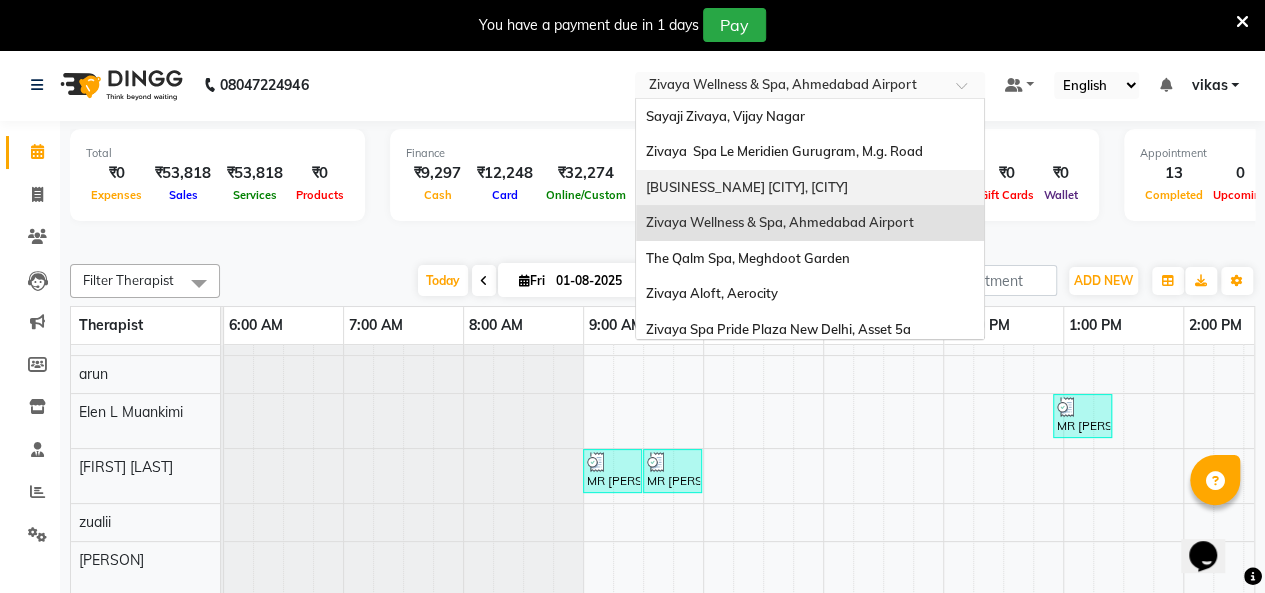 click on "Zivaya Central Mall Indore,  Indore" at bounding box center (747, 187) 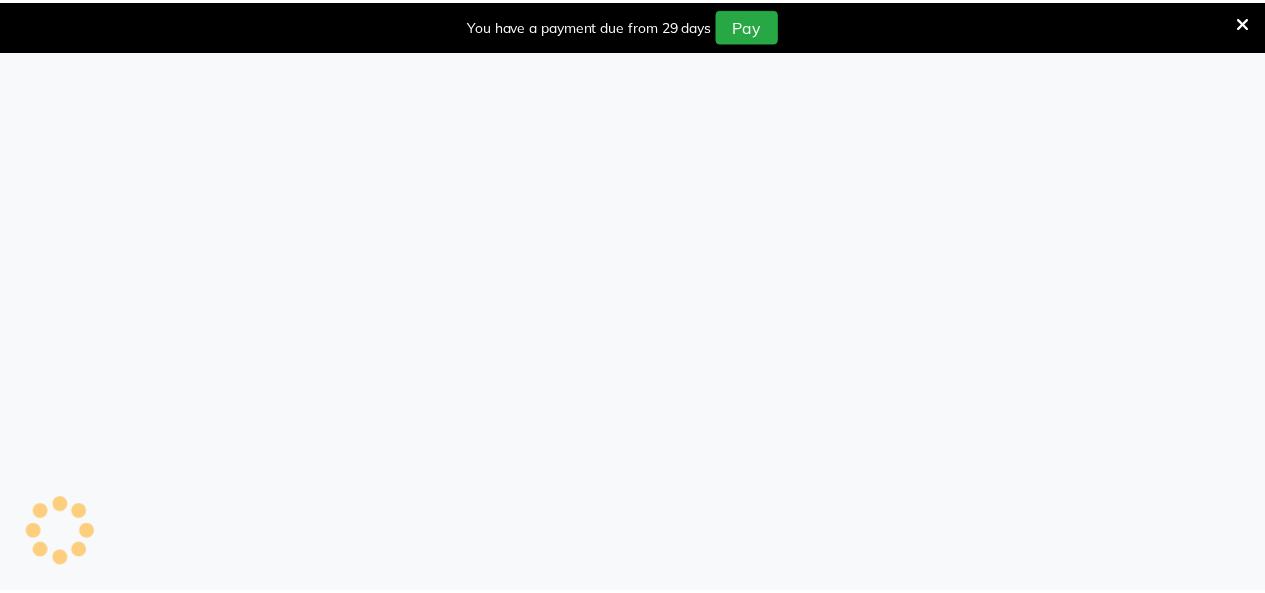 scroll, scrollTop: 0, scrollLeft: 0, axis: both 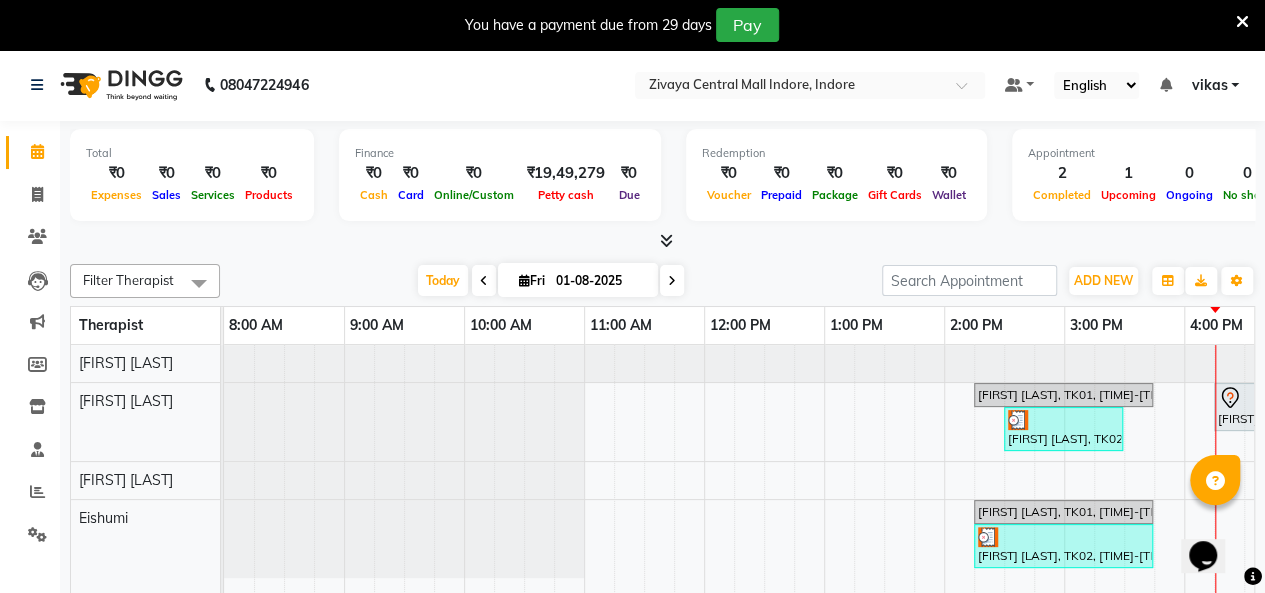 click at bounding box center (1242, 22) 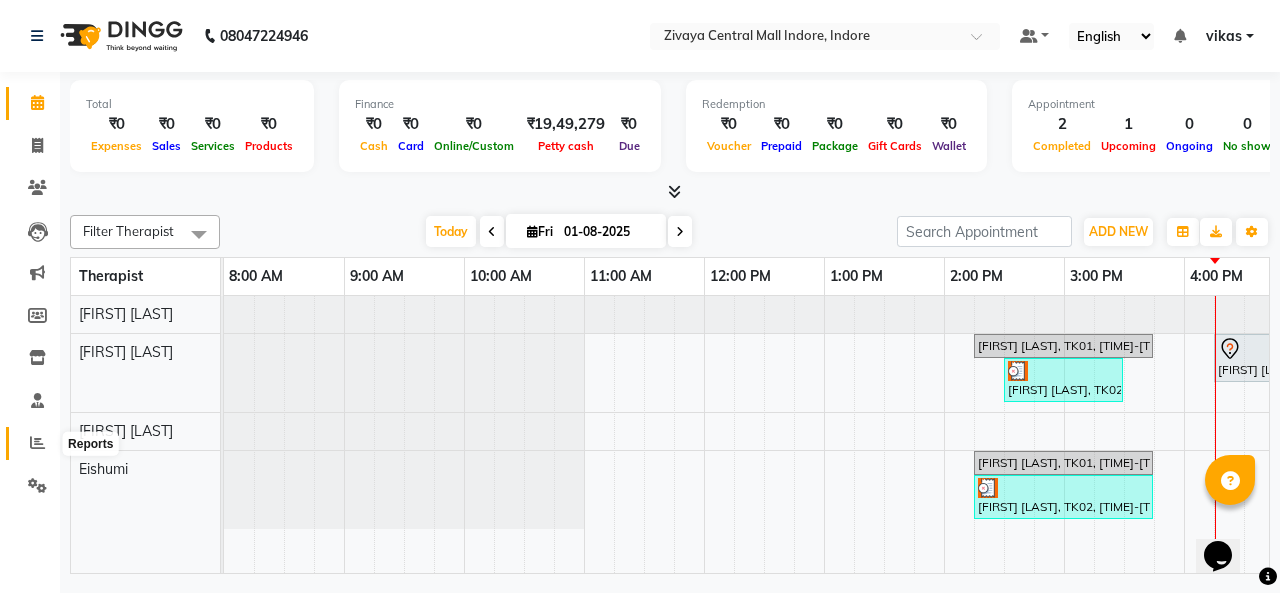 click 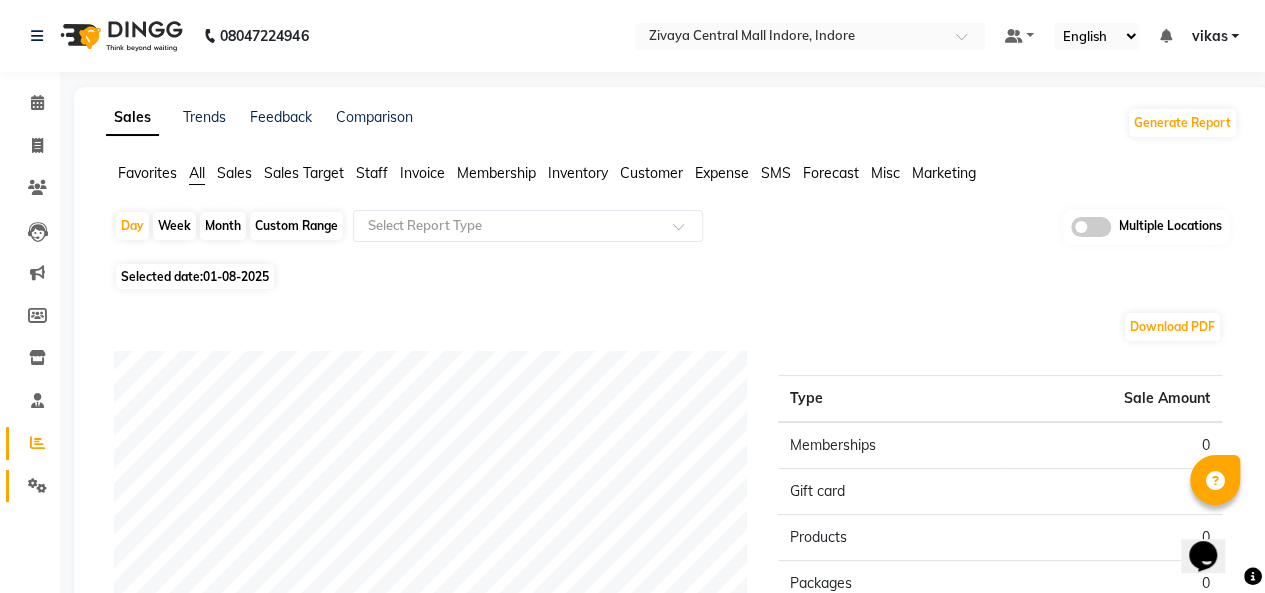 click on "Settings" 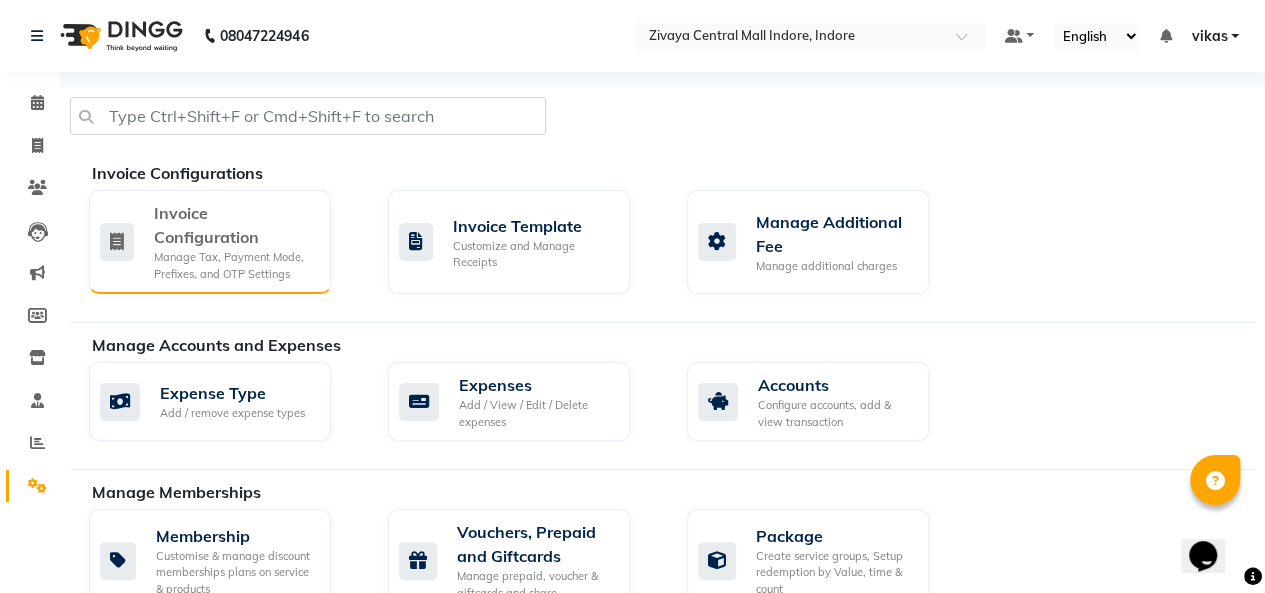 click on "Invoice Configuration" 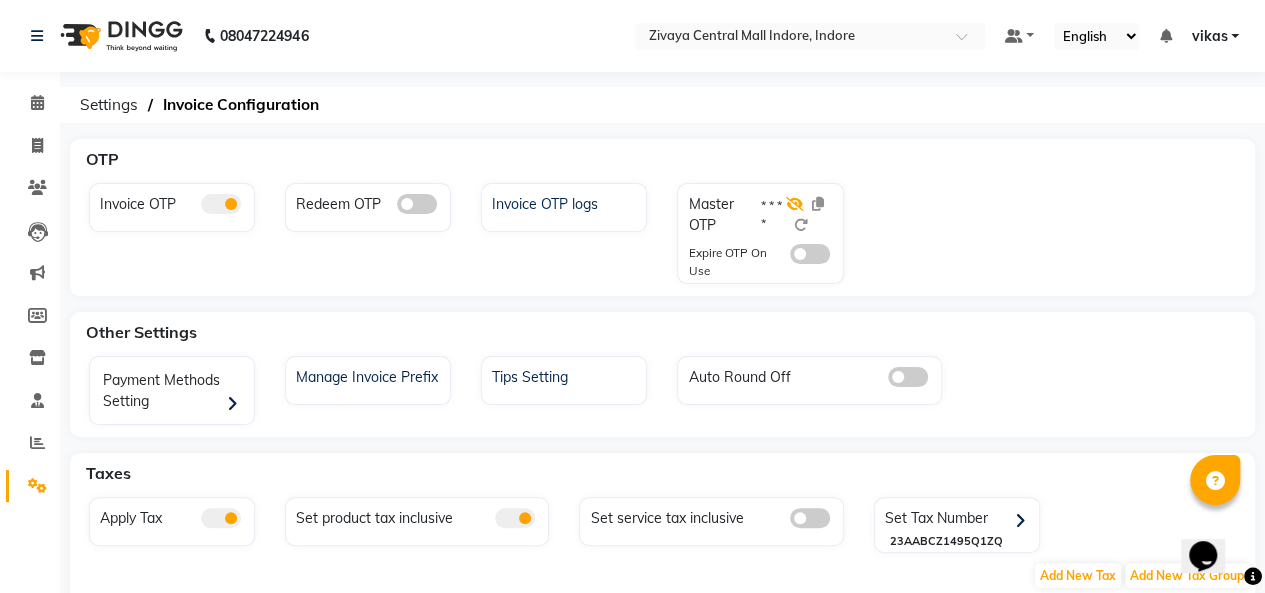 click 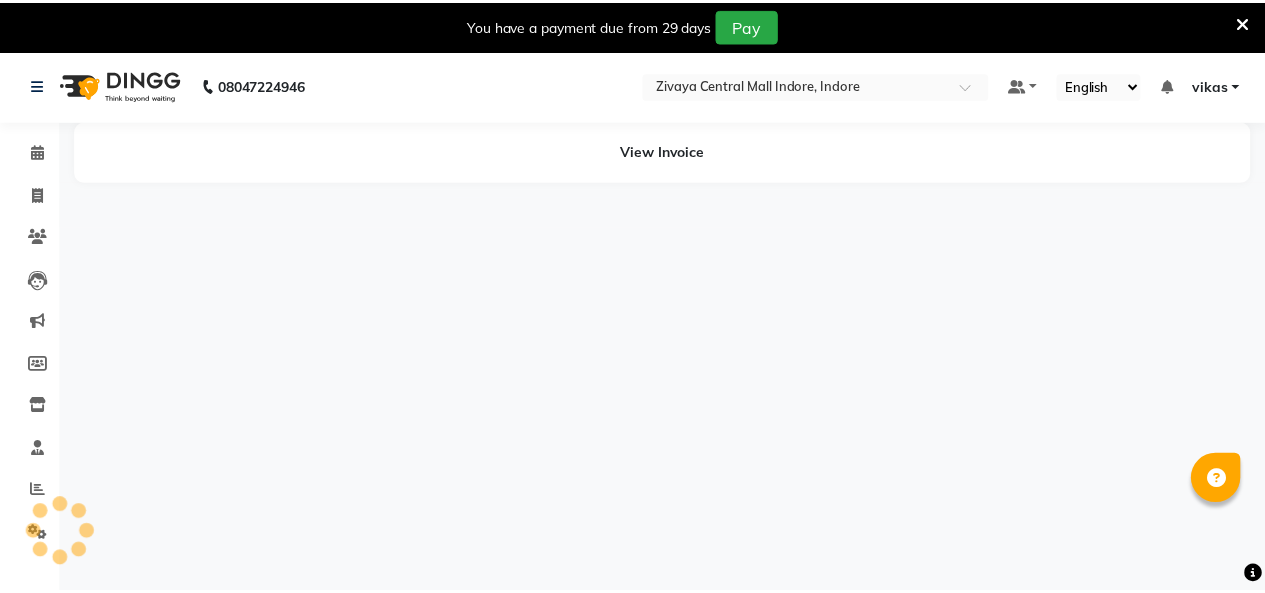 scroll, scrollTop: 0, scrollLeft: 0, axis: both 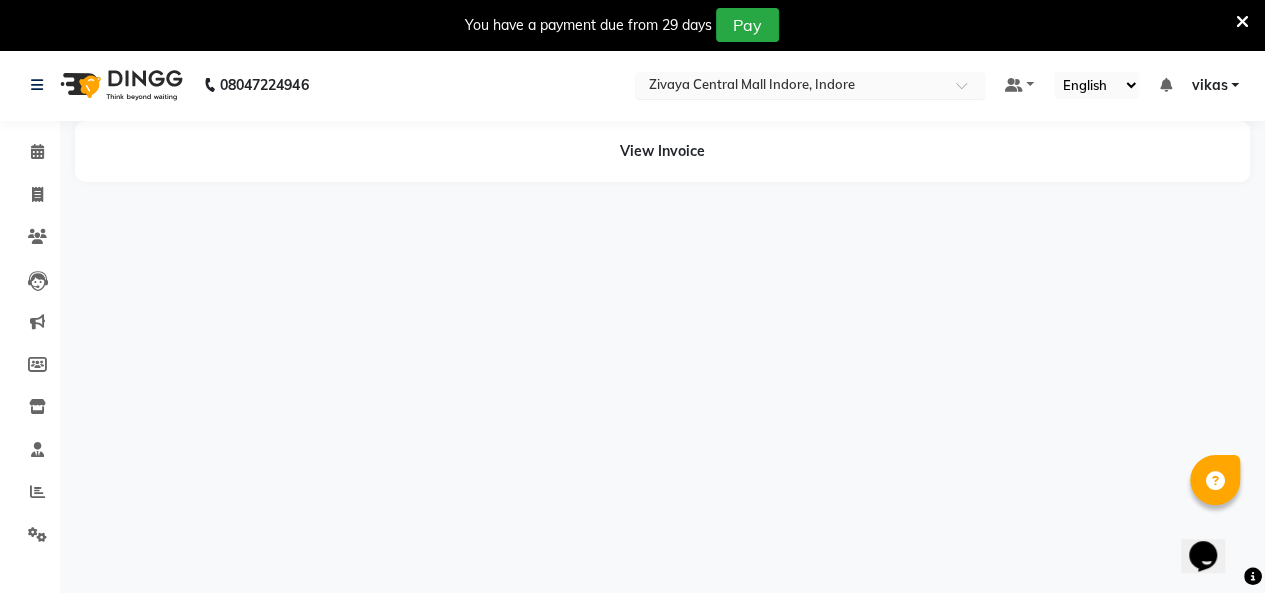 click at bounding box center (790, 87) 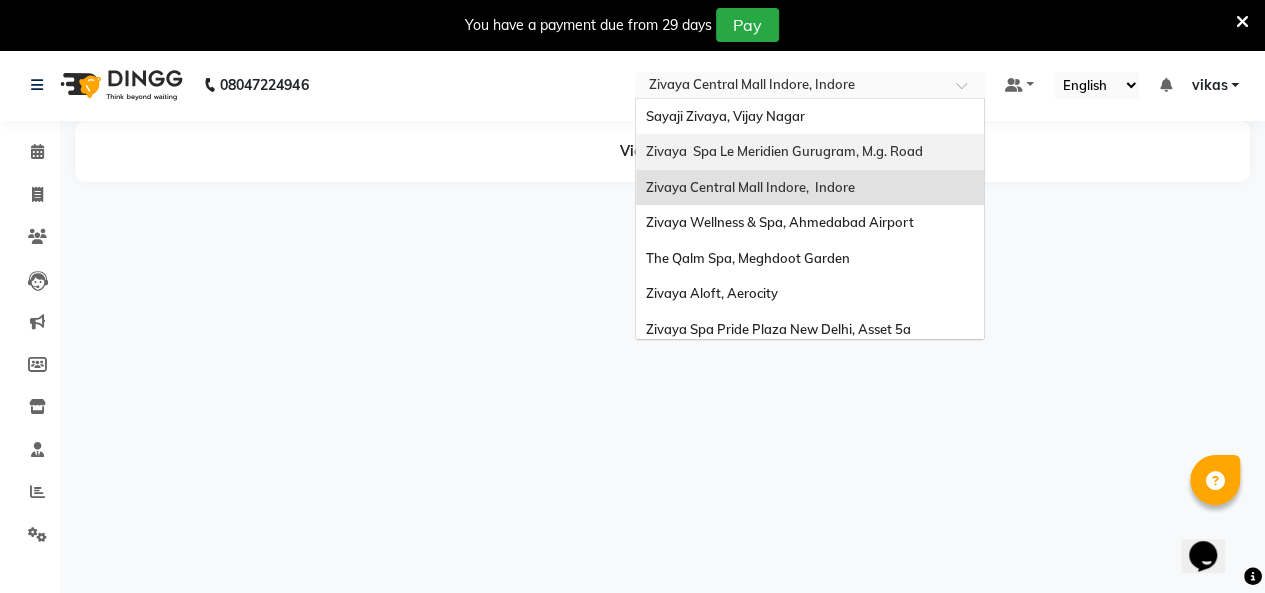 click on "Zivaya  Spa Le Meridien Gurugram, M.g. Road" at bounding box center (810, 152) 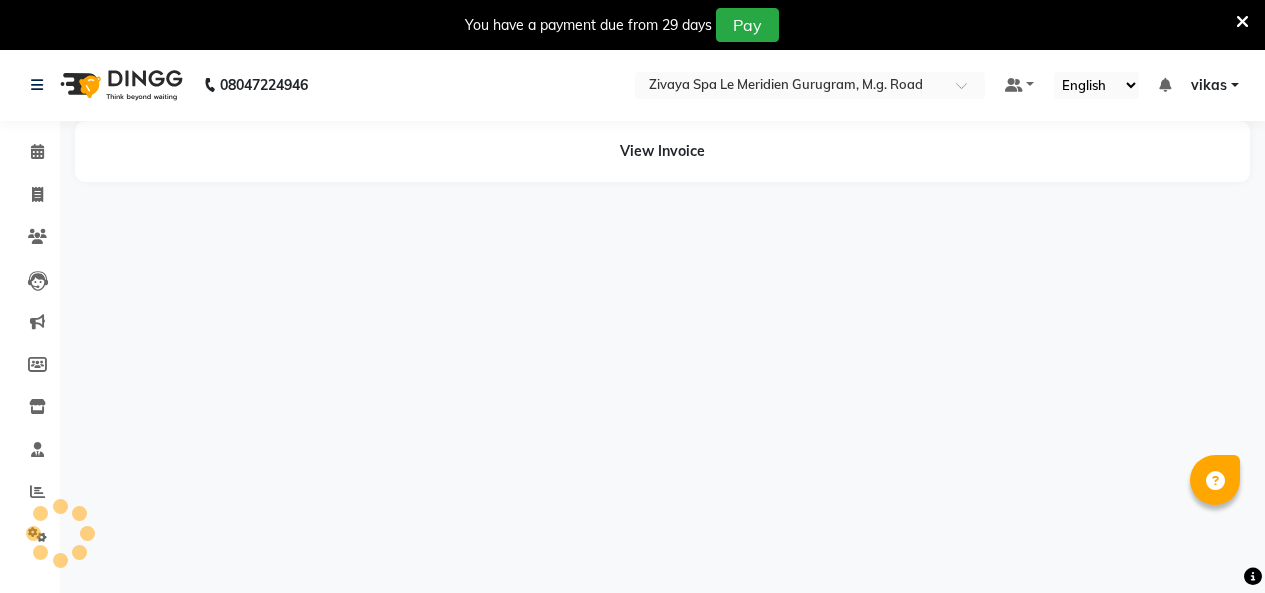 scroll, scrollTop: 0, scrollLeft: 0, axis: both 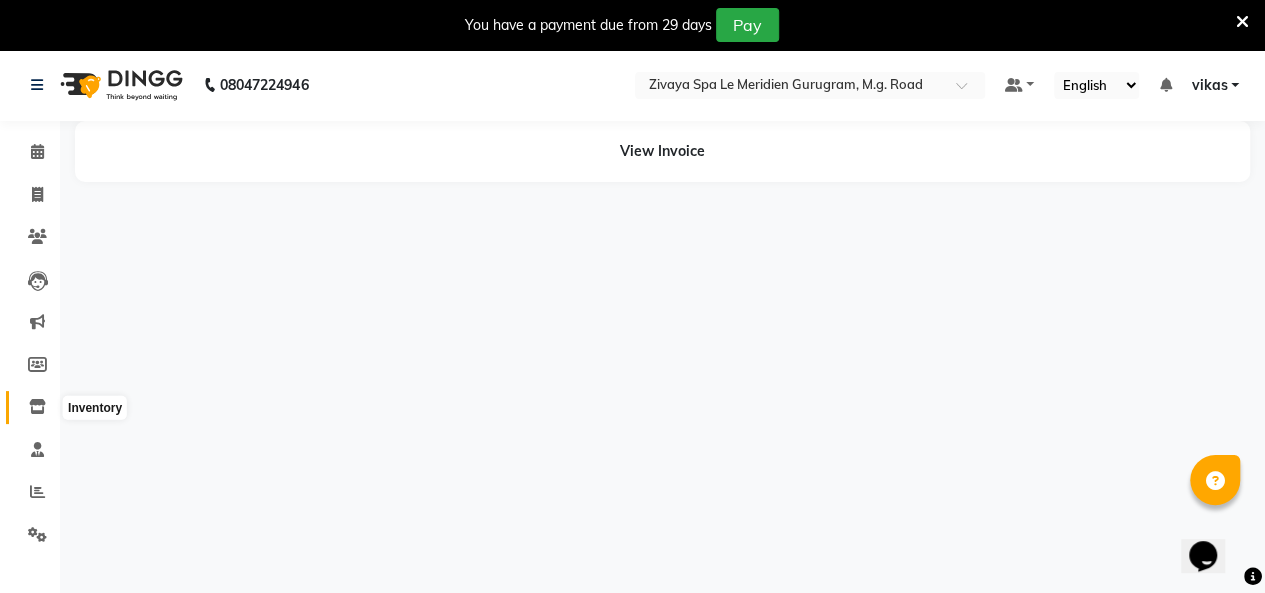 click 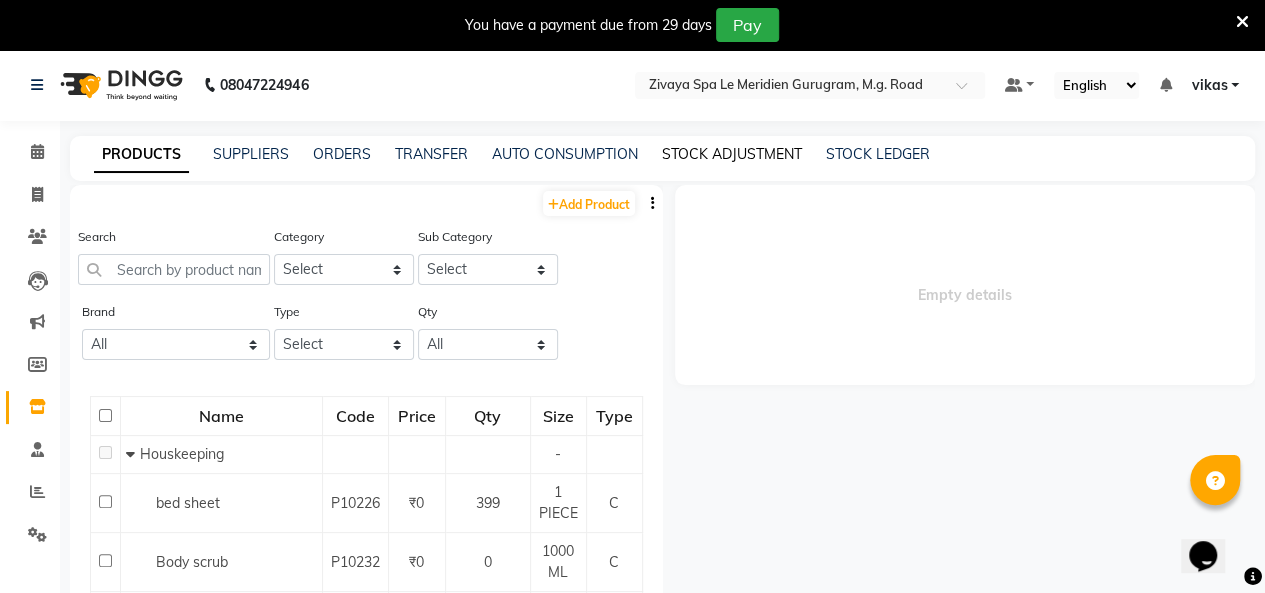 click on "STOCK ADJUSTMENT" 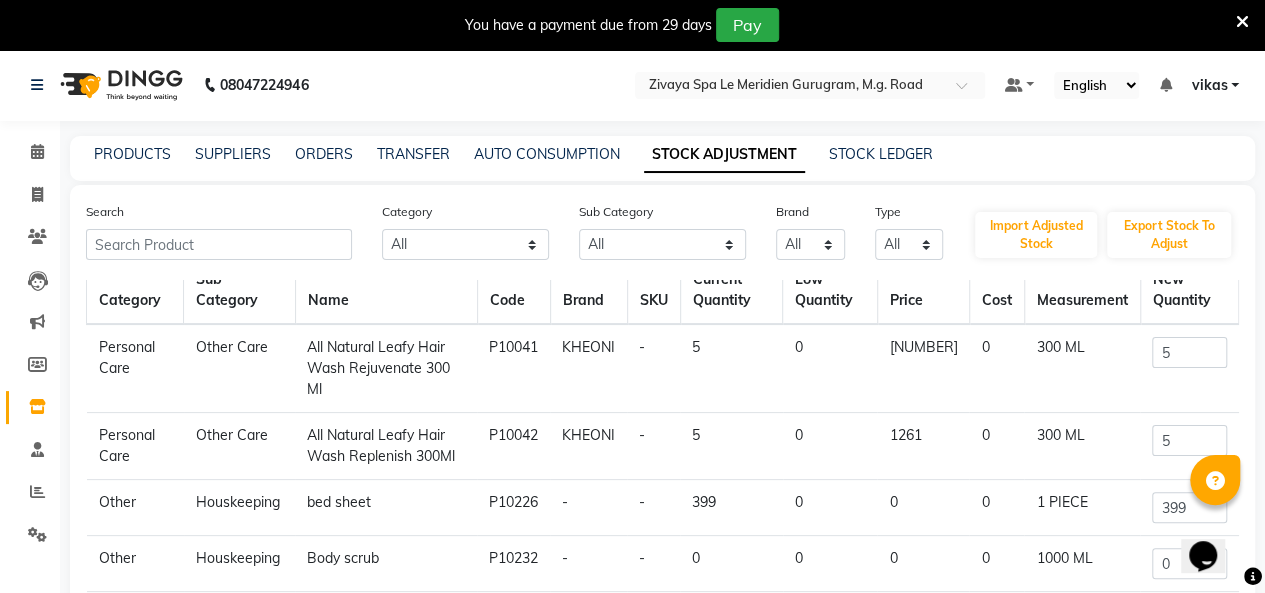 scroll, scrollTop: 0, scrollLeft: 0, axis: both 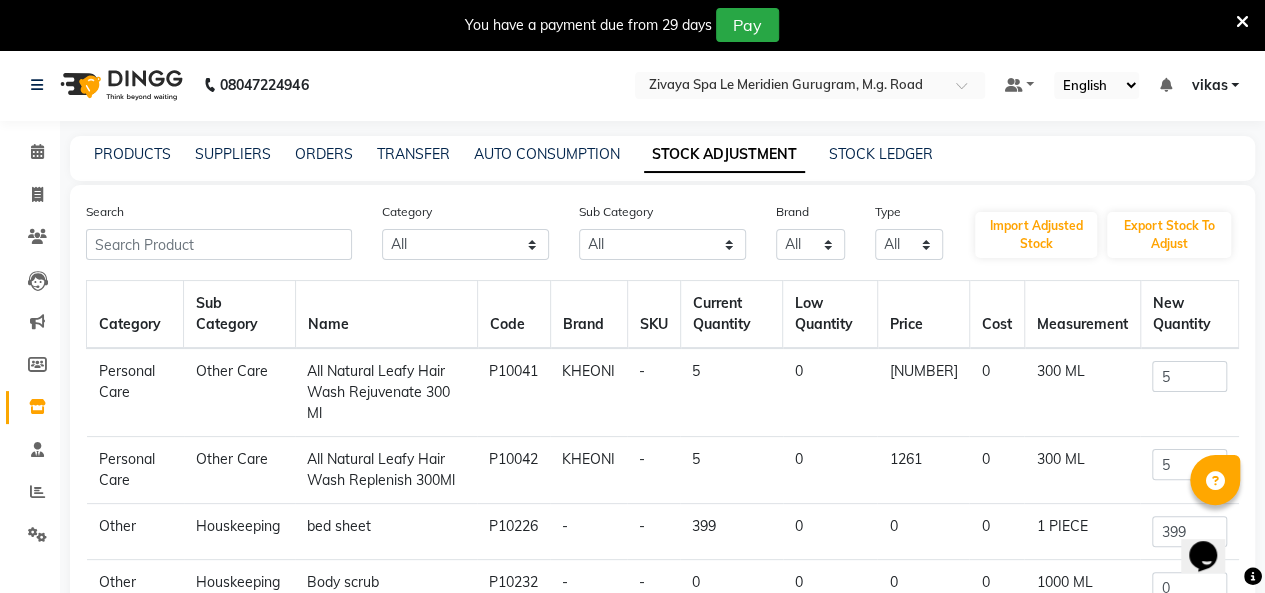 drag, startPoint x: 878, startPoint y: 47, endPoint x: 477, endPoint y: 73, distance: 401.842 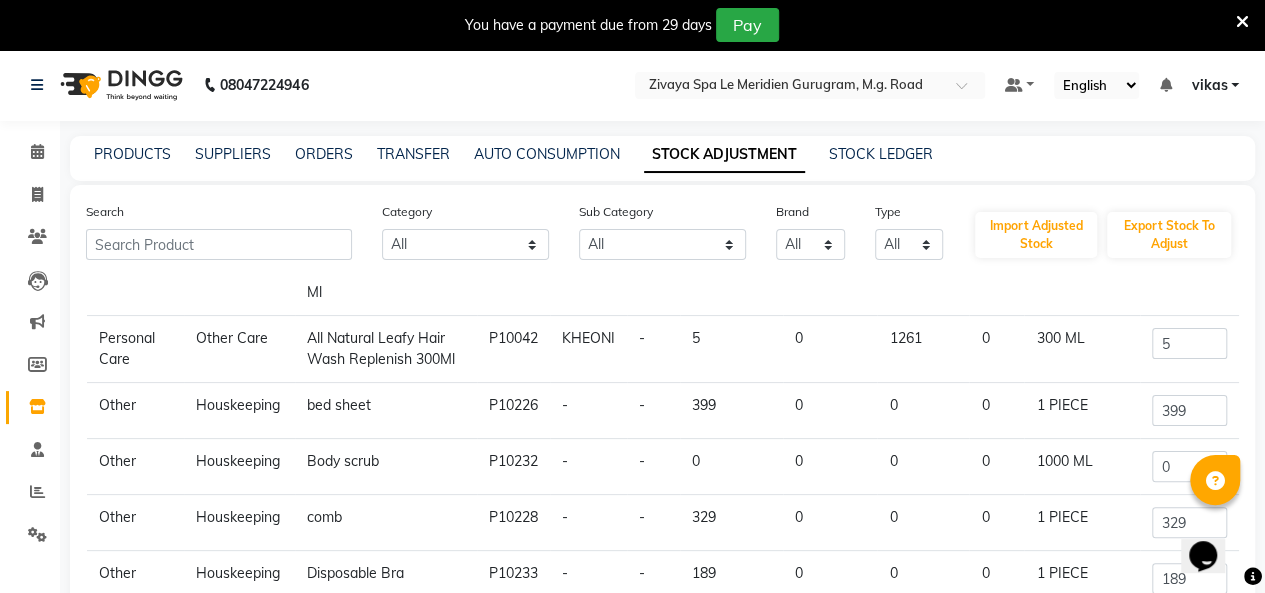 scroll, scrollTop: 195, scrollLeft: 0, axis: vertical 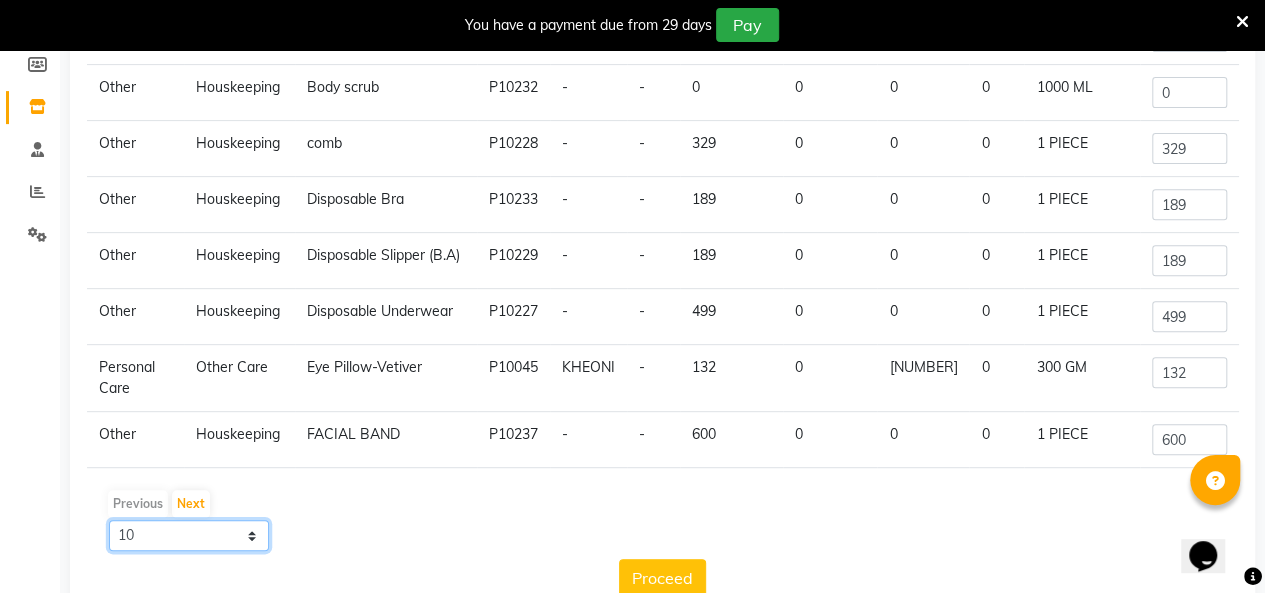 click on "10 50 100" 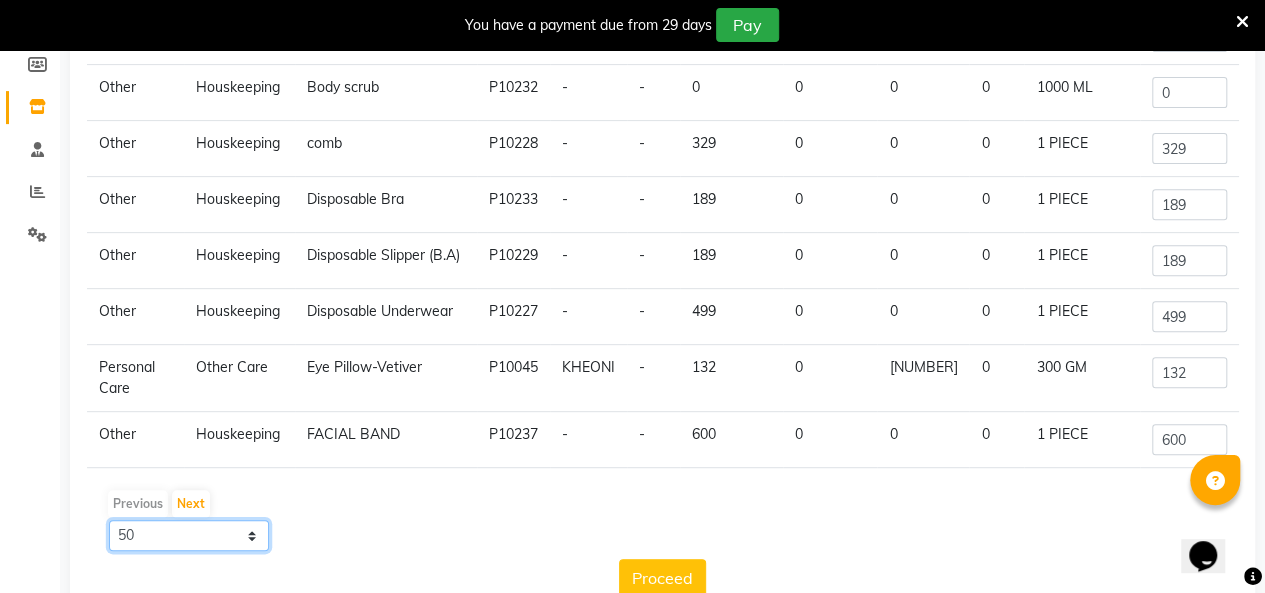 click on "10 50 100" 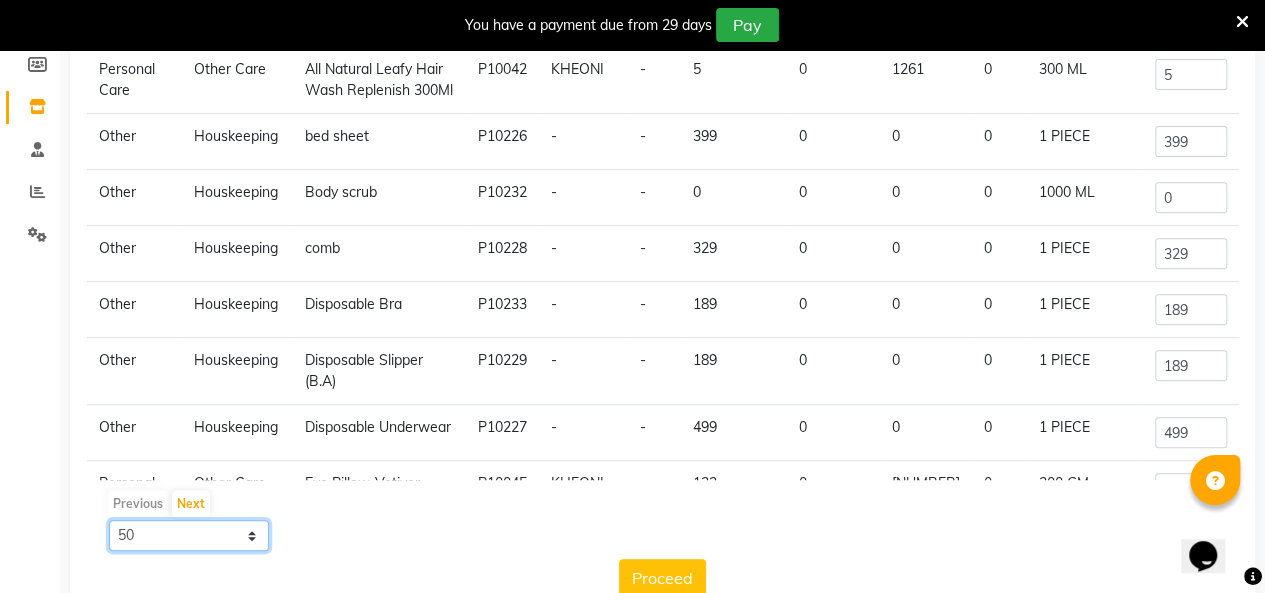 scroll, scrollTop: 0, scrollLeft: 0, axis: both 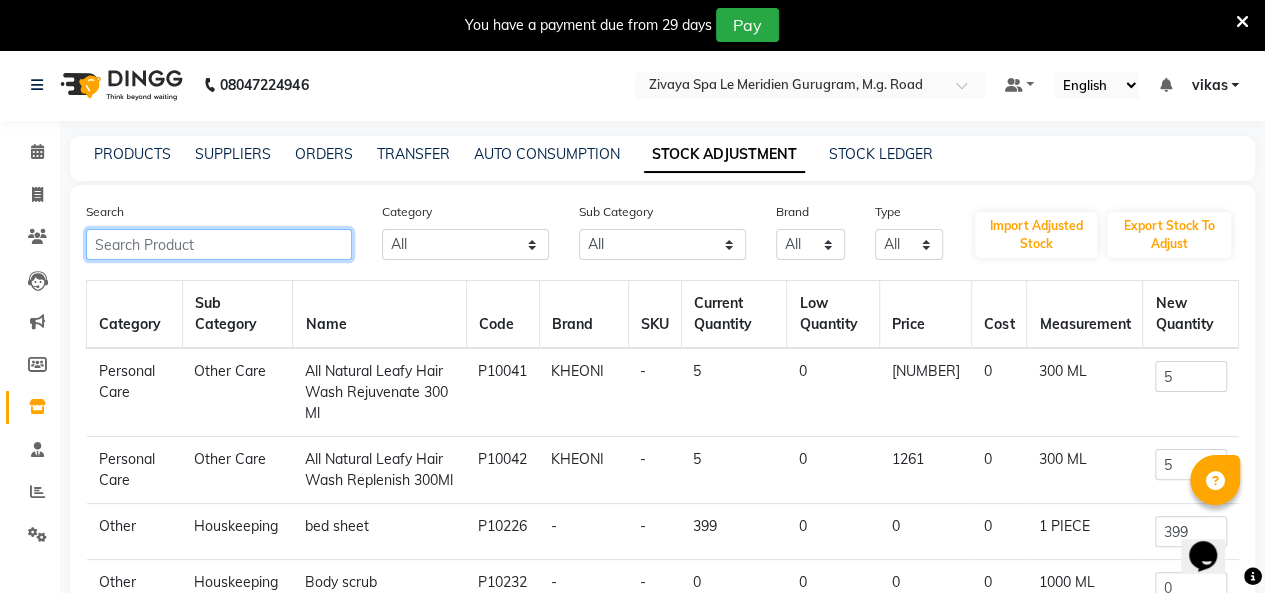 click 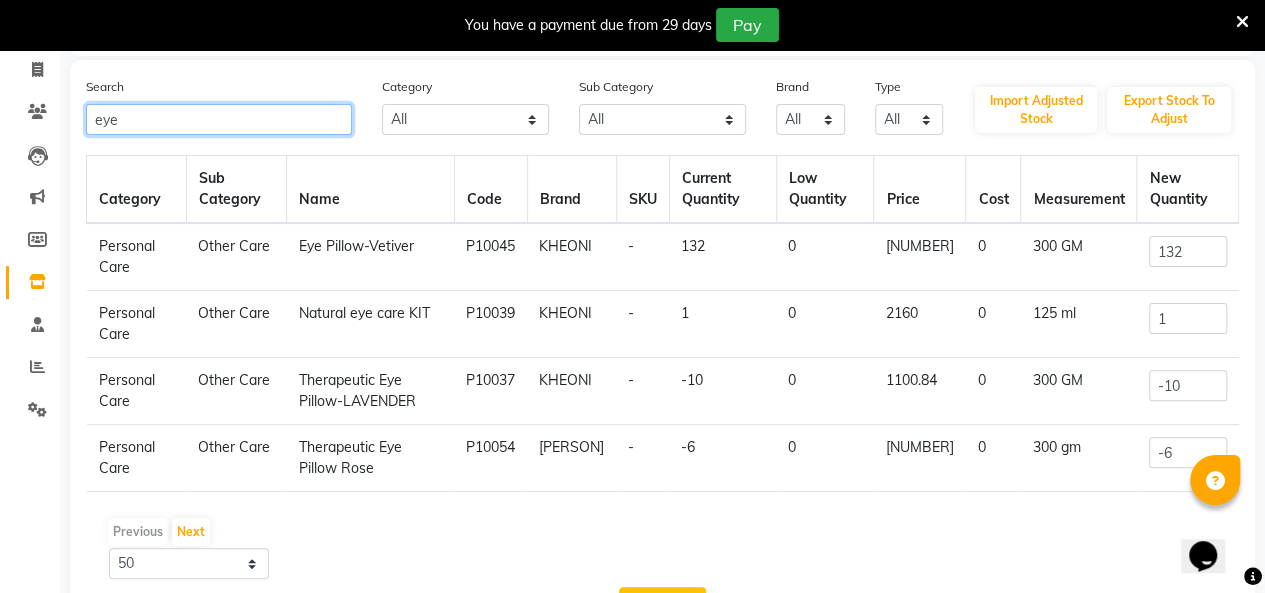 scroll, scrollTop: 100, scrollLeft: 0, axis: vertical 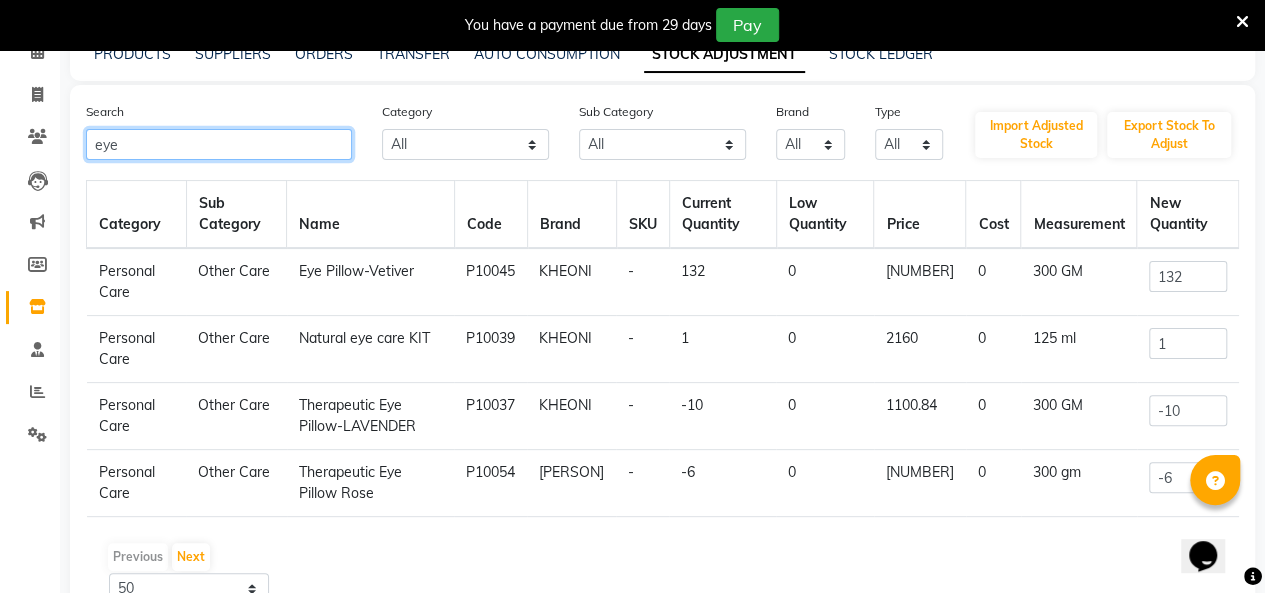 click on "eye" 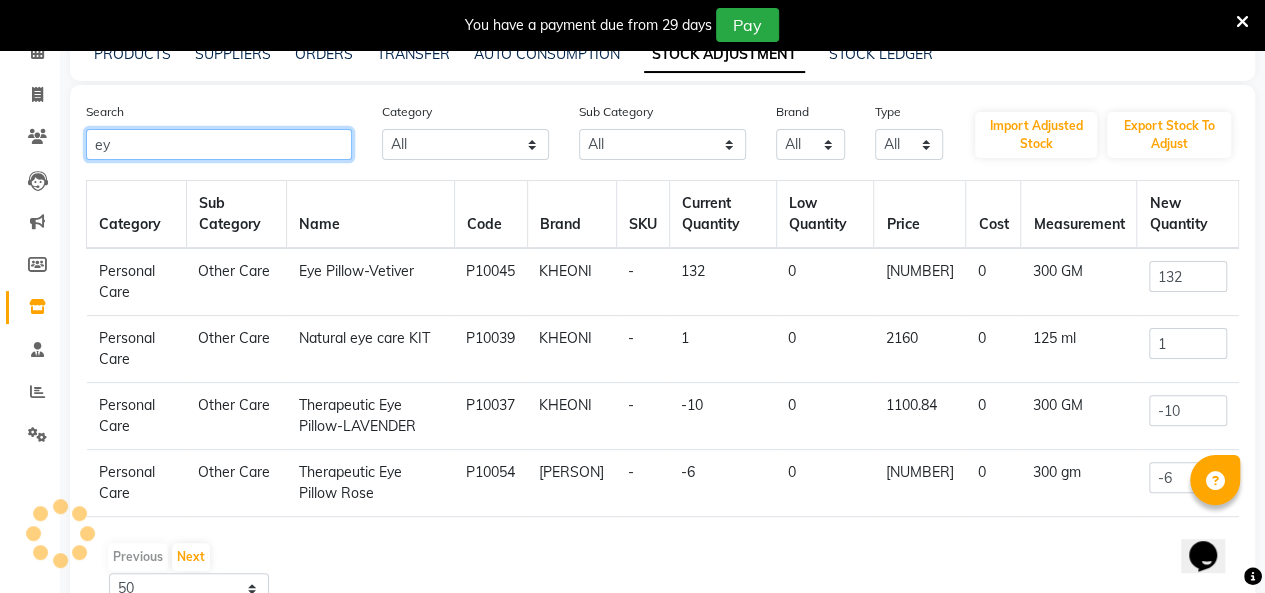 type on "e" 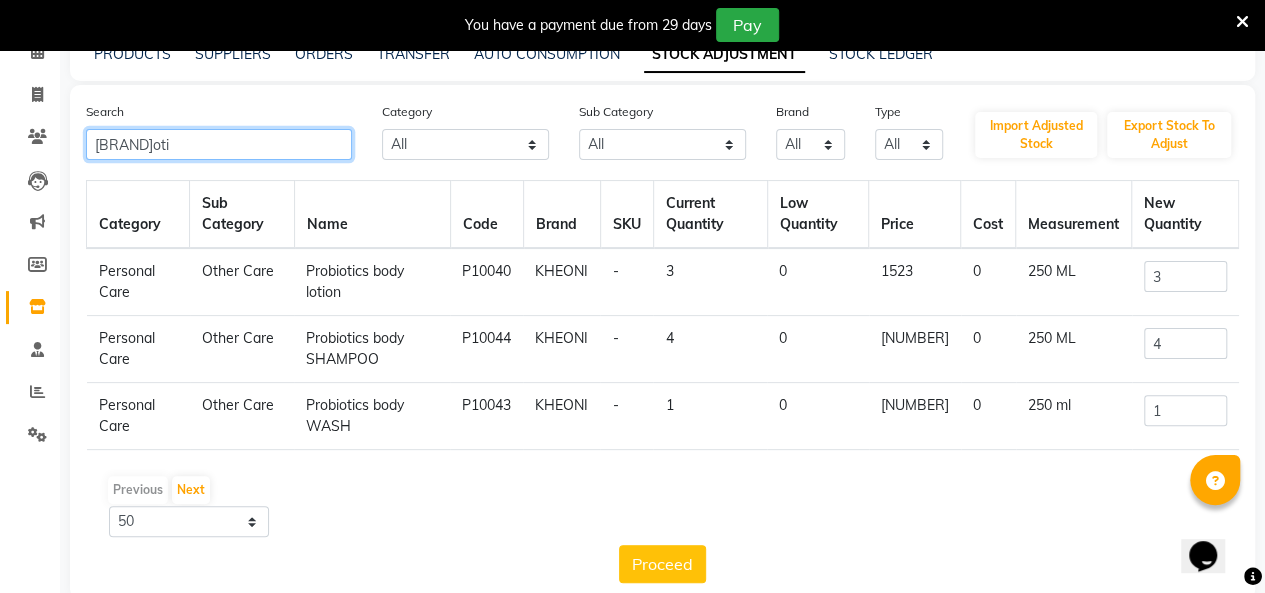 type on "probioti" 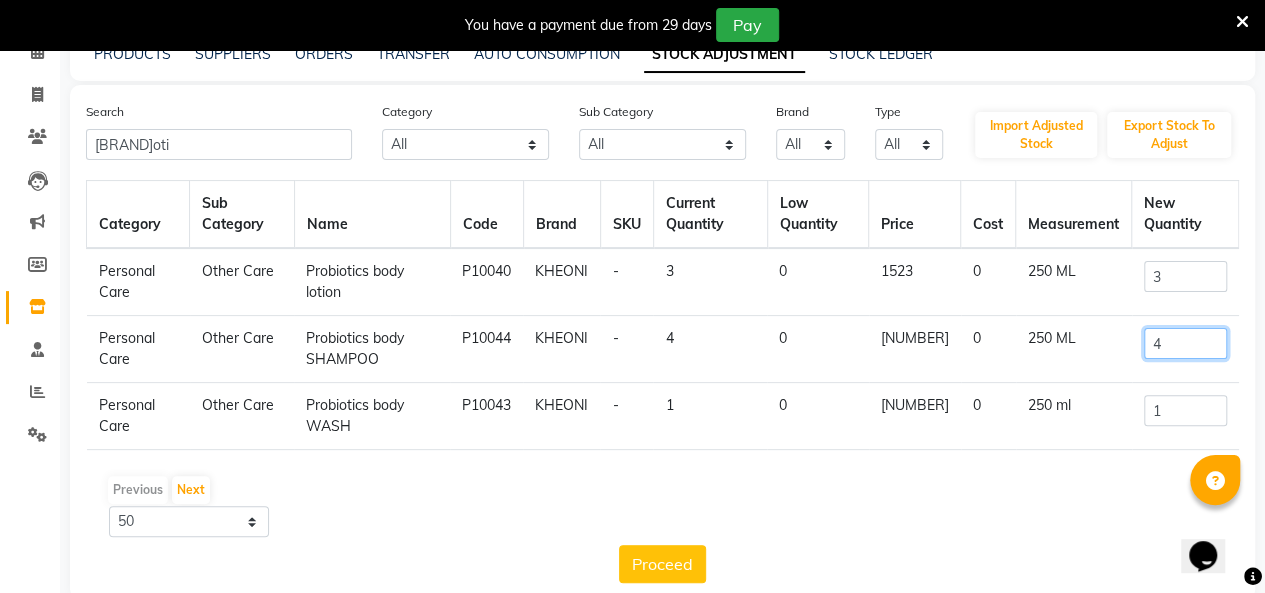 click on "4" 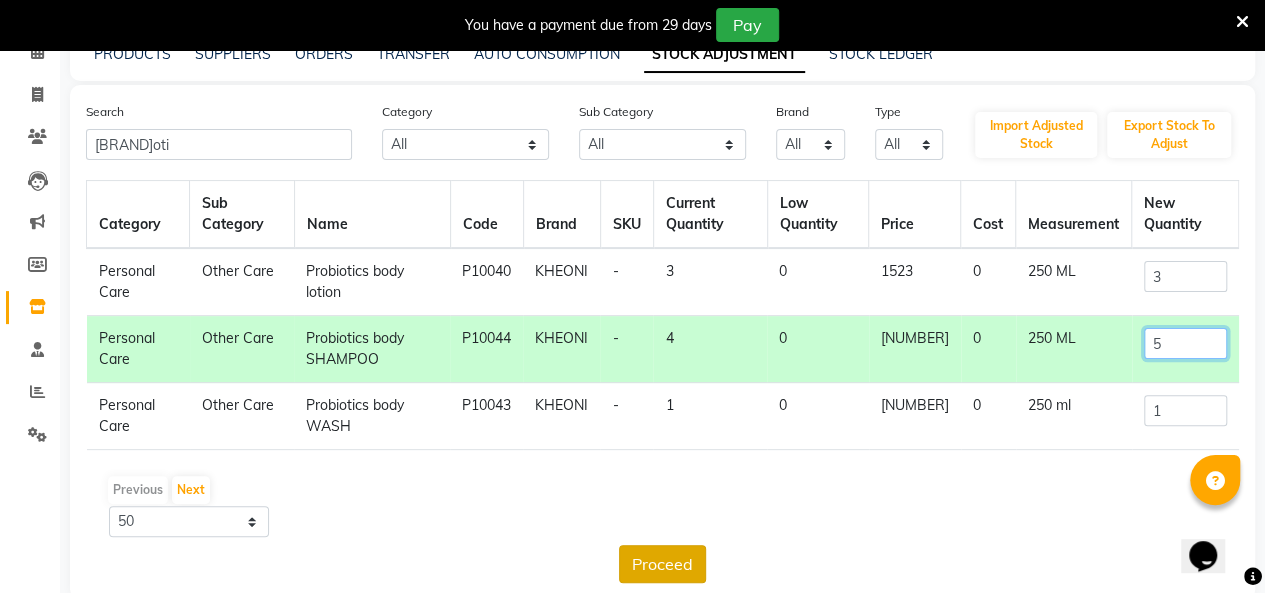 type on "5" 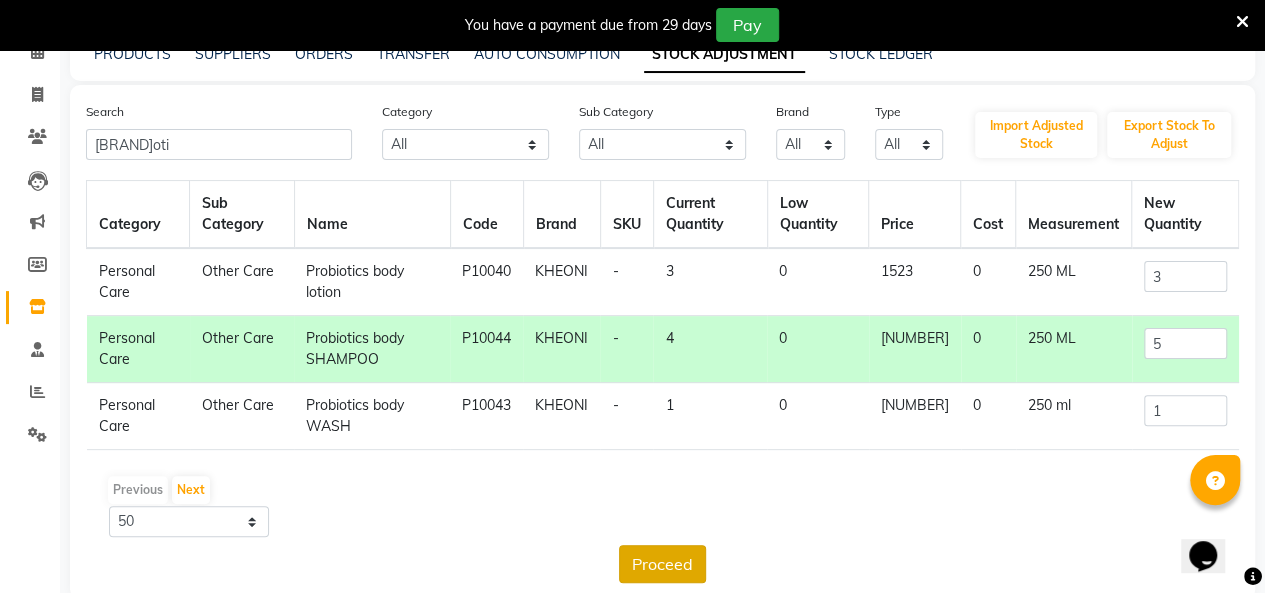 click on "Proceed" 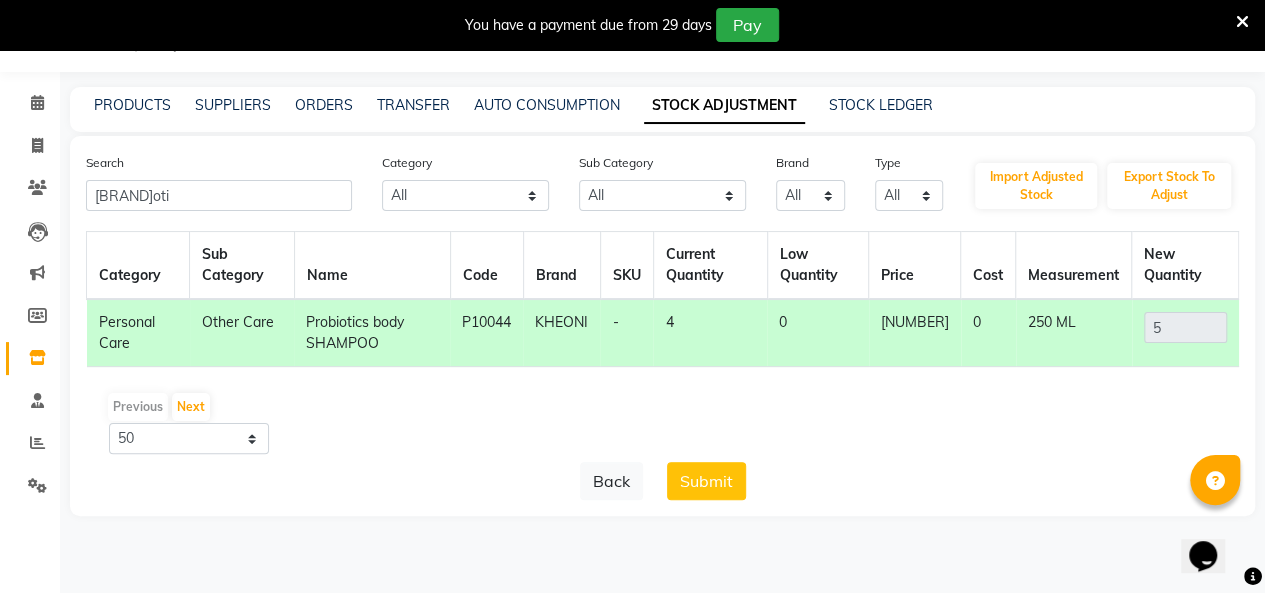 scroll, scrollTop: 49, scrollLeft: 0, axis: vertical 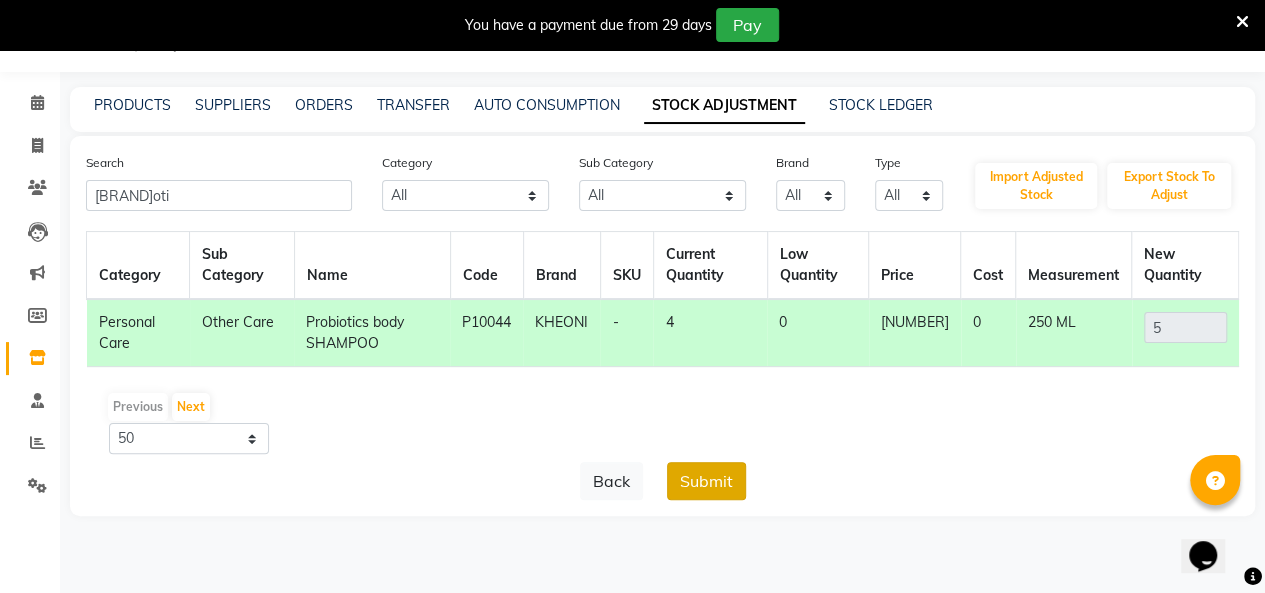 click on "Submit" 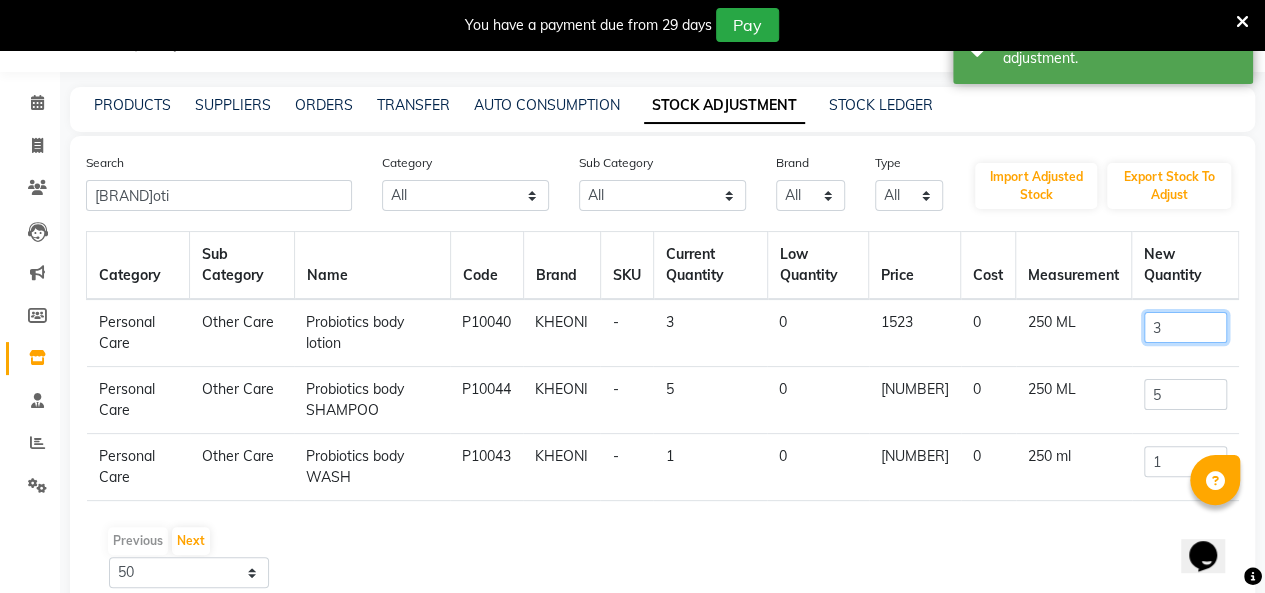 click on "3" 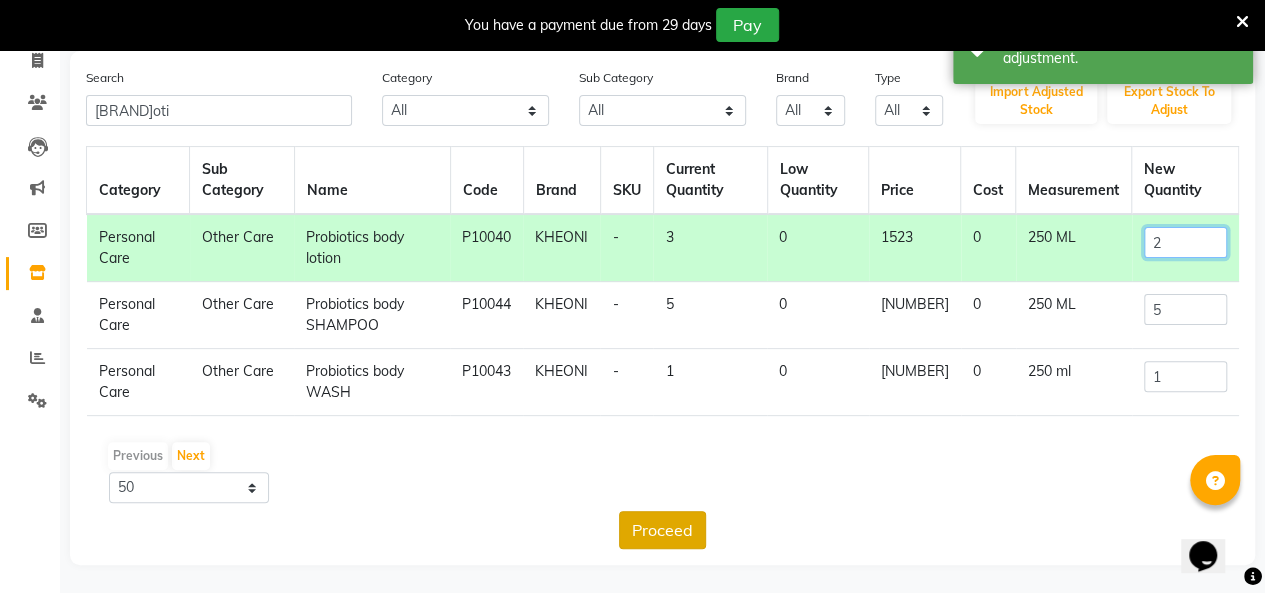 type on "2" 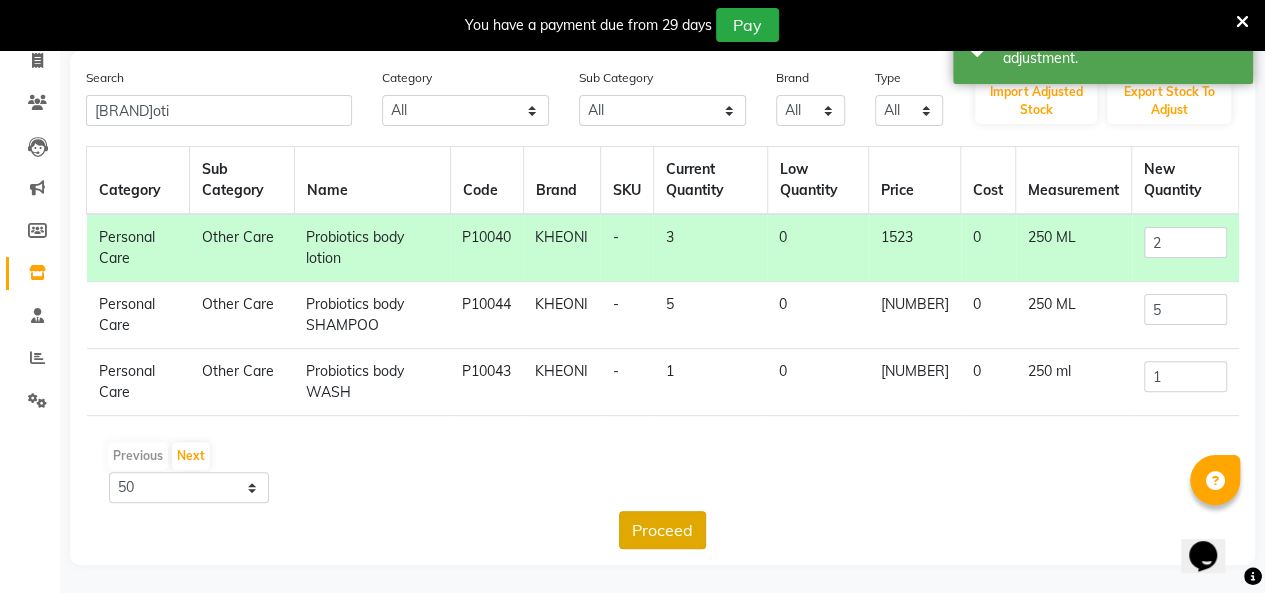 click on "Proceed" 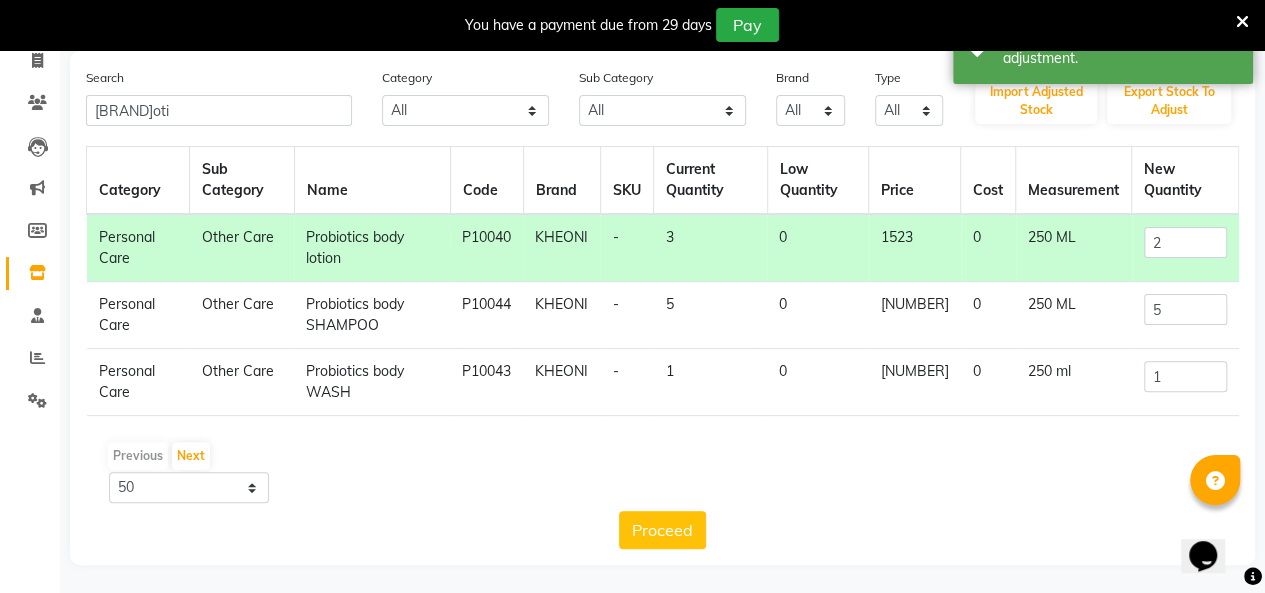 scroll, scrollTop: 49, scrollLeft: 0, axis: vertical 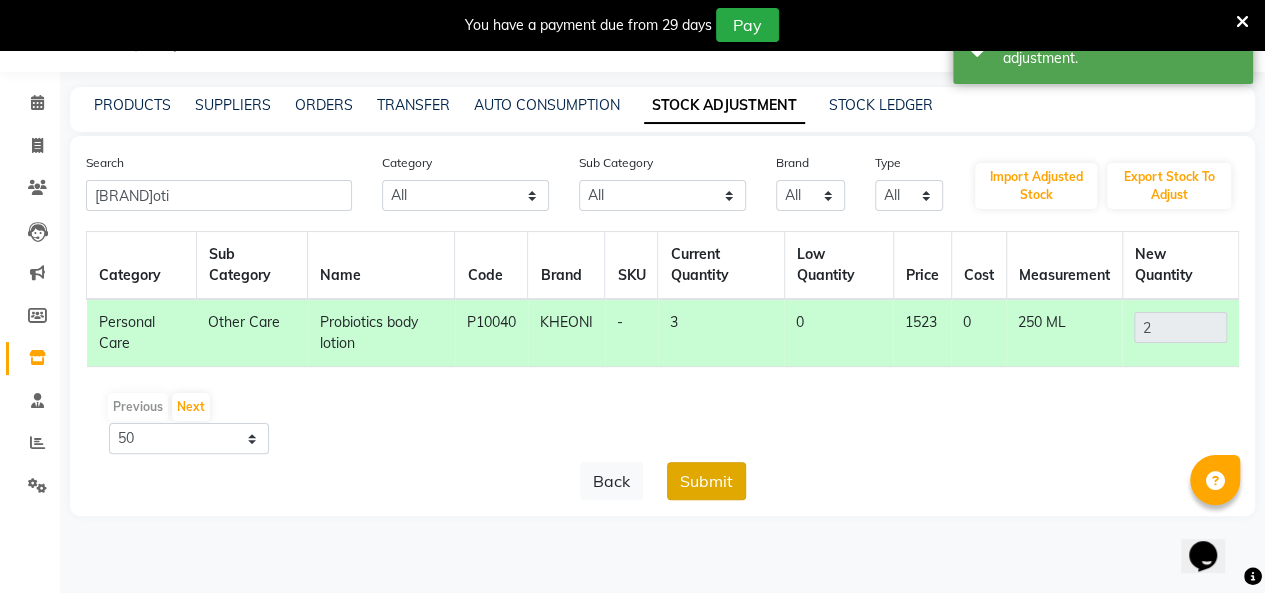 click on "Submit" 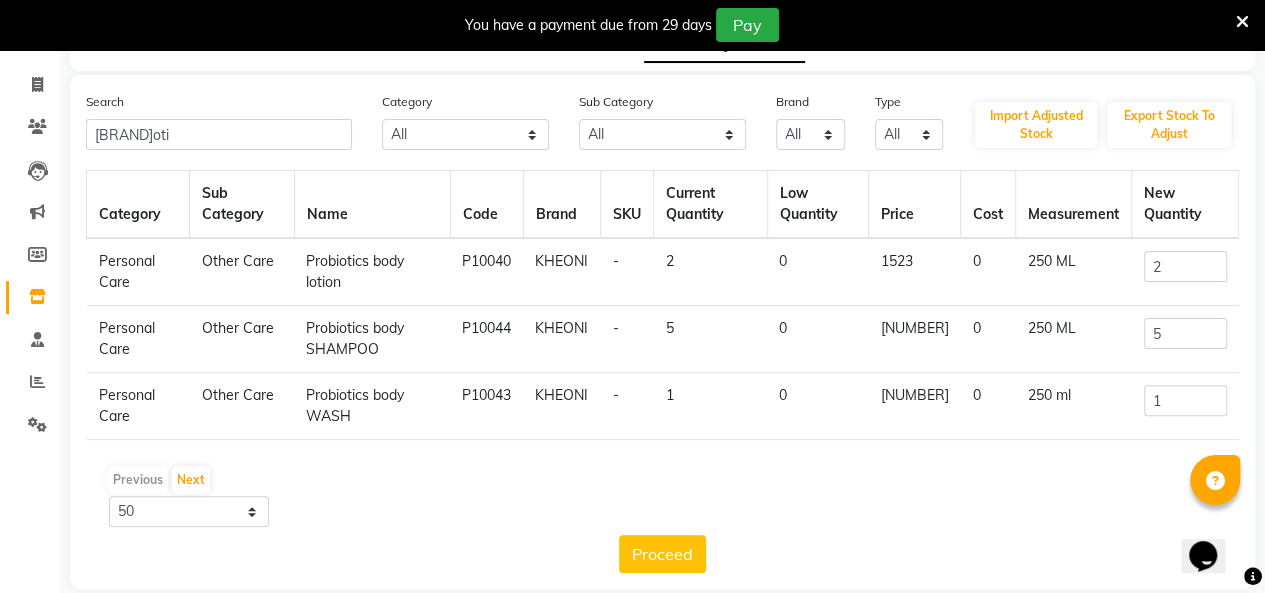 scroll, scrollTop: 134, scrollLeft: 0, axis: vertical 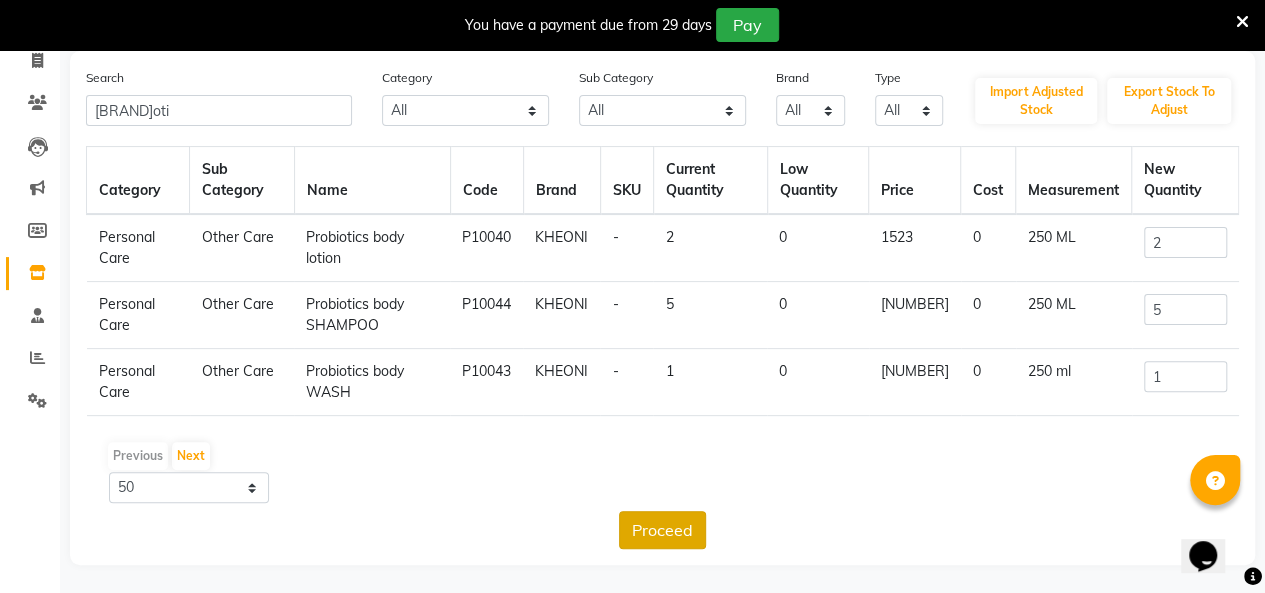 click on "Proceed" 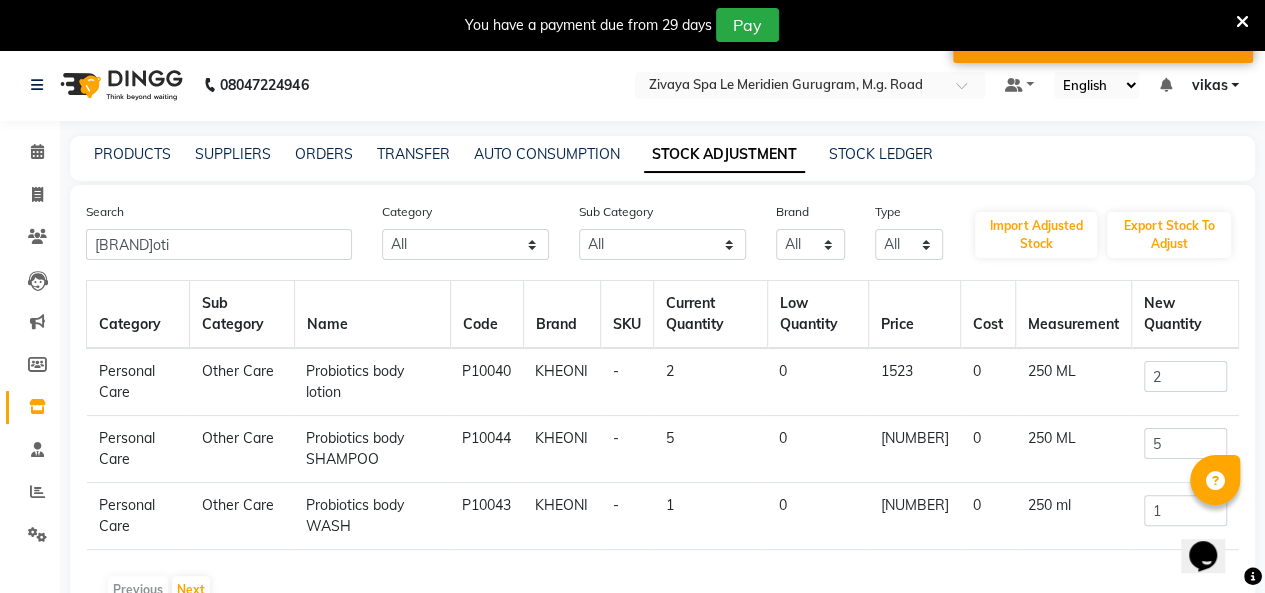 scroll, scrollTop: 0, scrollLeft: 0, axis: both 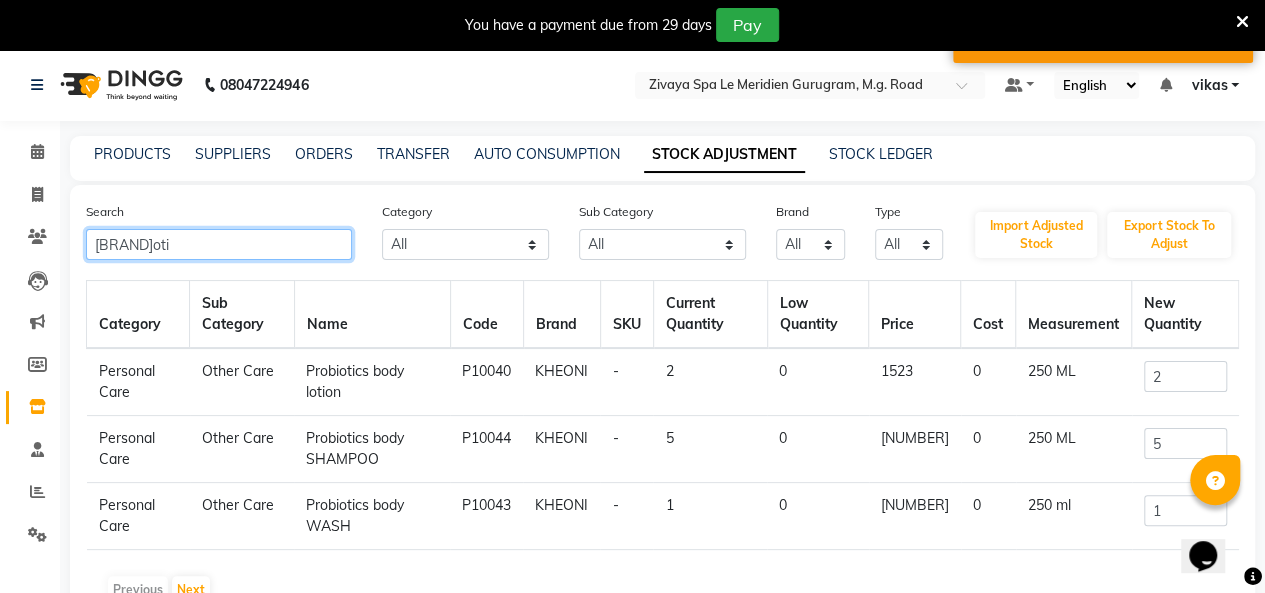 click on "probioti" 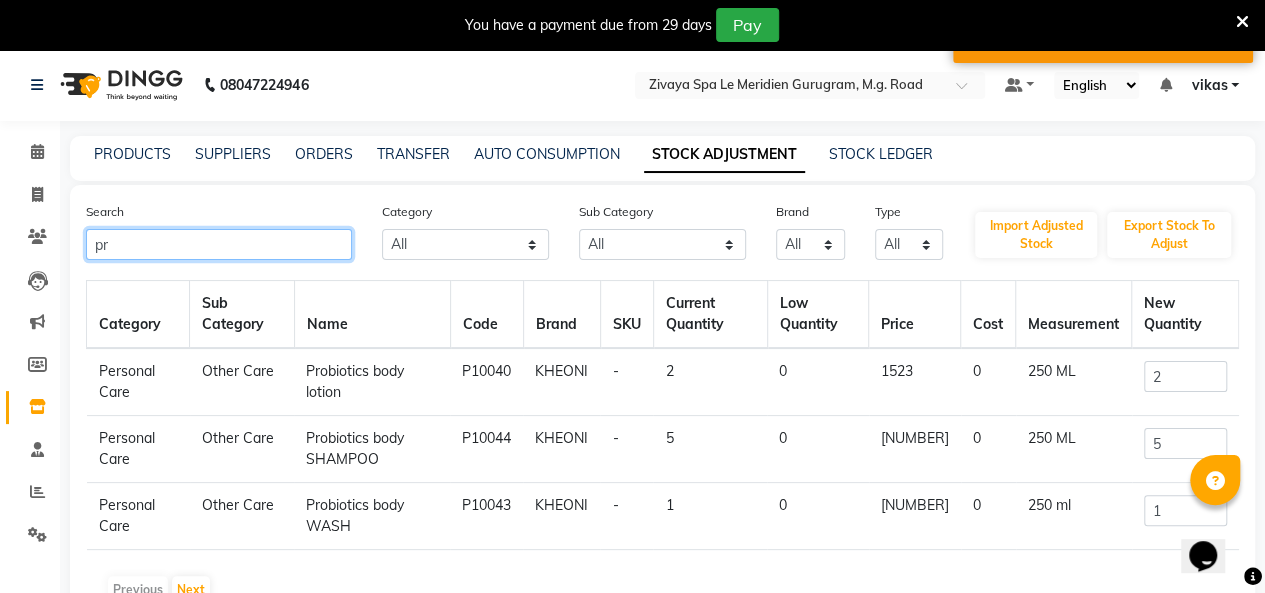 type on "p" 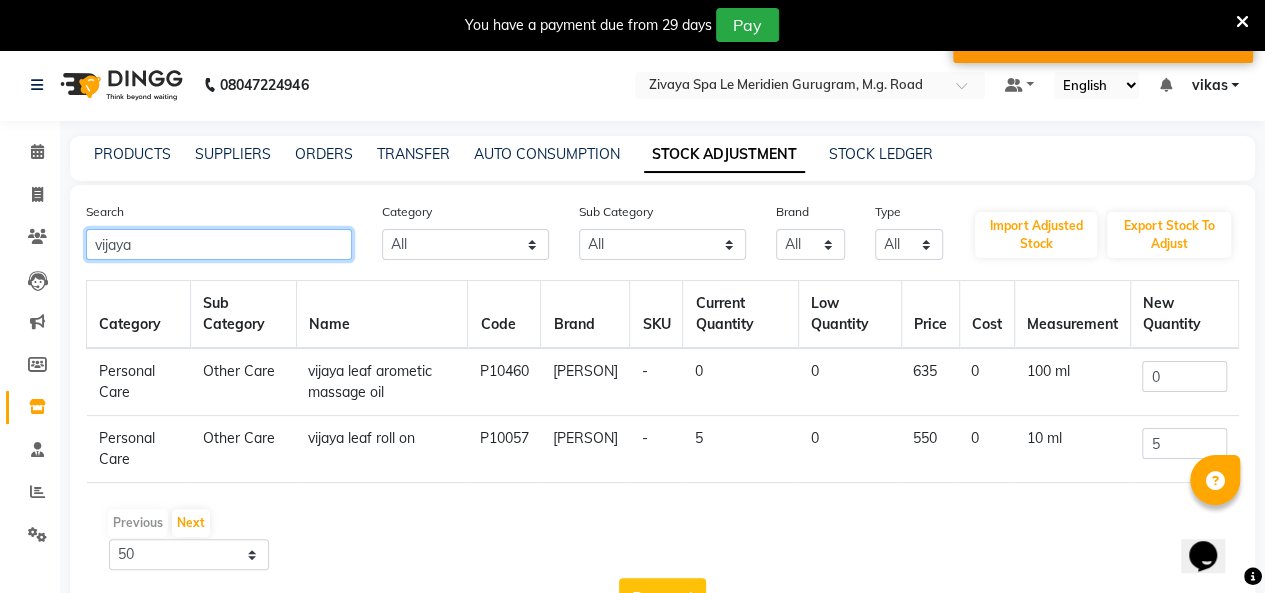 type on "vijaya" 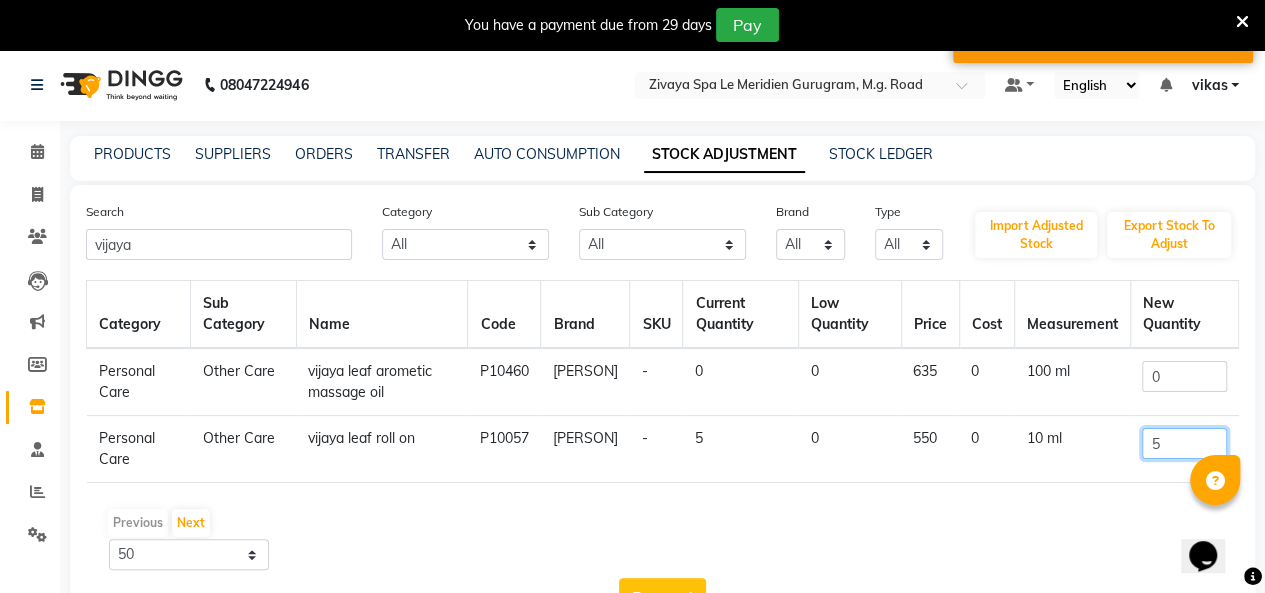 click on "5" 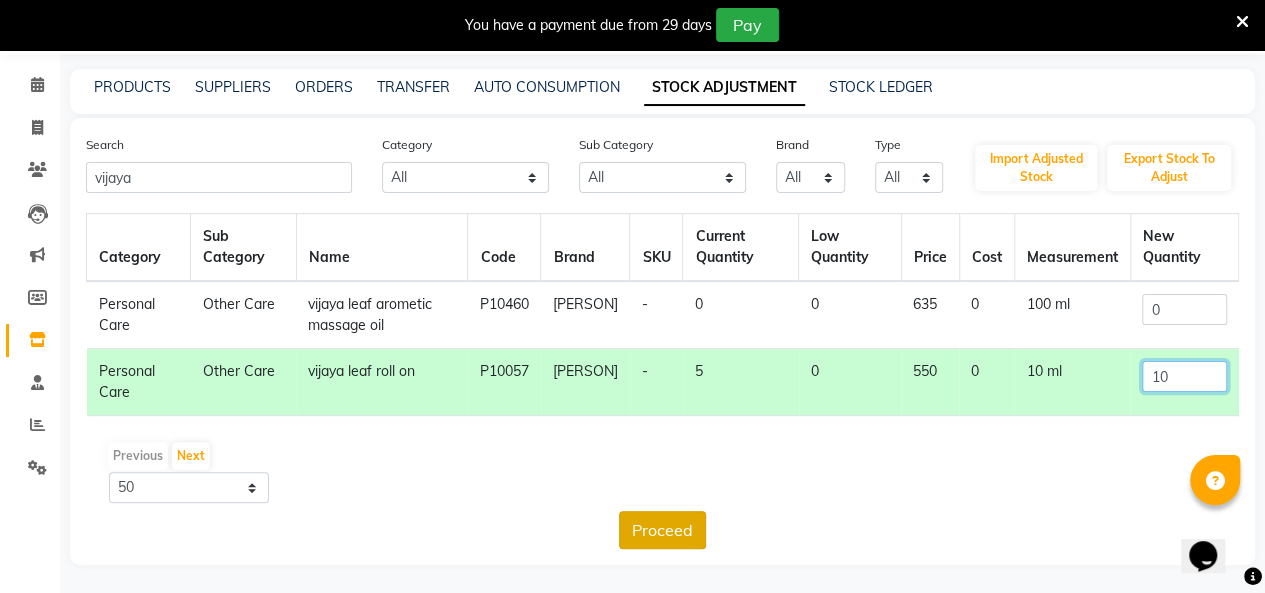 type on "10" 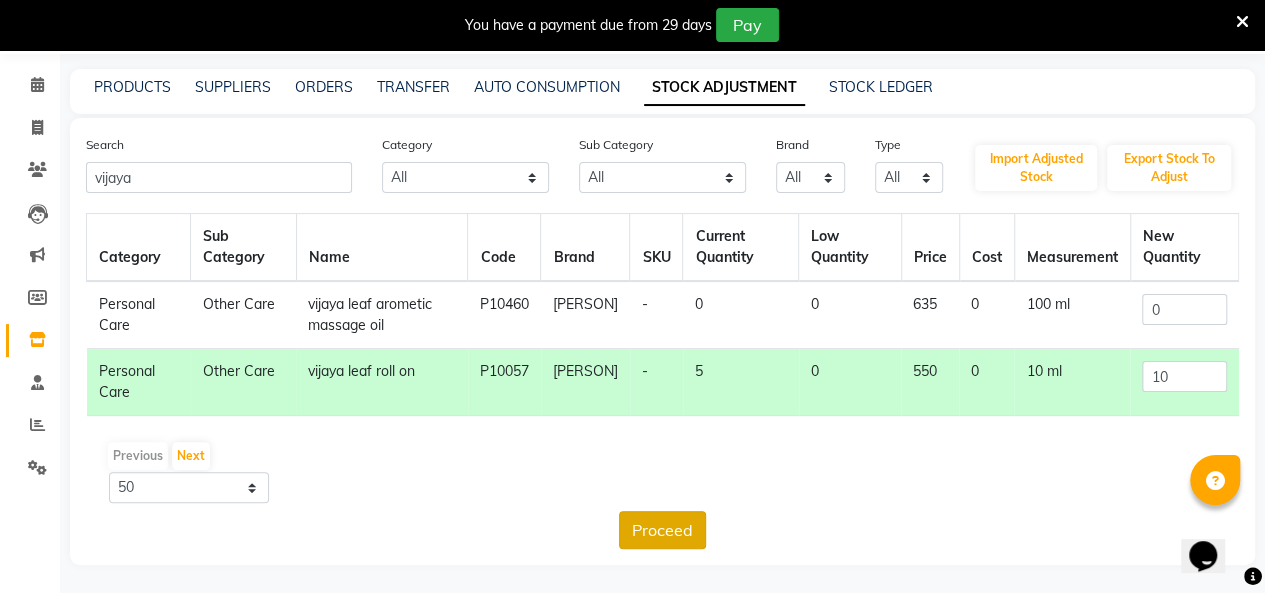 click on "Proceed" 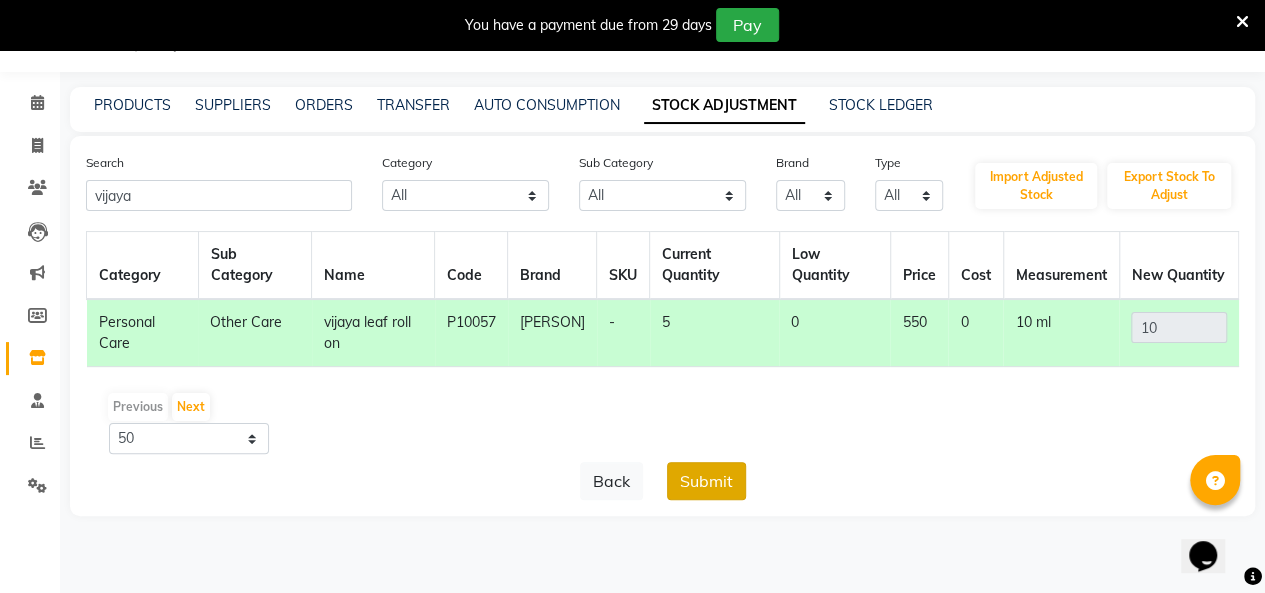 click on "Submit" 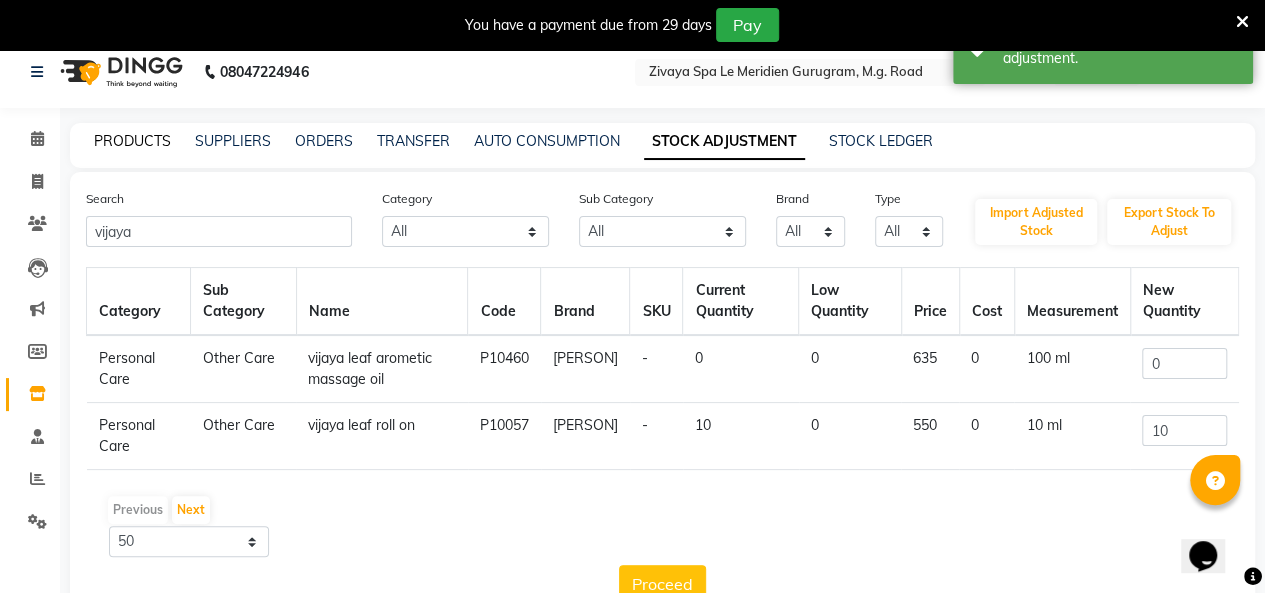 scroll, scrollTop: 0, scrollLeft: 0, axis: both 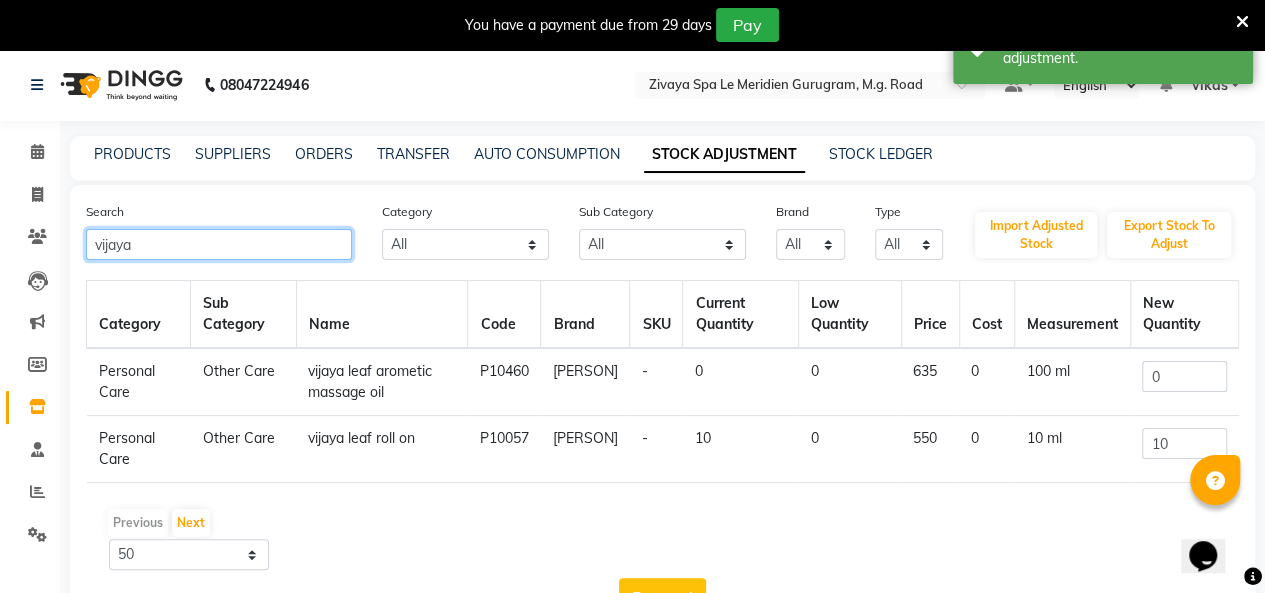 click on "vijaya" 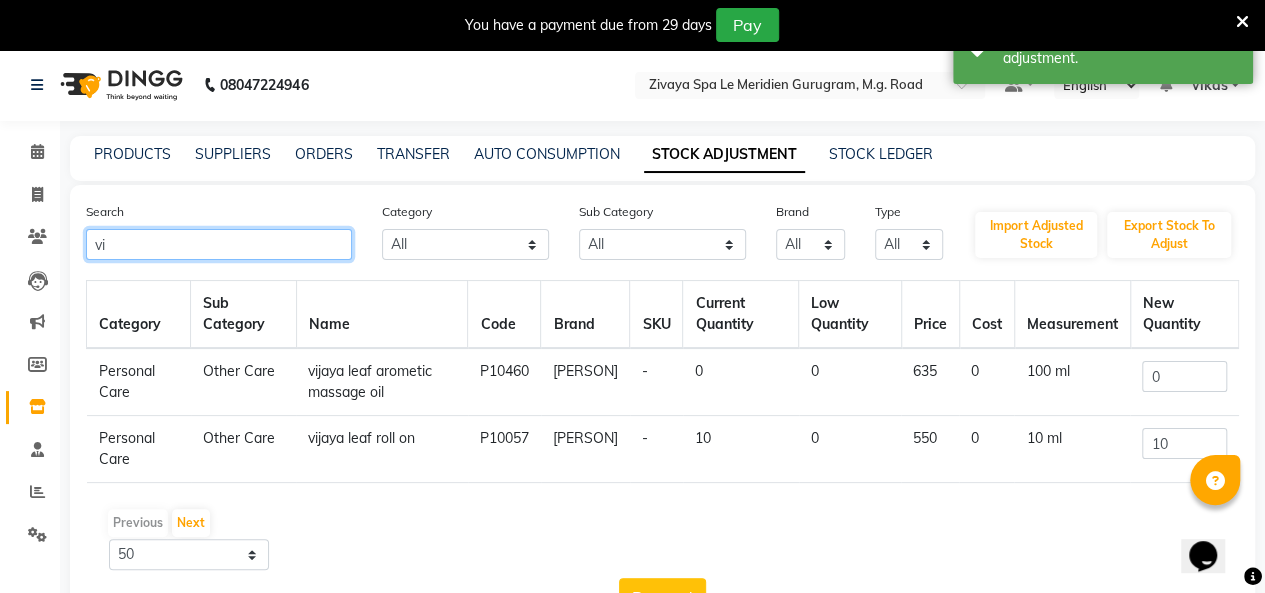 type on "v" 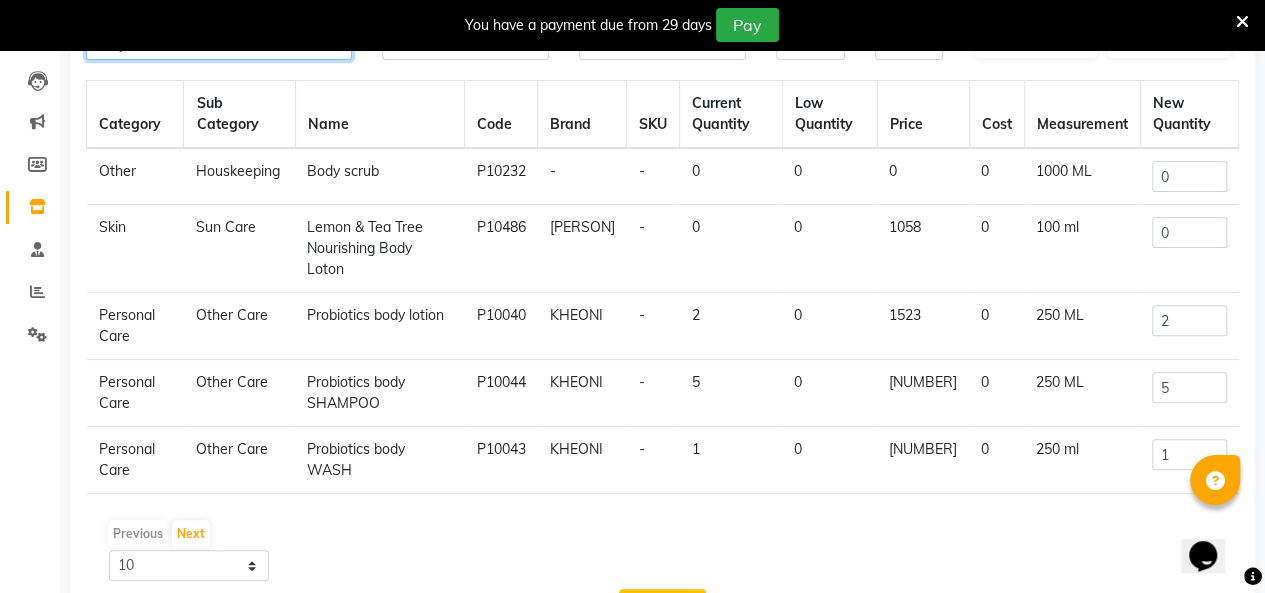 scroll, scrollTop: 0, scrollLeft: 0, axis: both 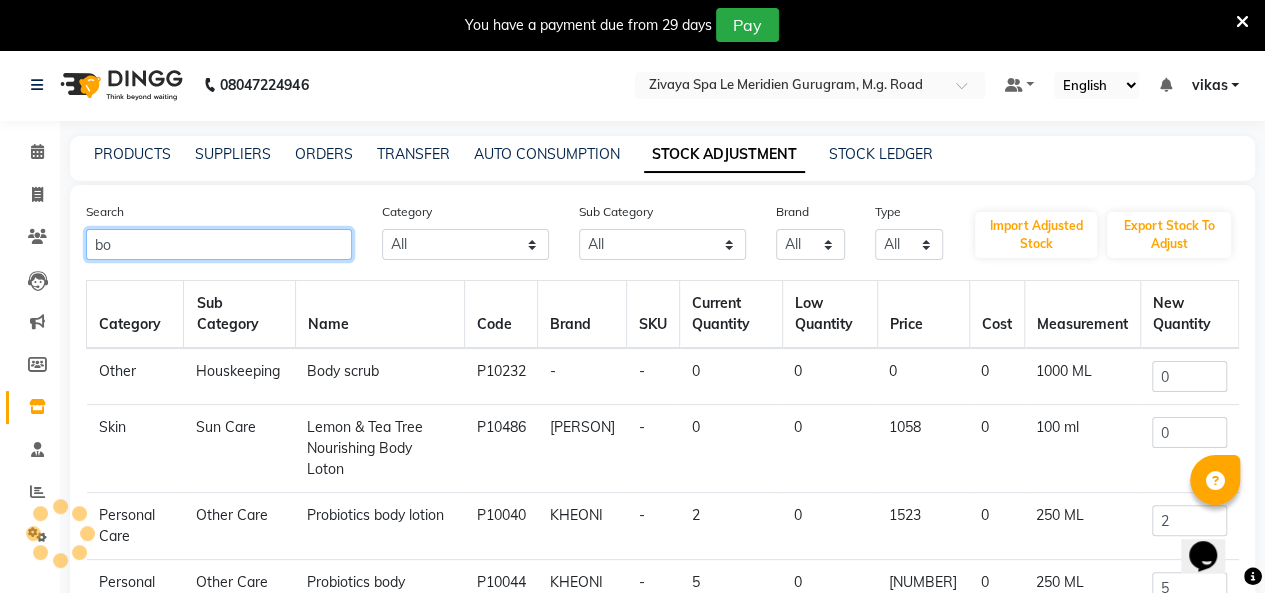type on "b" 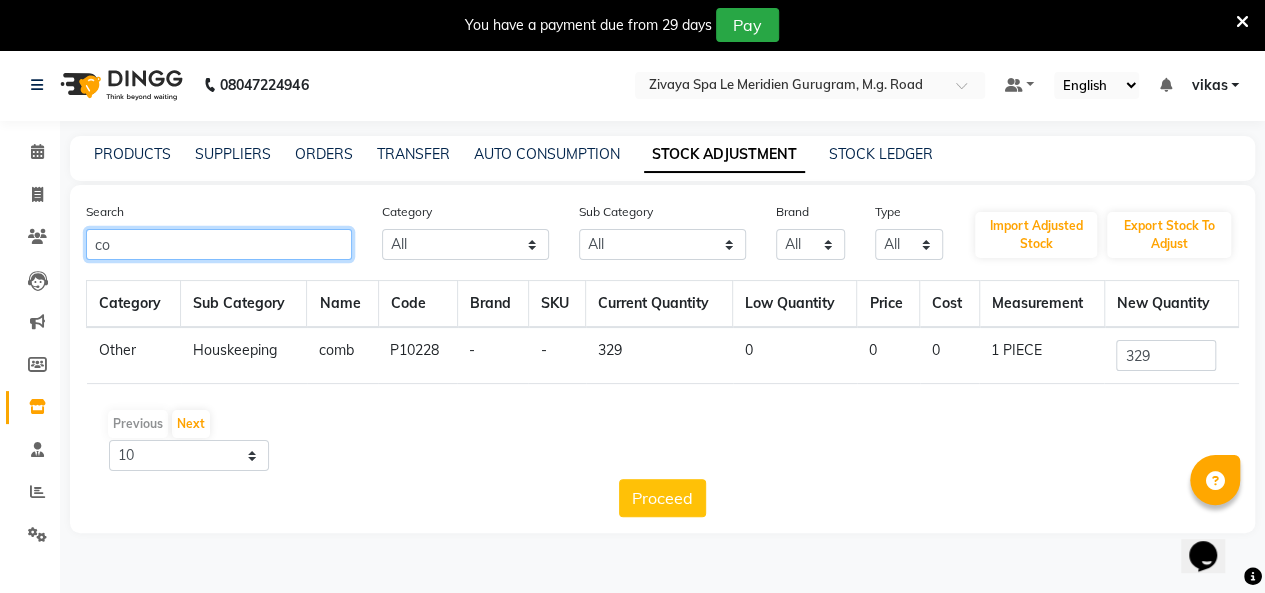 type on "c" 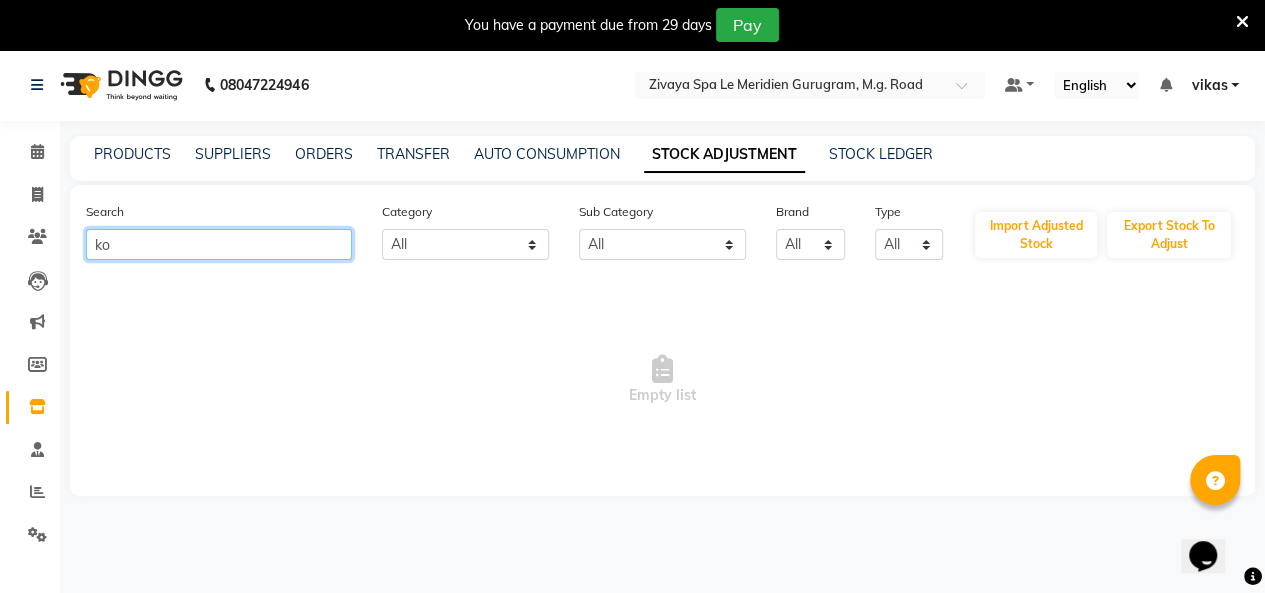type on "k" 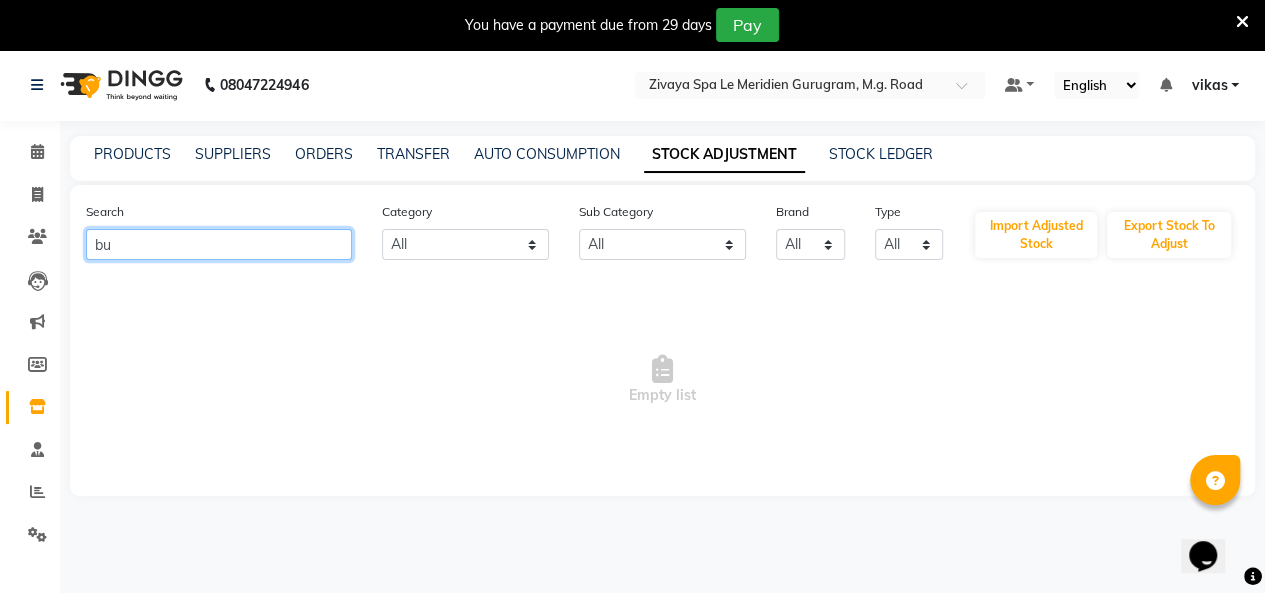 type on "b" 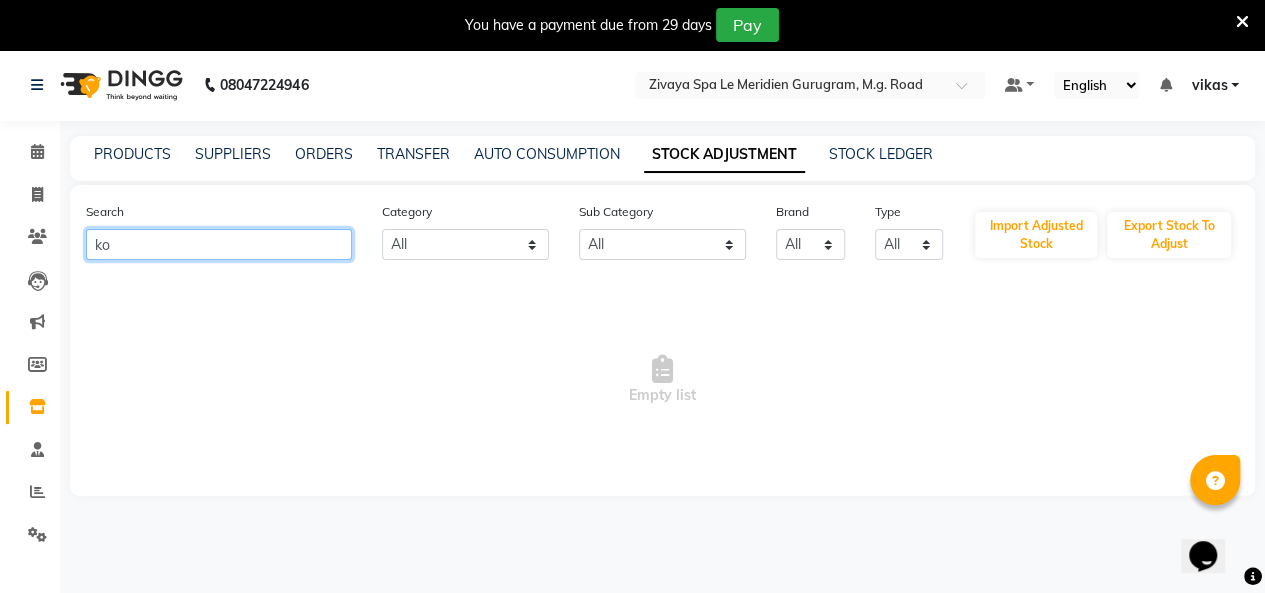 type on "k" 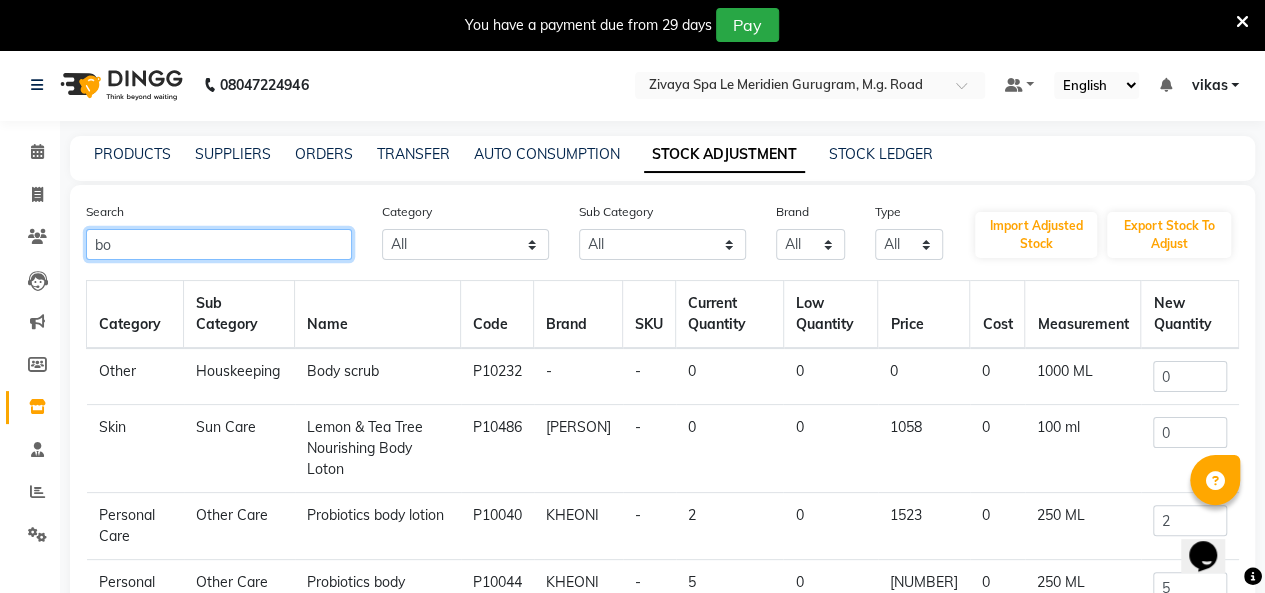 type on "b" 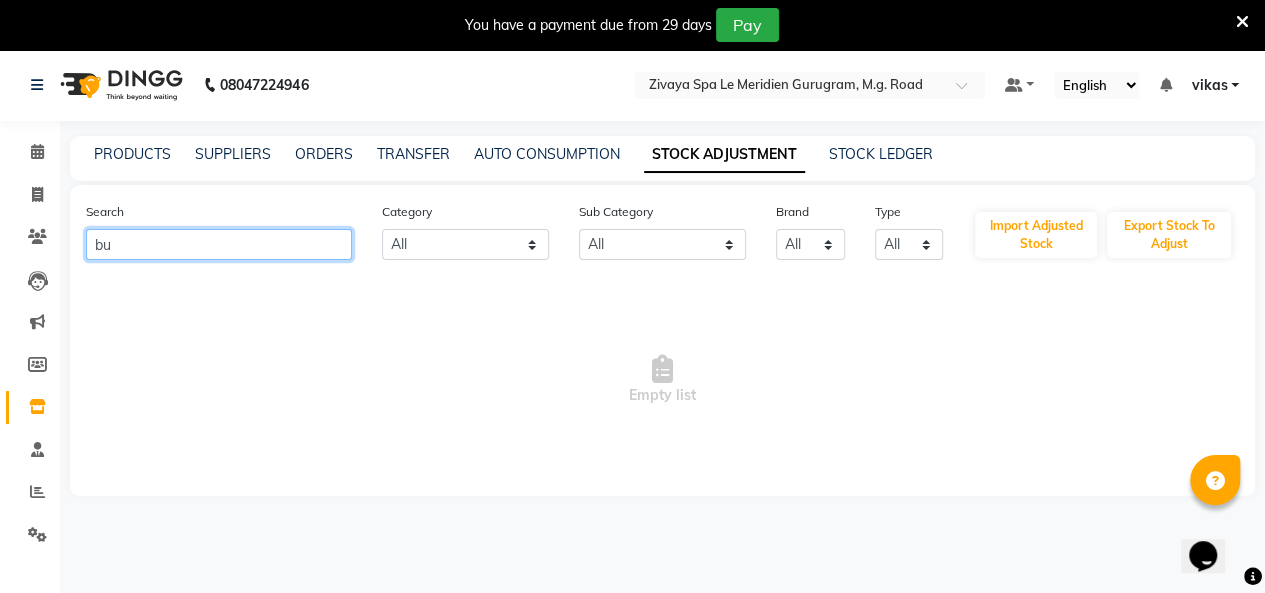 type on "b" 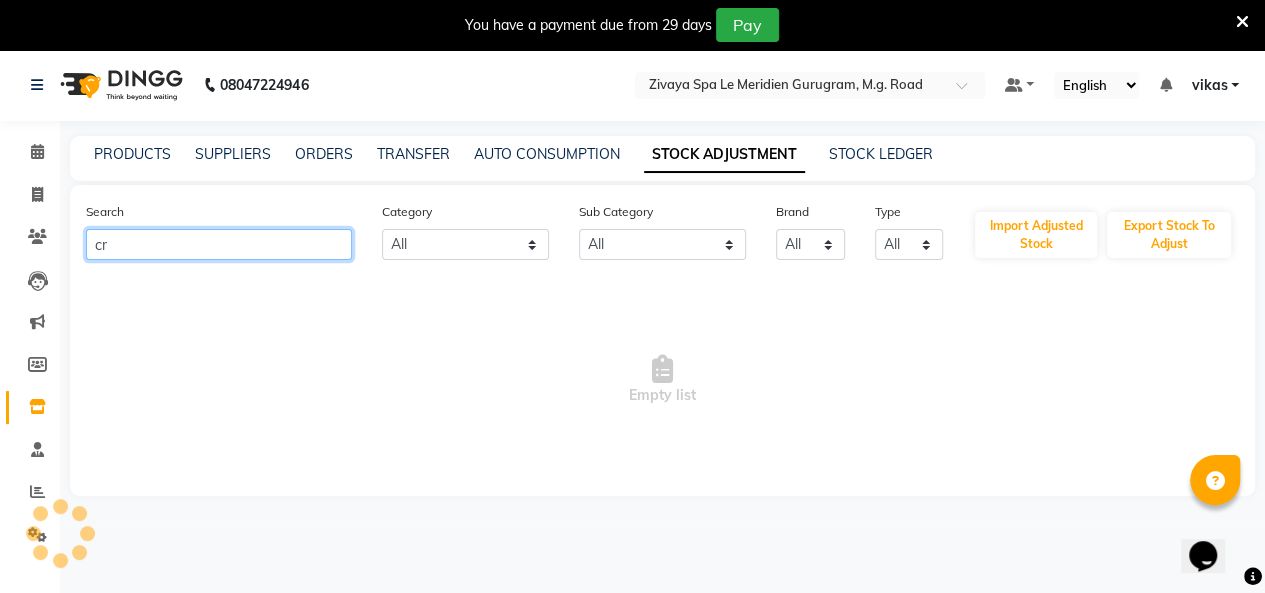 type on "c" 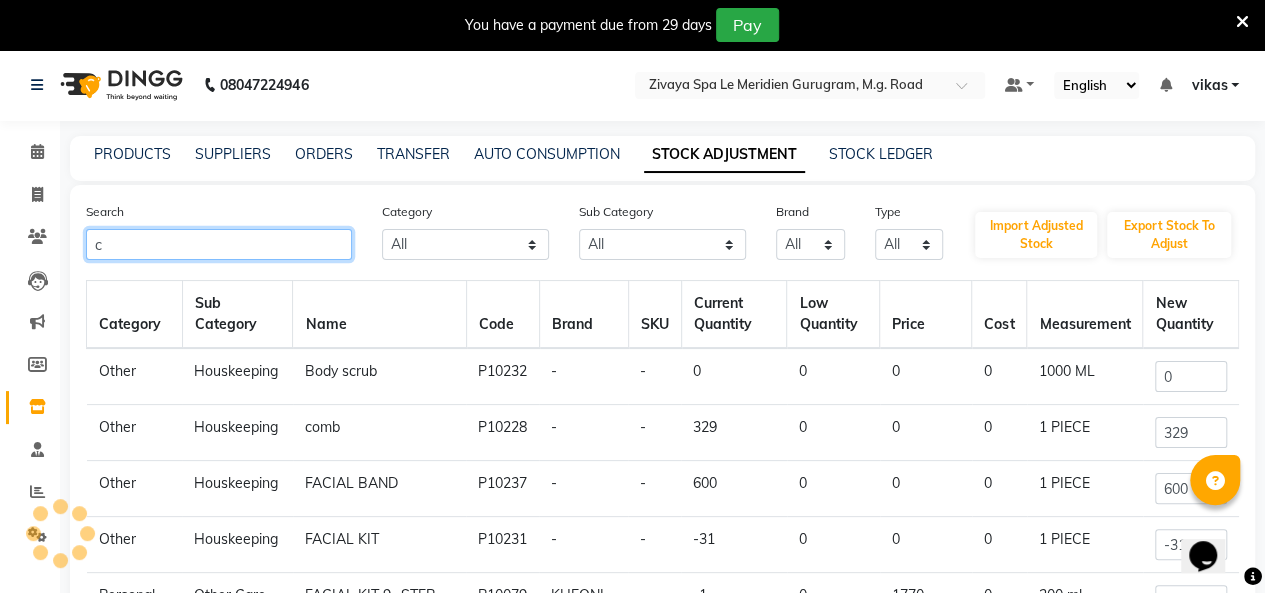 type 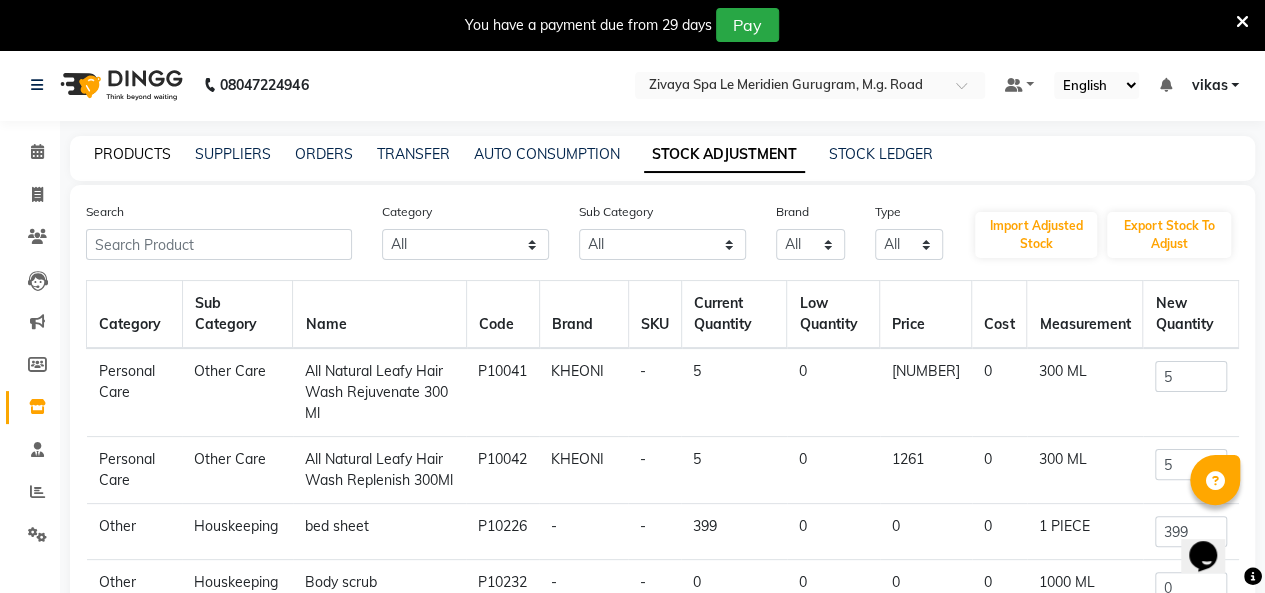 click on "PRODUCTS" 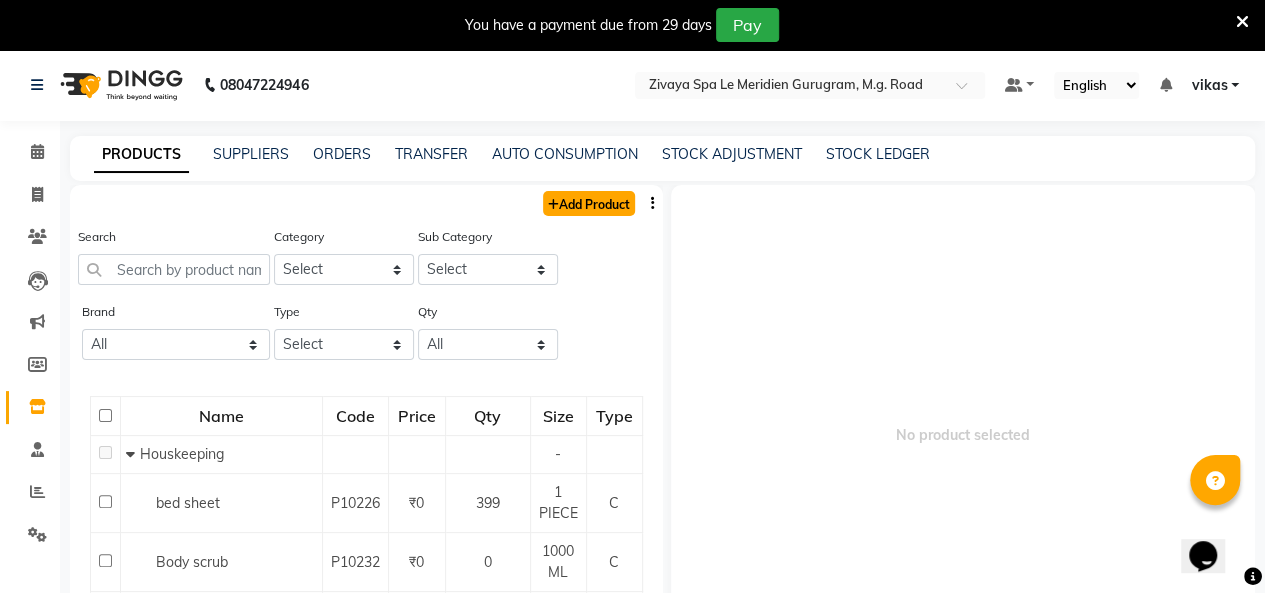 click on "Add Product" 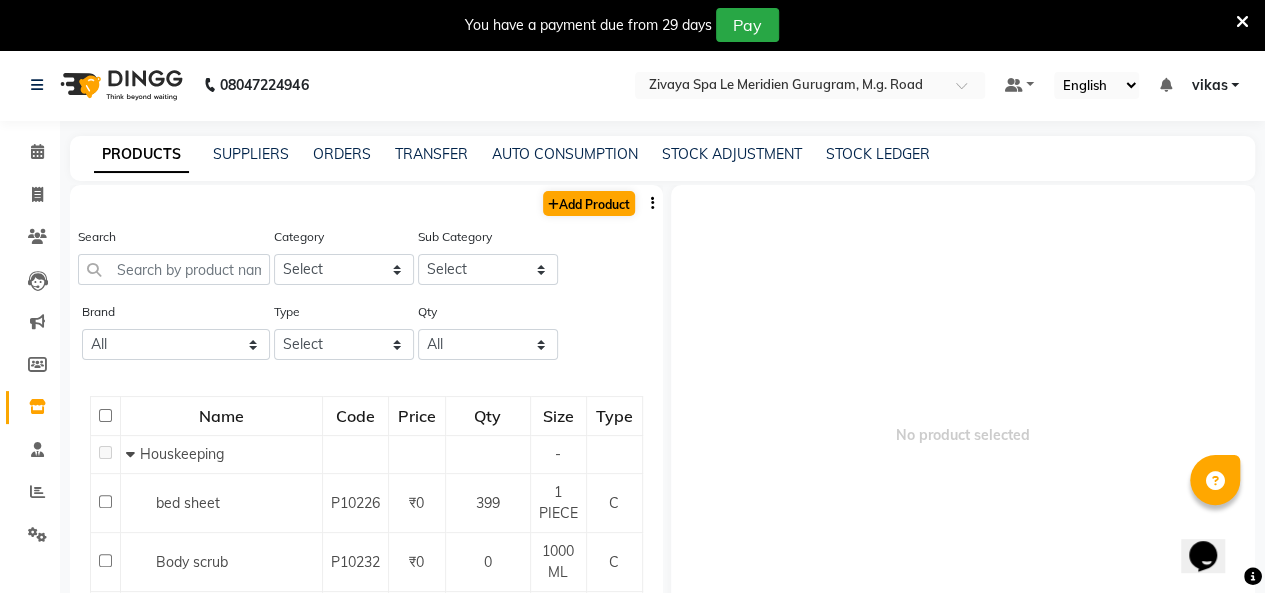 select on "true" 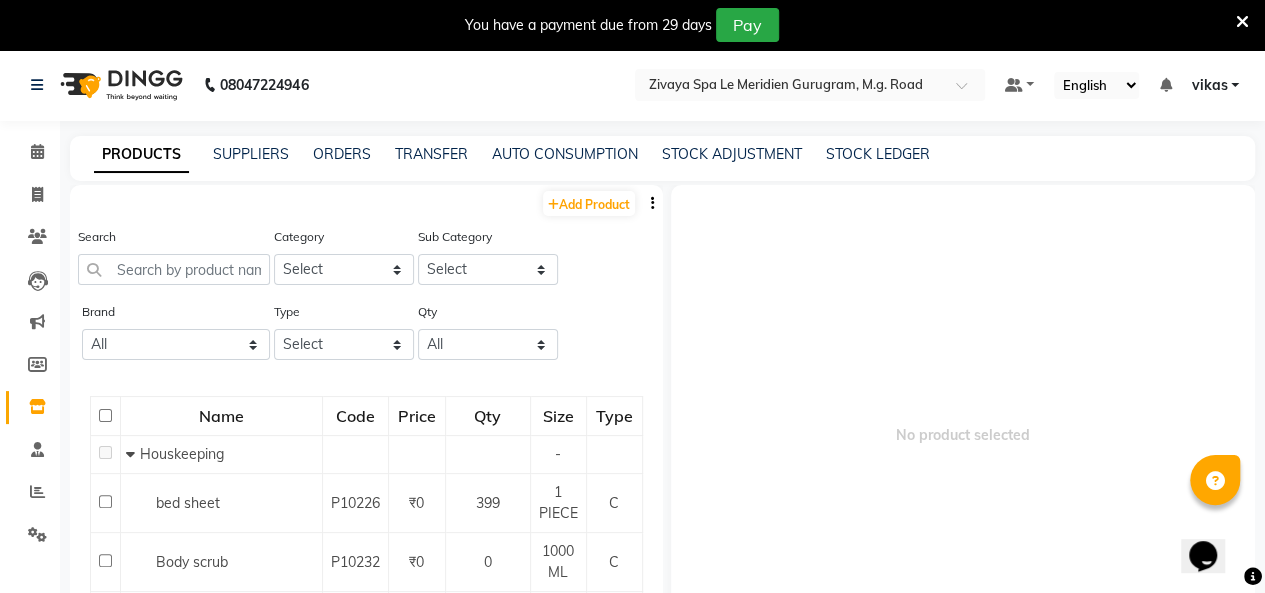click on "PRODUCTS SUPPLIERS ORDERS TRANSFER AUTO CONSUMPTION STOCK ADJUSTMENT STOCK LEDGER" 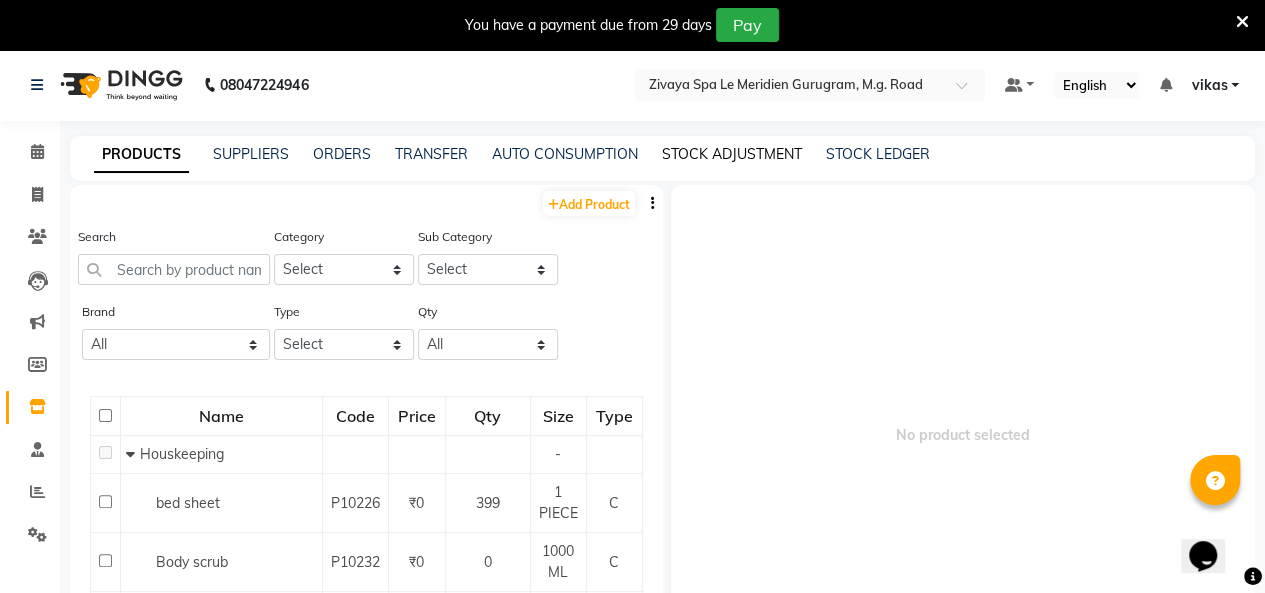 click on "STOCK ADJUSTMENT" 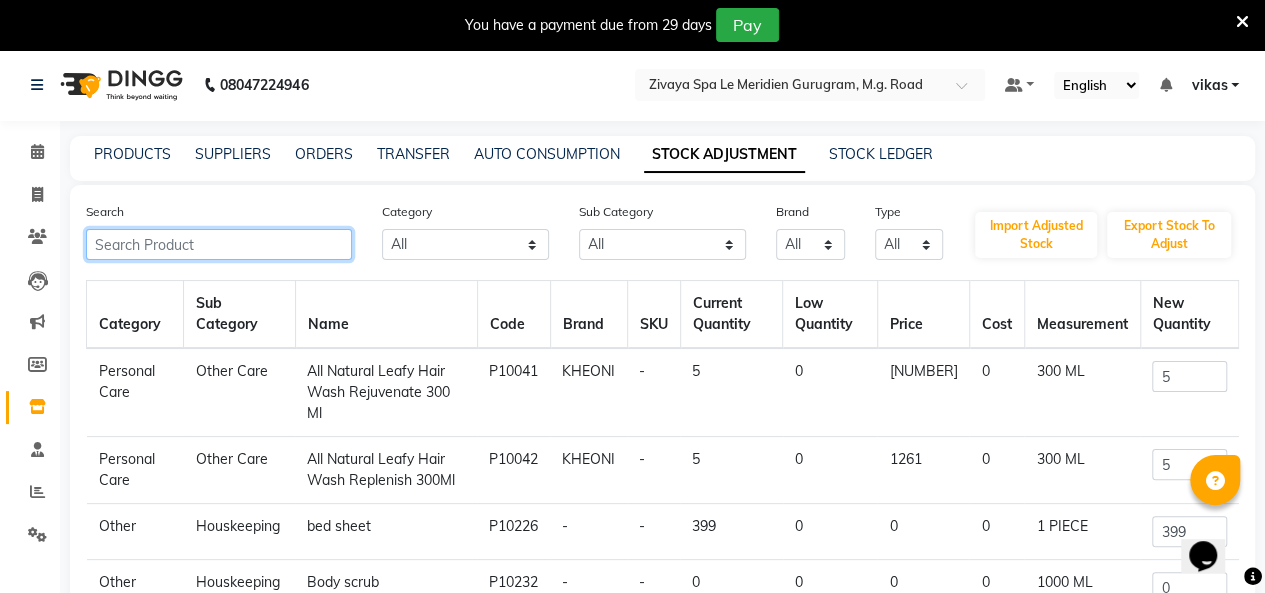 click 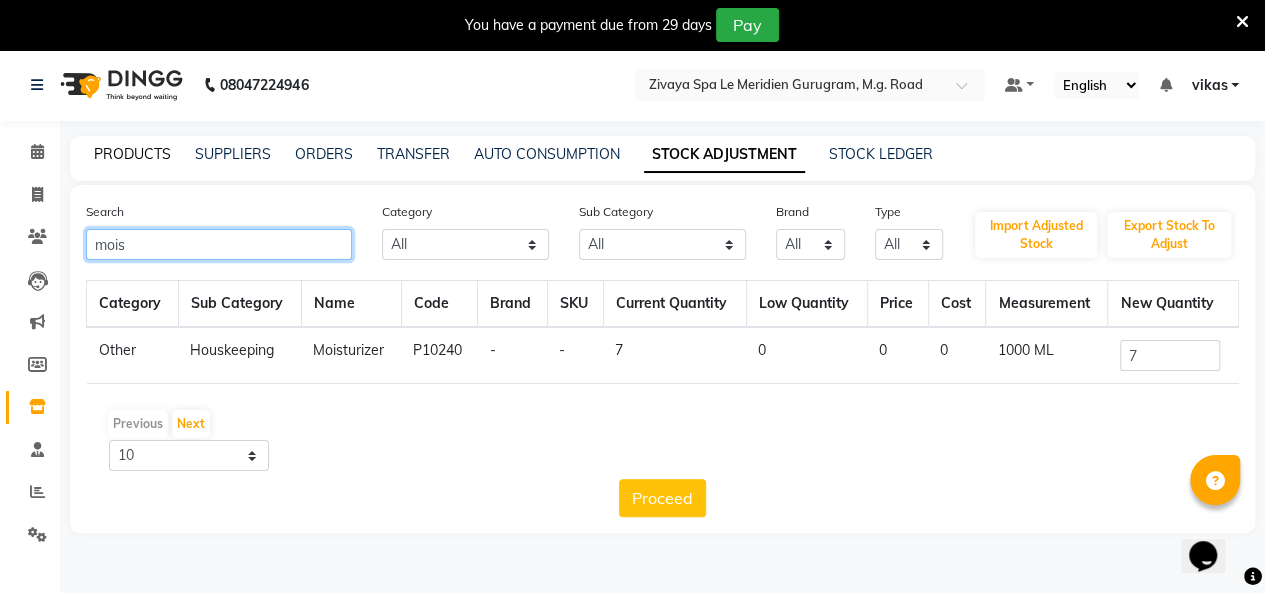 type on "mois" 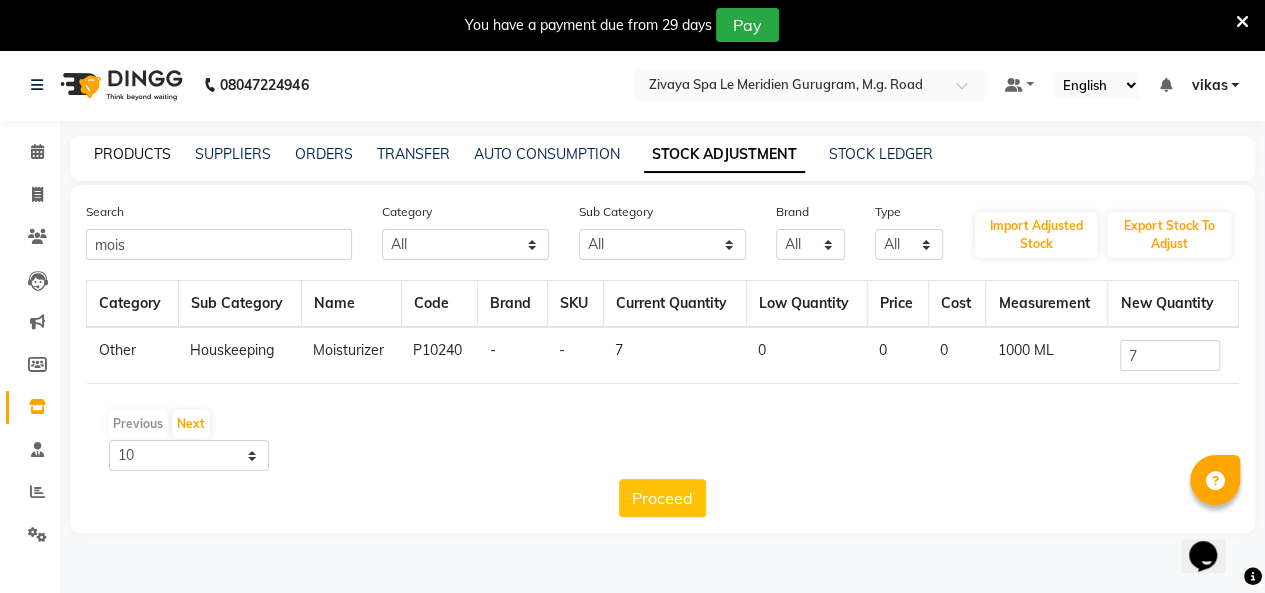 click on "PRODUCTS" 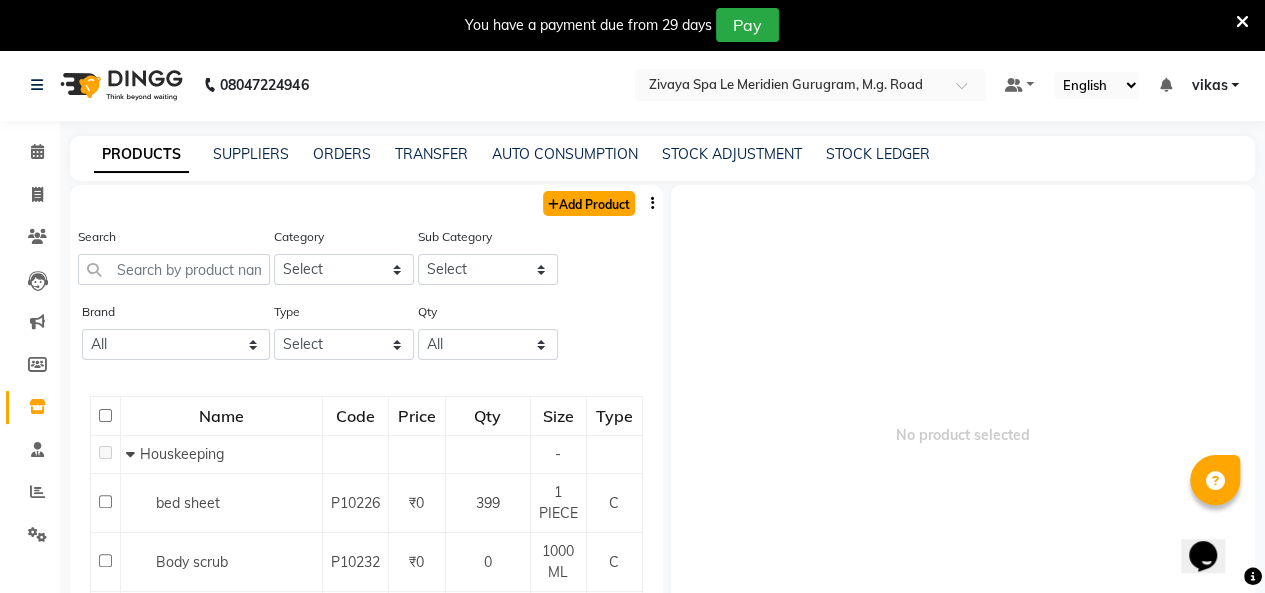 click on "Add Product" 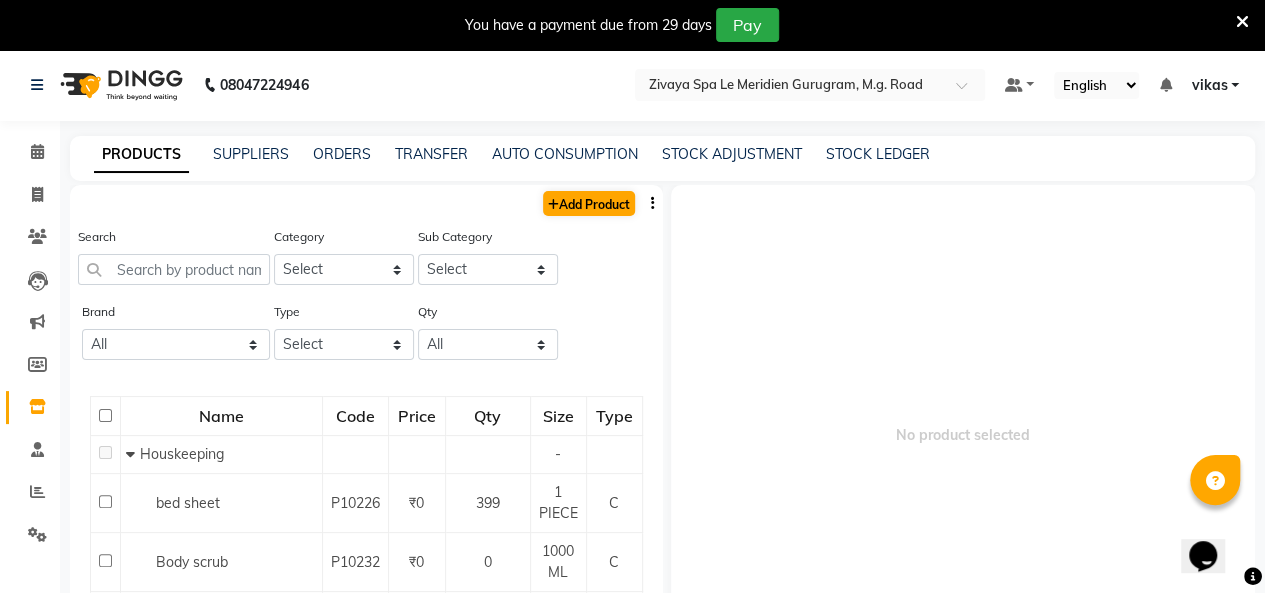 select on "true" 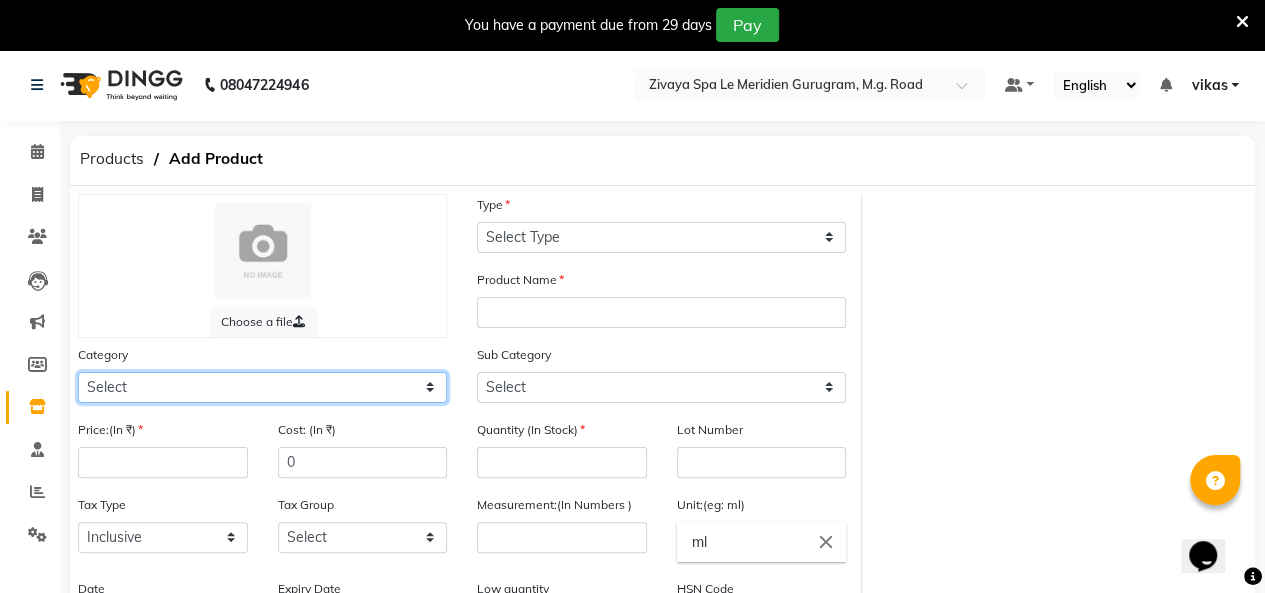 click on "Select Hair Skin Makeup Personal Care Appliances Other" 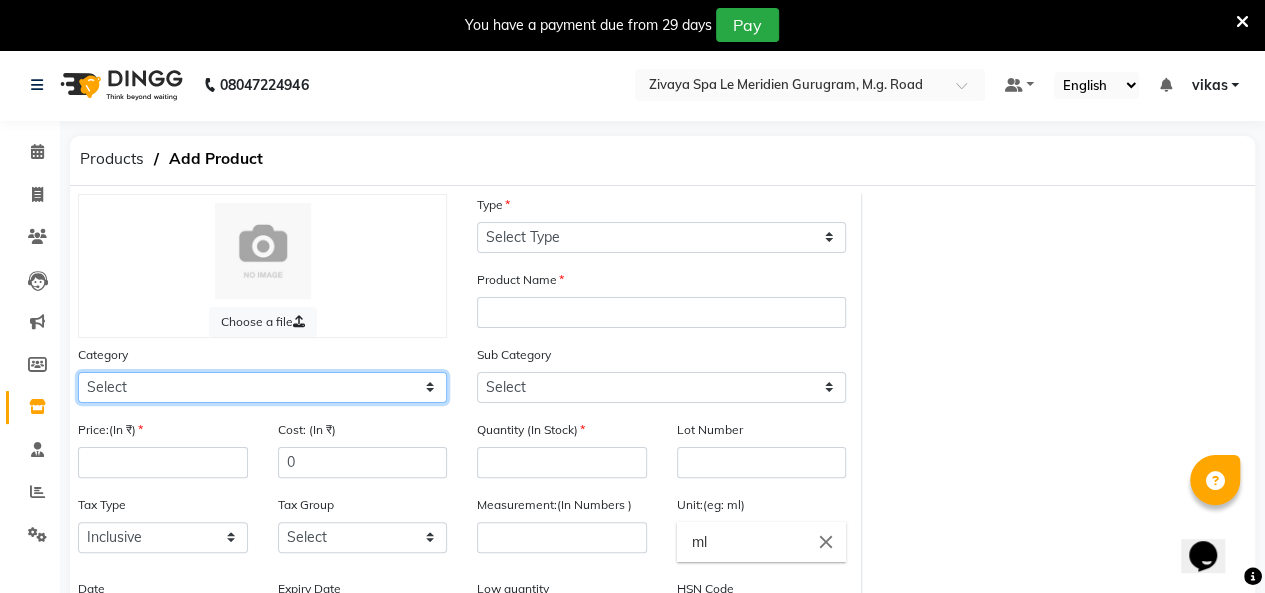 select on "1056902150" 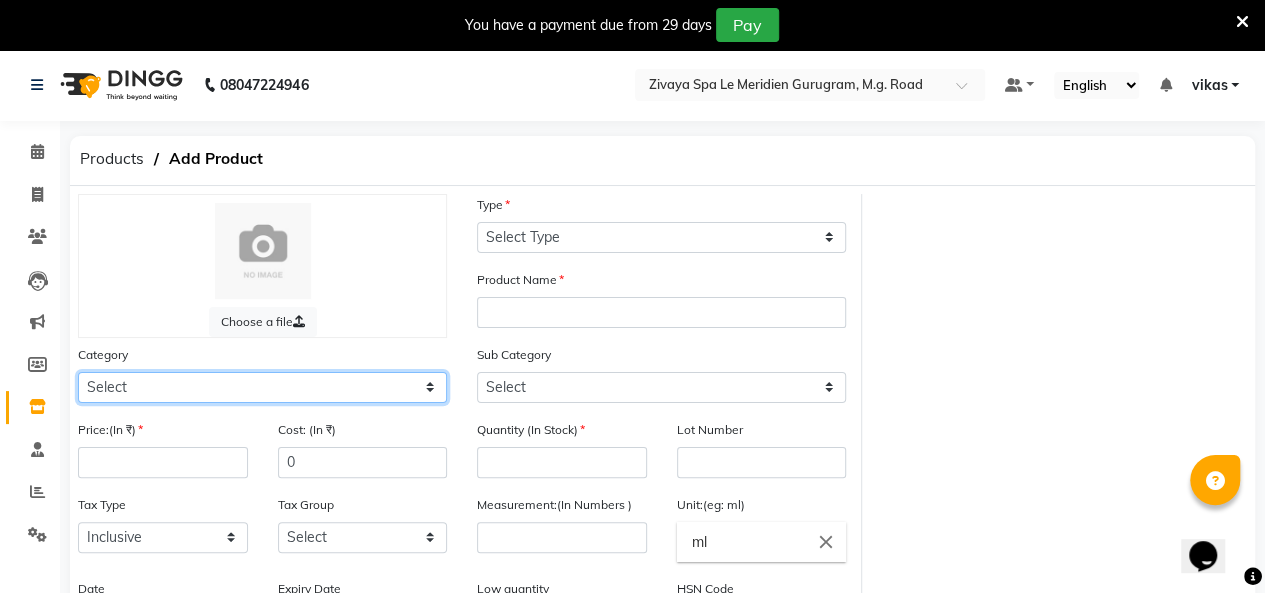 click on "Select Hair Skin Makeup Personal Care Appliances Other" 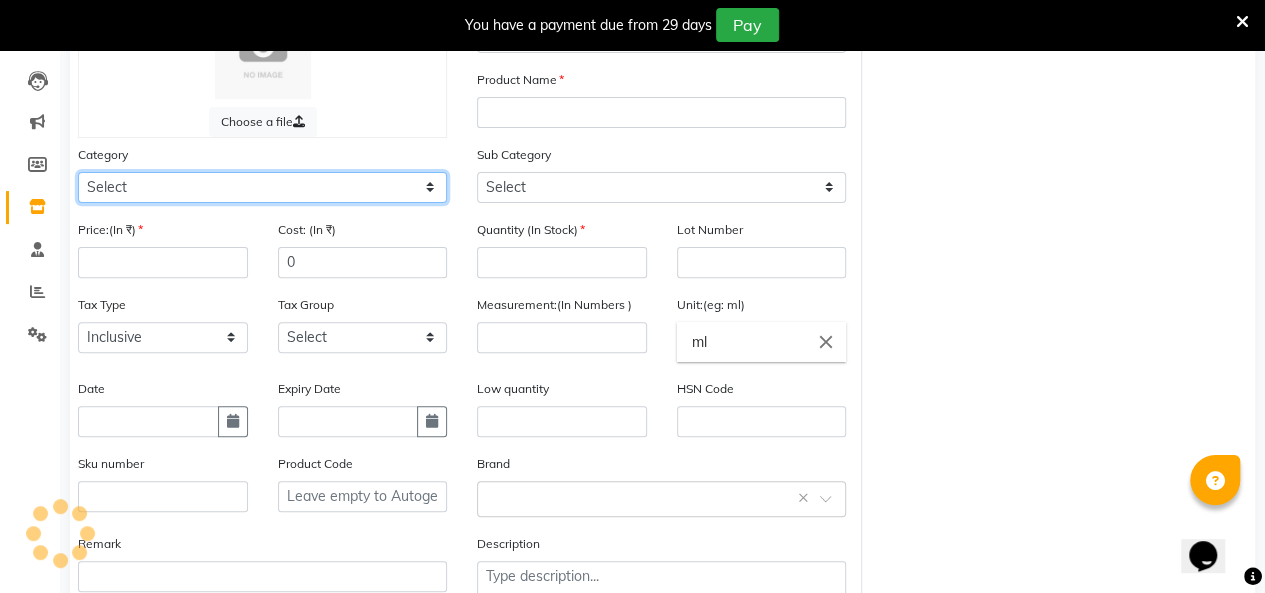 scroll, scrollTop: 300, scrollLeft: 0, axis: vertical 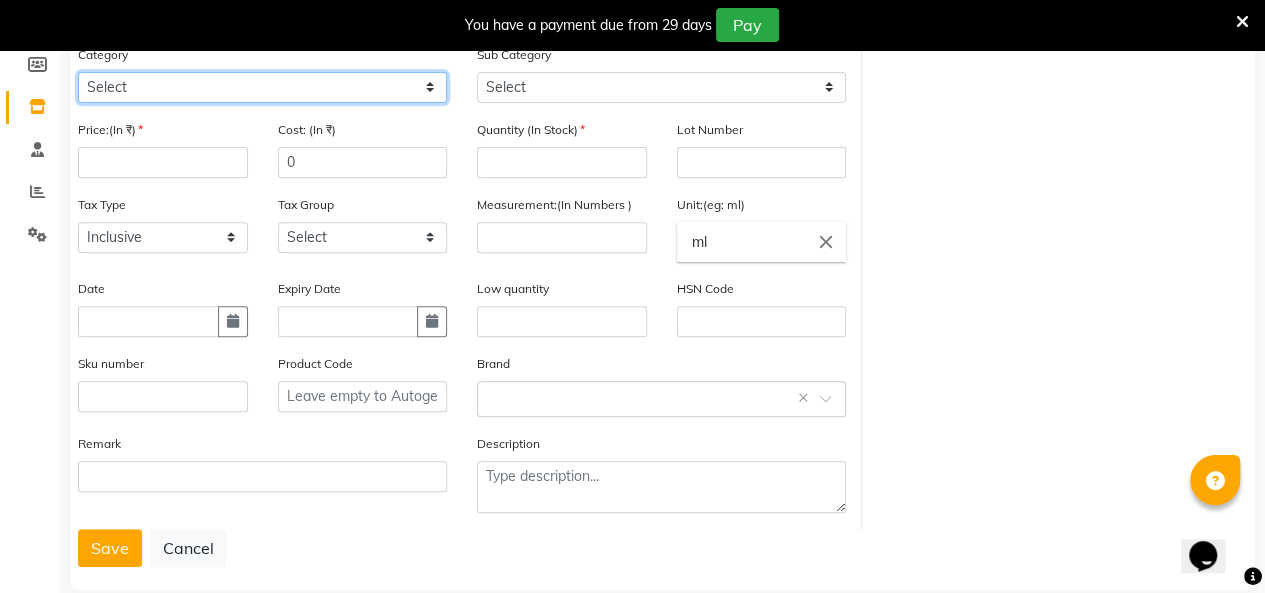 click on "Select Hair Skin Makeup Personal Care Appliances Other" 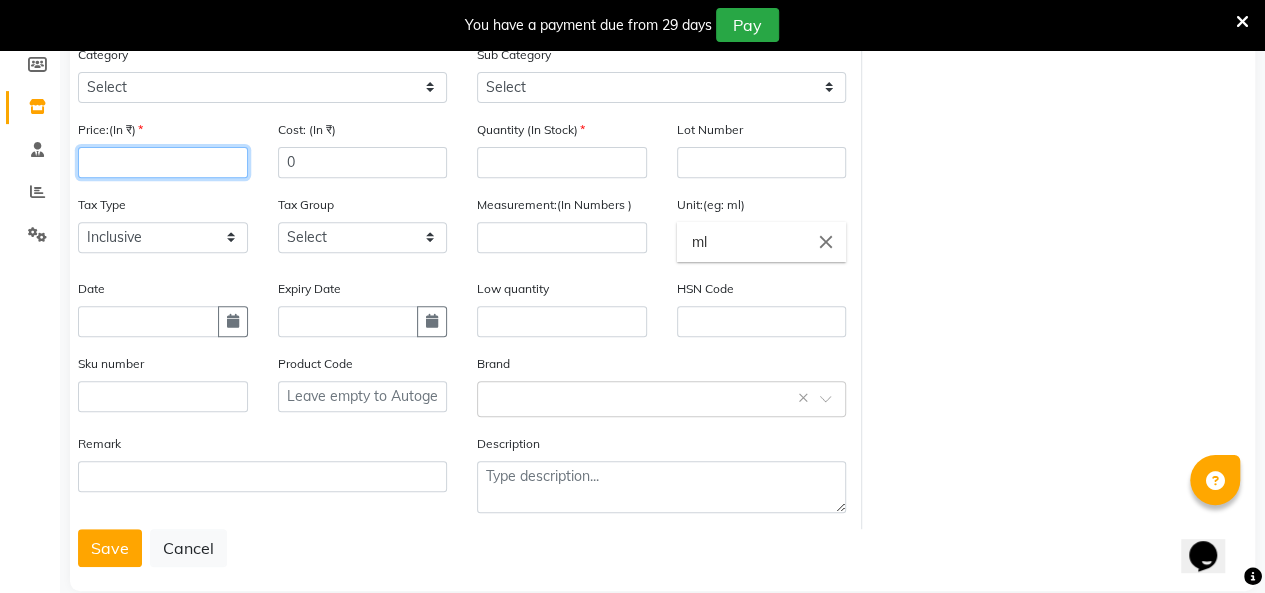 click 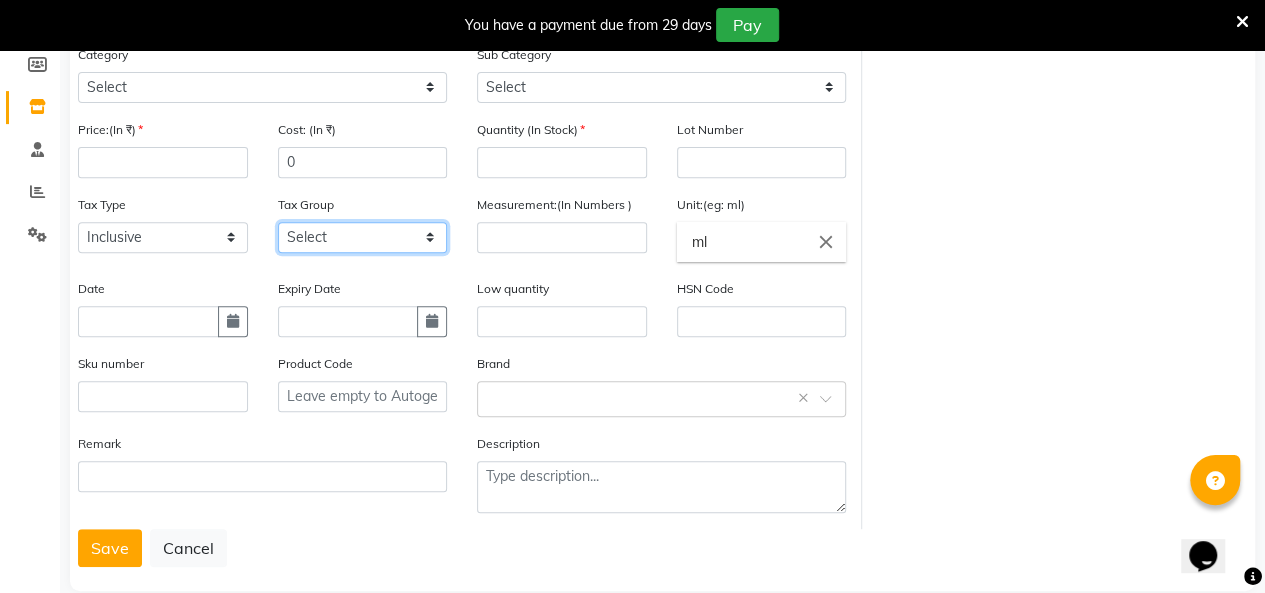 click on "Select GST" 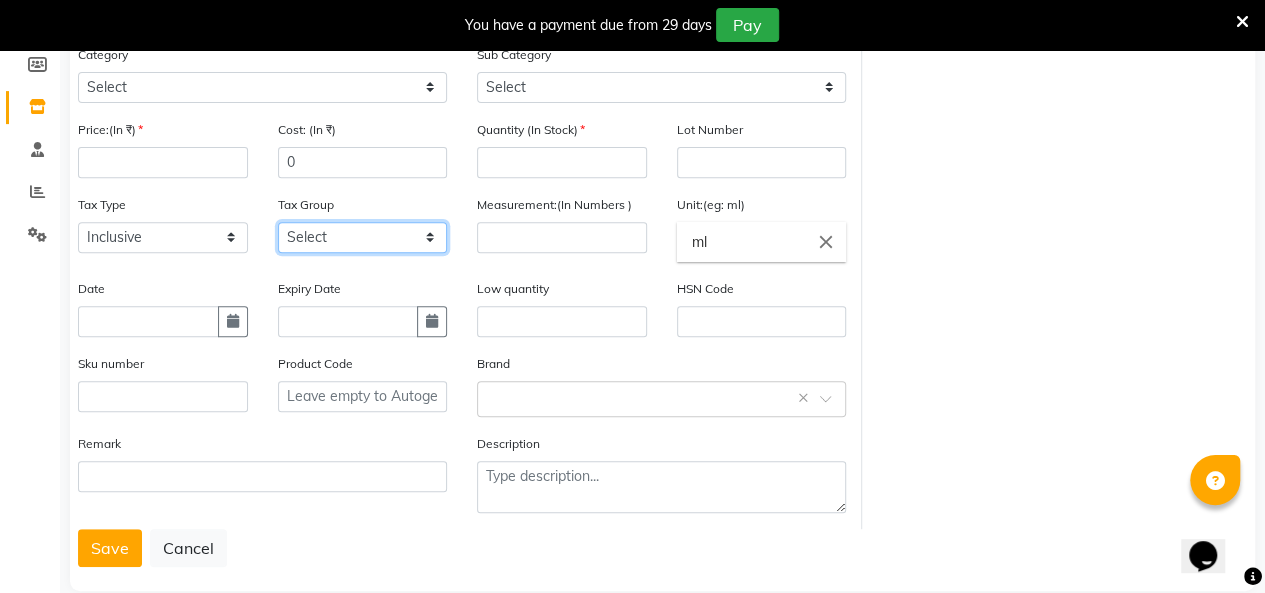select on "2847" 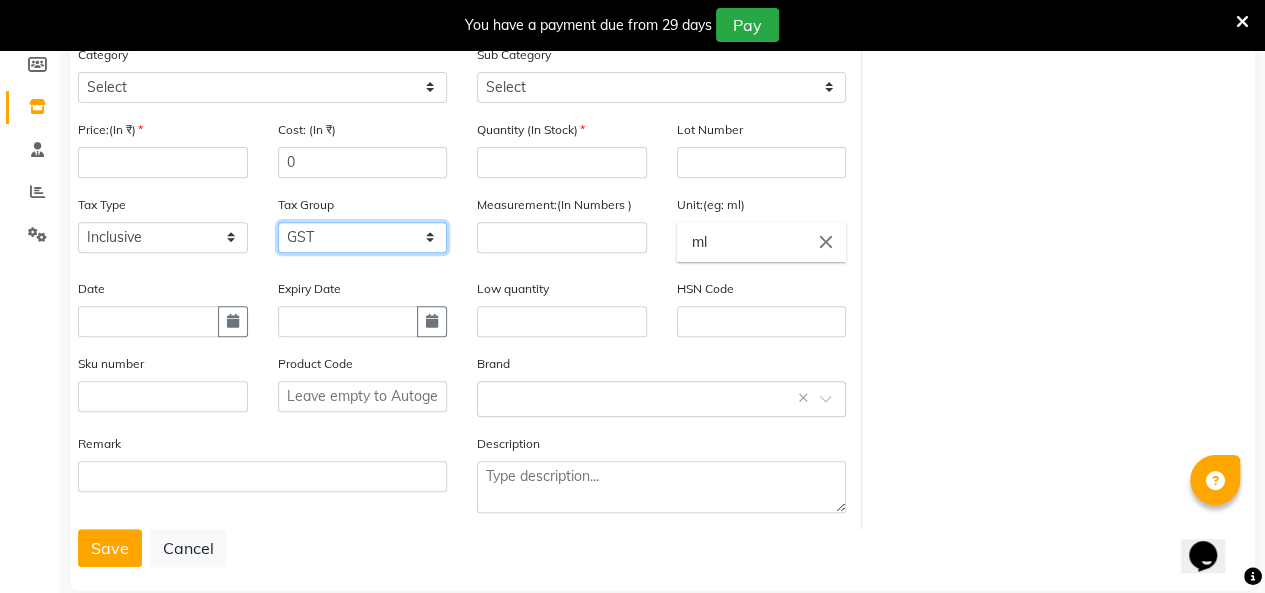 click on "Select GST" 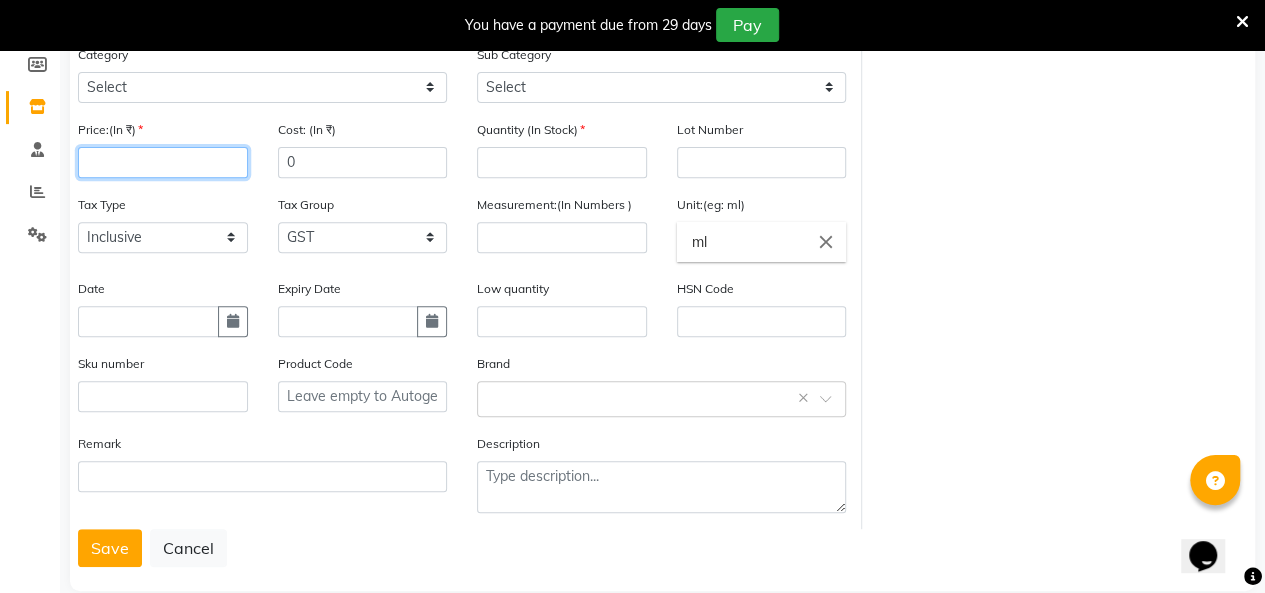 click 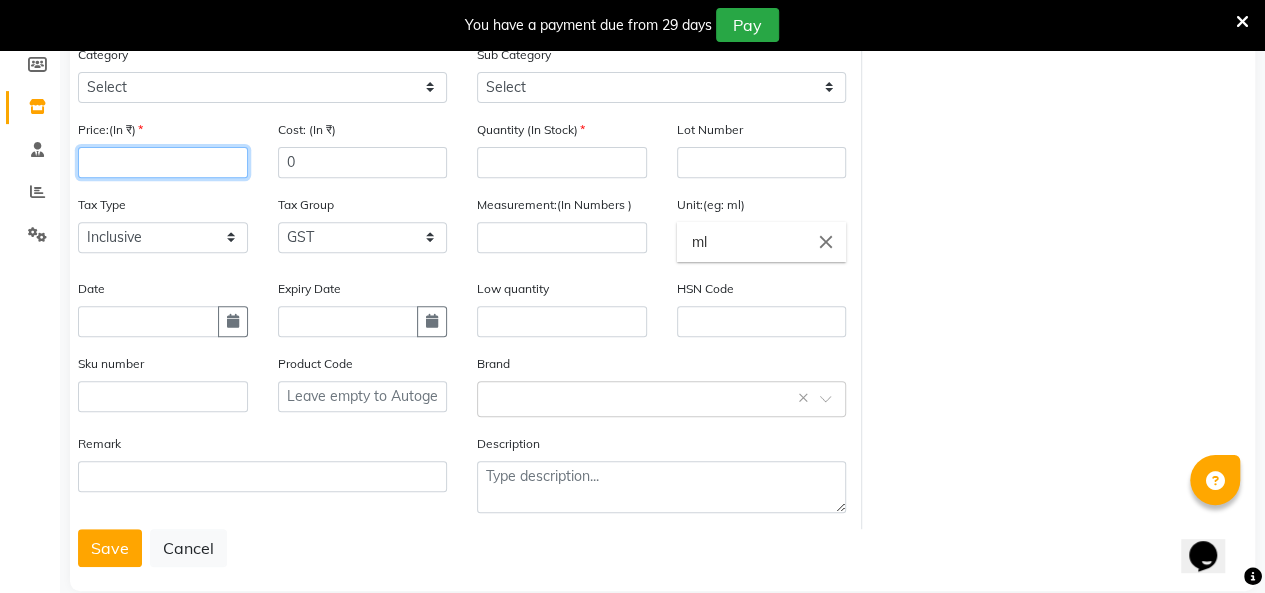 click 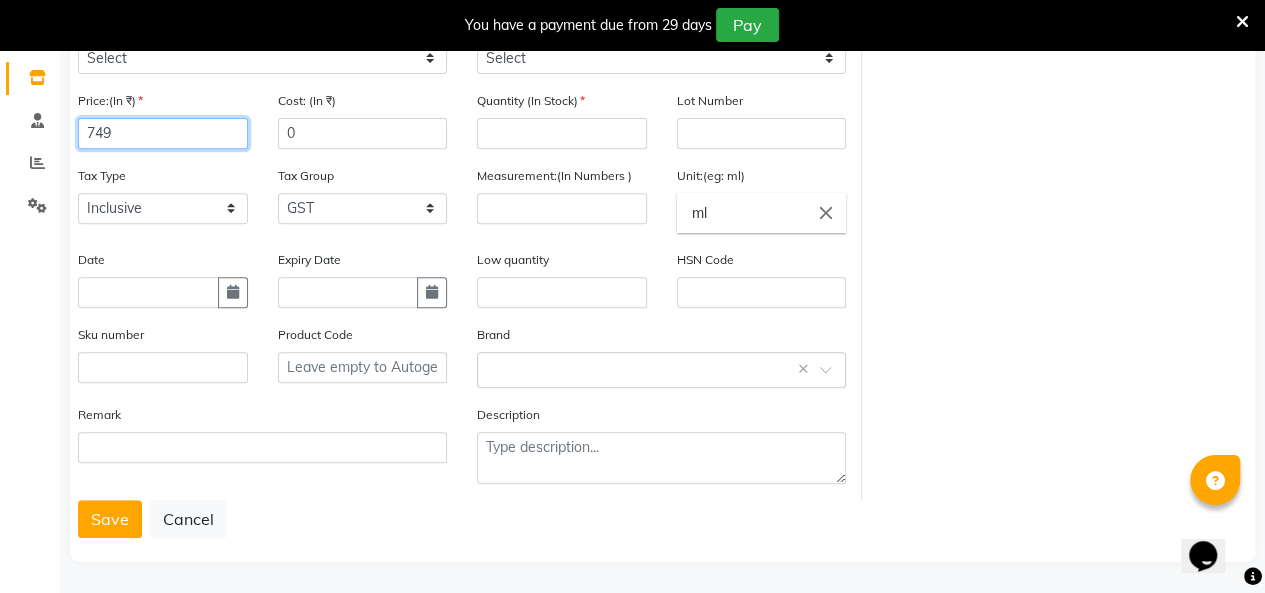 scroll, scrollTop: 192, scrollLeft: 0, axis: vertical 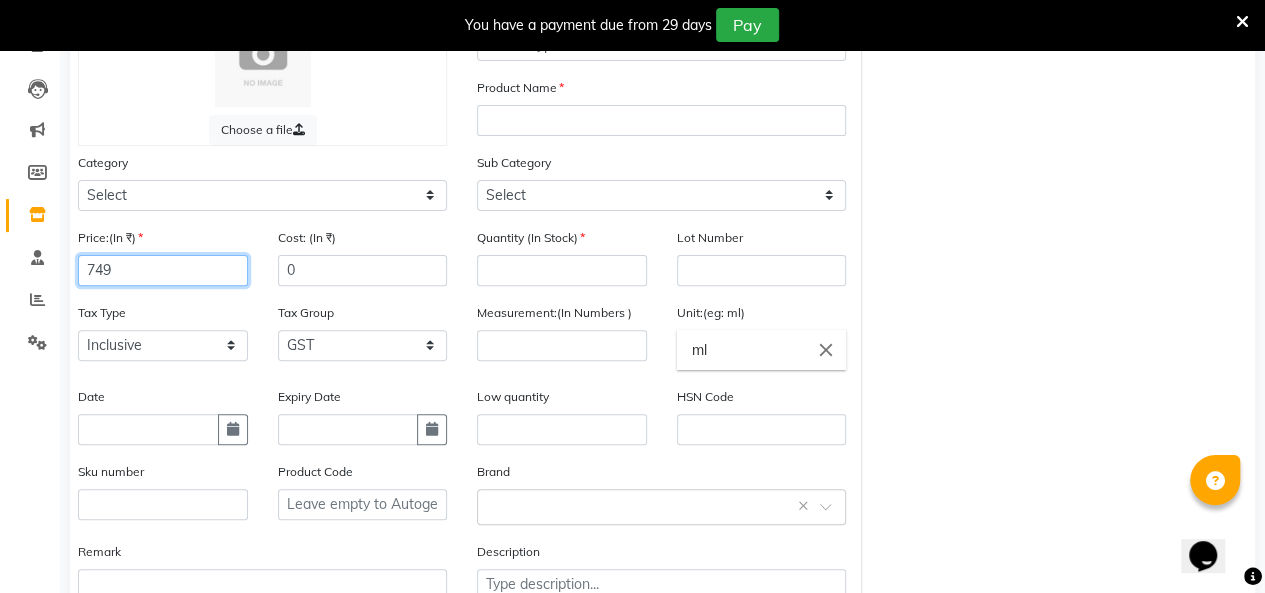 type on "749" 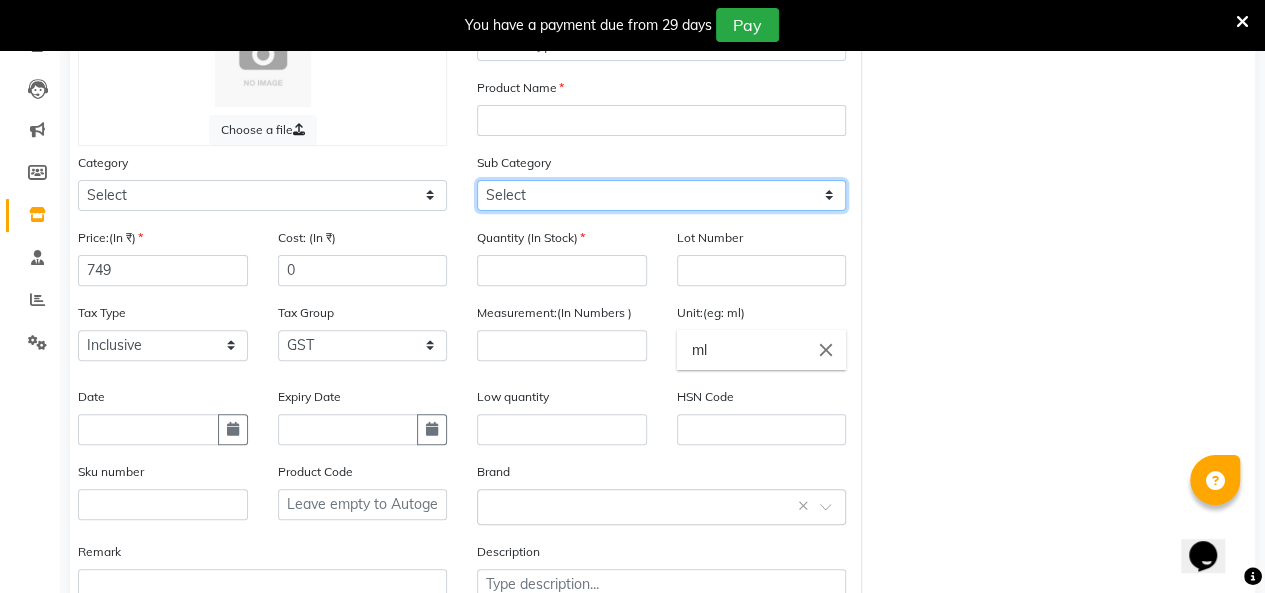 click on "Select Cleanser Facial Moisturiser Serum Toner Treatment Masks Lip Care Eye Care Body Care Hand & Feet Kit & Combo Sun Care Other Skin" 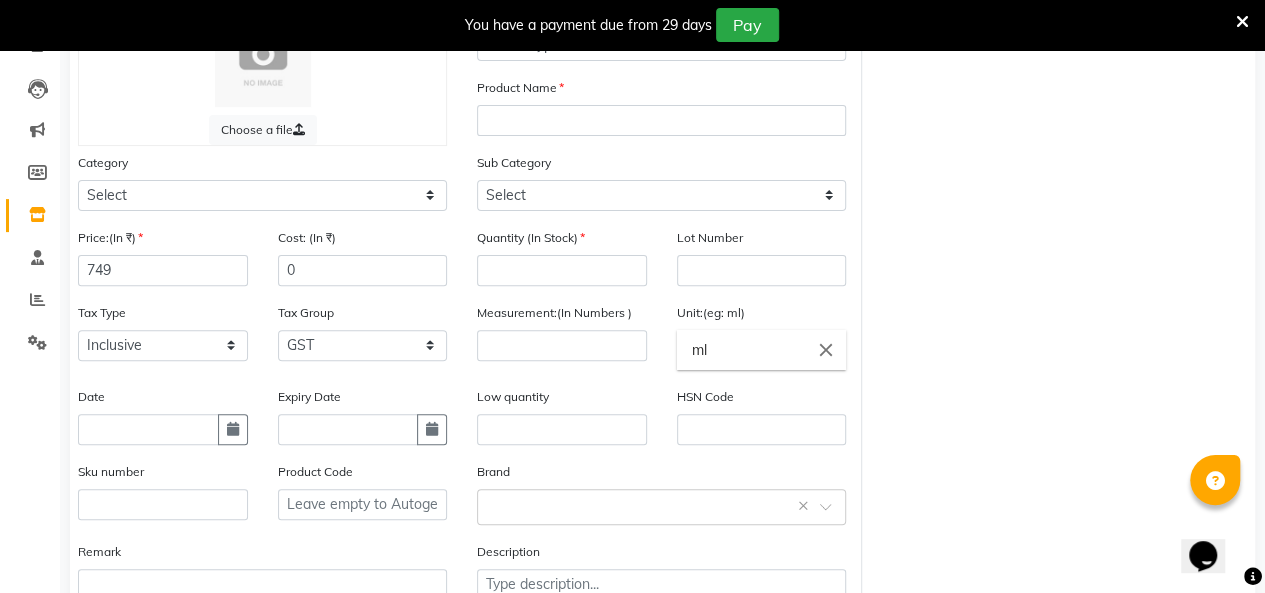 click on "Sub Category Select Cleanser Facial Moisturiser Serum Toner Treatment Masks Lip Care Eye Care Body Care Hand & Feet Kit & Combo Sun Care Other Skin" 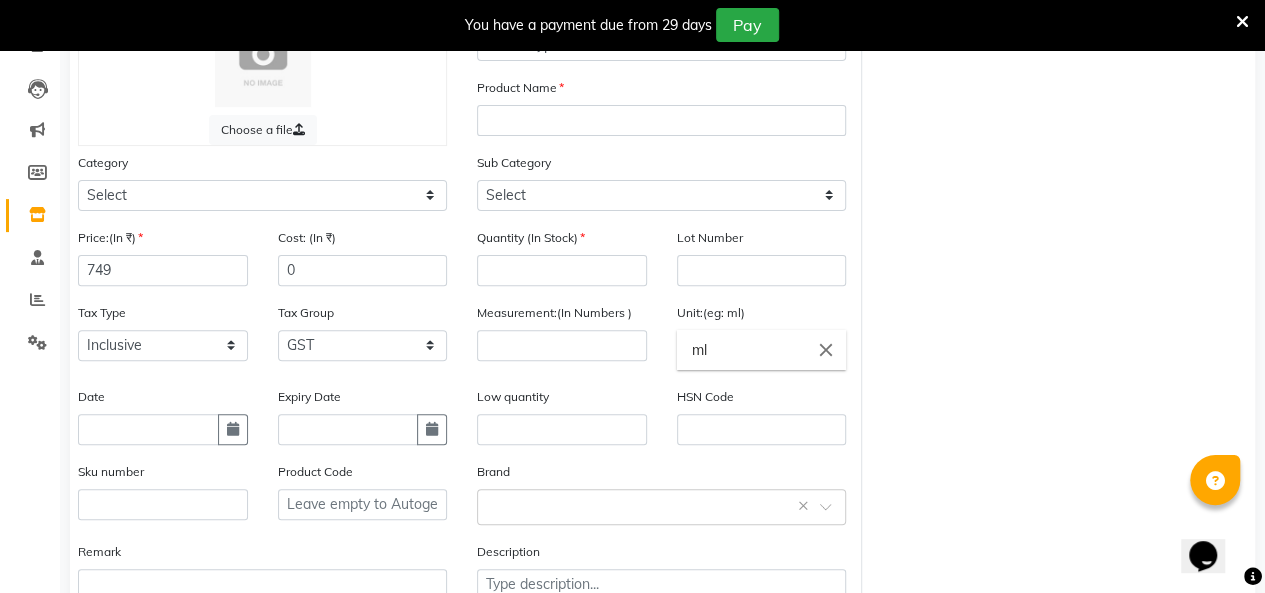scroll, scrollTop: 60, scrollLeft: 0, axis: vertical 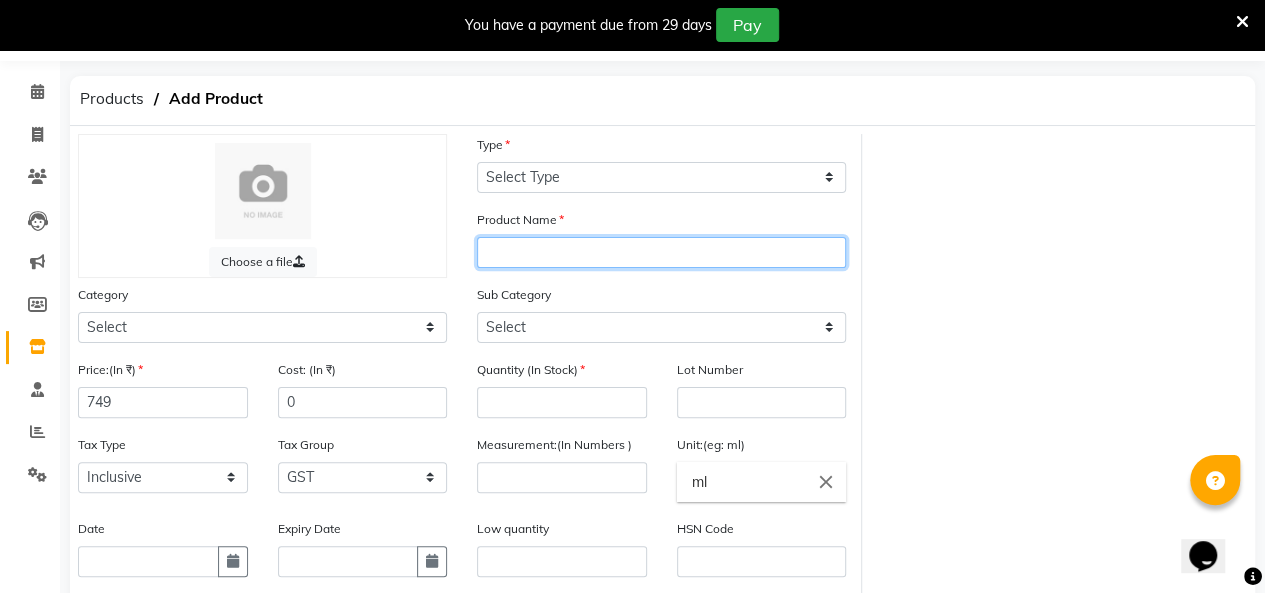 click 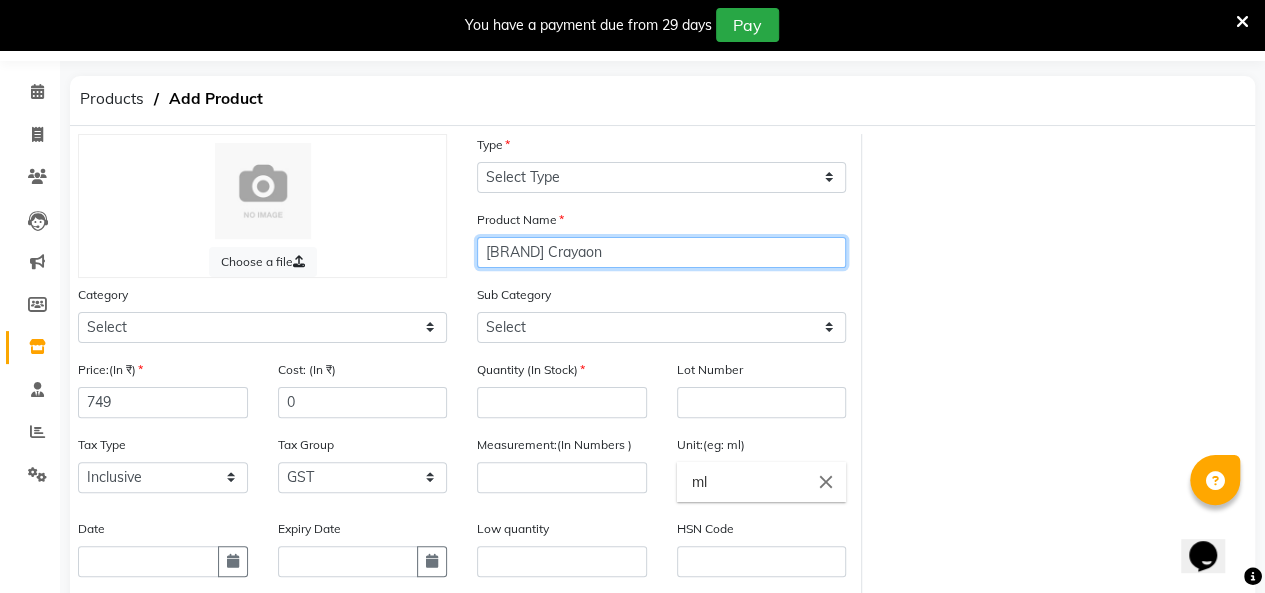 click on "Kokum Crayaon" 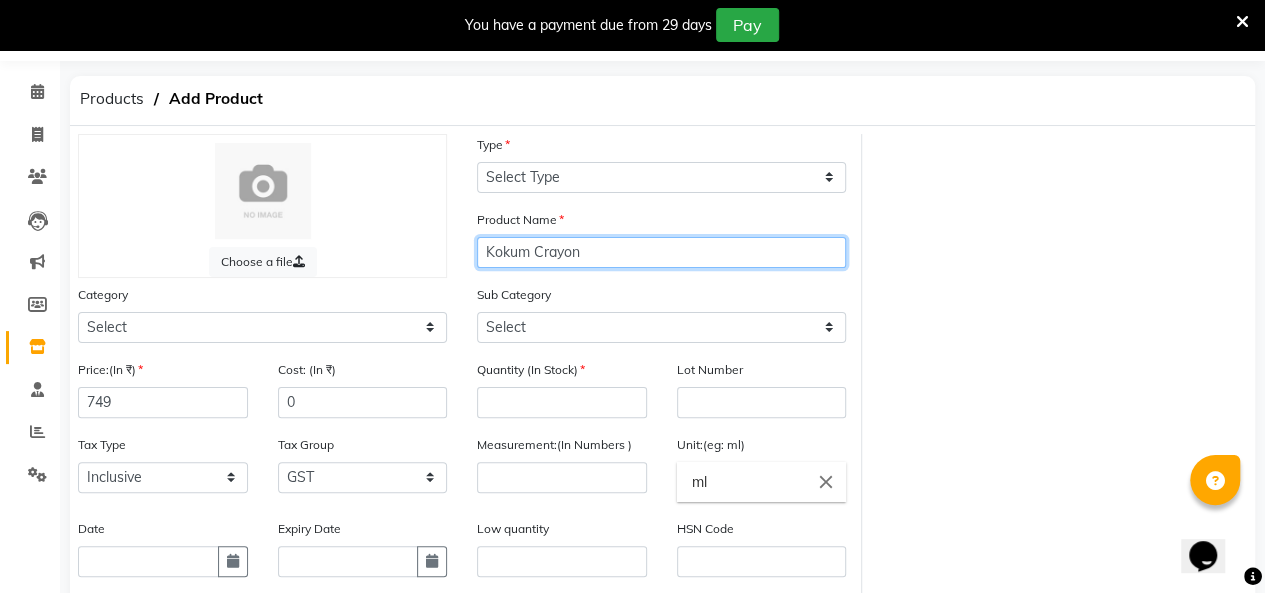 scroll, scrollTop: 0, scrollLeft: 0, axis: both 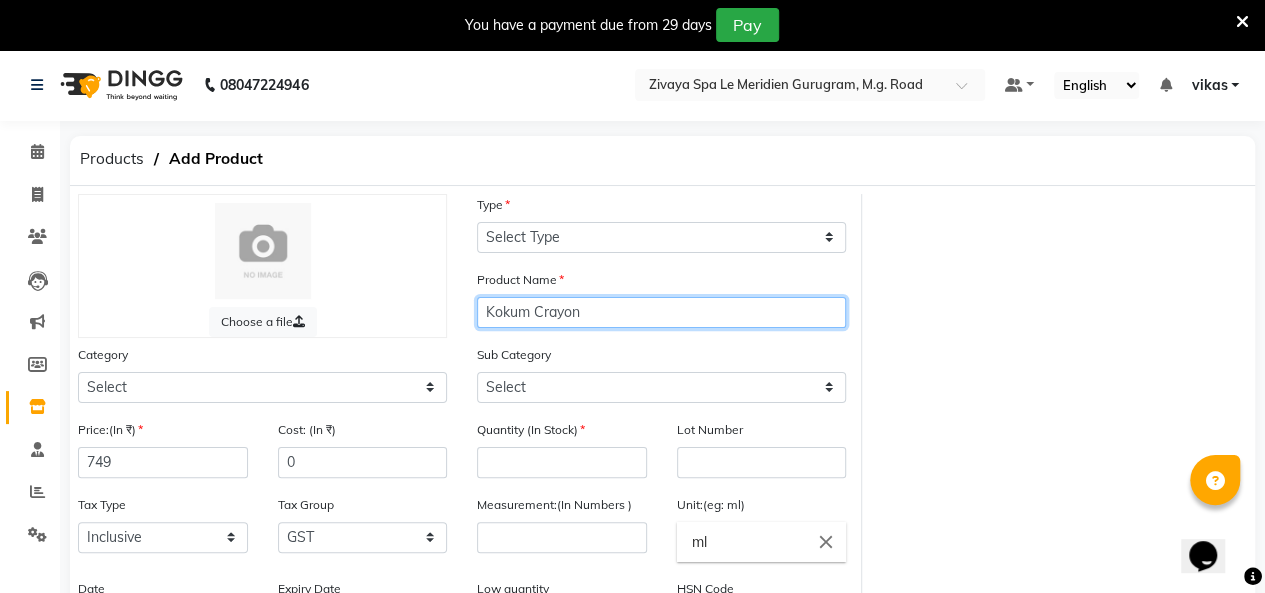 type on "Kokum Crayon" 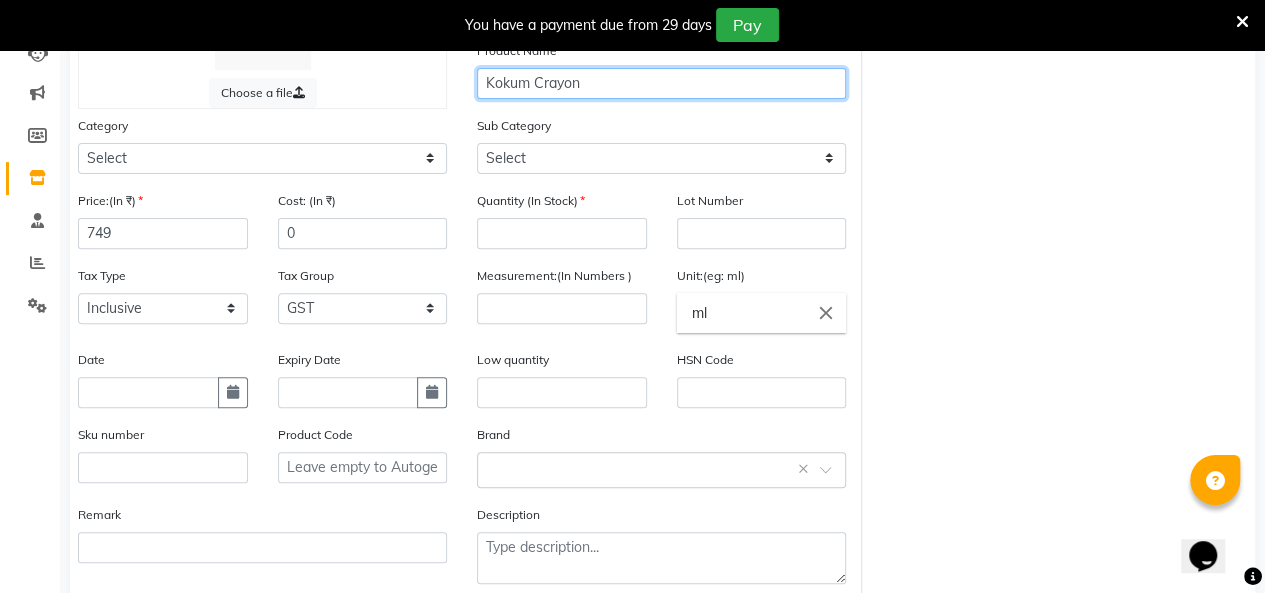 scroll, scrollTop: 300, scrollLeft: 0, axis: vertical 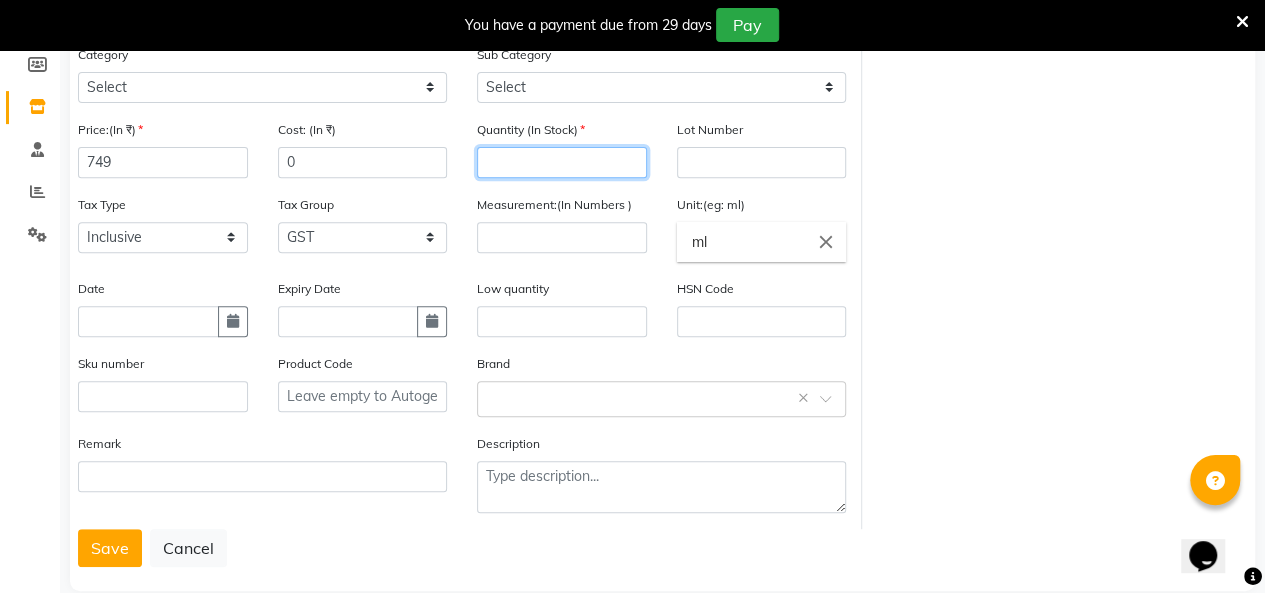 click 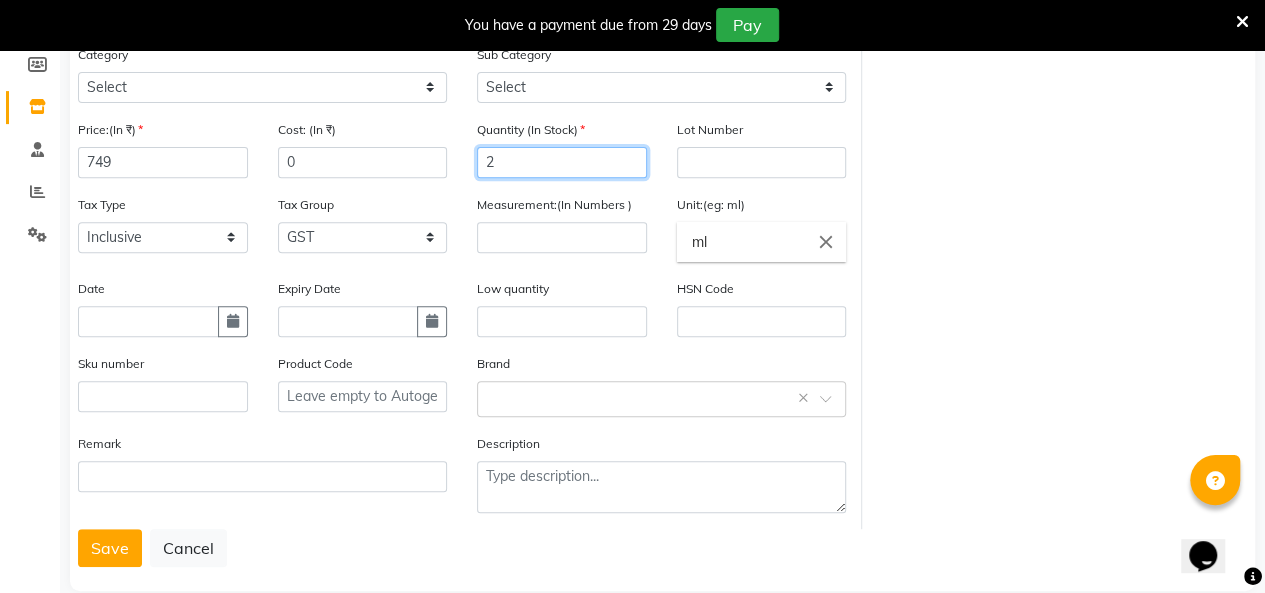 type on "2" 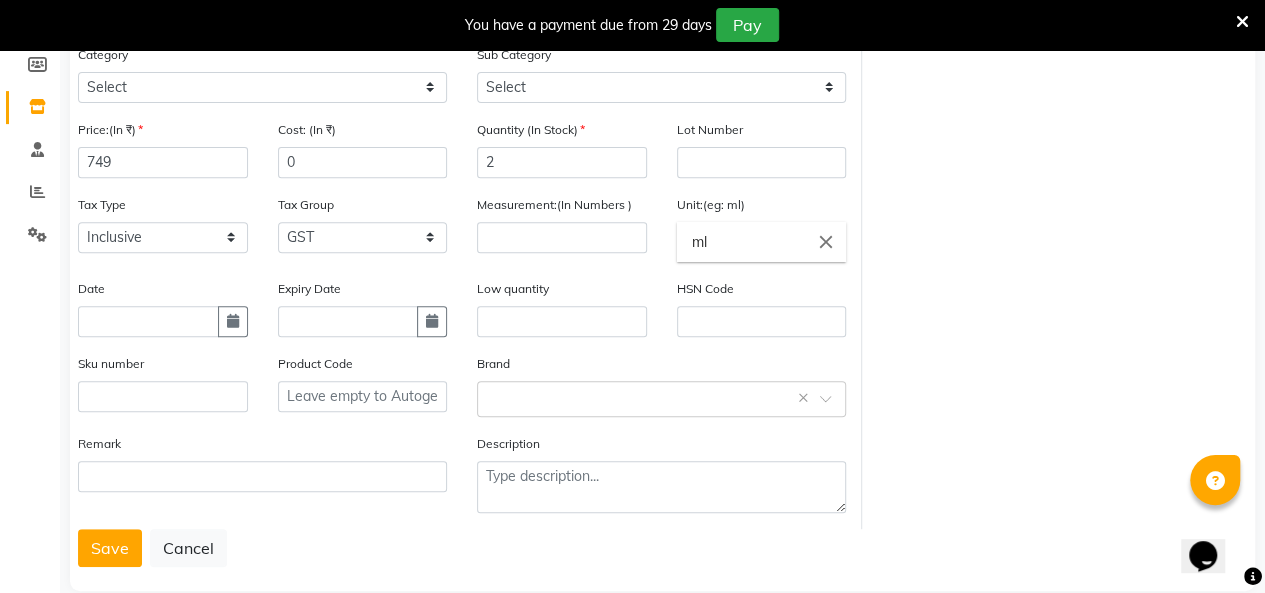 click on "ml" 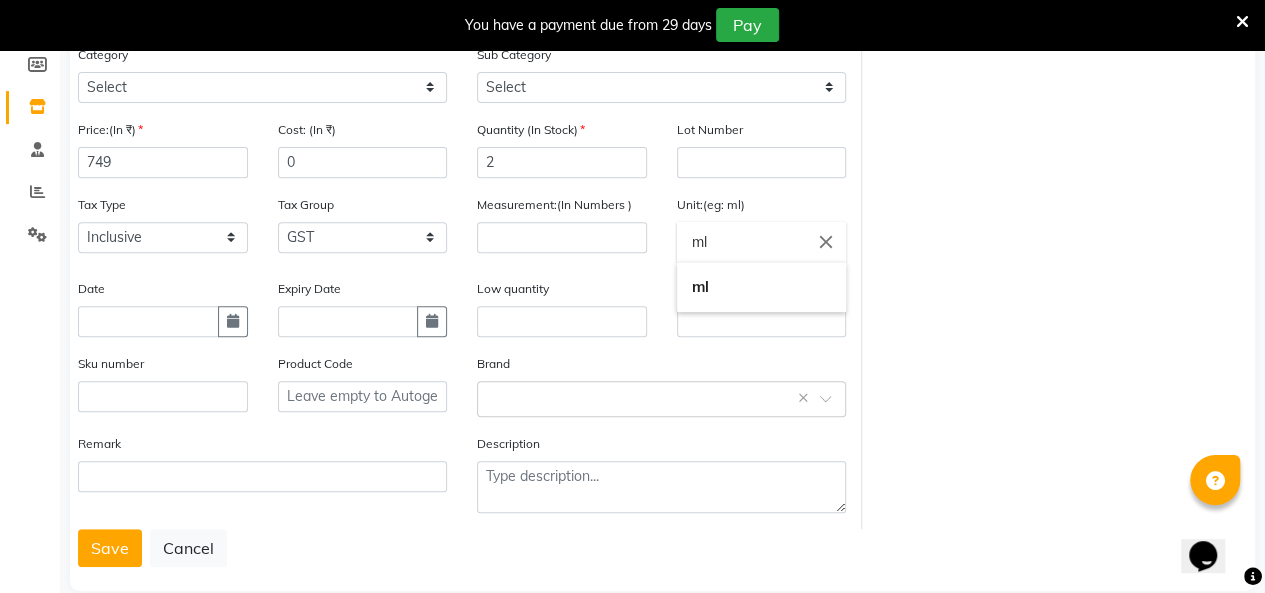 click on "close" 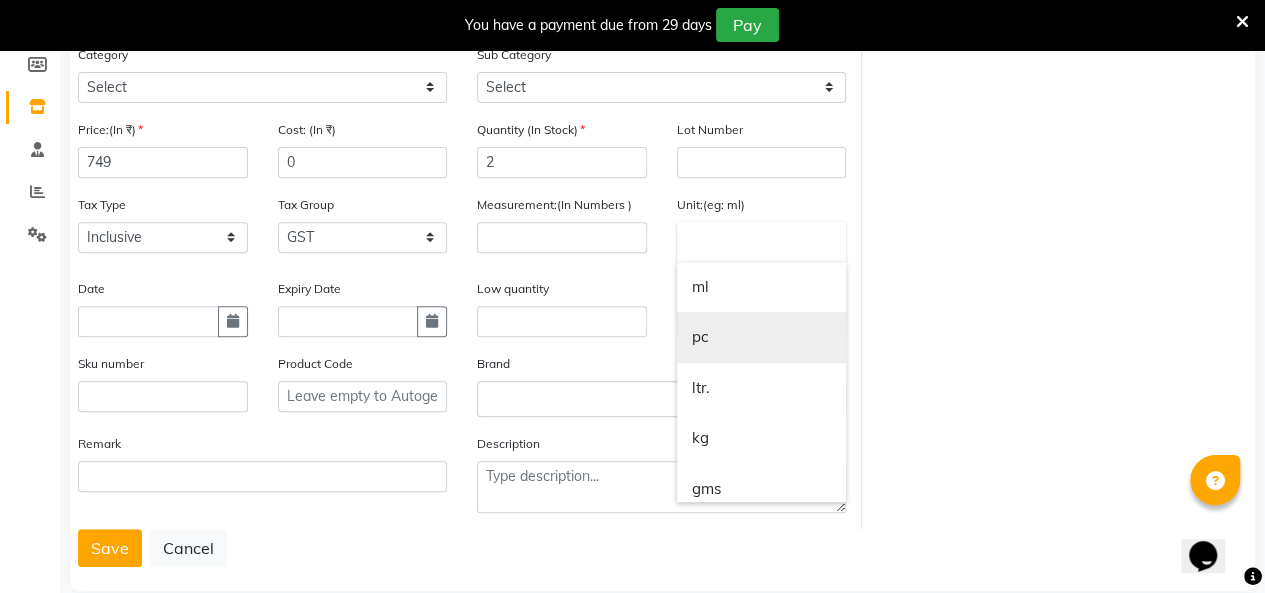 scroll, scrollTop: 12, scrollLeft: 0, axis: vertical 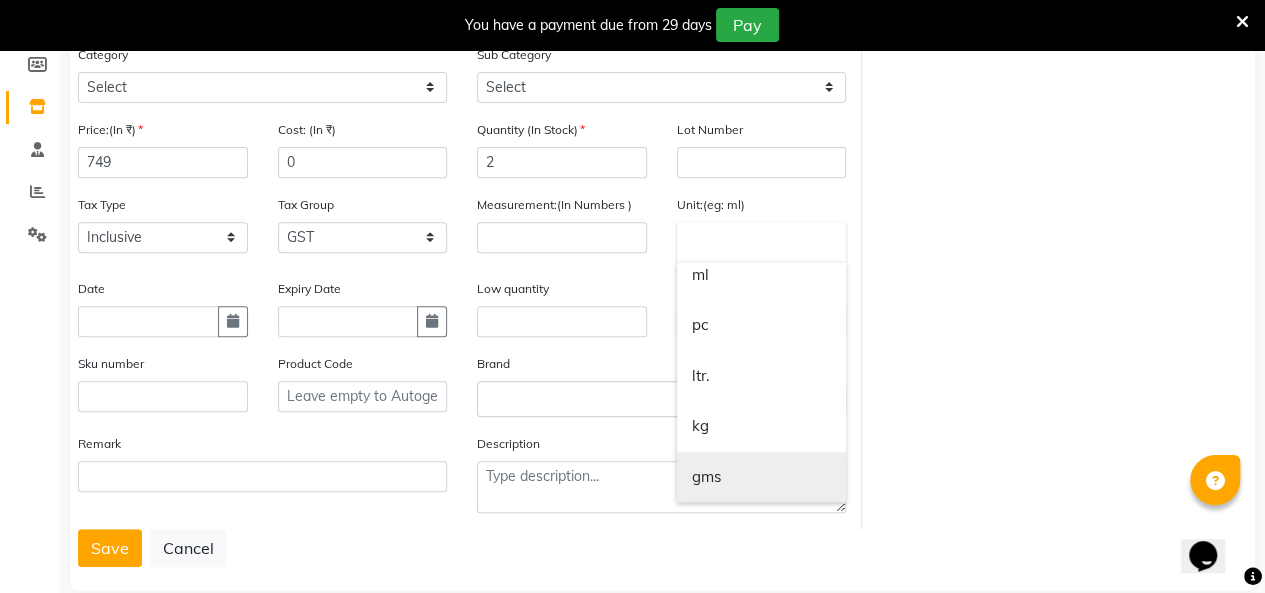 click on "gms" at bounding box center (762, 477) 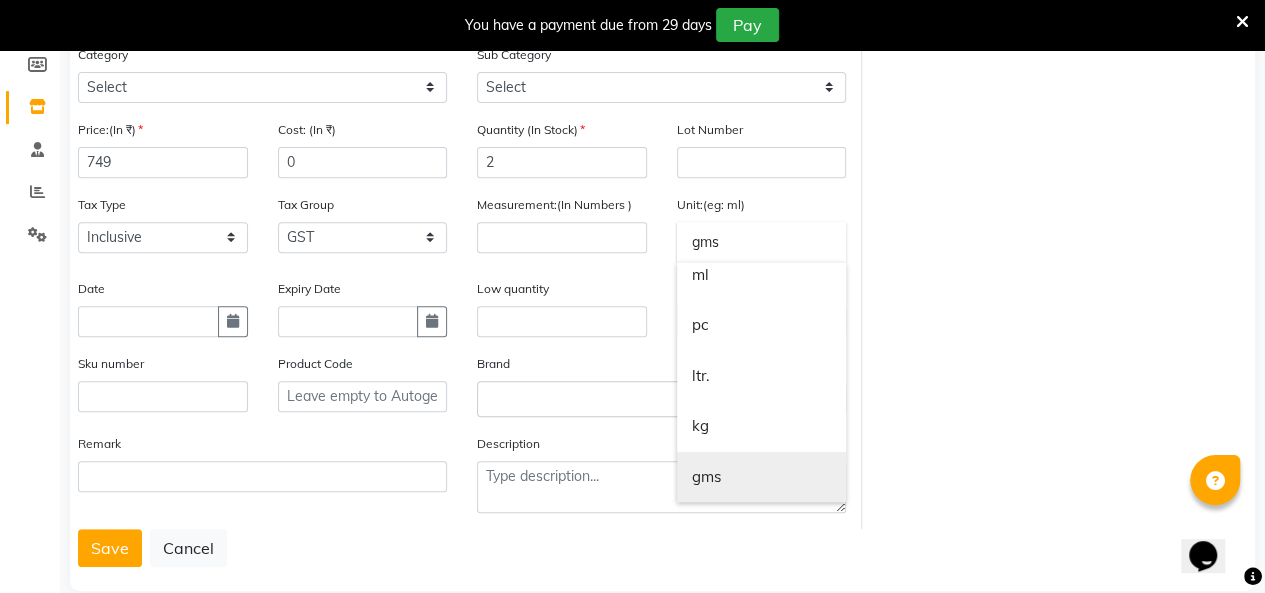 scroll, scrollTop: 0, scrollLeft: 0, axis: both 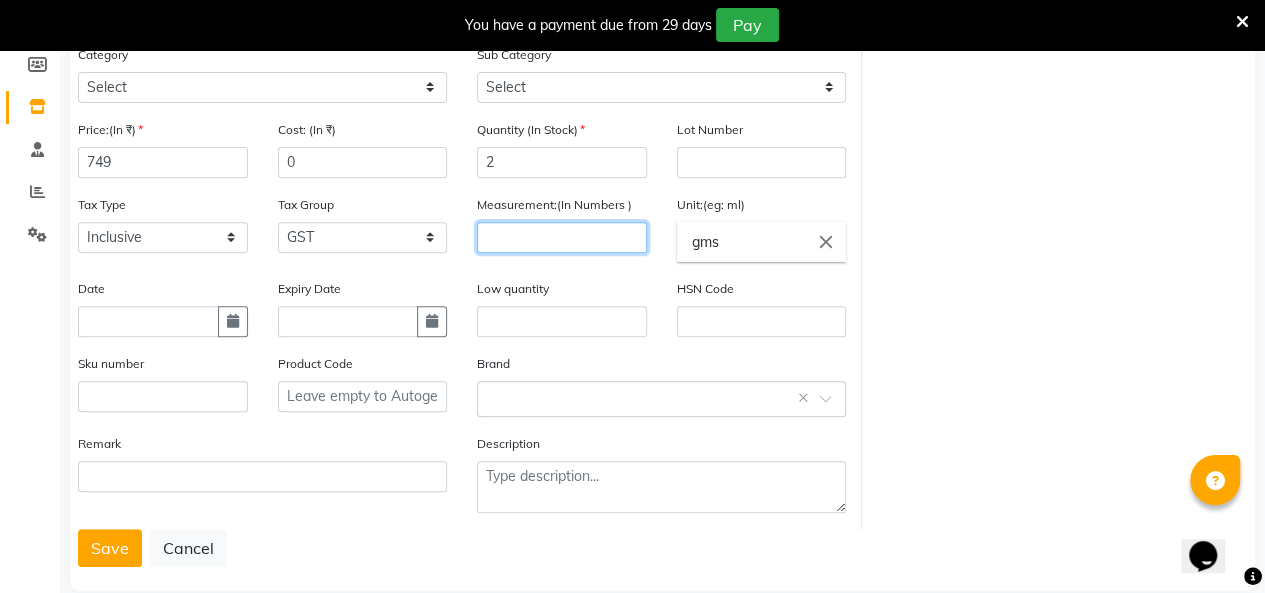 click 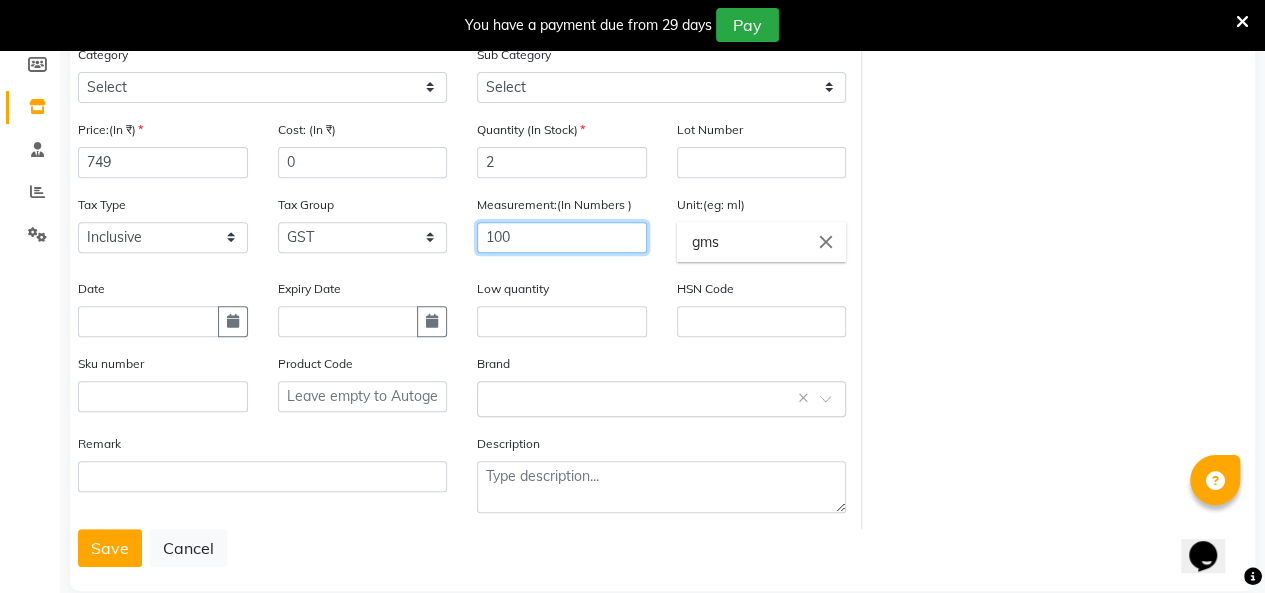type on "100" 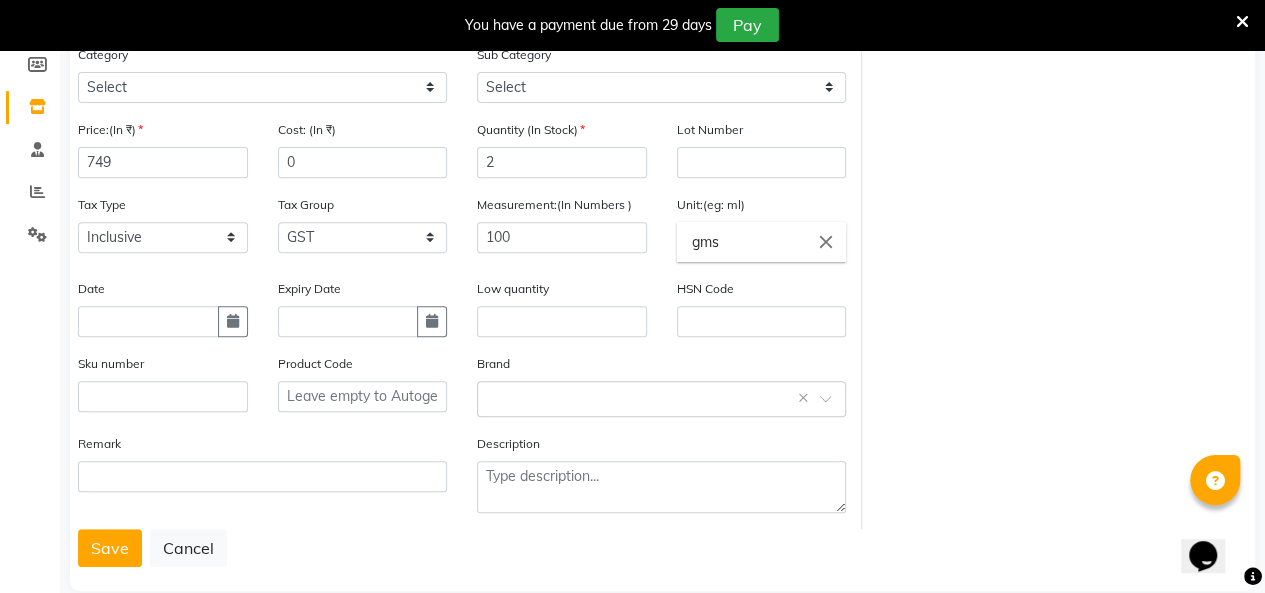 click on "Low quantity" 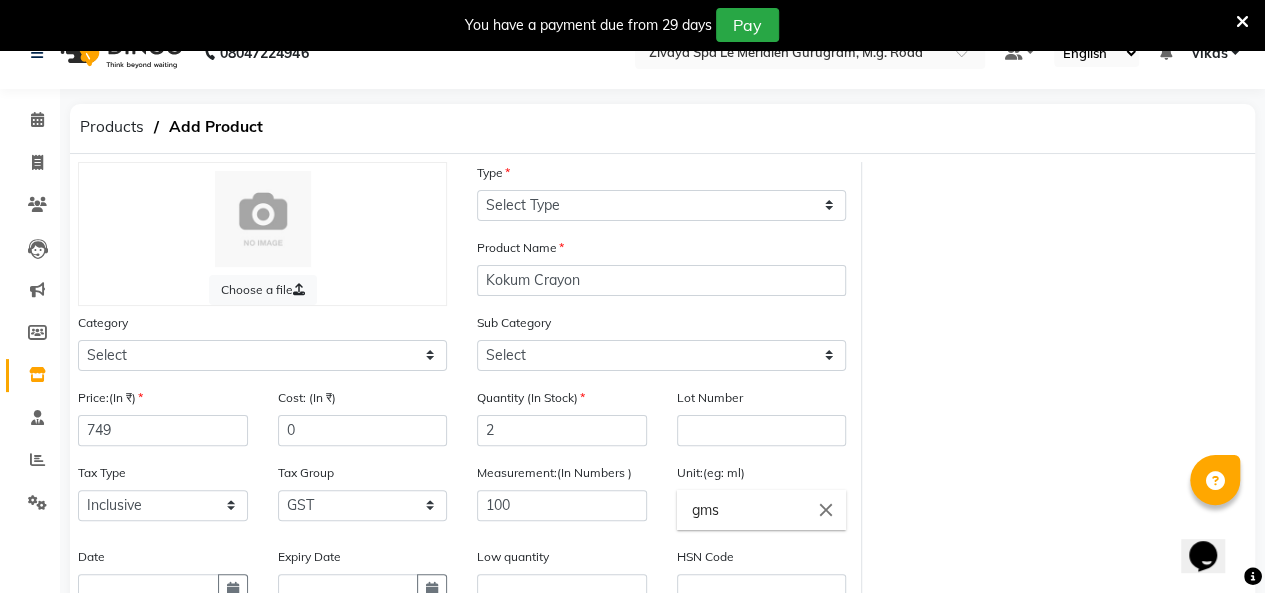 scroll, scrollTop: 29, scrollLeft: 0, axis: vertical 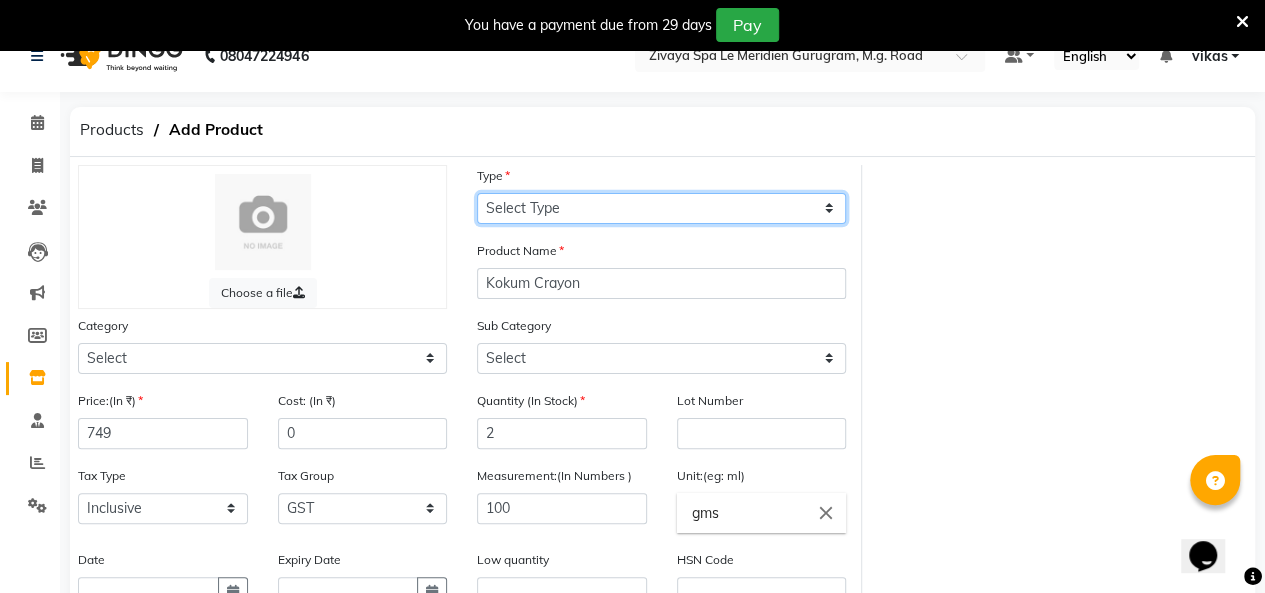 click on "Select Type Both Retail Consumable" 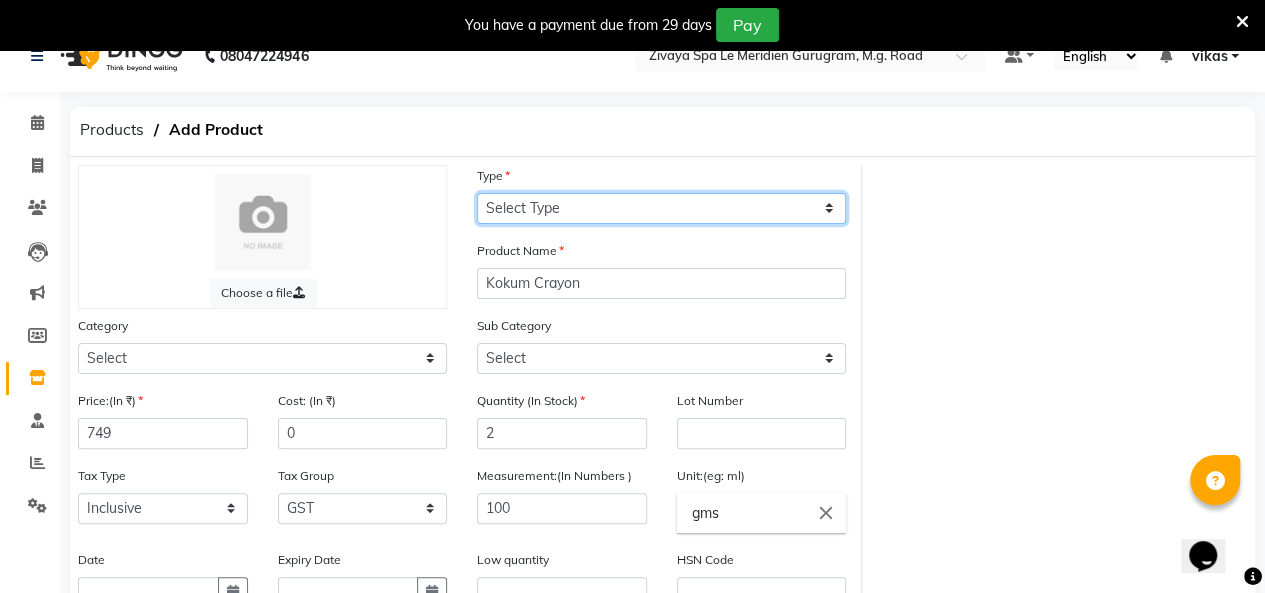 select on "R" 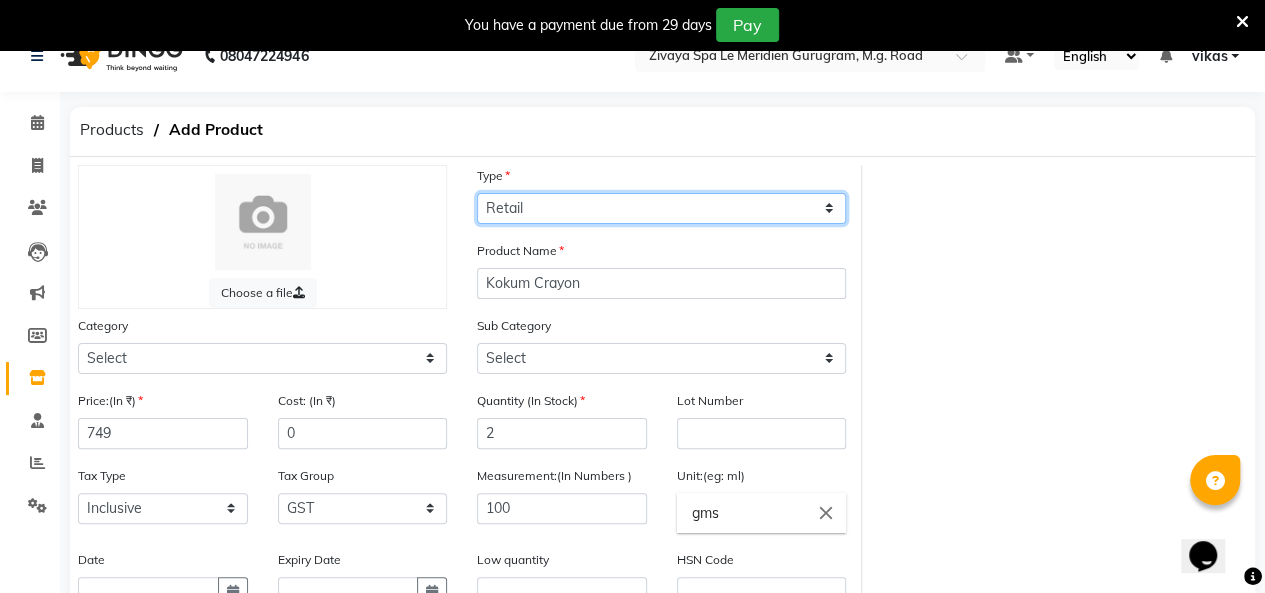 click on "Select Type Both Retail Consumable" 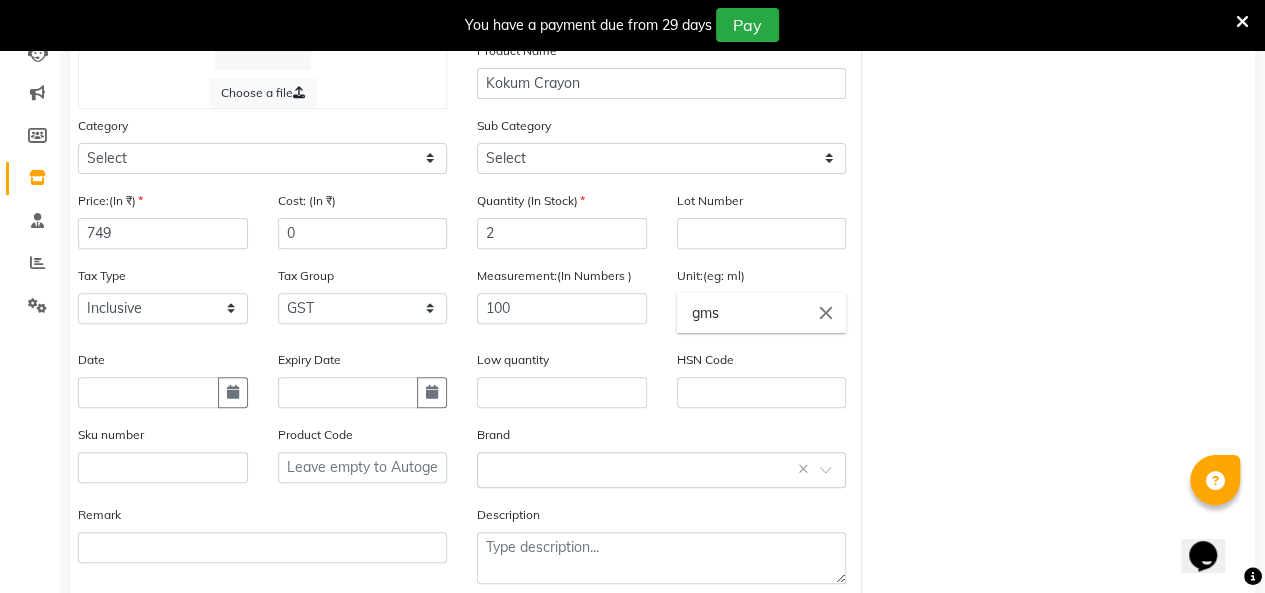 scroll, scrollTop: 329, scrollLeft: 0, axis: vertical 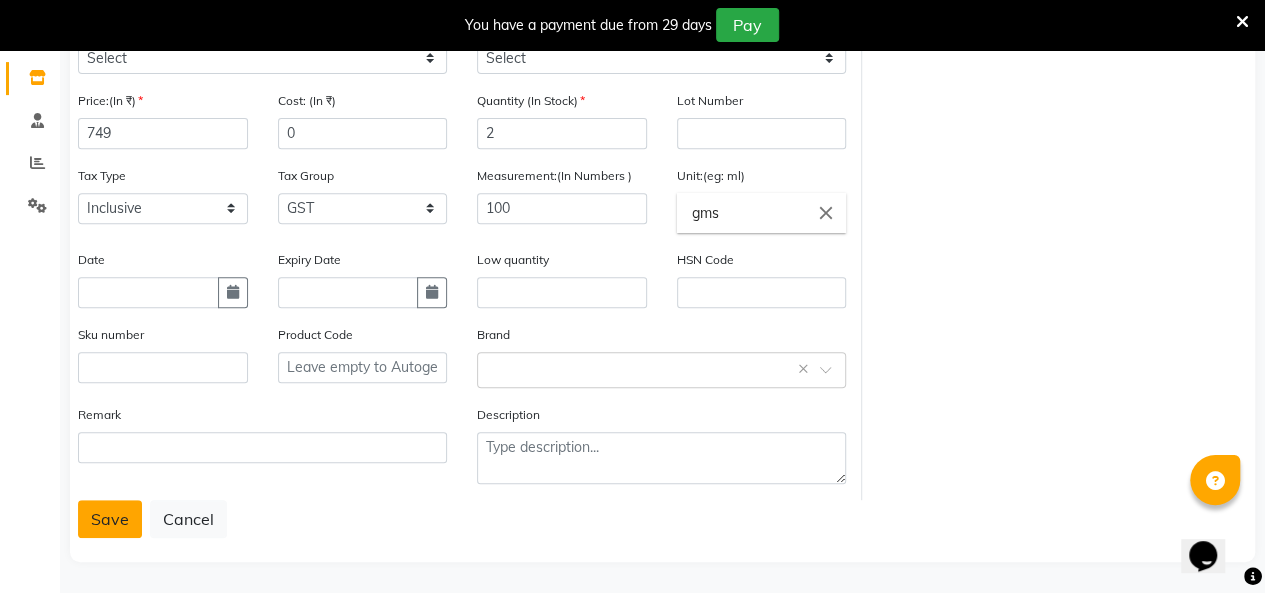 click on "Save" 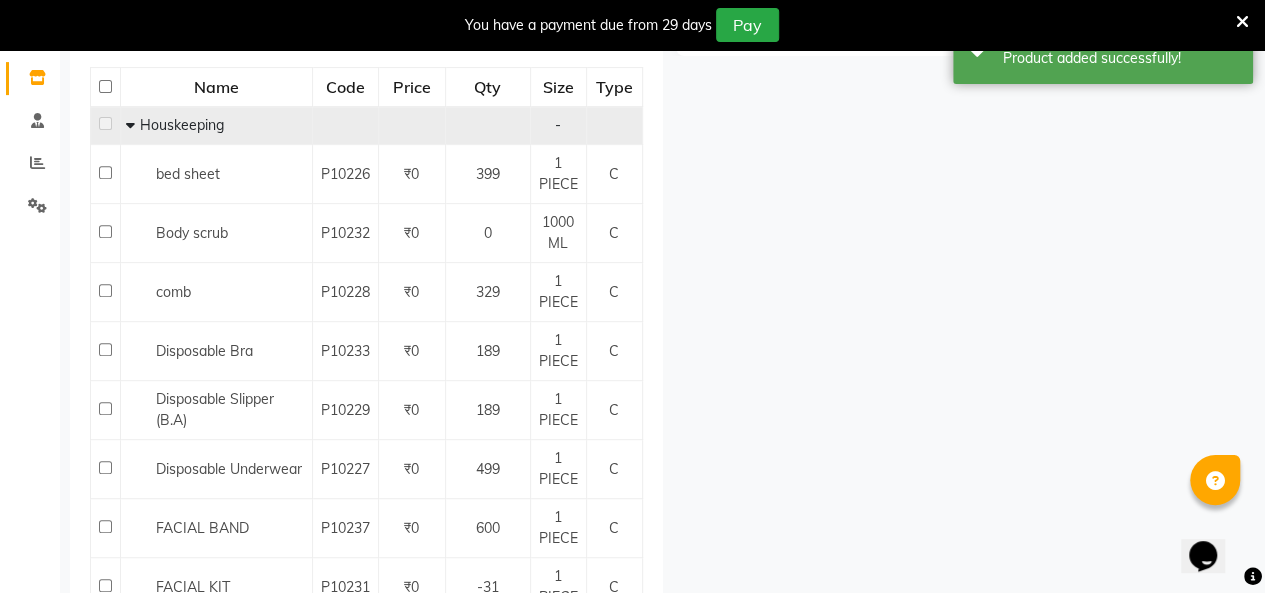 scroll, scrollTop: 62, scrollLeft: 0, axis: vertical 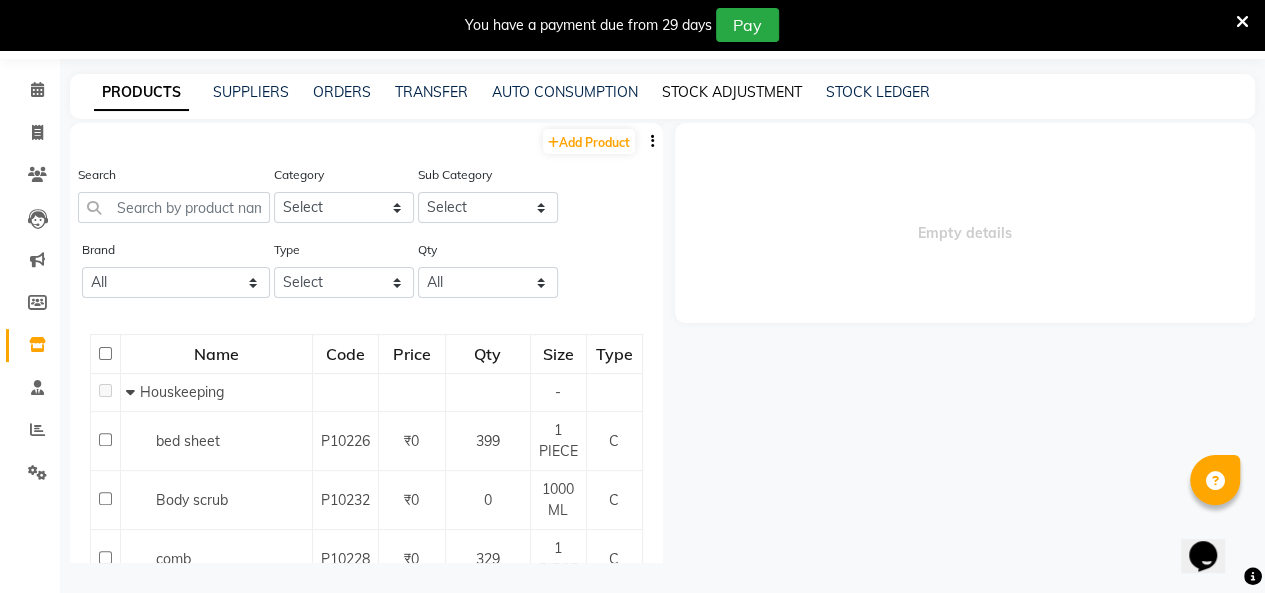 click on "STOCK ADJUSTMENT" 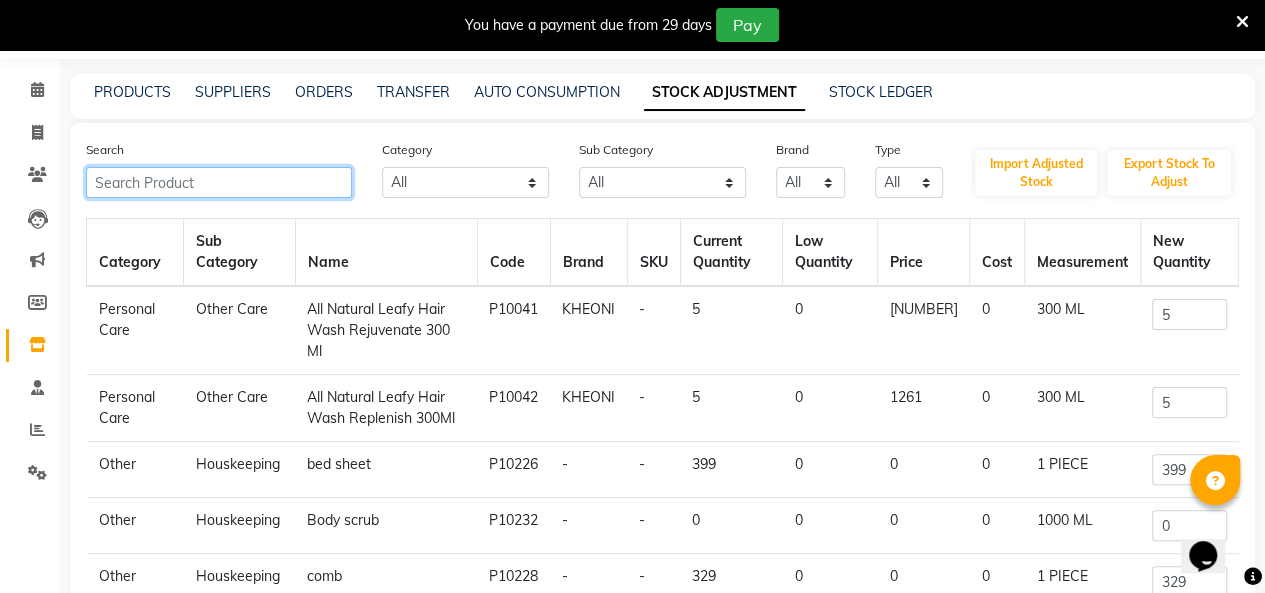 click 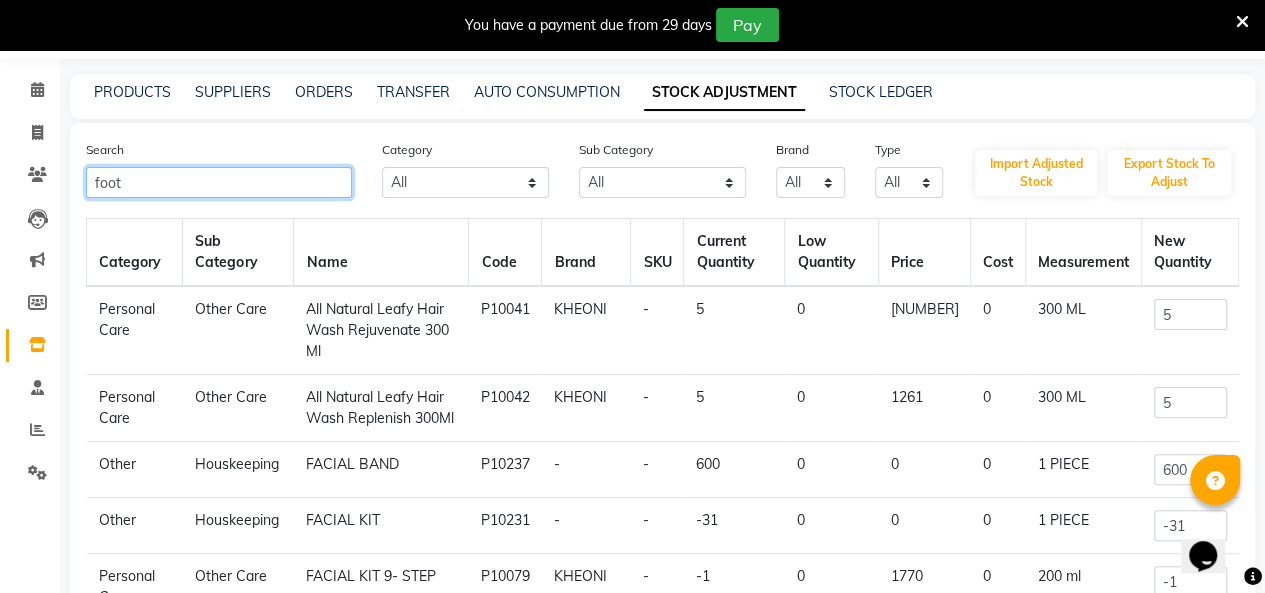 scroll, scrollTop: 49, scrollLeft: 0, axis: vertical 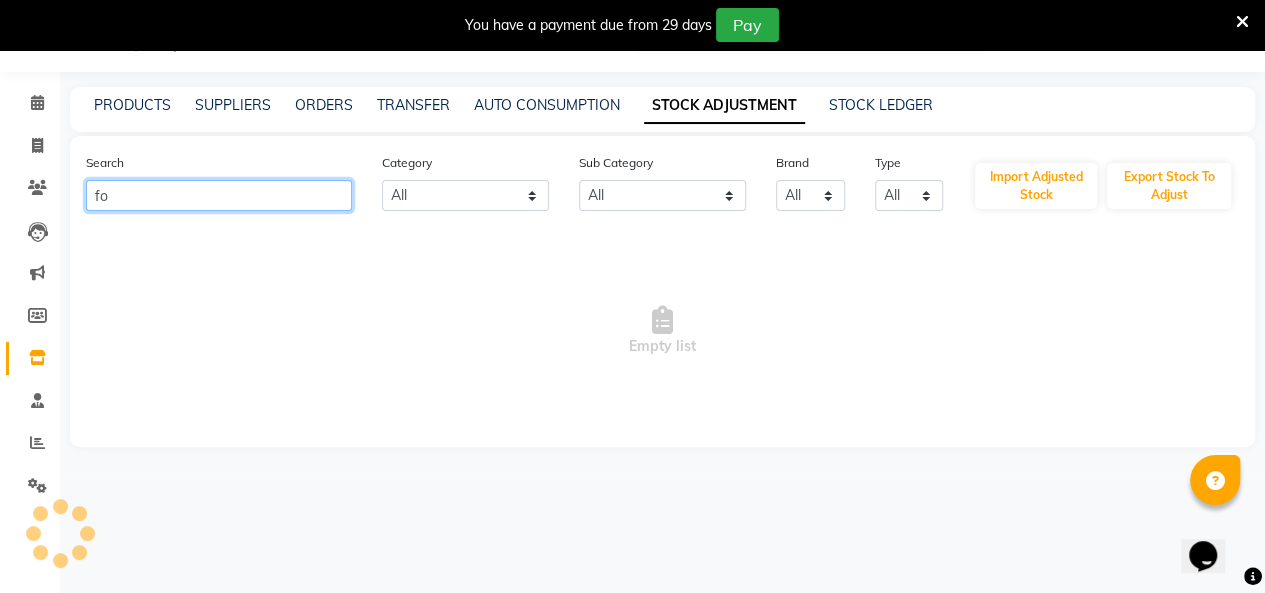 type on "f" 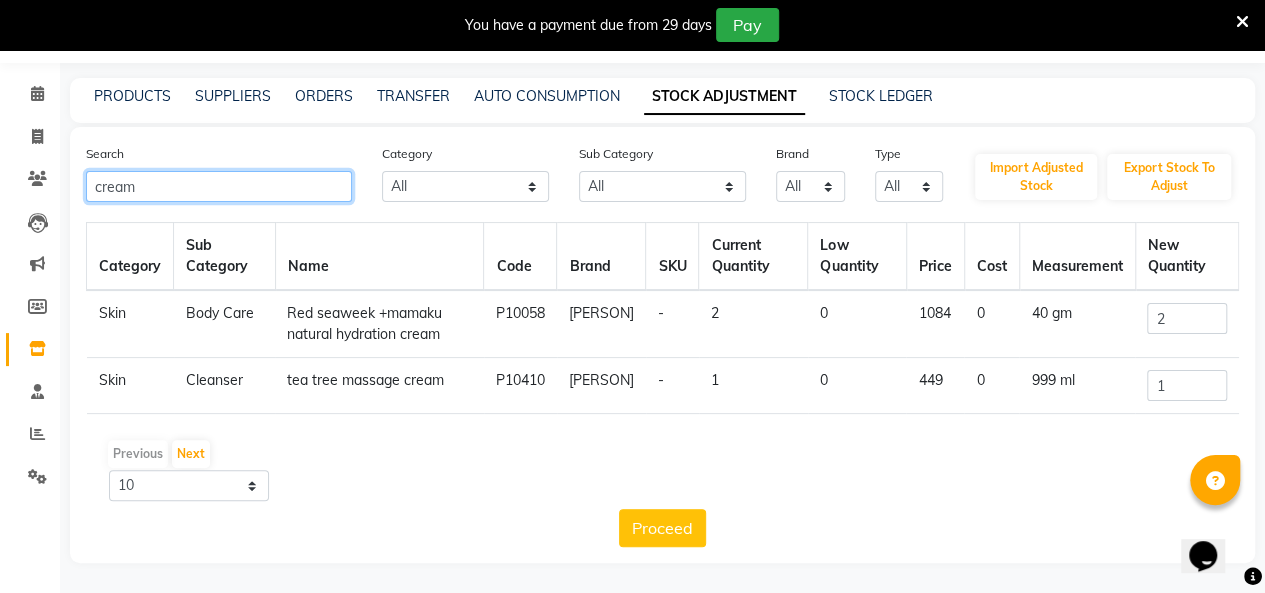 scroll, scrollTop: 56, scrollLeft: 0, axis: vertical 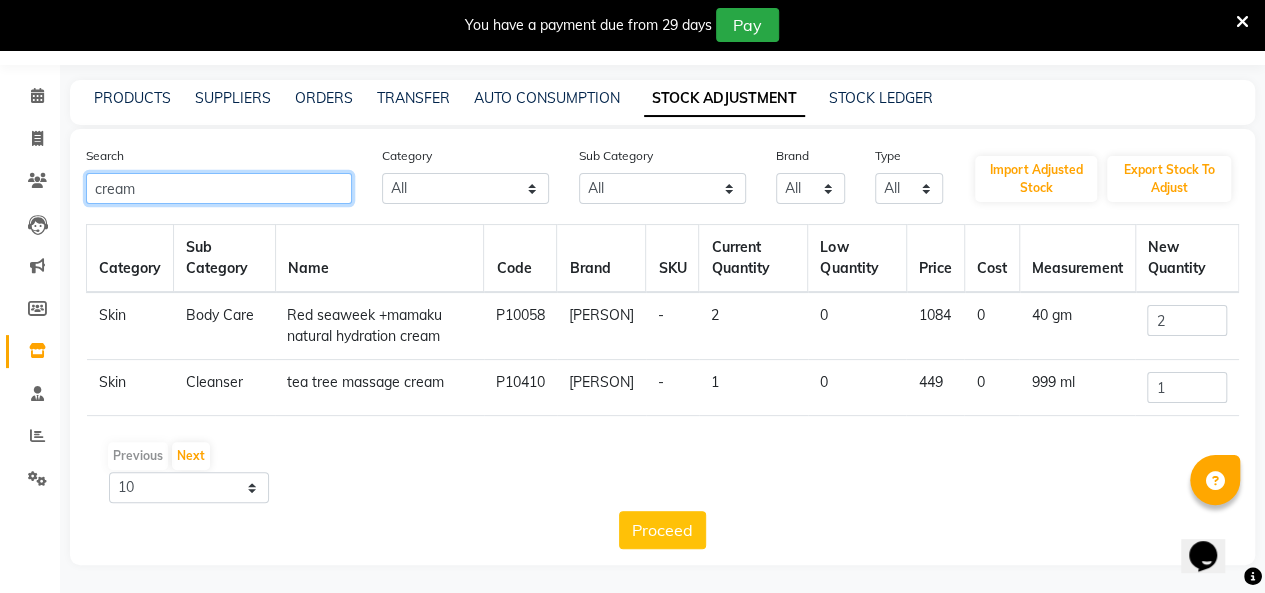 type on "cream" 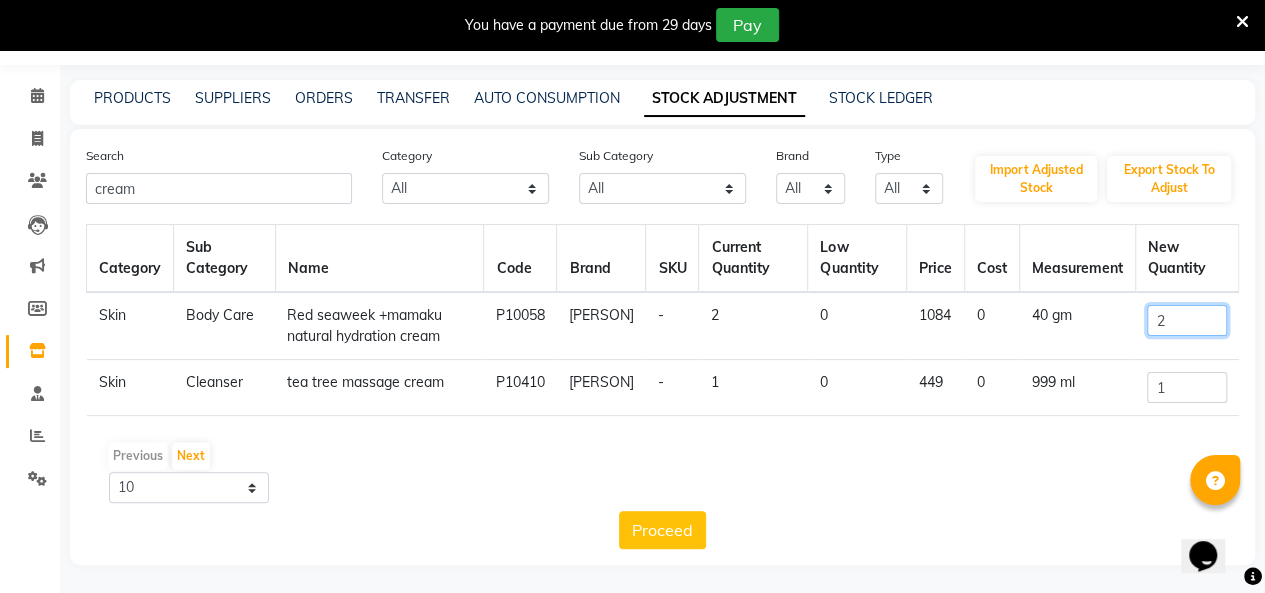 click on "2" 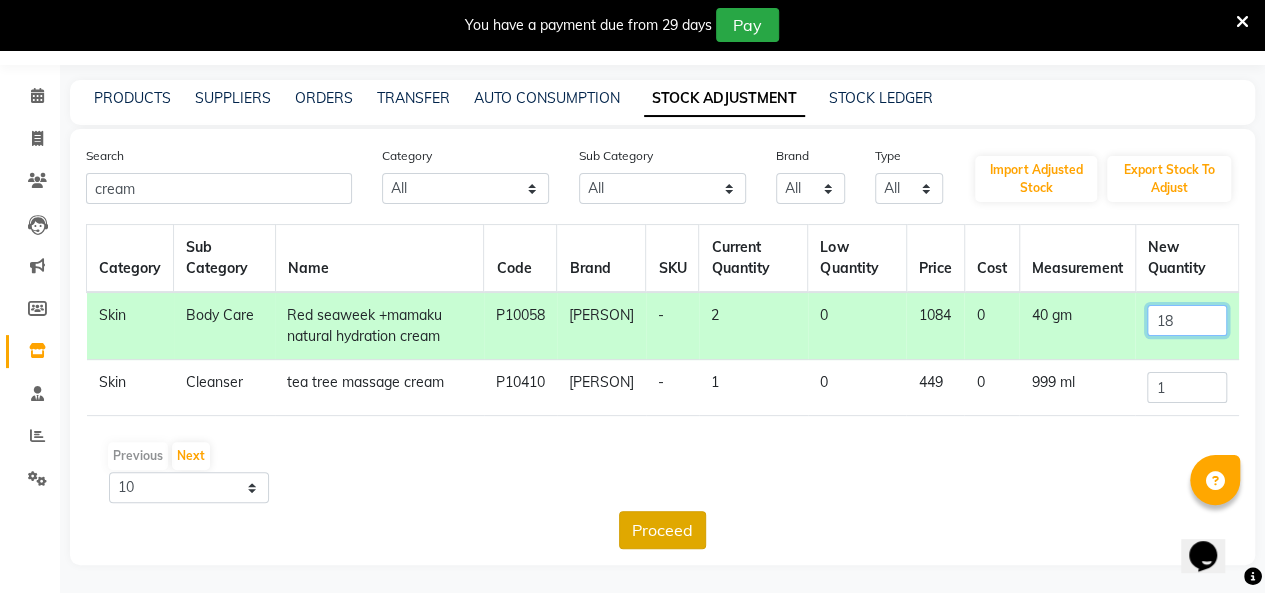 type on "18" 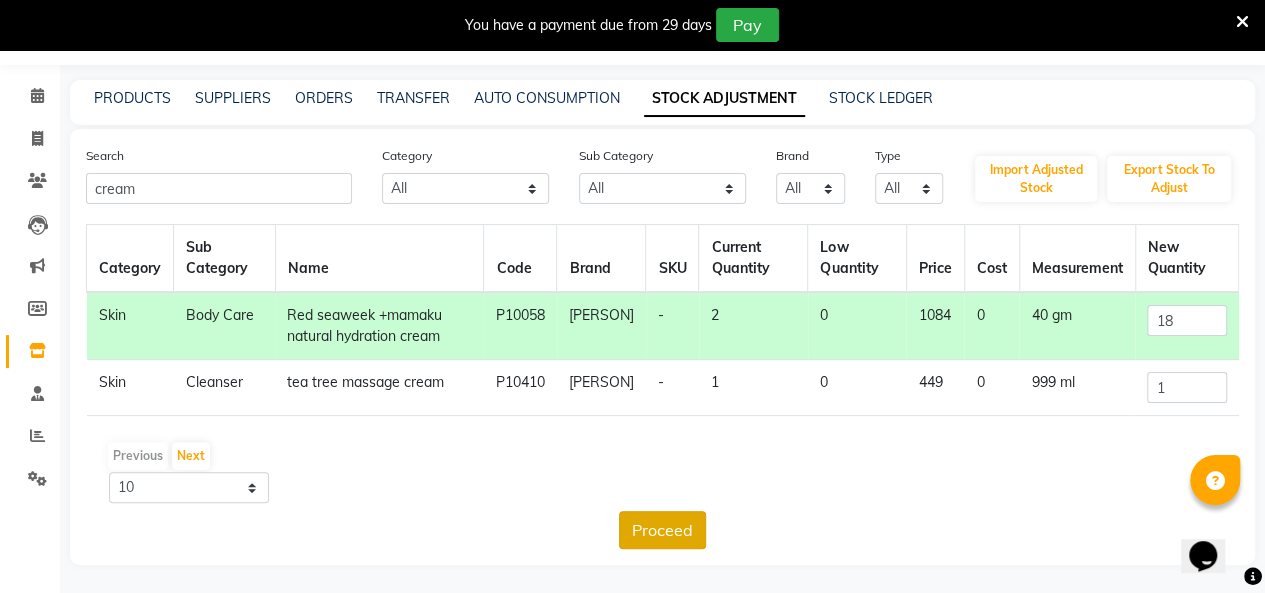 click on "Proceed" 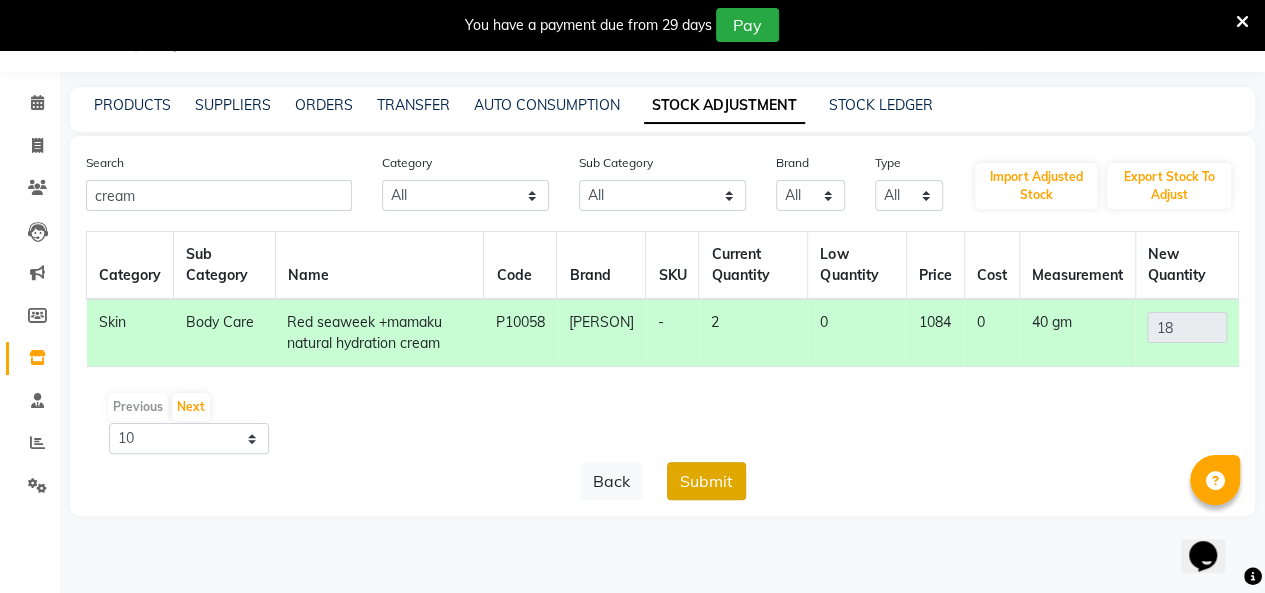click on "Submit" 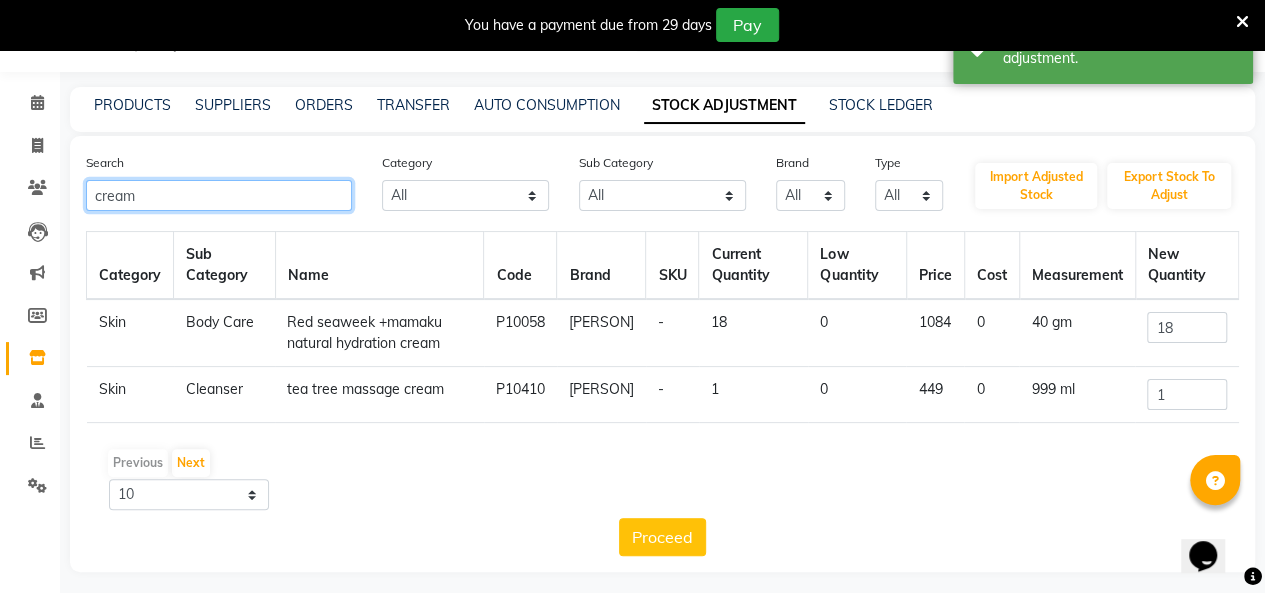 click on "cream" 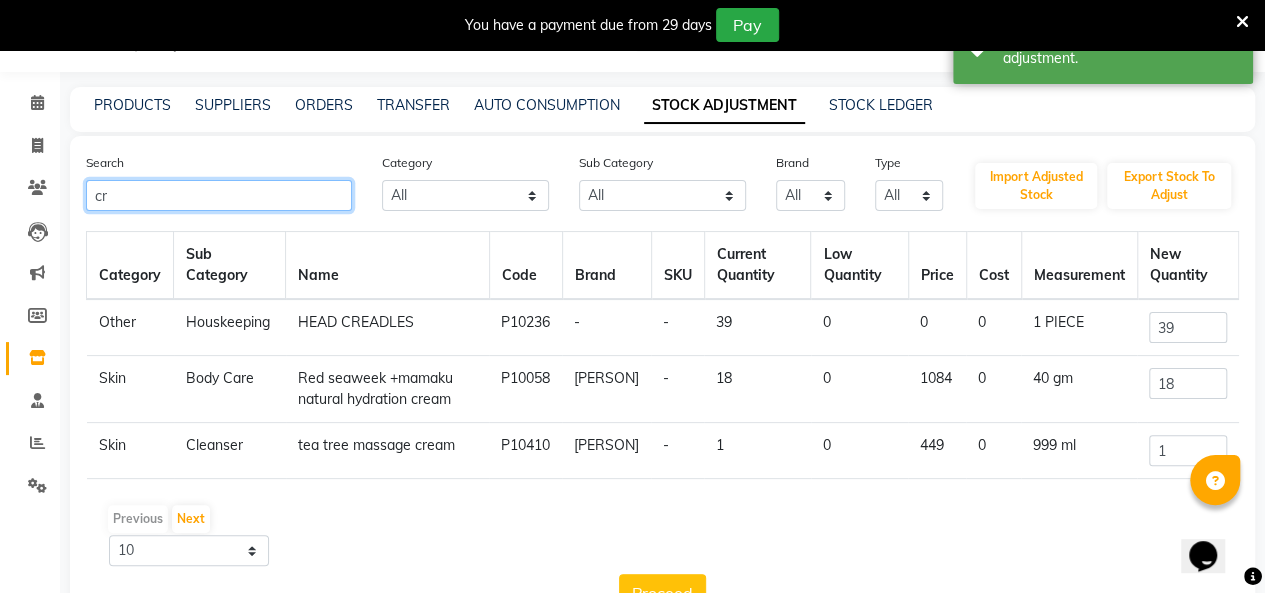 type on "c" 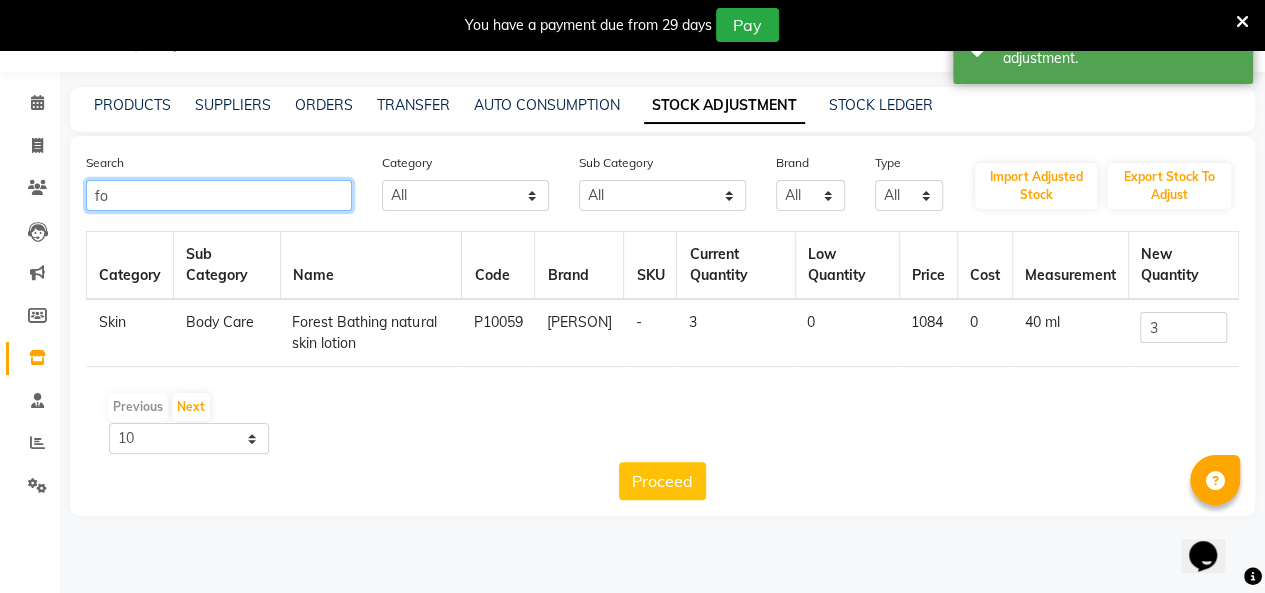 type on "f" 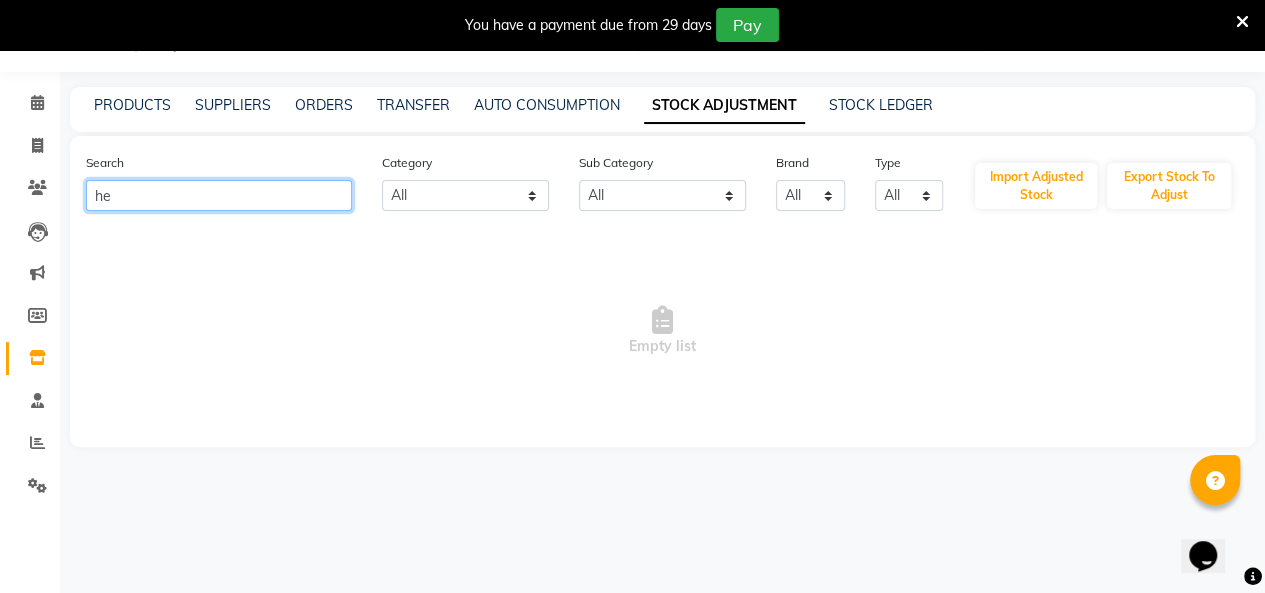 type on "h" 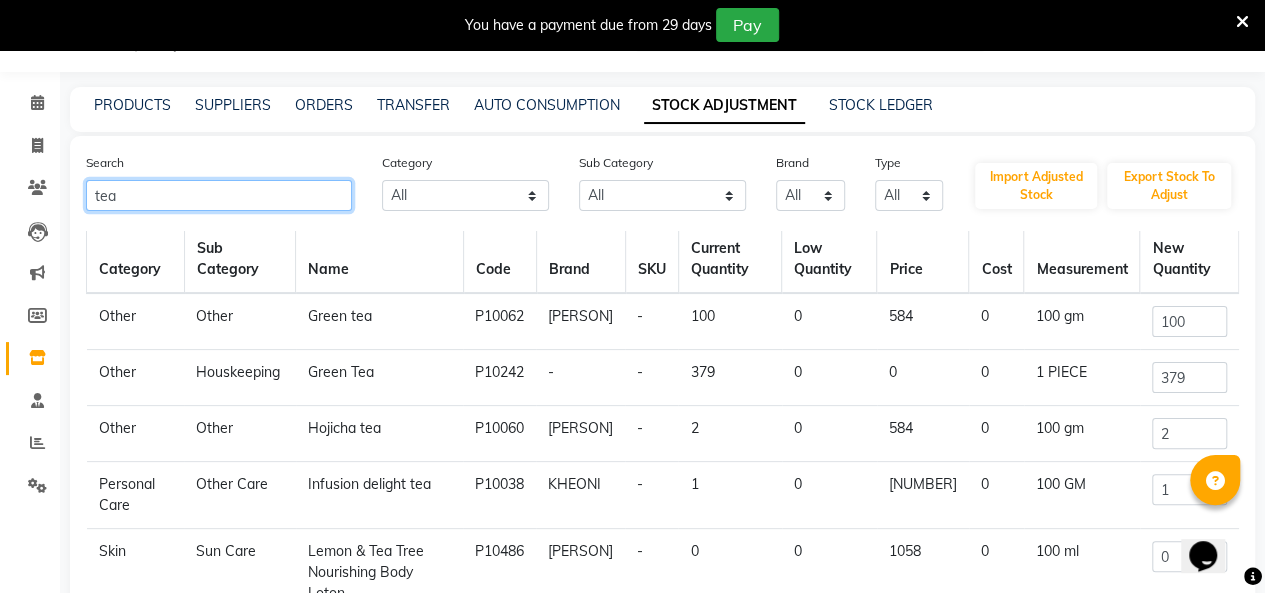 scroll, scrollTop: 7, scrollLeft: 0, axis: vertical 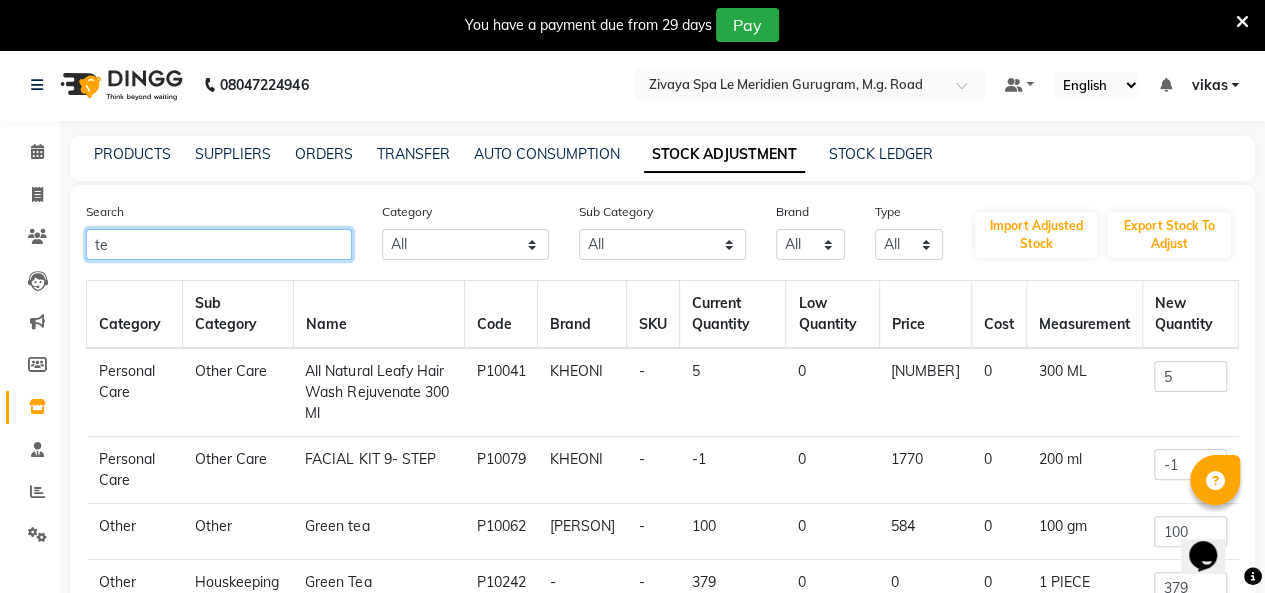 type on "t" 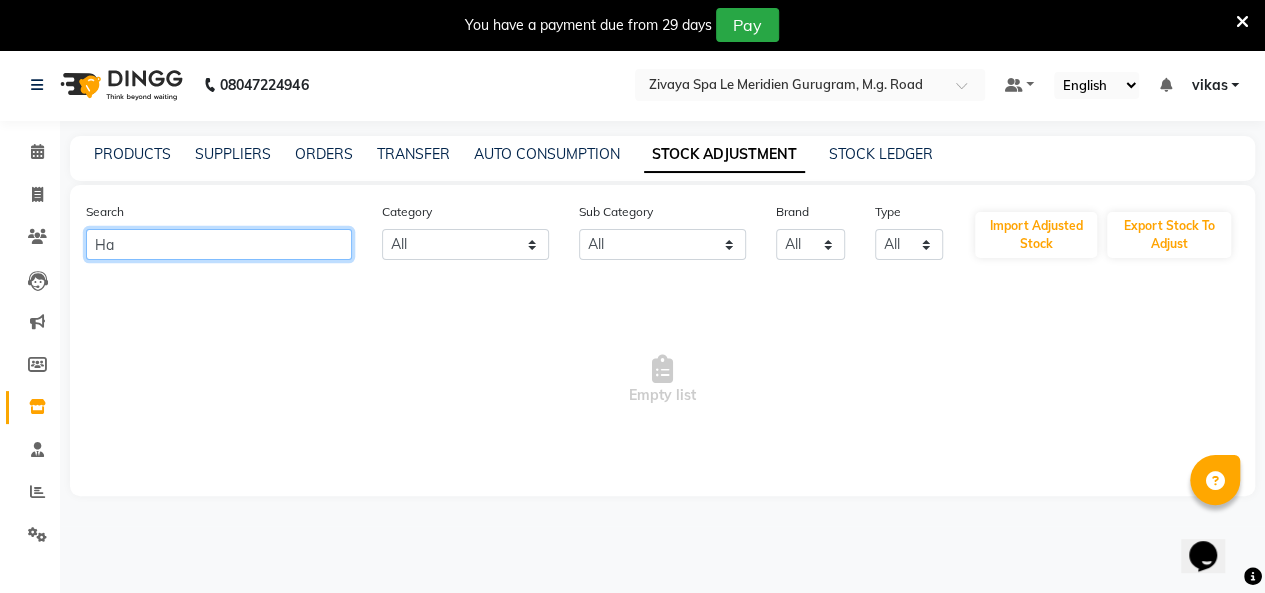type on "H" 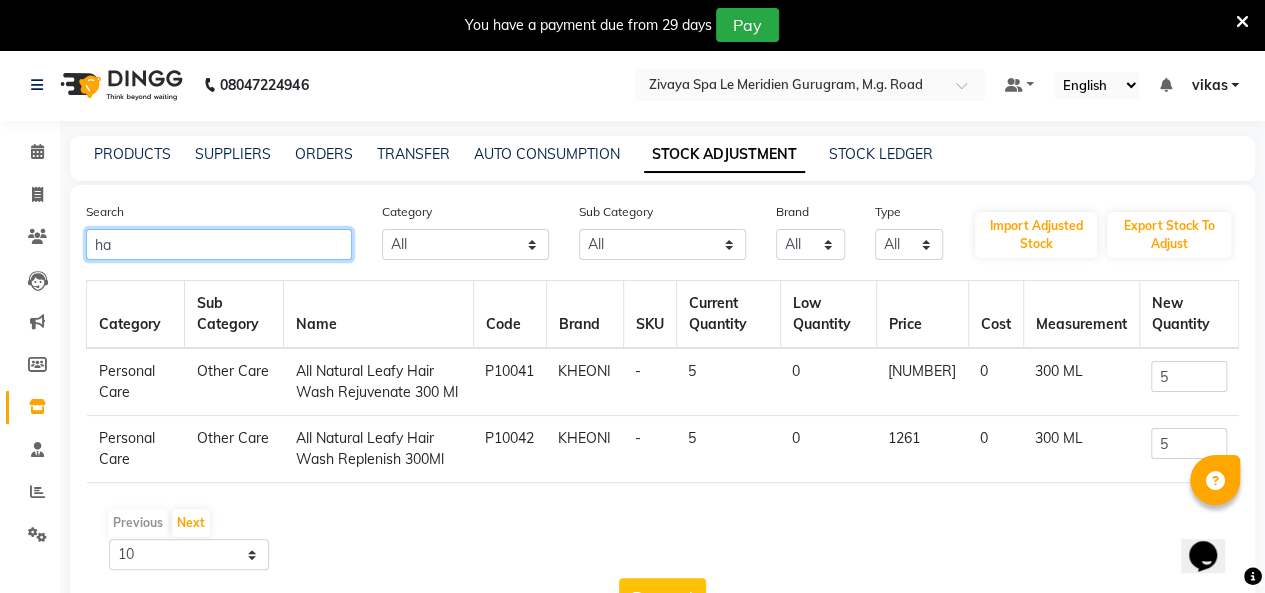 type on "h" 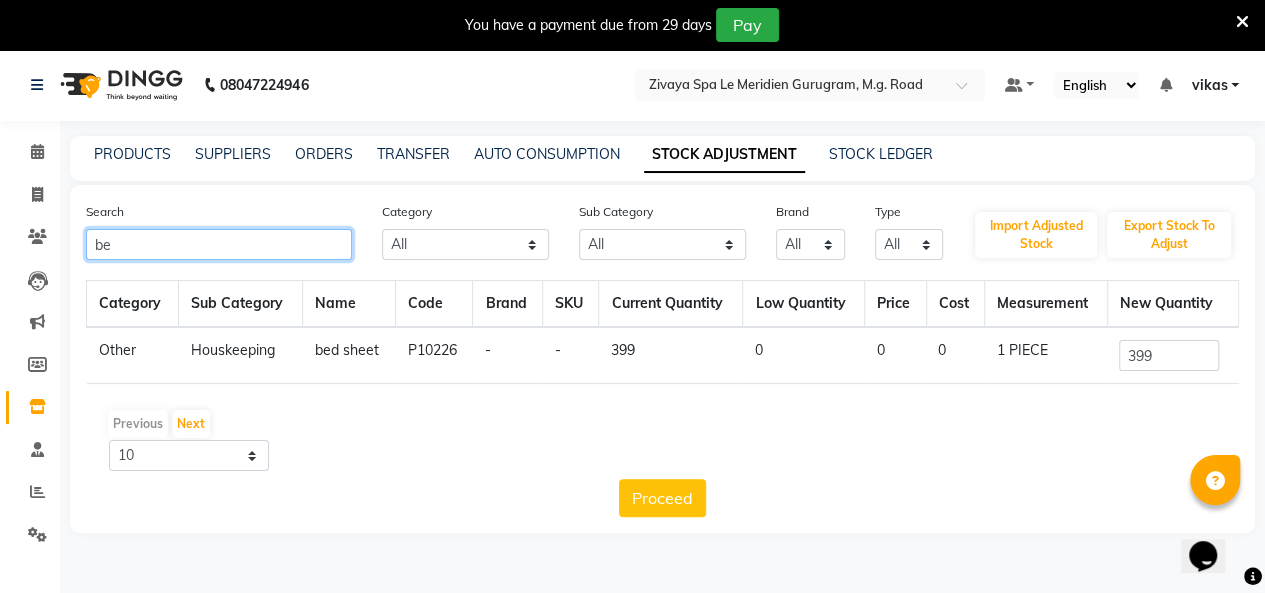 type on "b" 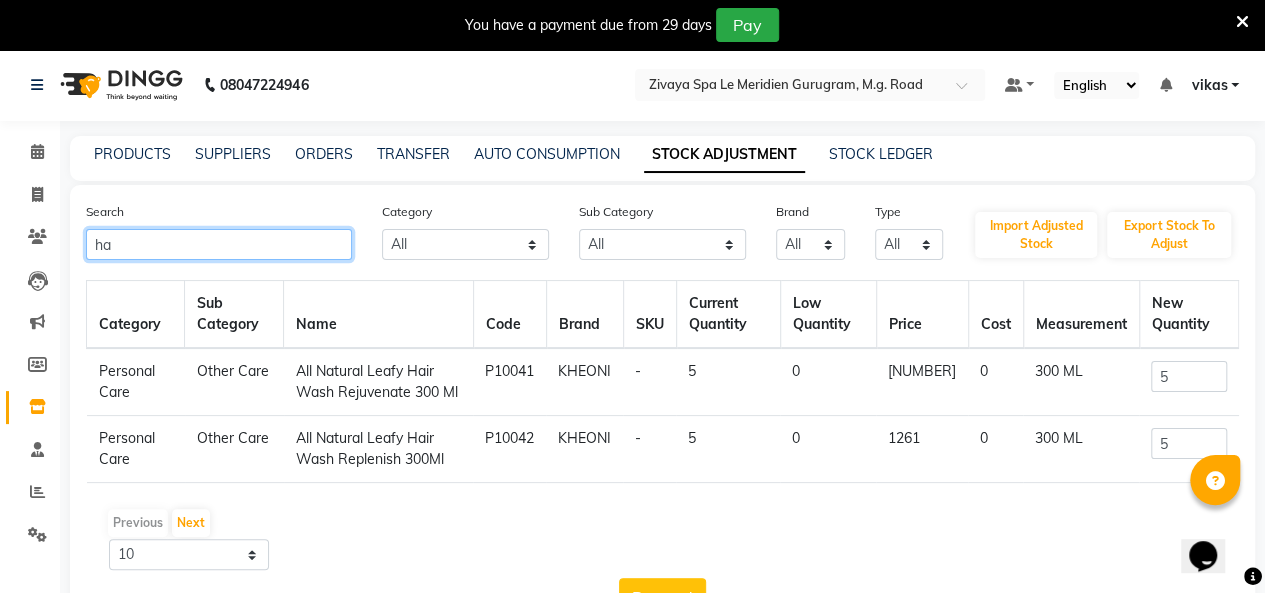 type on "h" 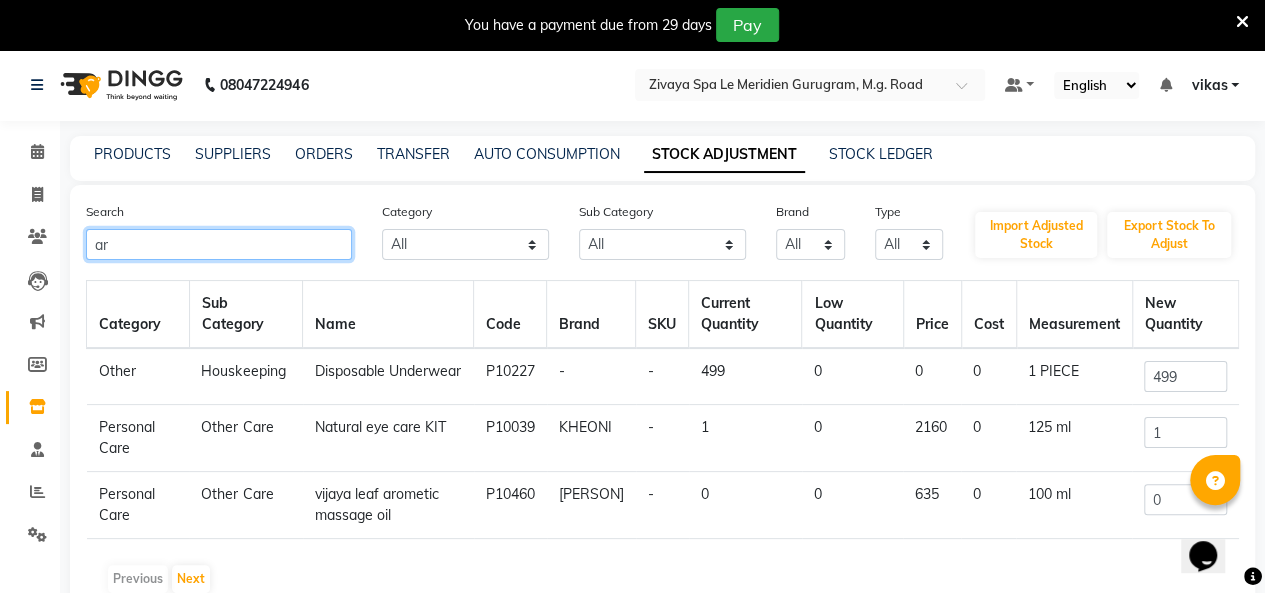 type on "a" 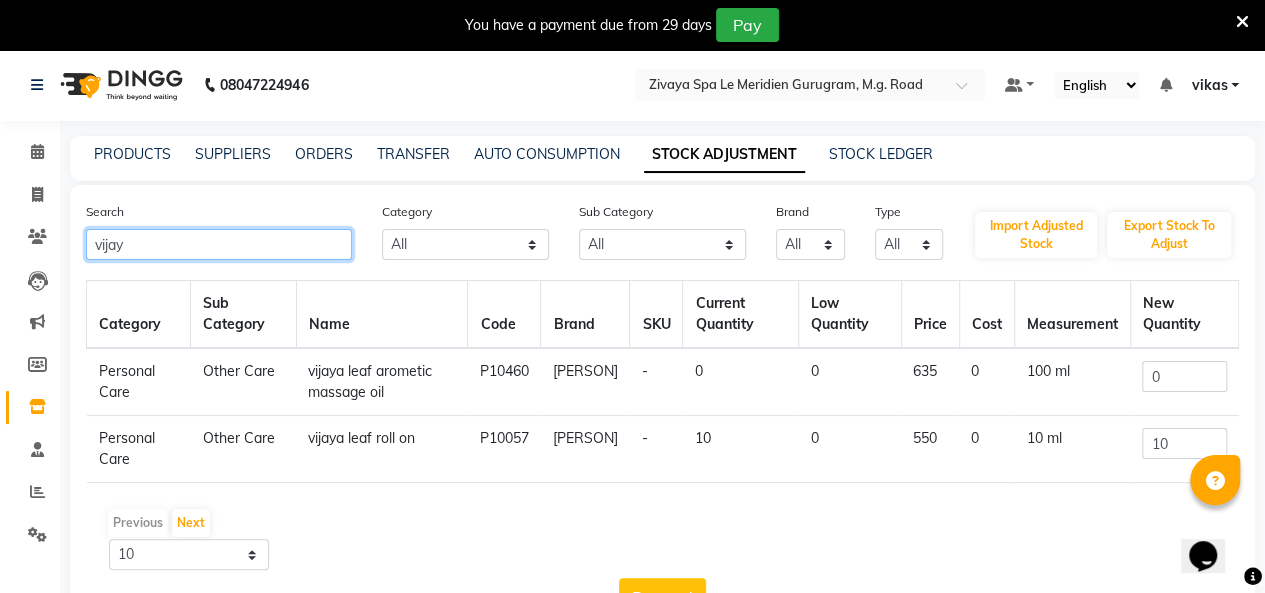 type on "vijay" 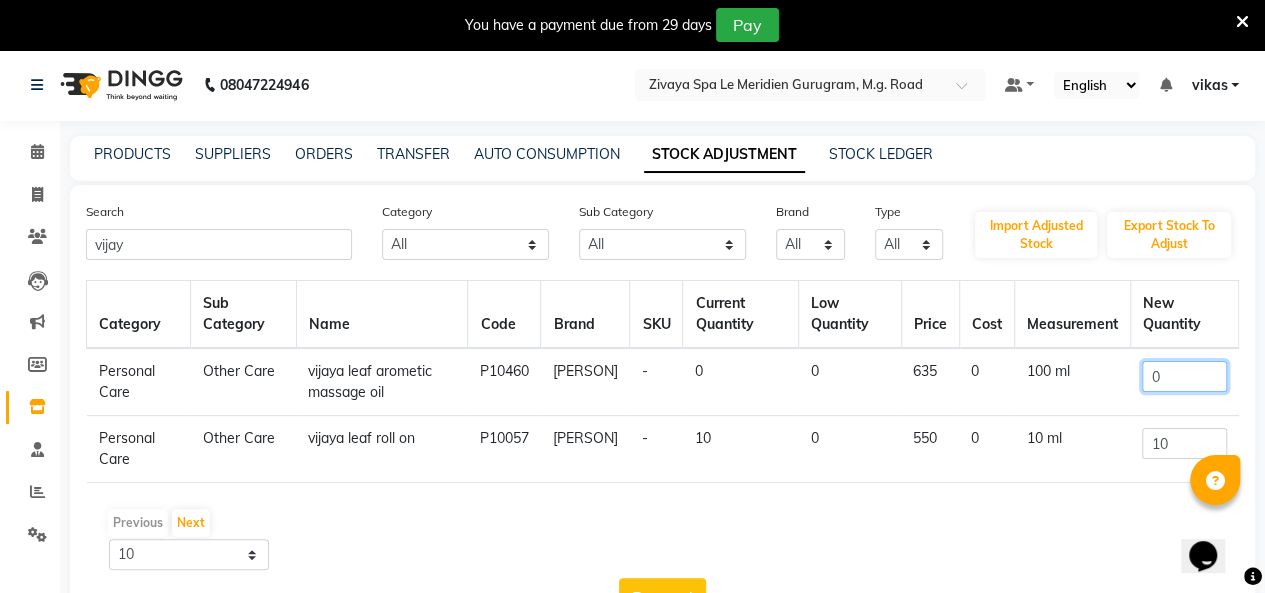 click on "0" 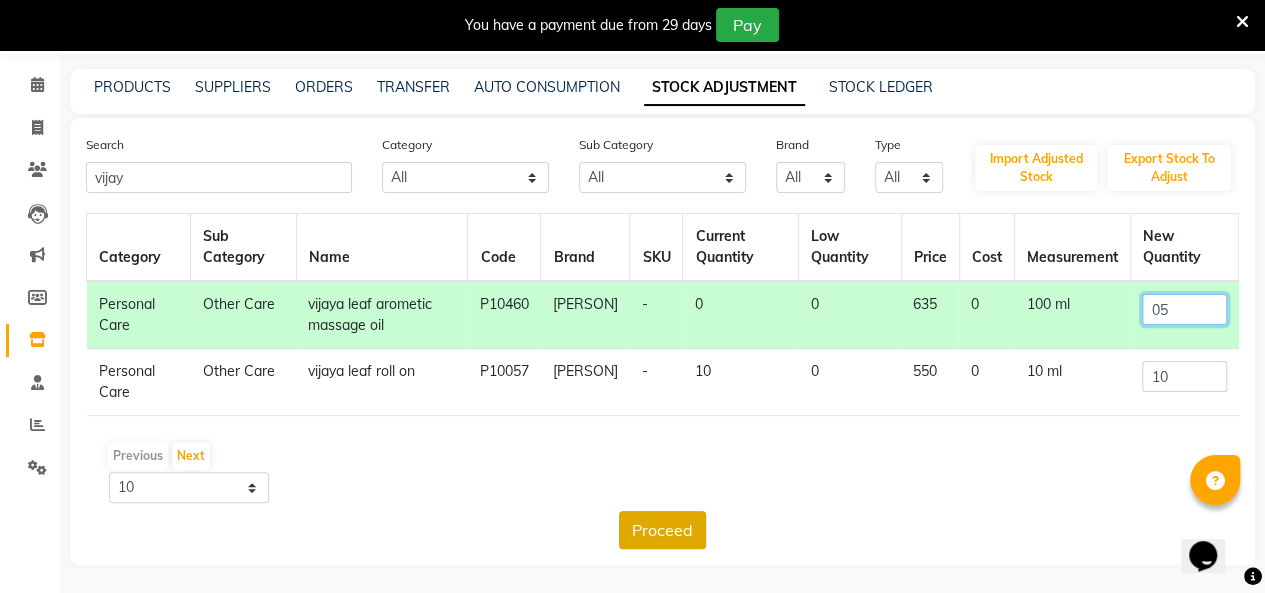 type on "05" 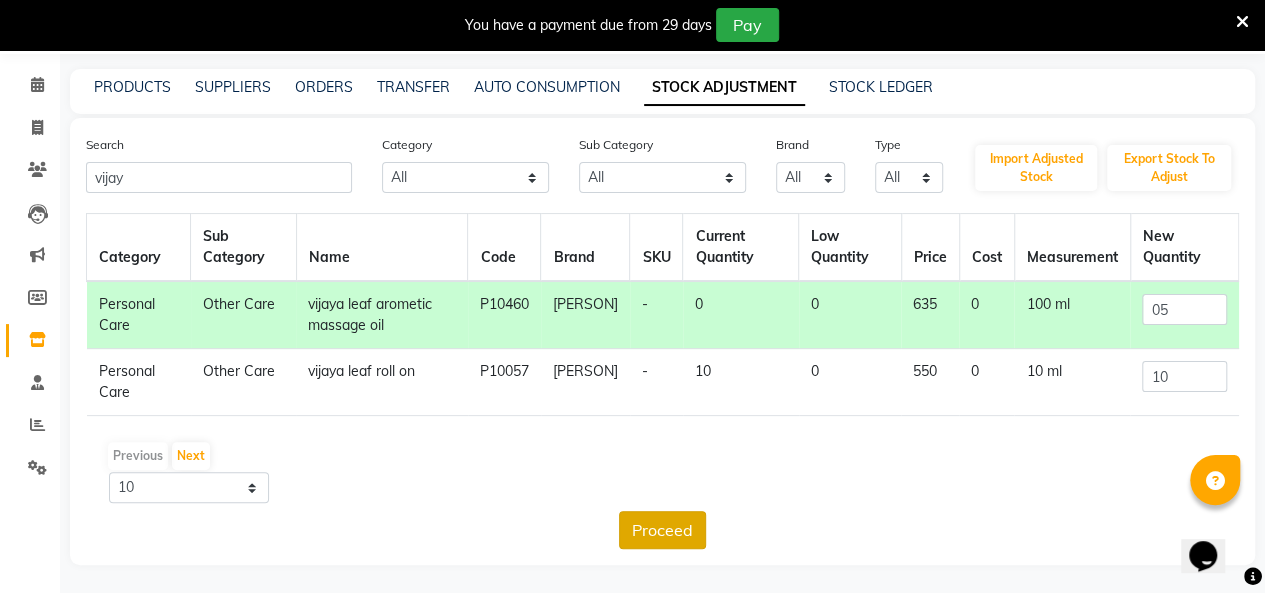 click on "Proceed" 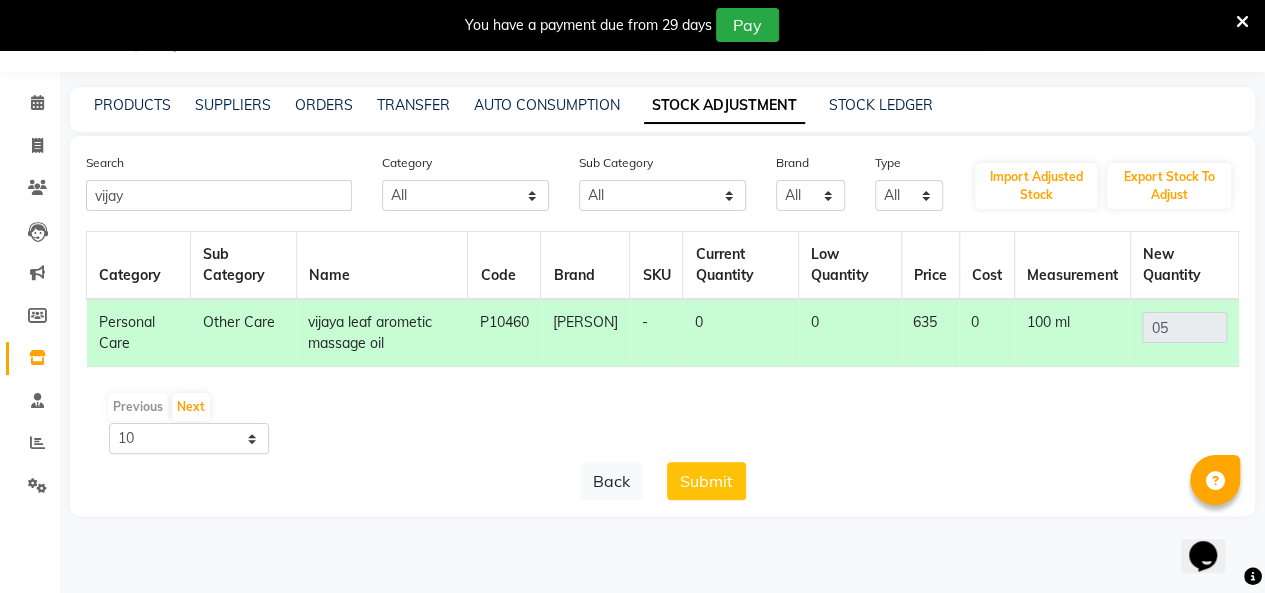 scroll, scrollTop: 49, scrollLeft: 0, axis: vertical 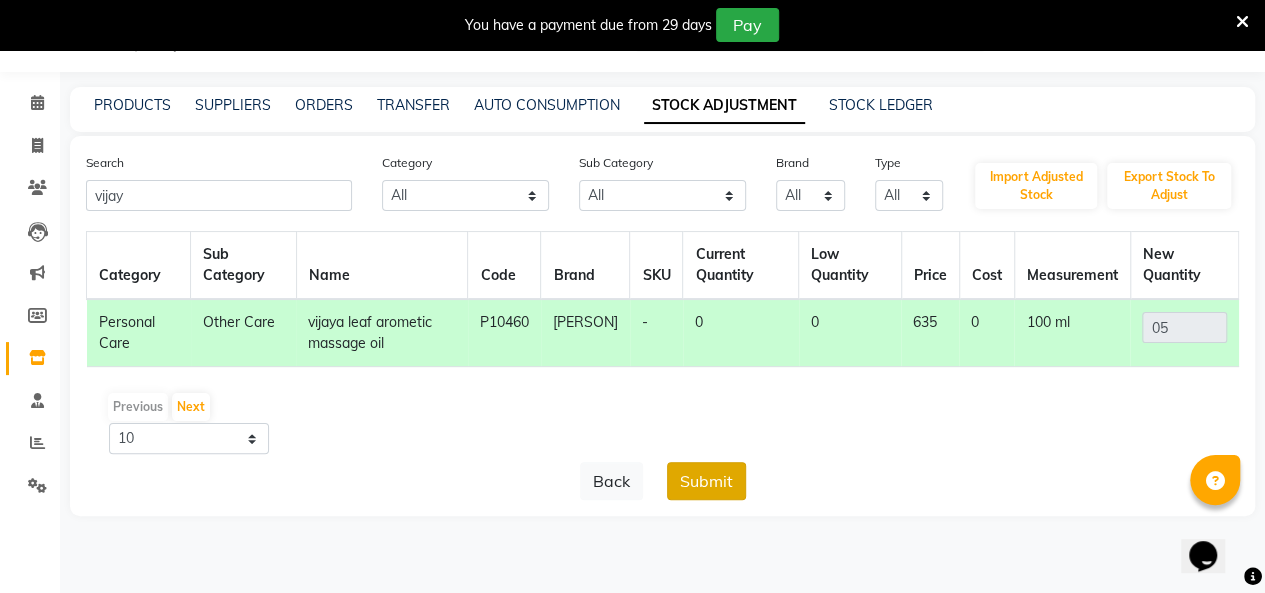 click on "Submit" 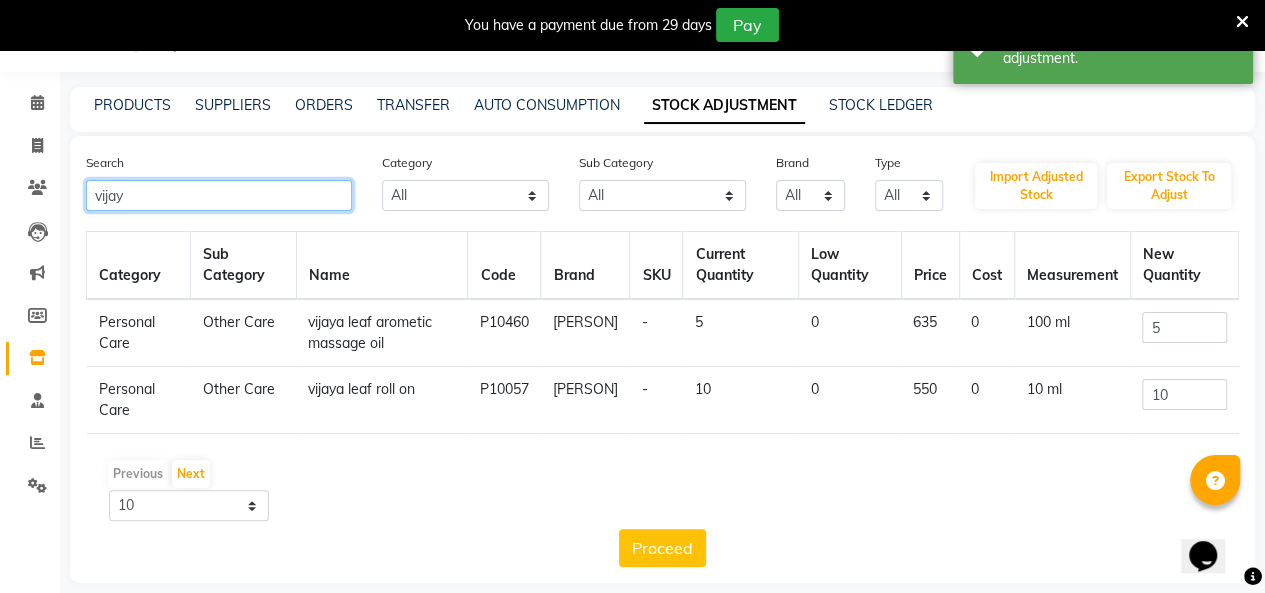 click on "vijay" 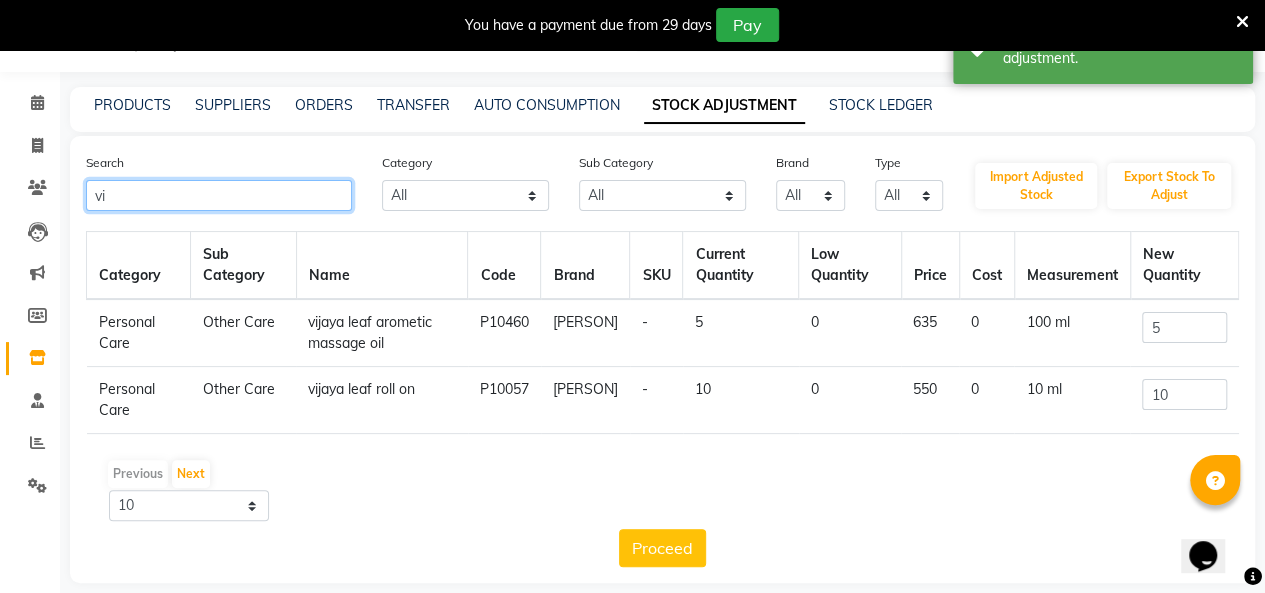 type on "v" 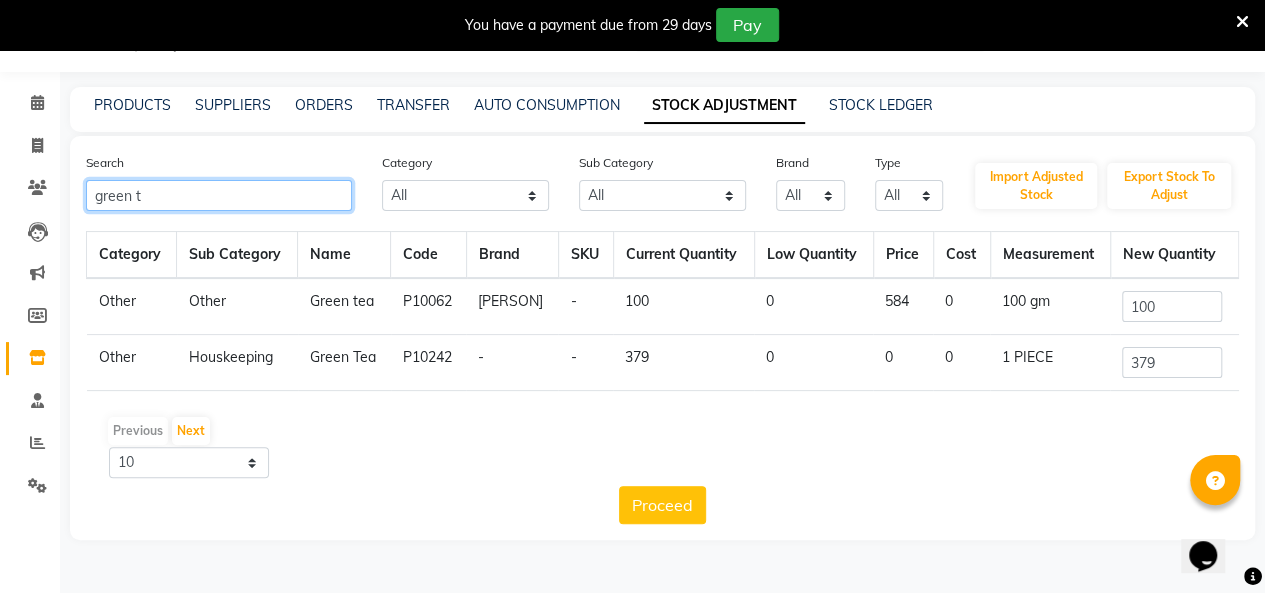 type on "green t" 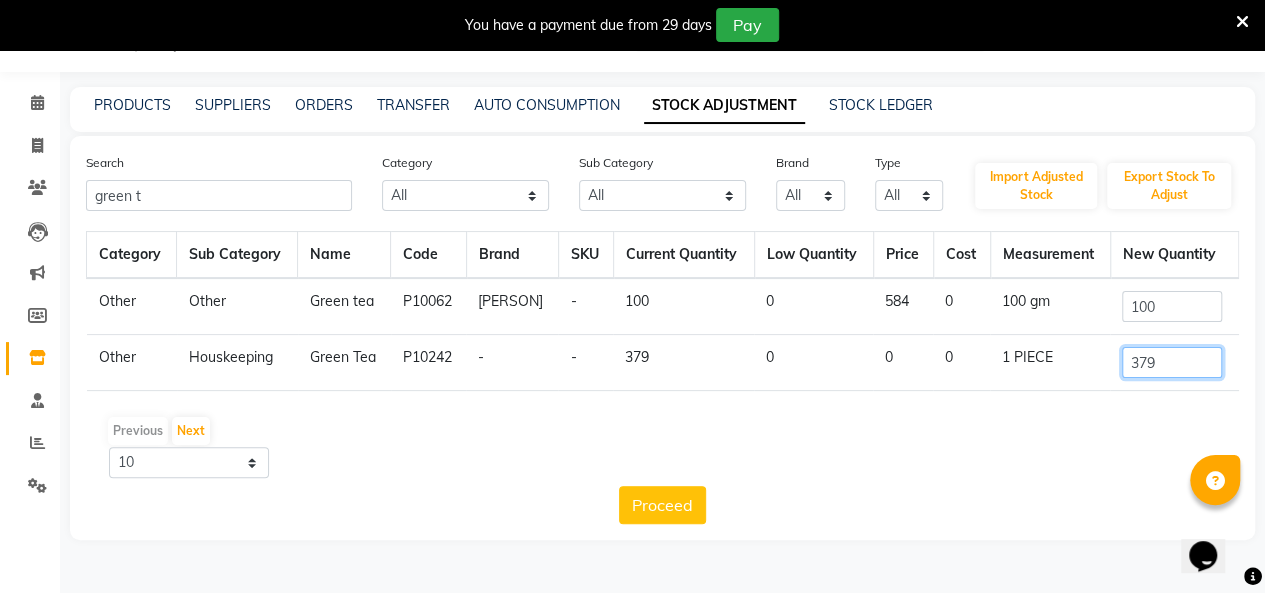 click on "379" 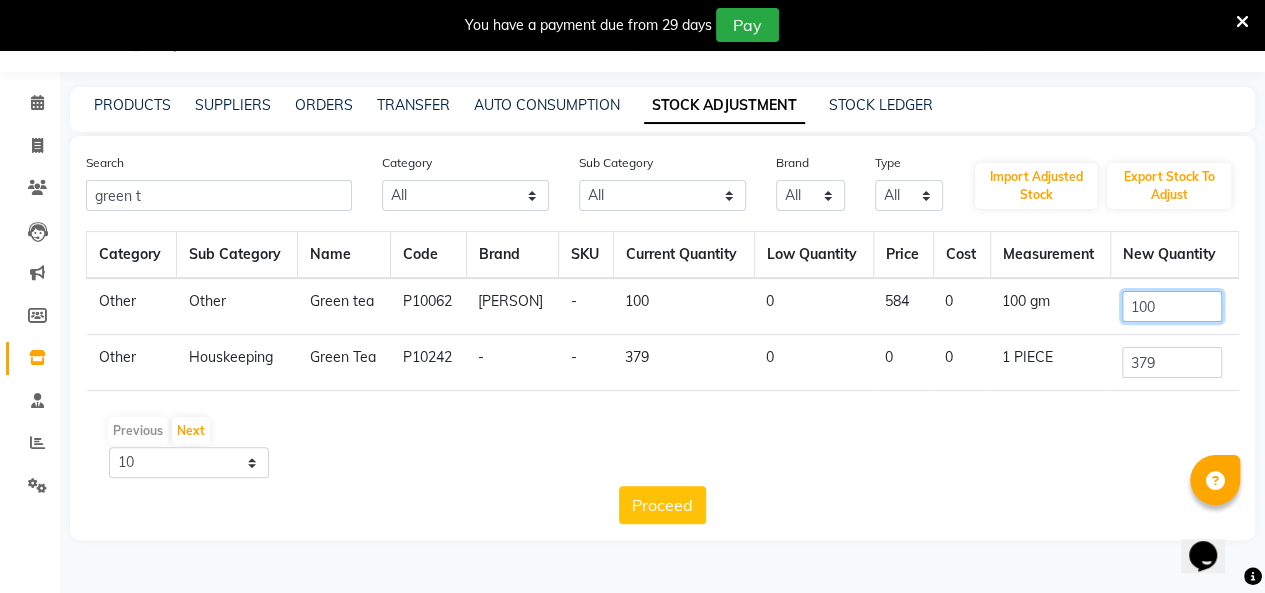 click on "100" 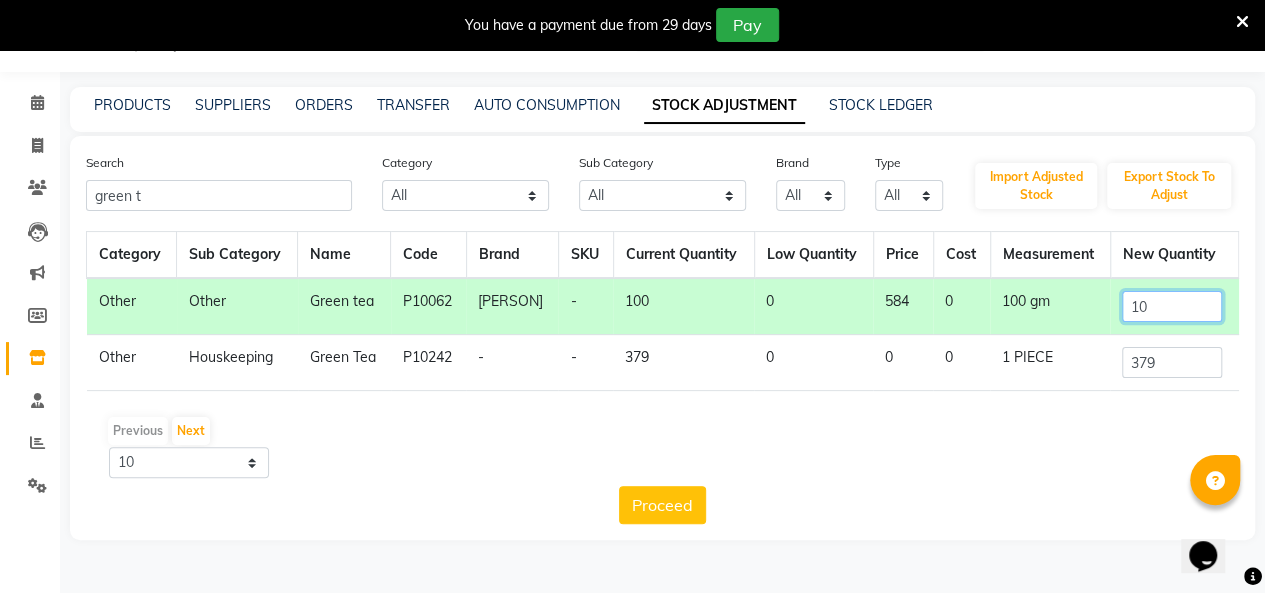 type on "1" 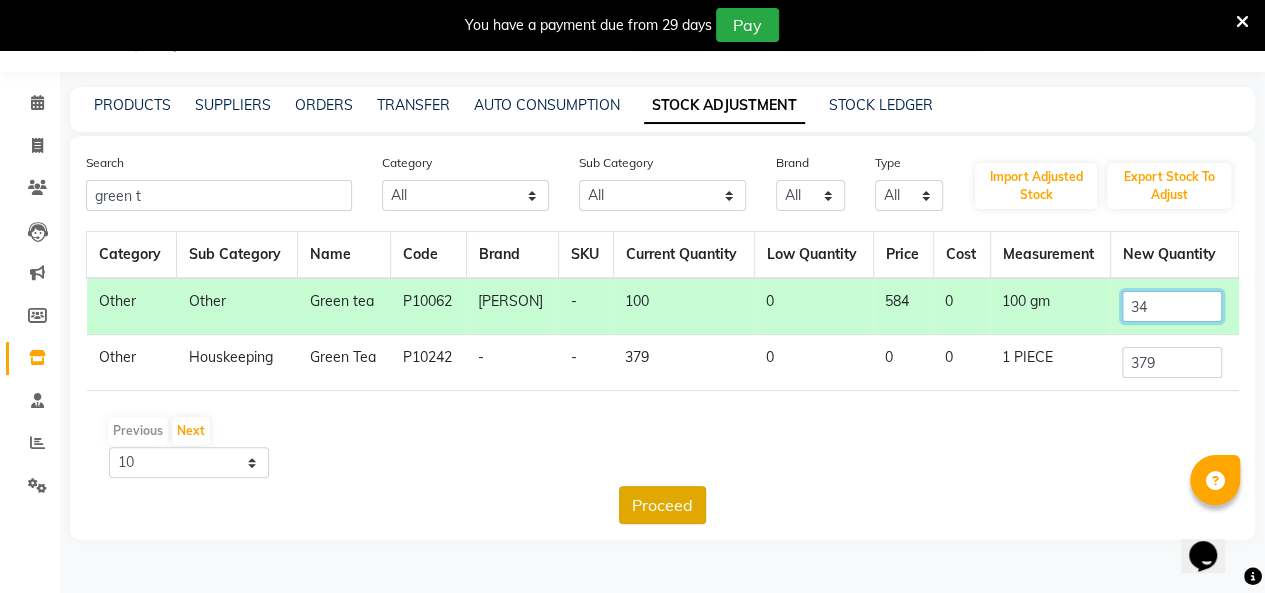 type on "34" 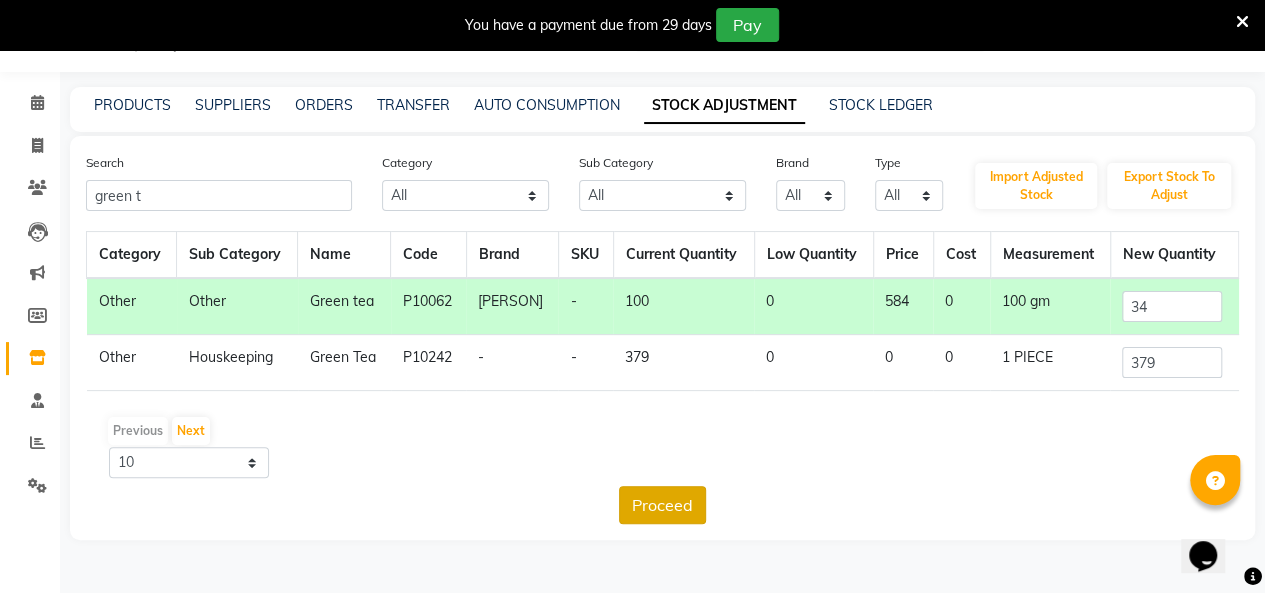 click on "Proceed" 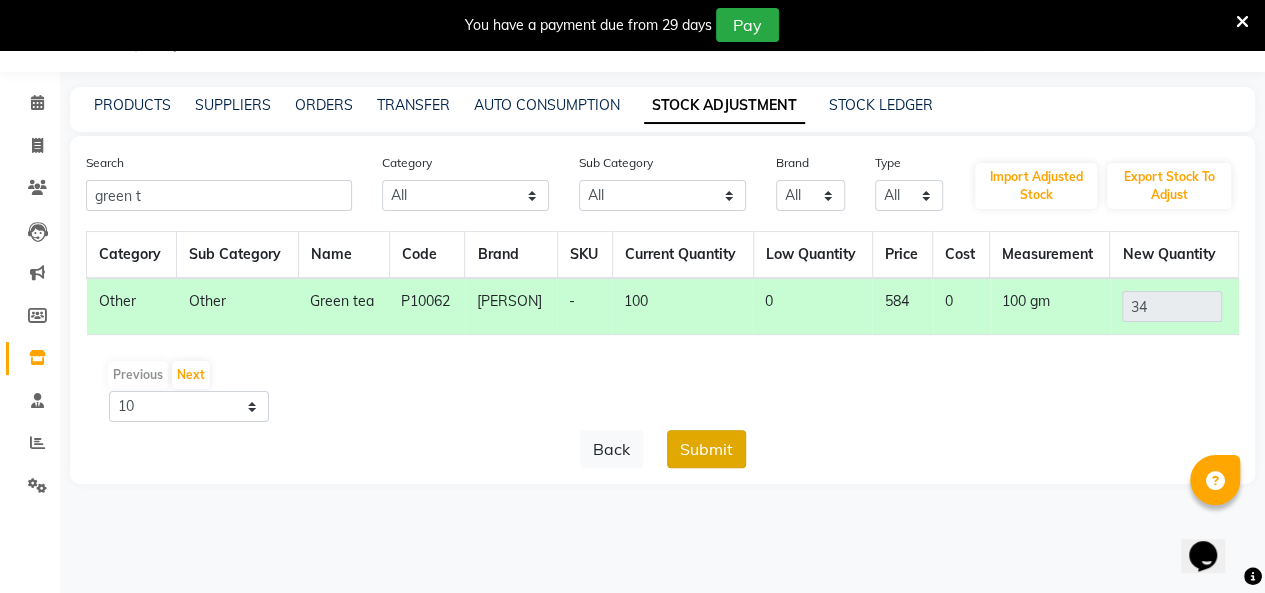 click on "Submit" 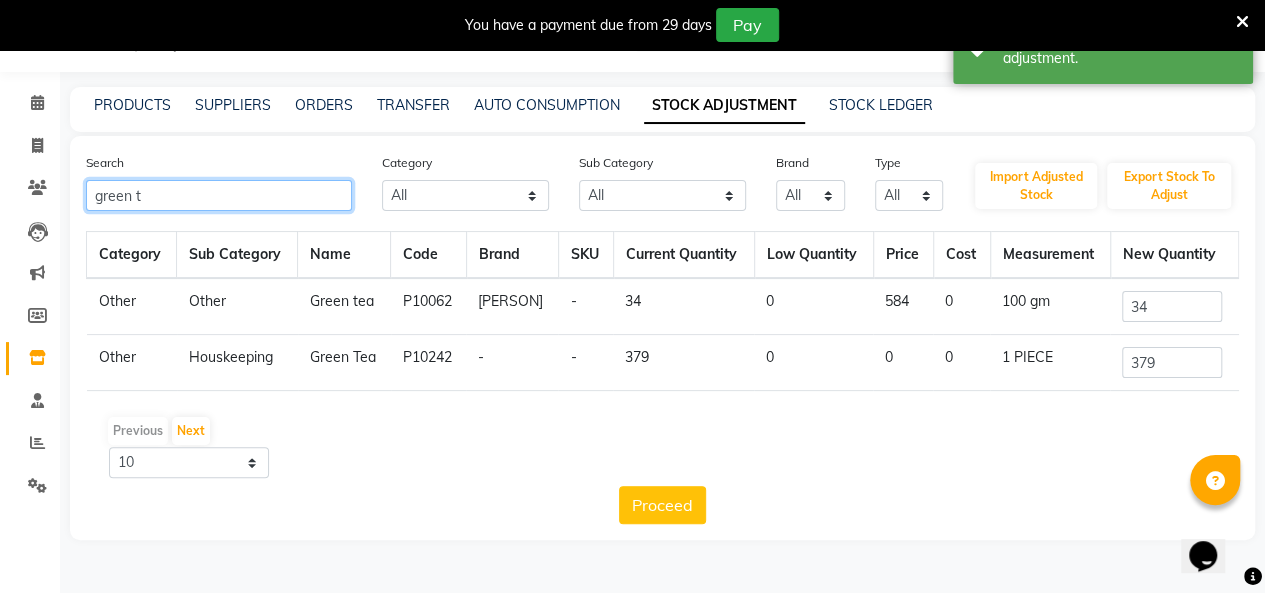 click on "green t" 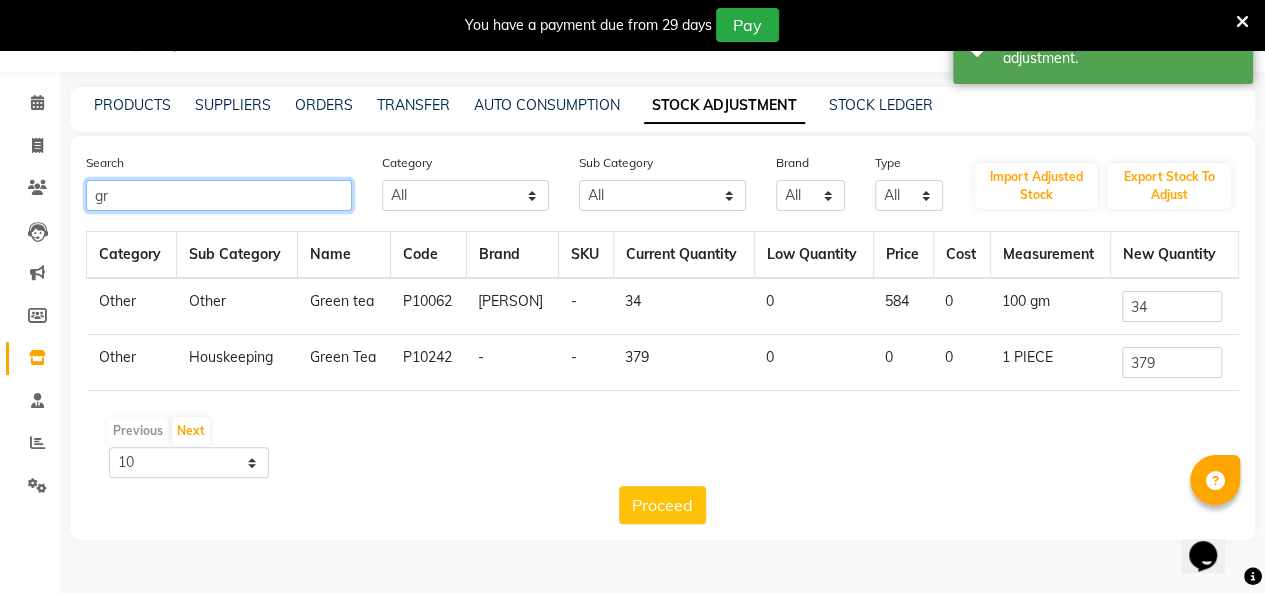 type on "g" 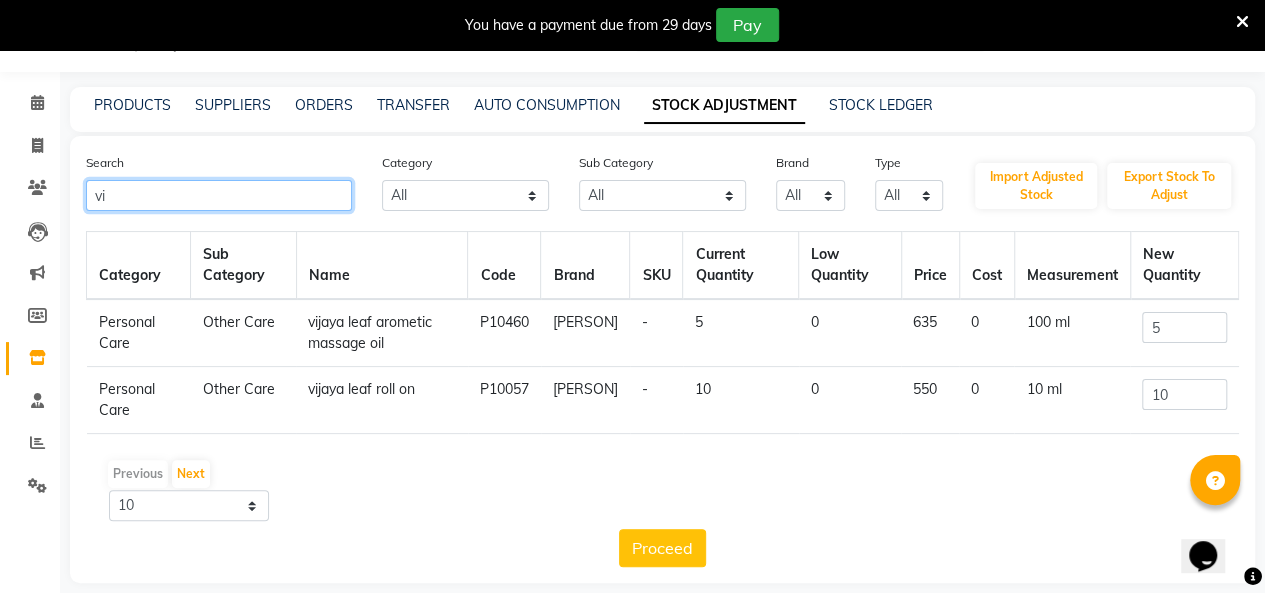 type on "v" 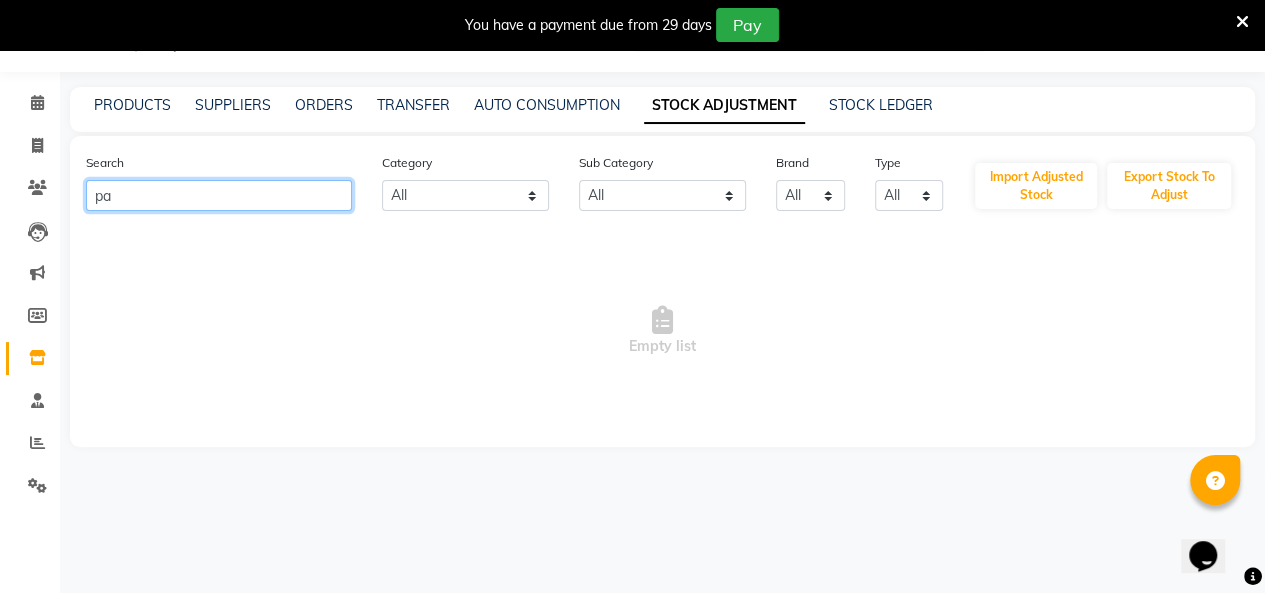 type on "p" 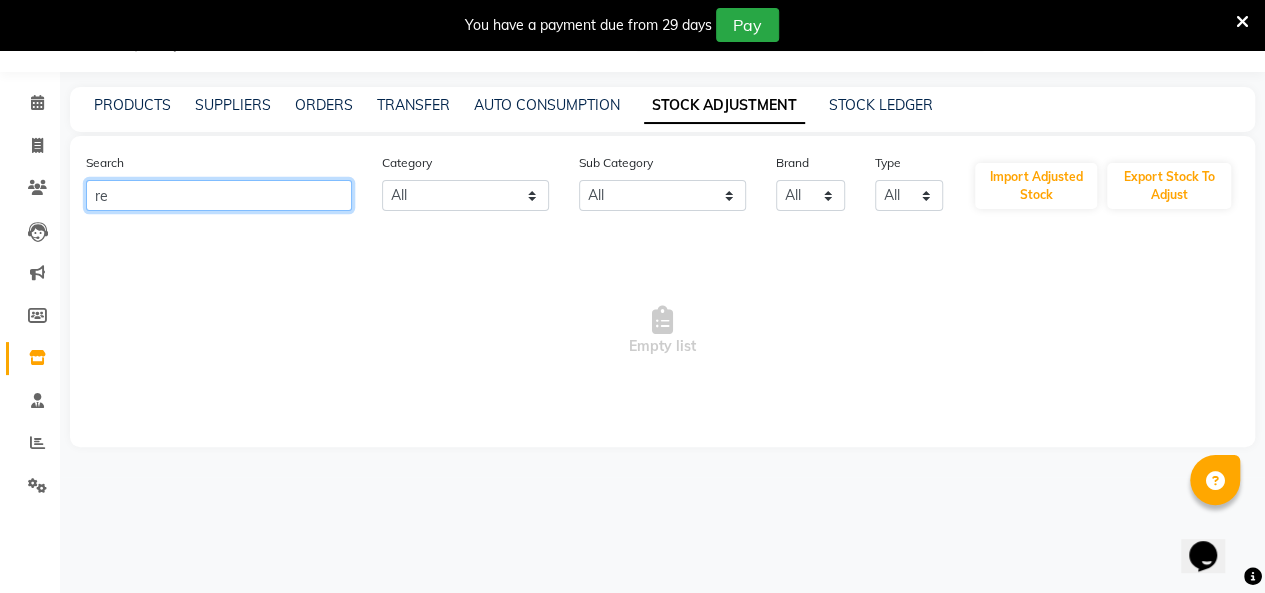 type on "r" 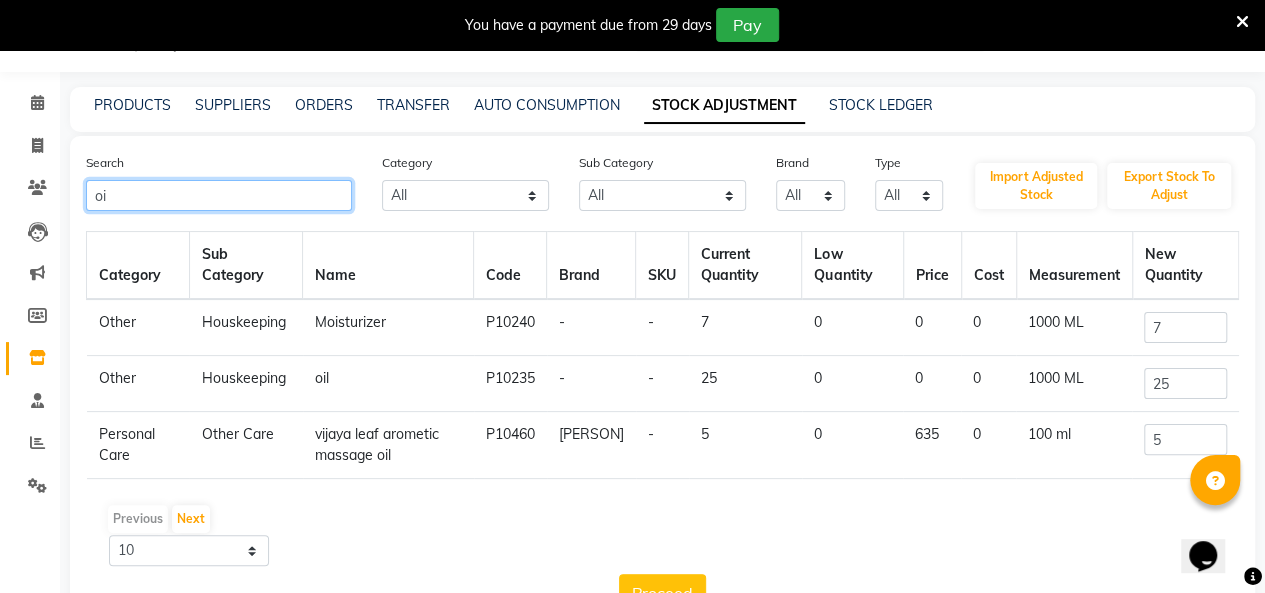 type on "o" 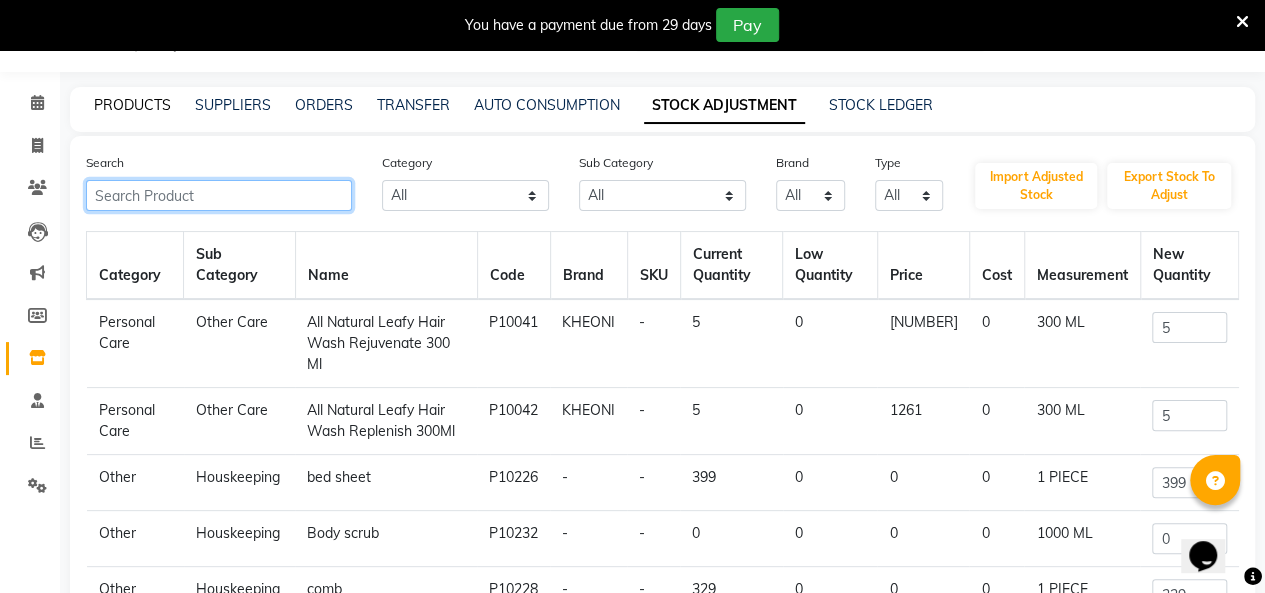 type 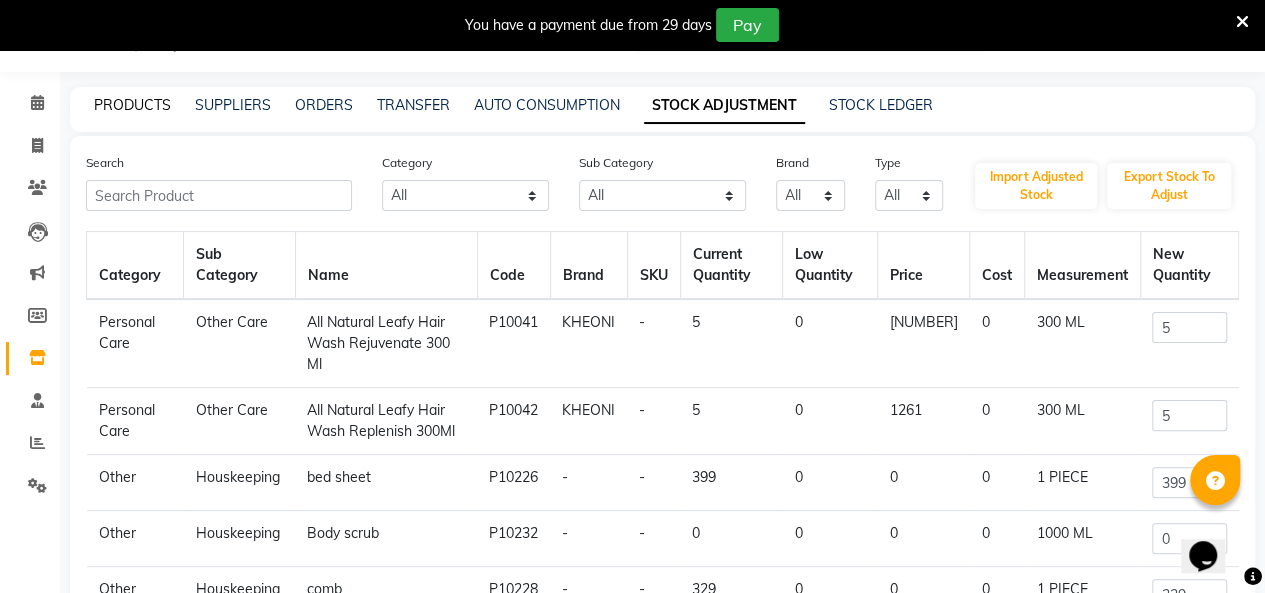 click on "PRODUCTS" 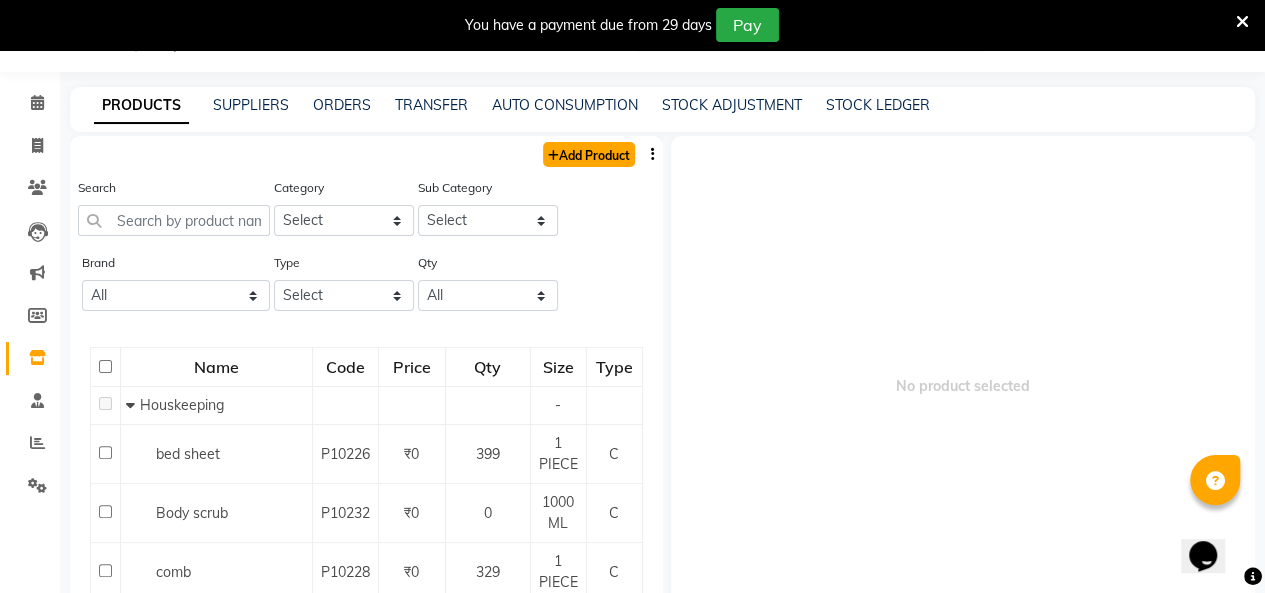 click on "Add Product" 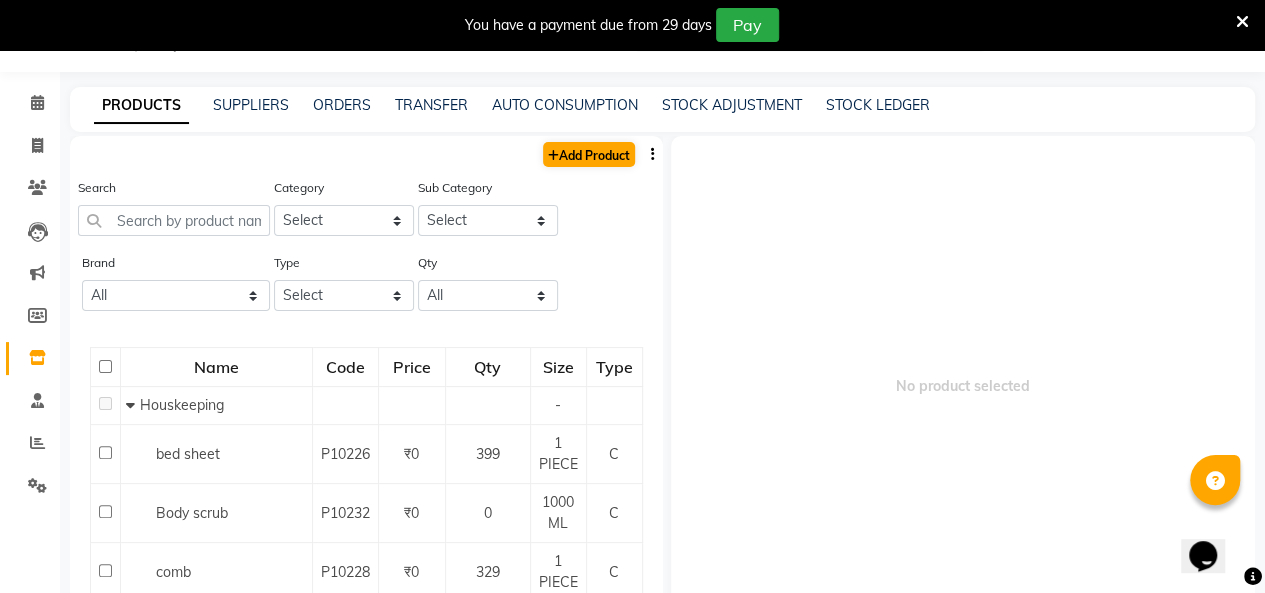 select on "true" 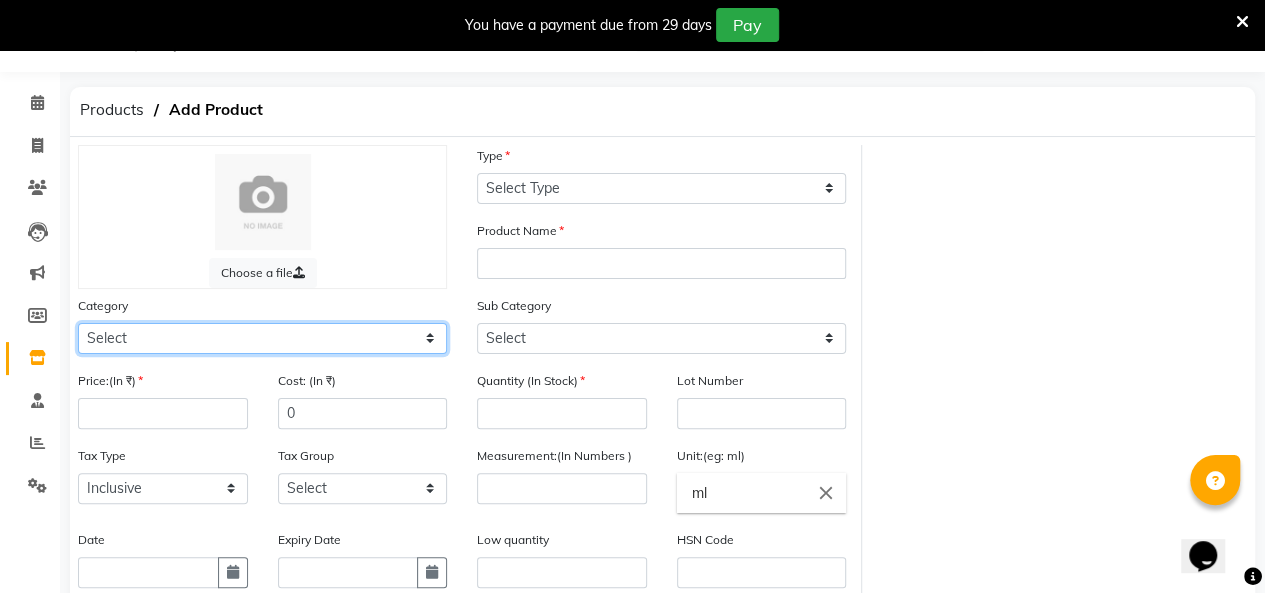 click on "Select Hair Skin Makeup Personal Care Appliances Other" 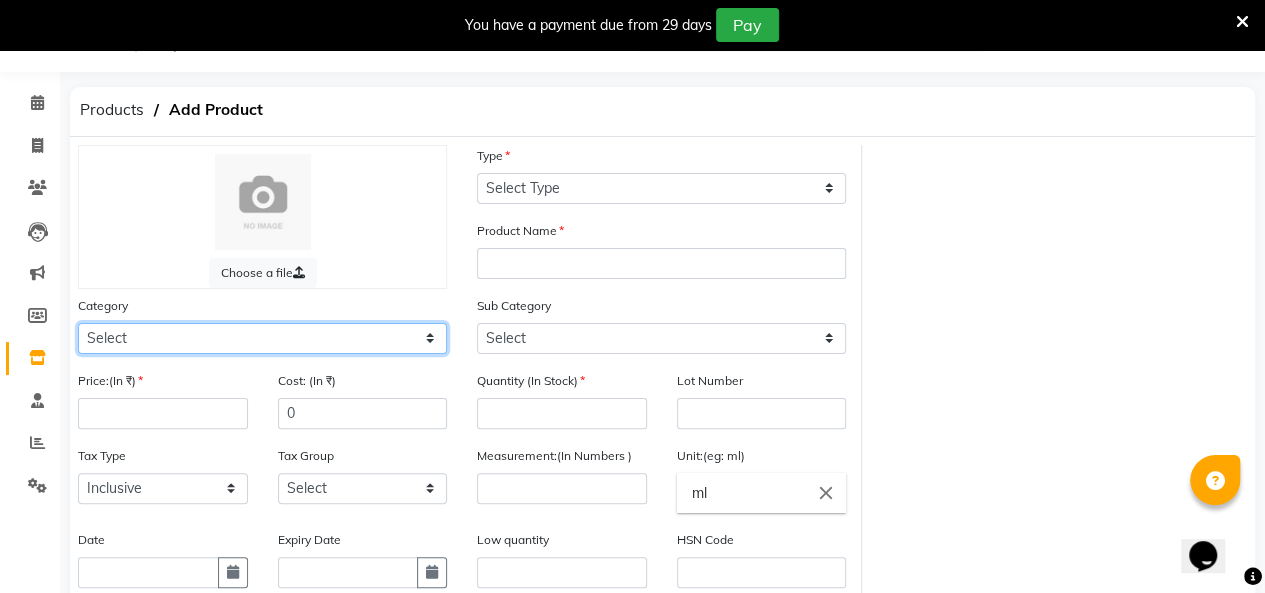 select on "1056902000" 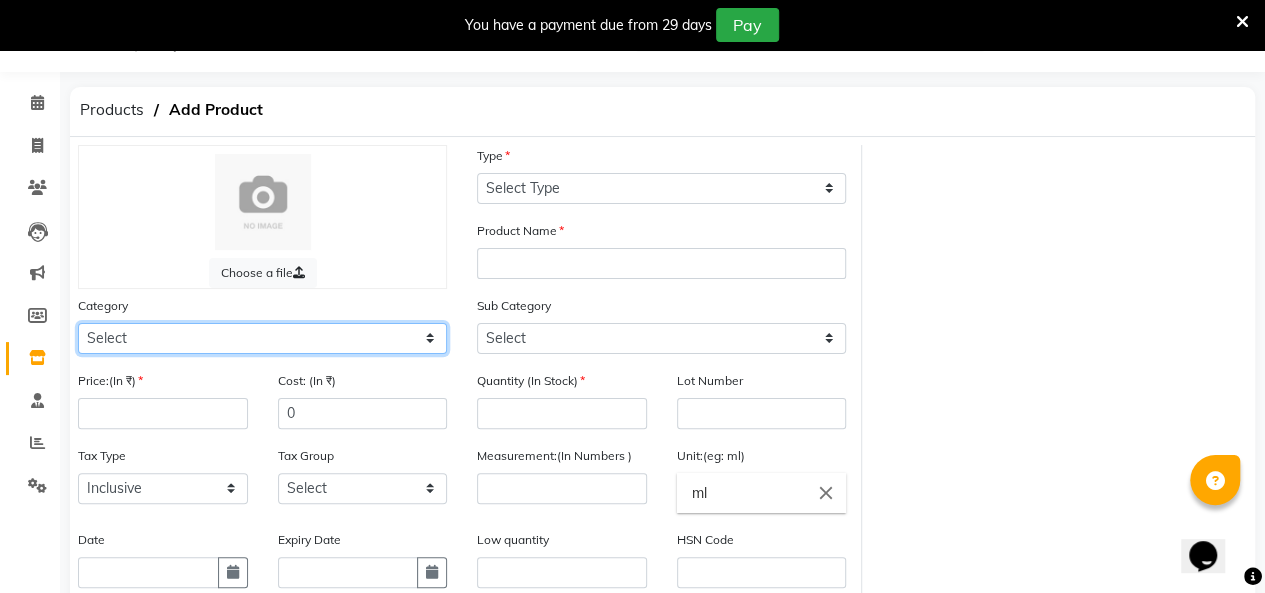 click on "Select Hair Skin Makeup Personal Care Appliances Other" 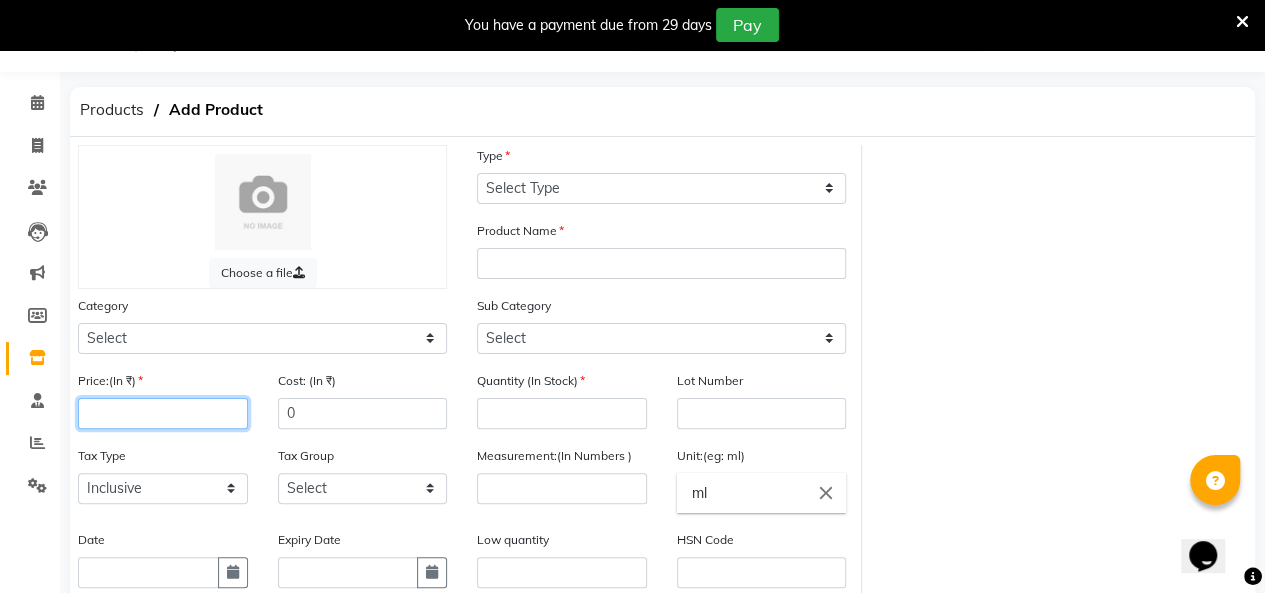click 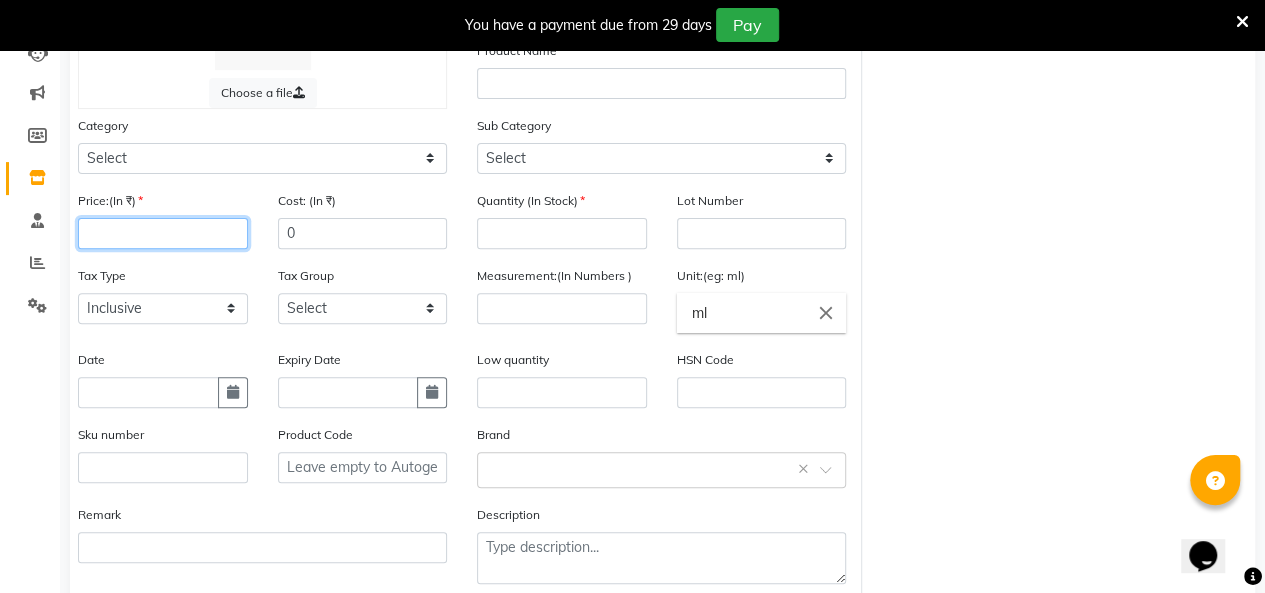 scroll, scrollTop: 249, scrollLeft: 0, axis: vertical 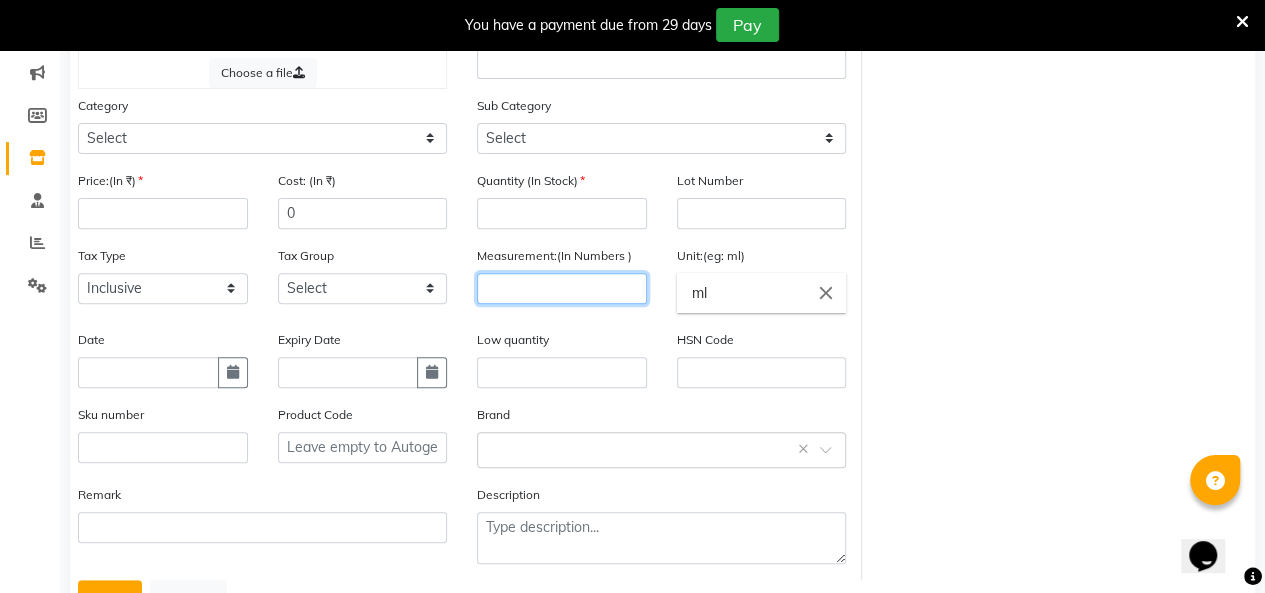 click 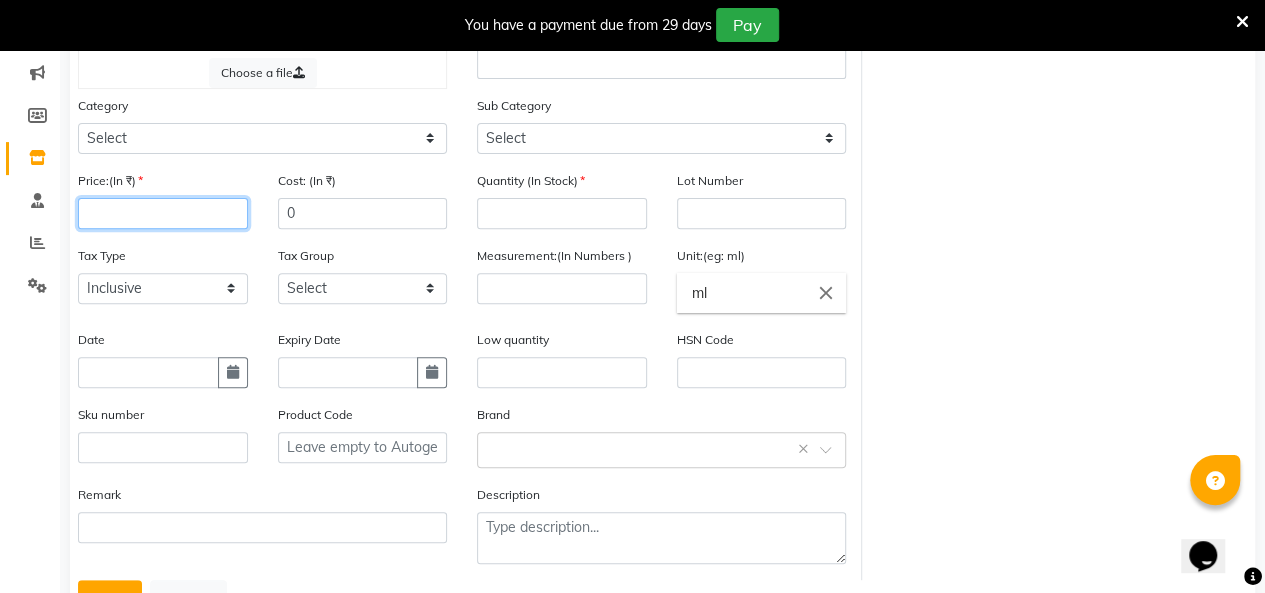 click 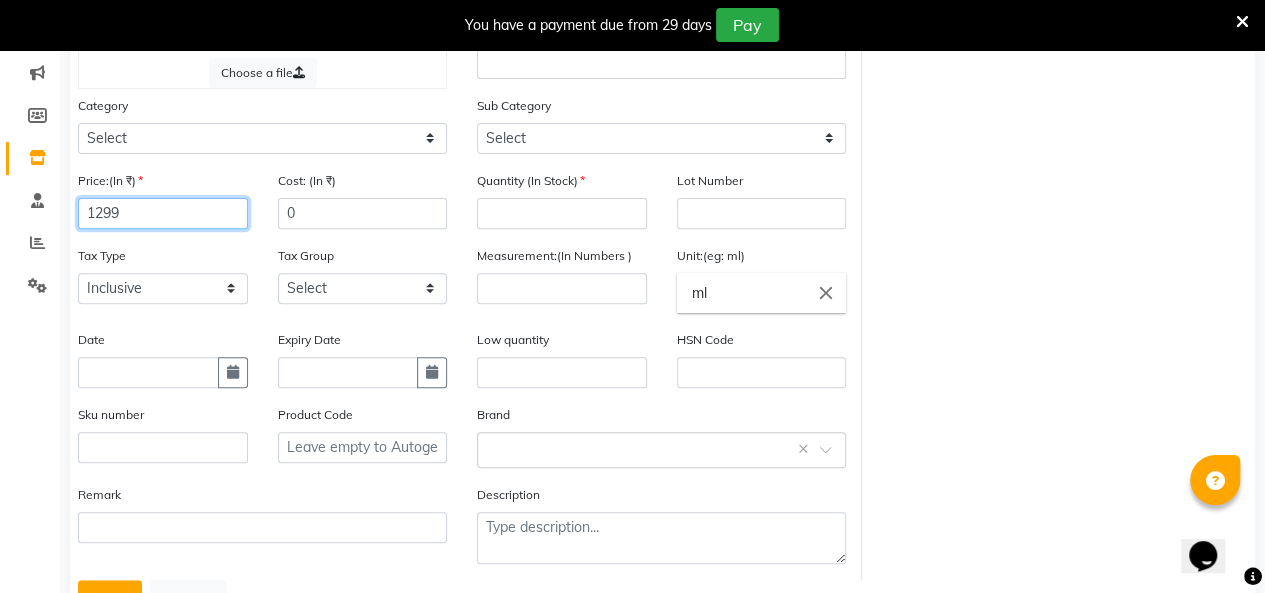 type on "1299" 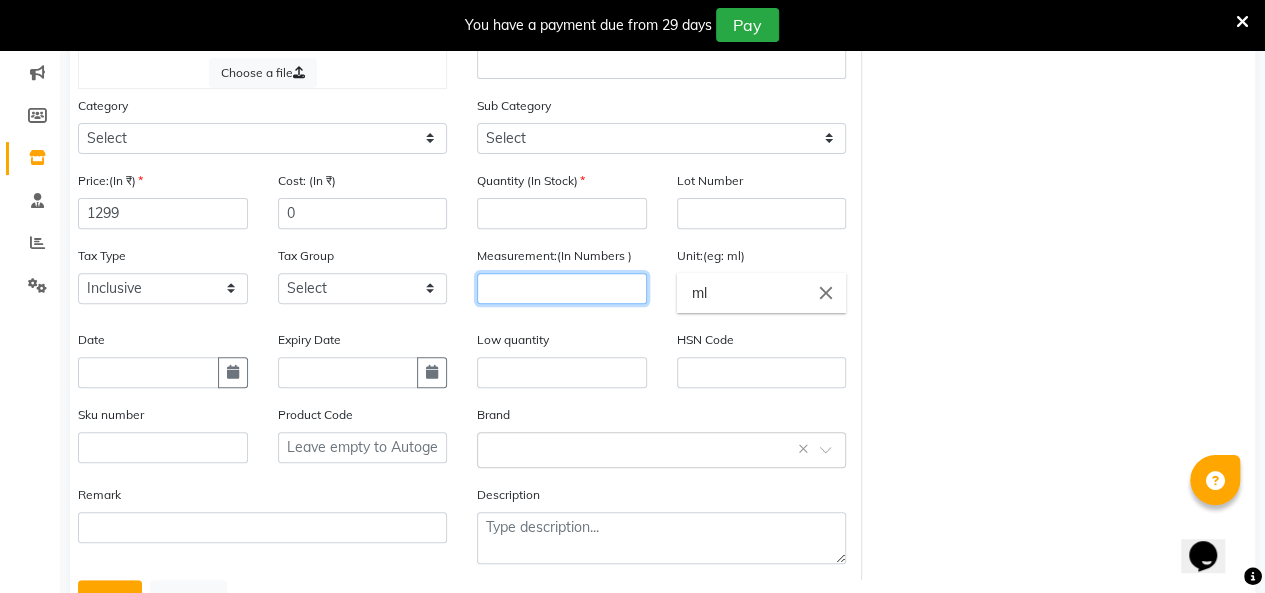 click 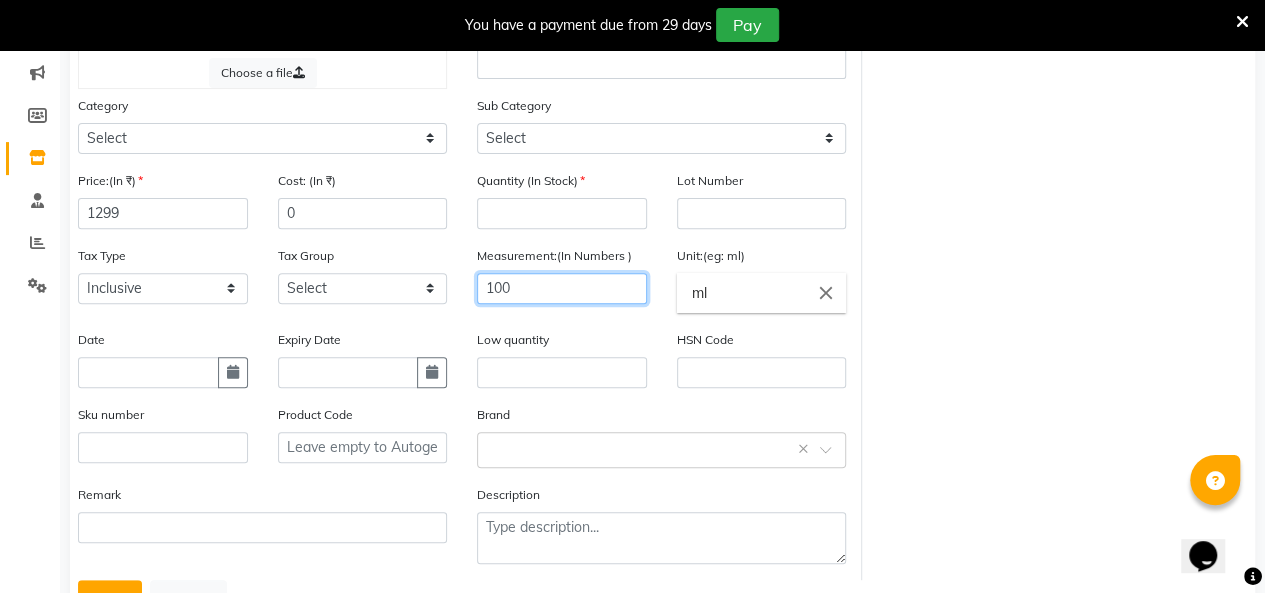 type on "100" 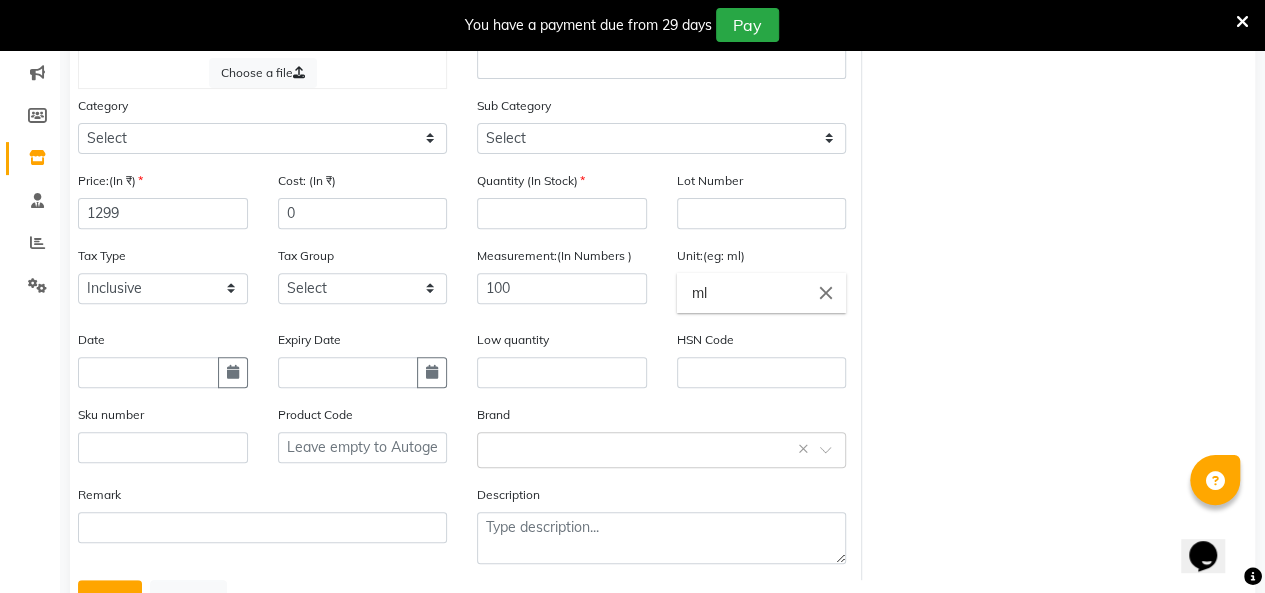 click on "Date" 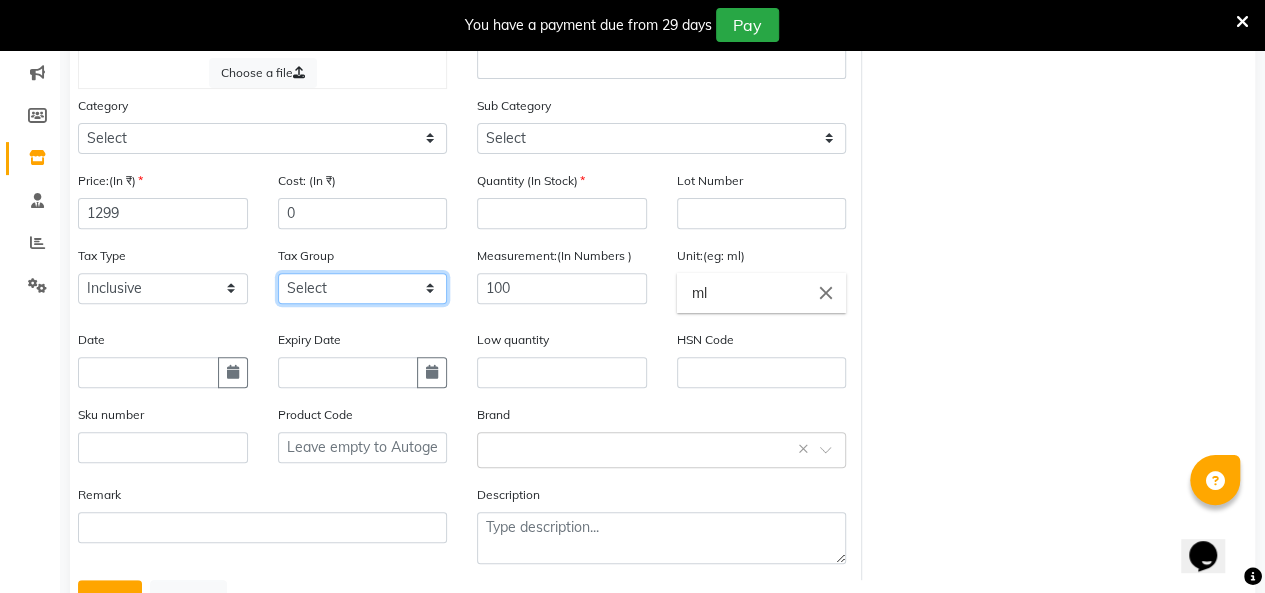 click on "Select GST" 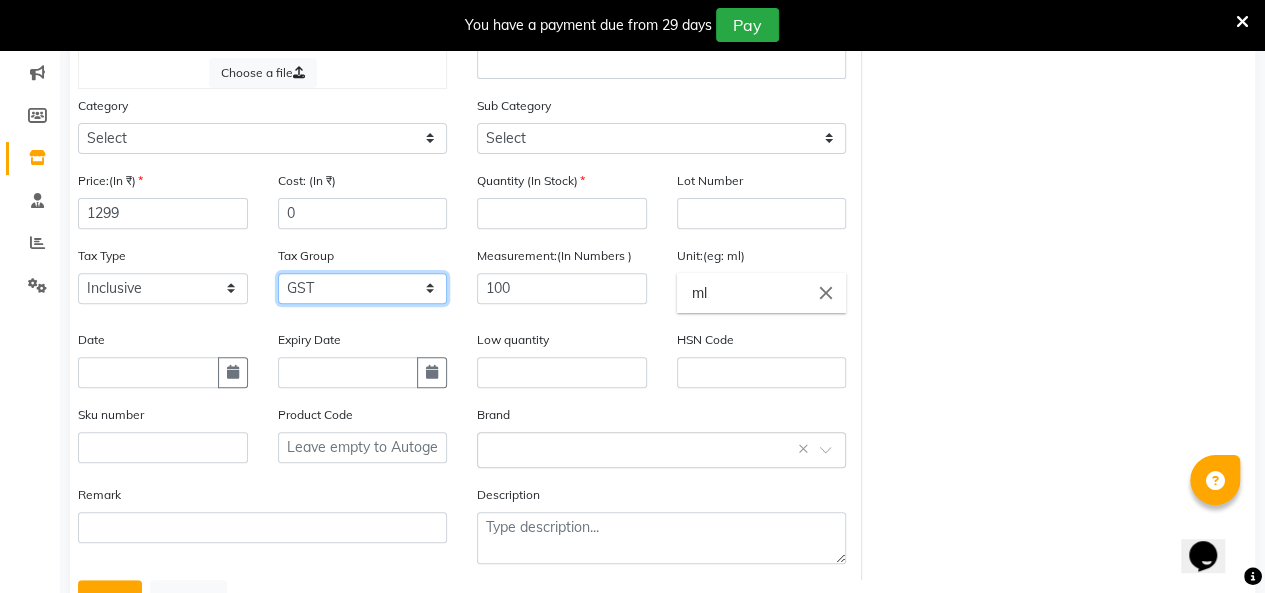 click on "Select GST" 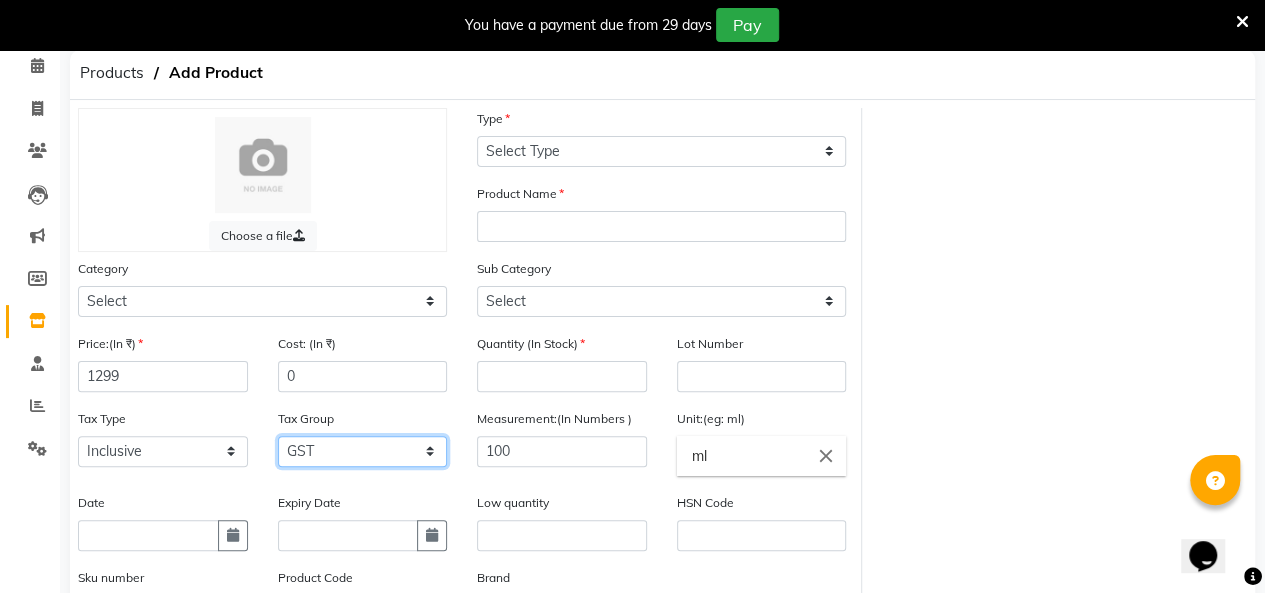 scroll, scrollTop: 0, scrollLeft: 0, axis: both 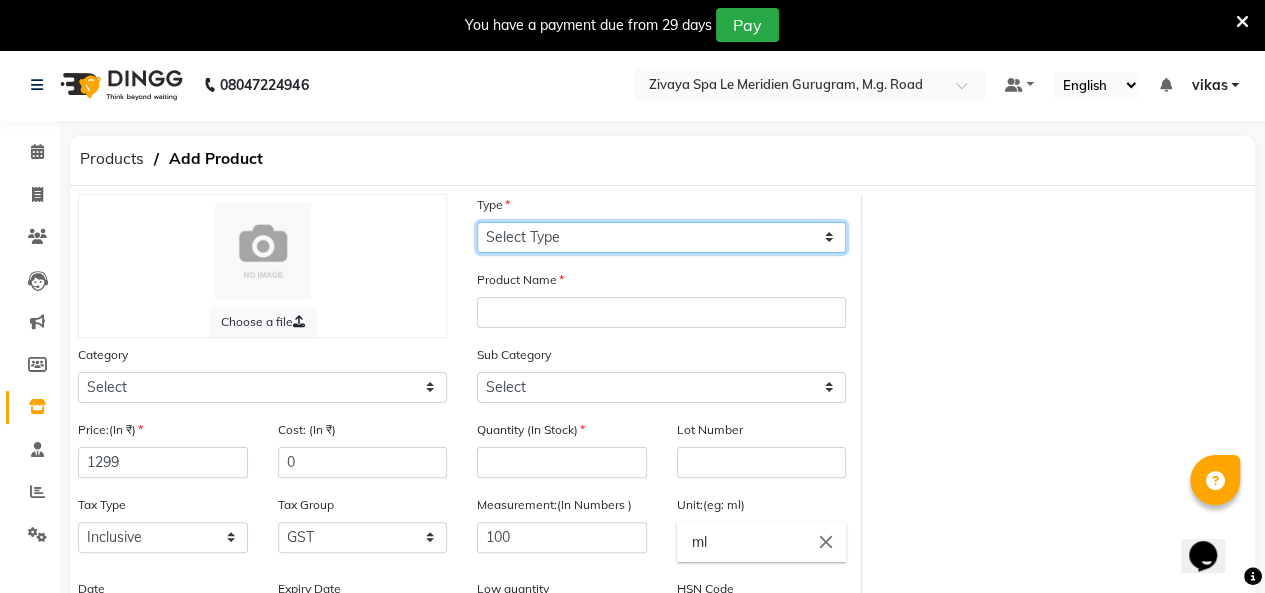 click on "Select Type Both Retail Consumable" 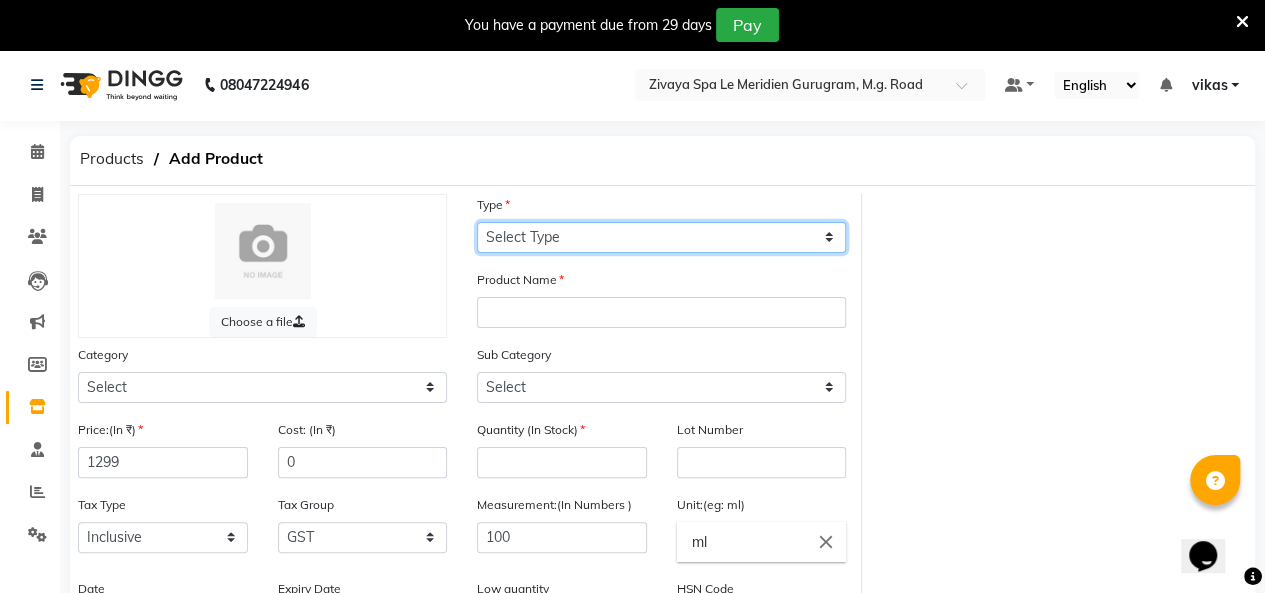 select on "R" 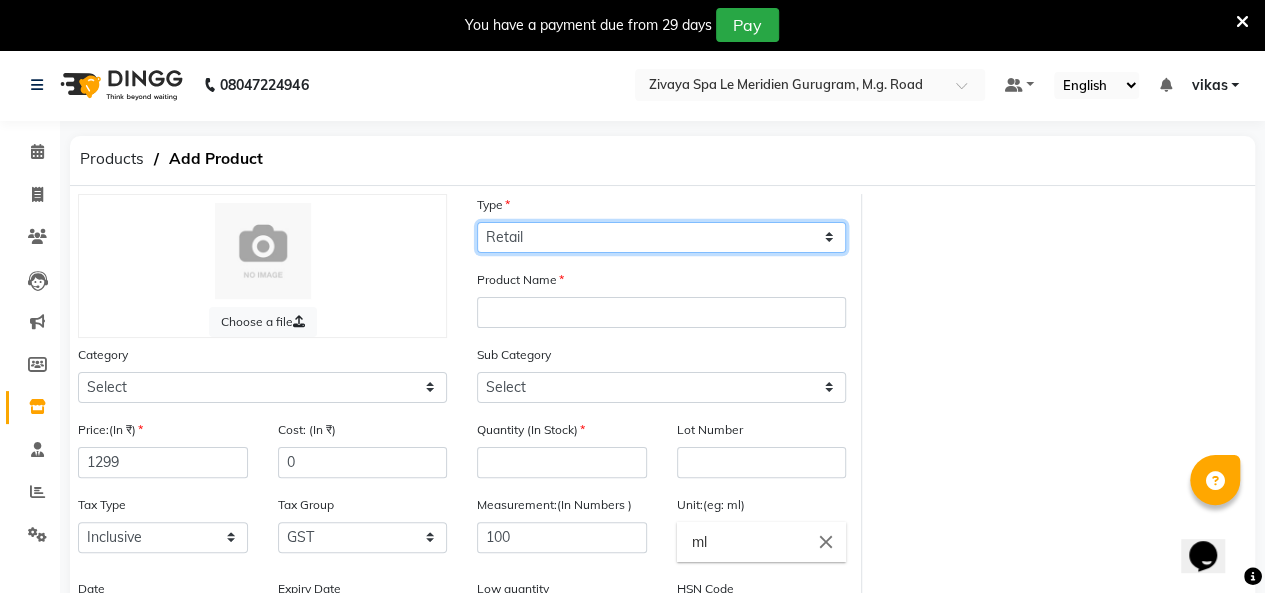 click on "Select Type Both Retail Consumable" 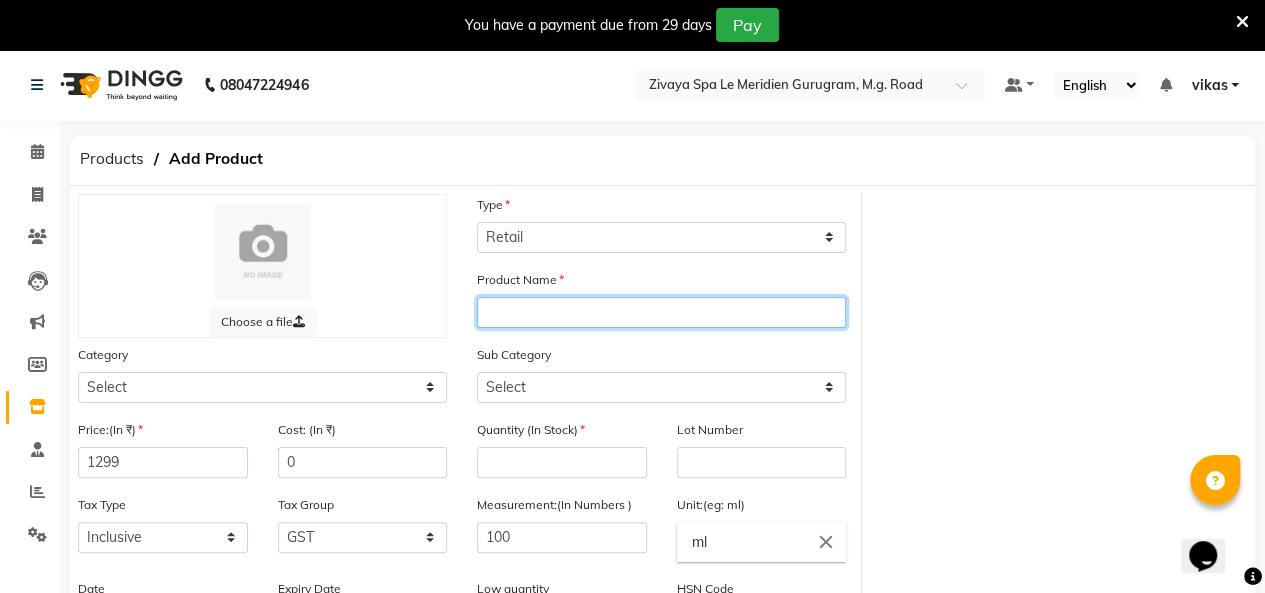 click 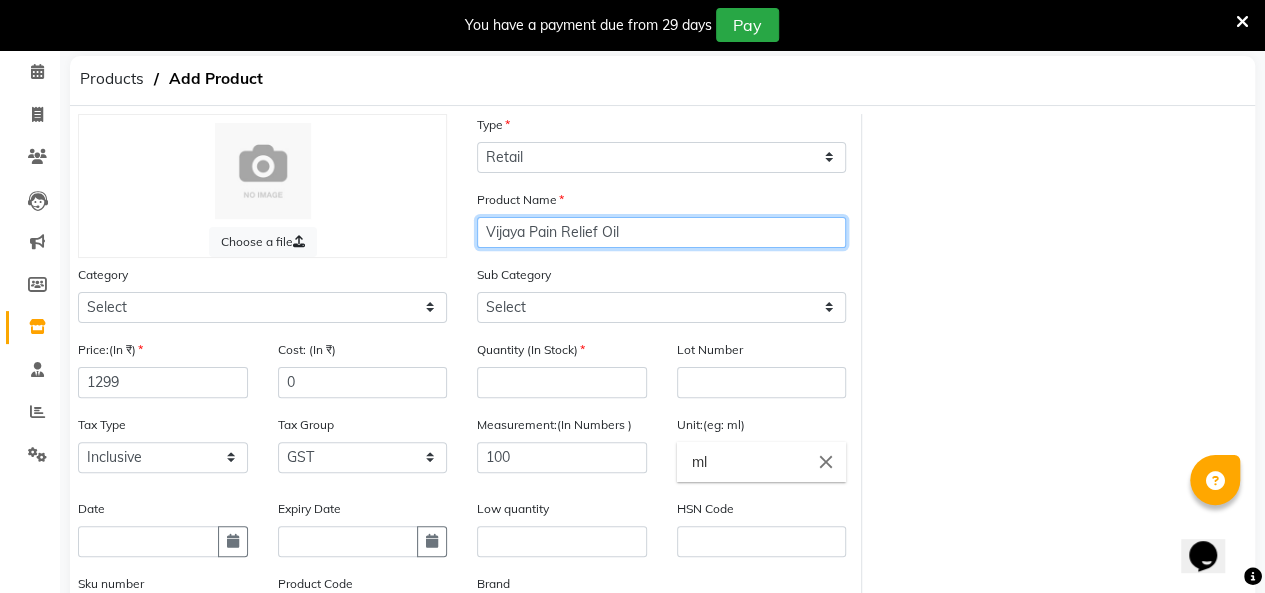 scroll, scrollTop: 100, scrollLeft: 0, axis: vertical 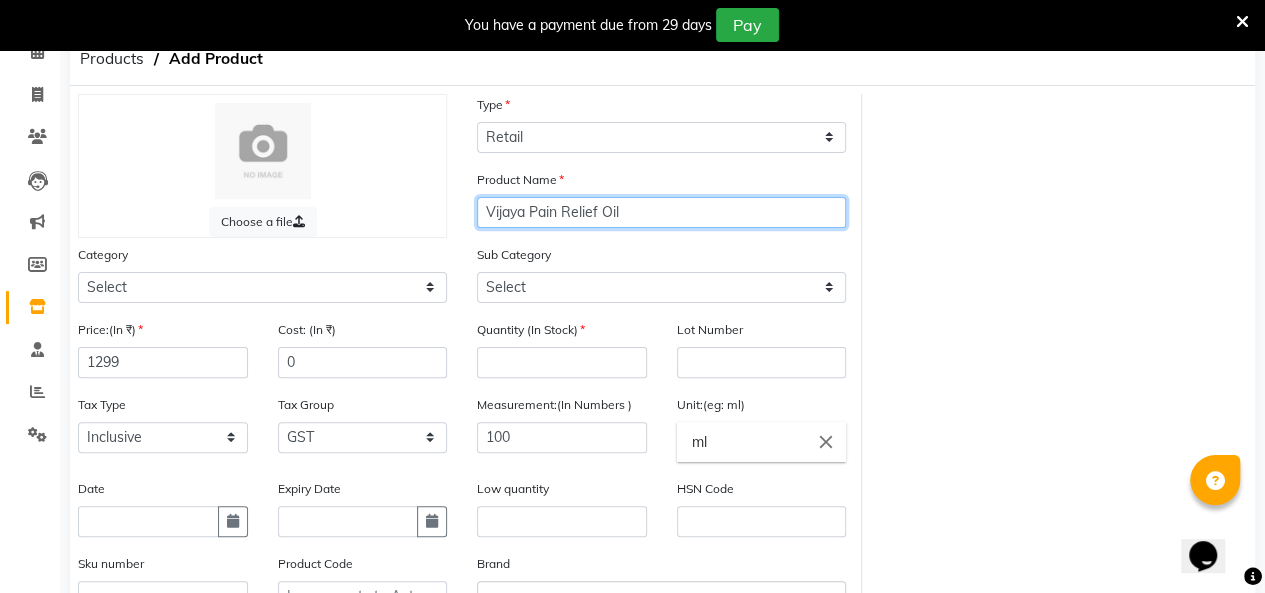 type on "Vijaya Pain Relief Oil" 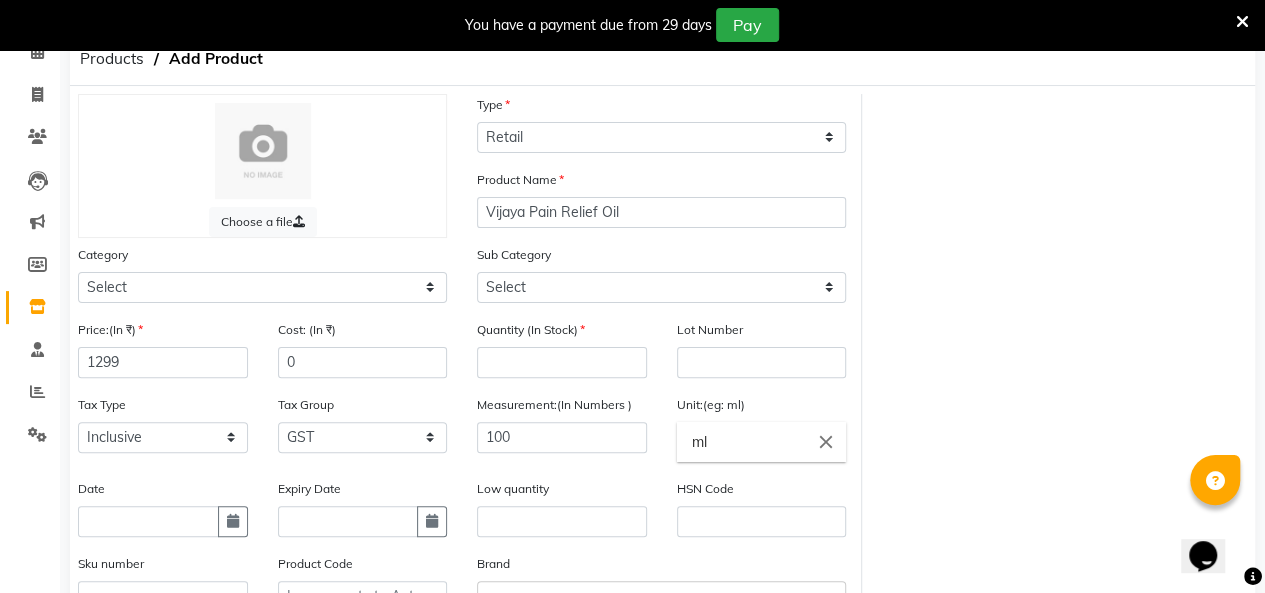 click on "Quantity (In Stock)" 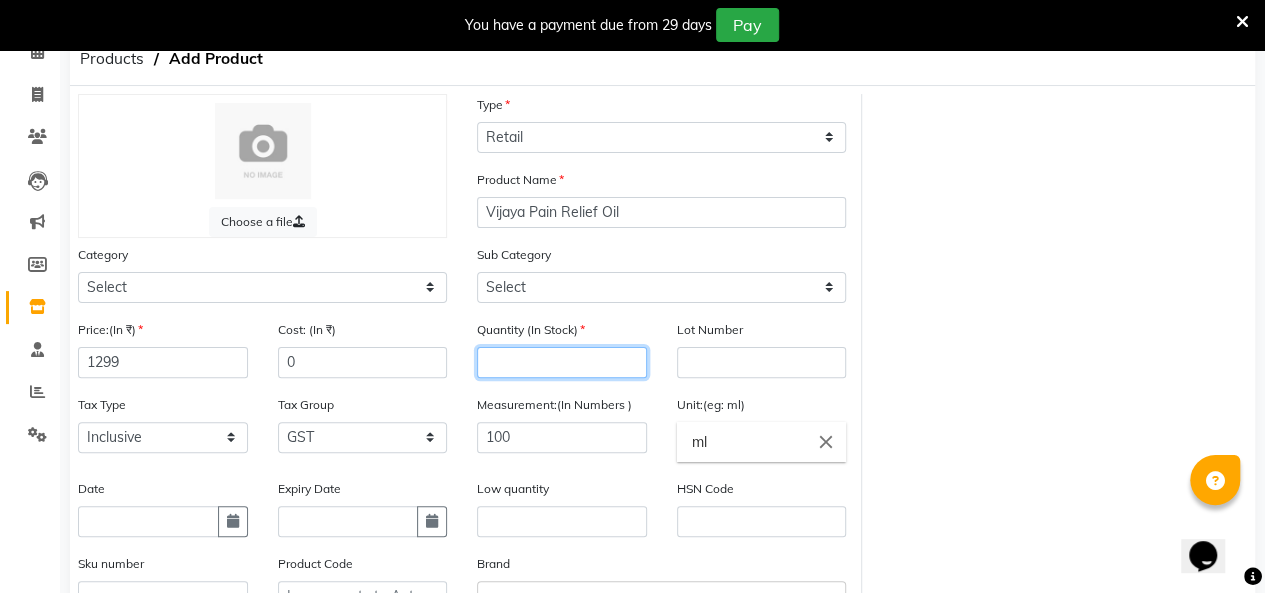 click 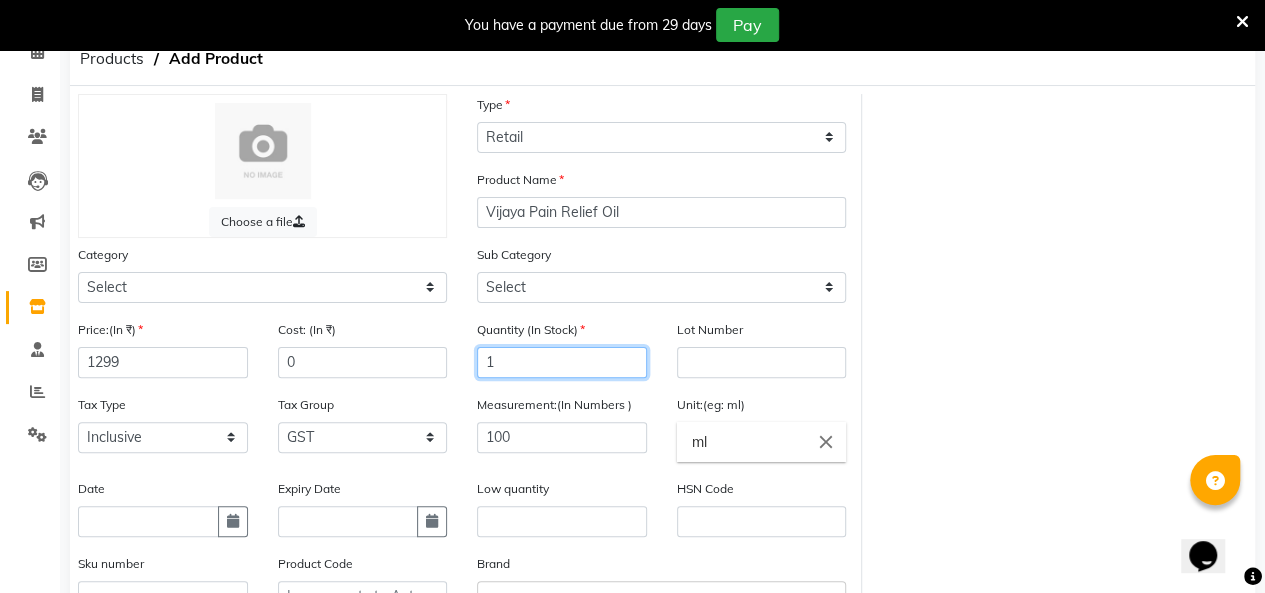 scroll, scrollTop: 329, scrollLeft: 0, axis: vertical 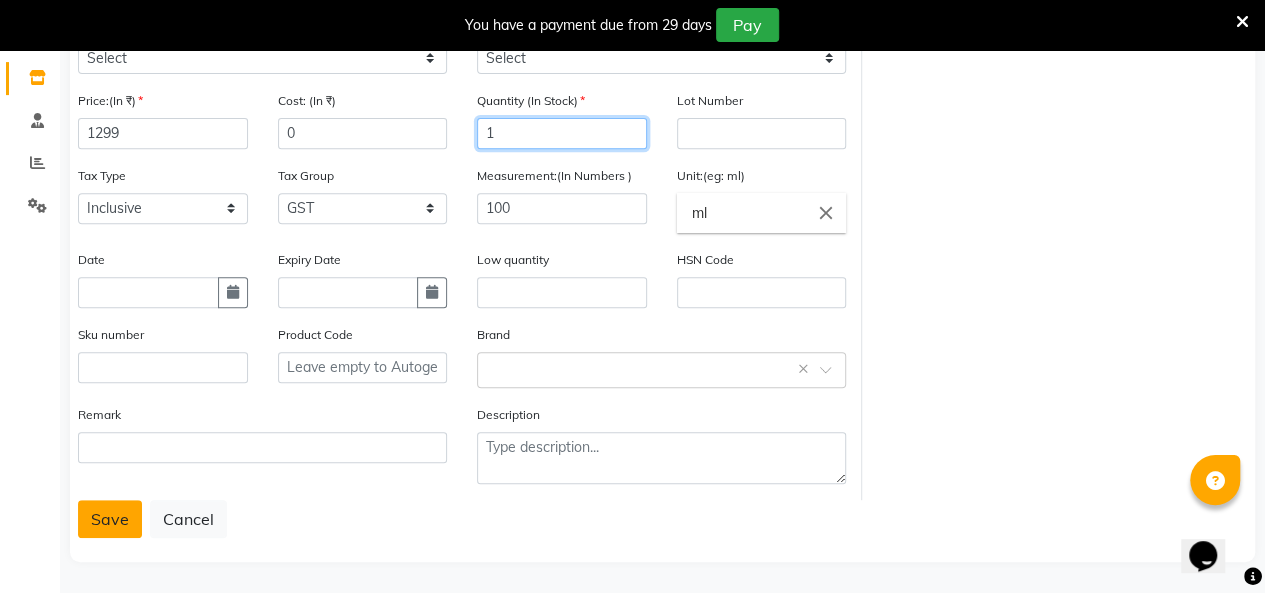type on "1" 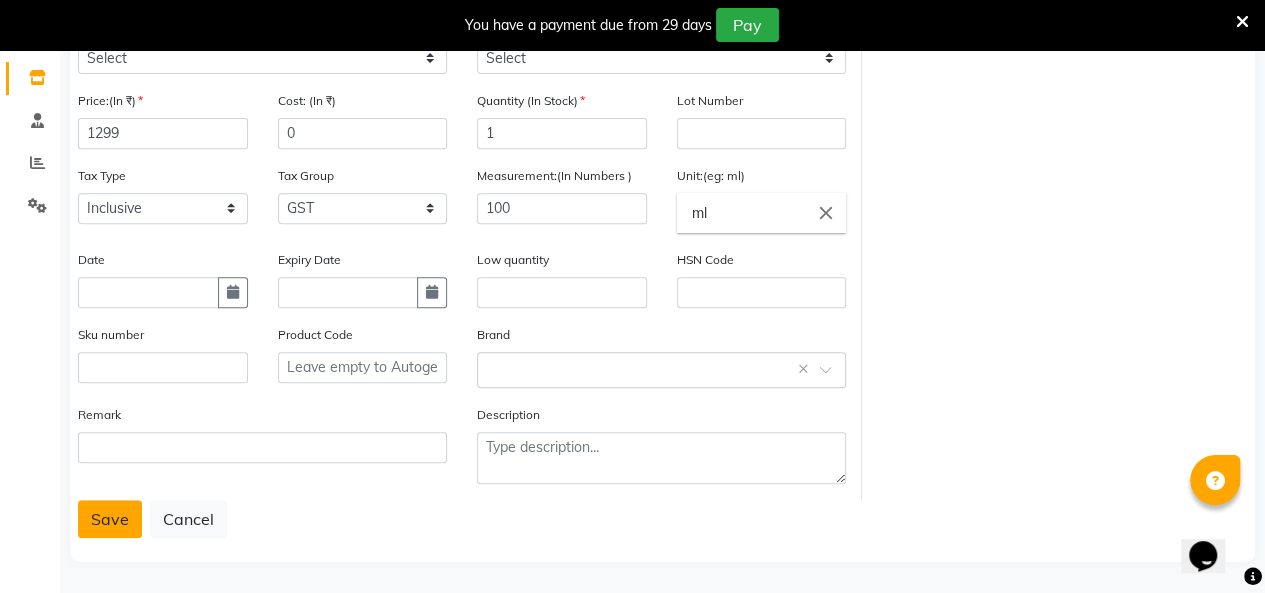 click on "Save" 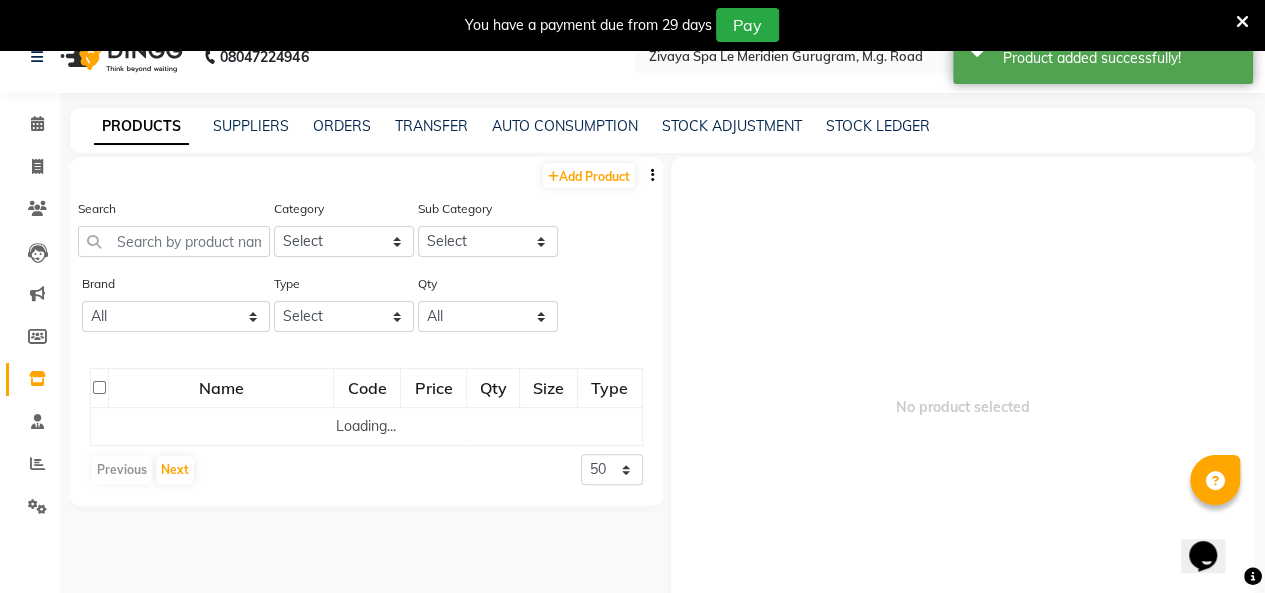 scroll, scrollTop: 0, scrollLeft: 0, axis: both 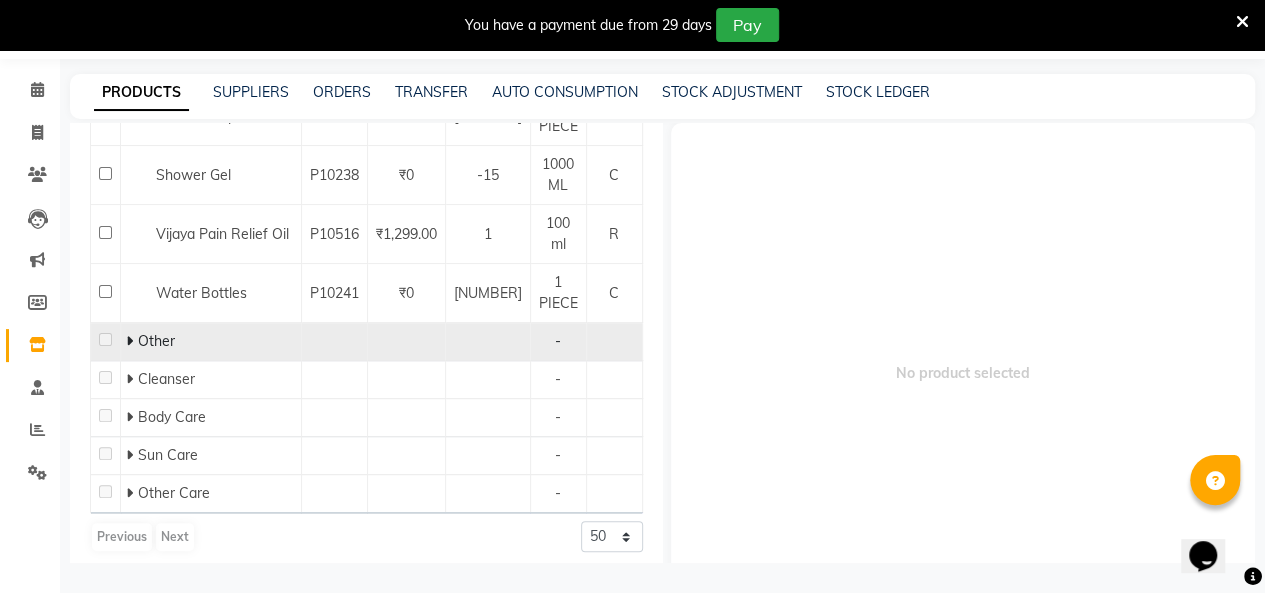click 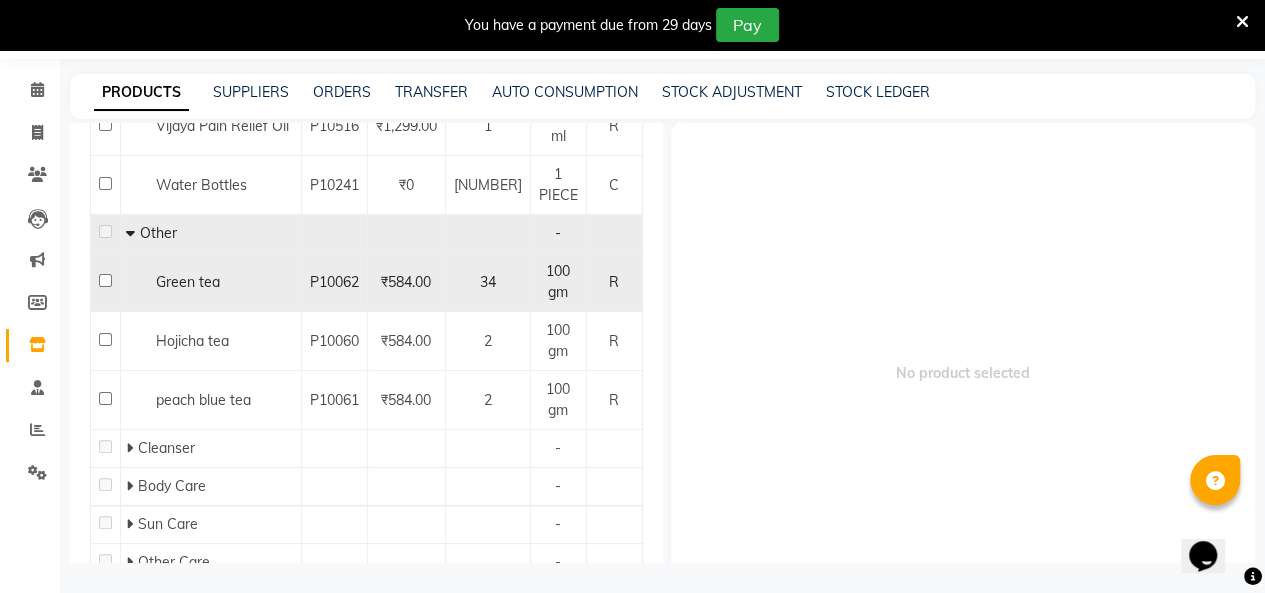 scroll, scrollTop: 1386, scrollLeft: 0, axis: vertical 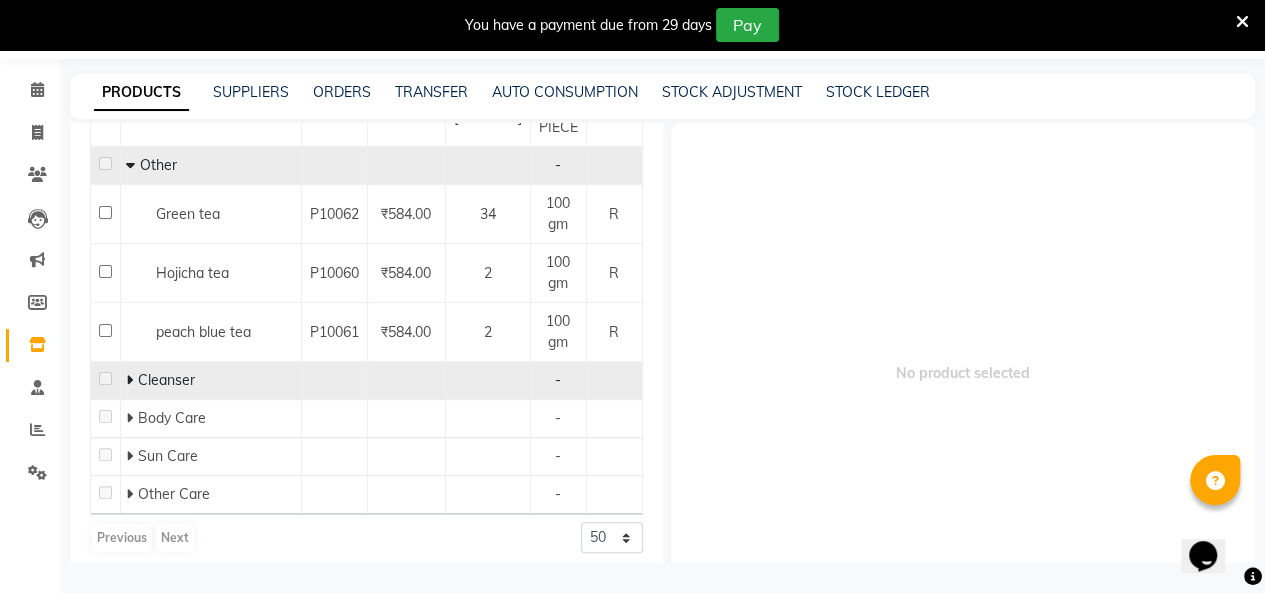 click 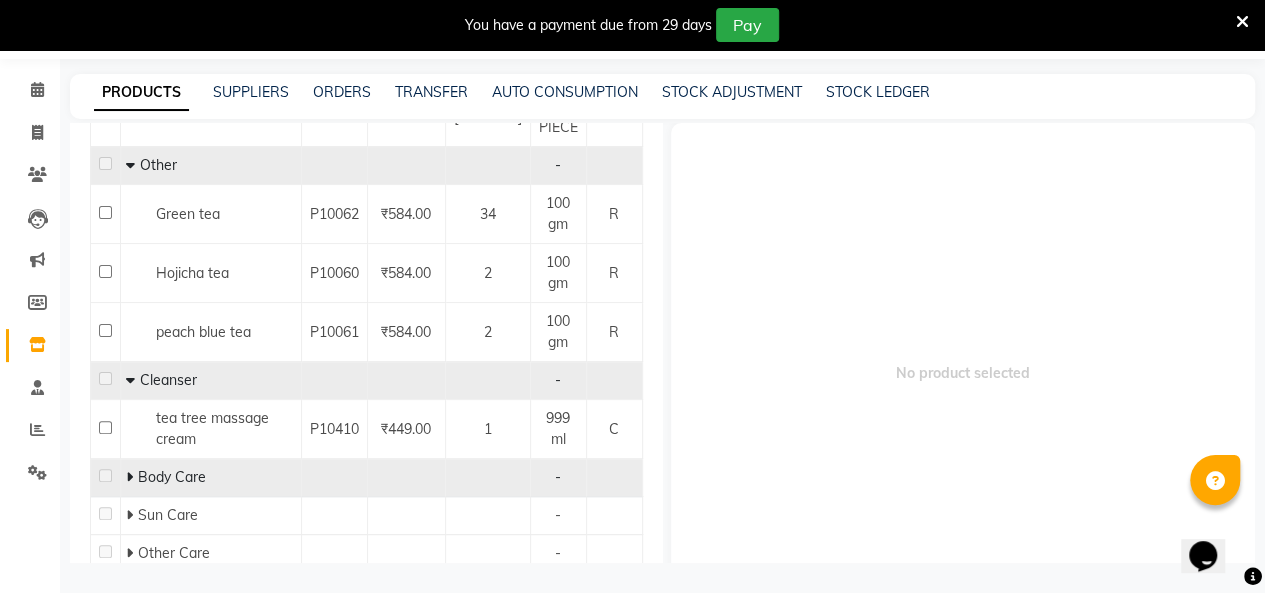 click 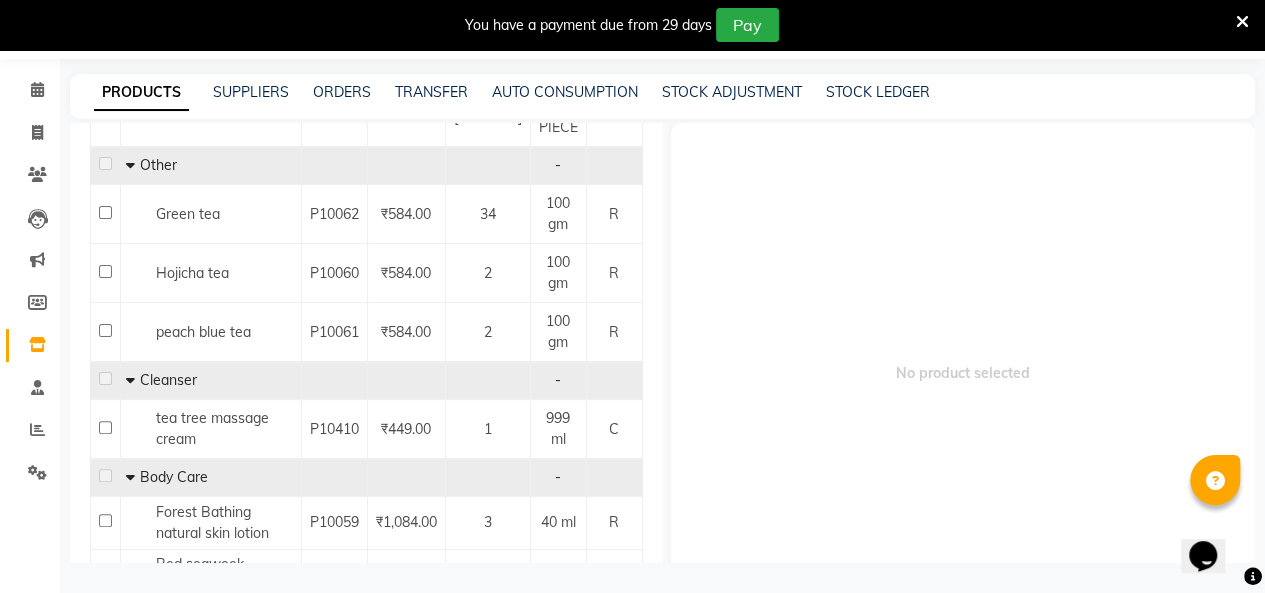 scroll, scrollTop: 1556, scrollLeft: 0, axis: vertical 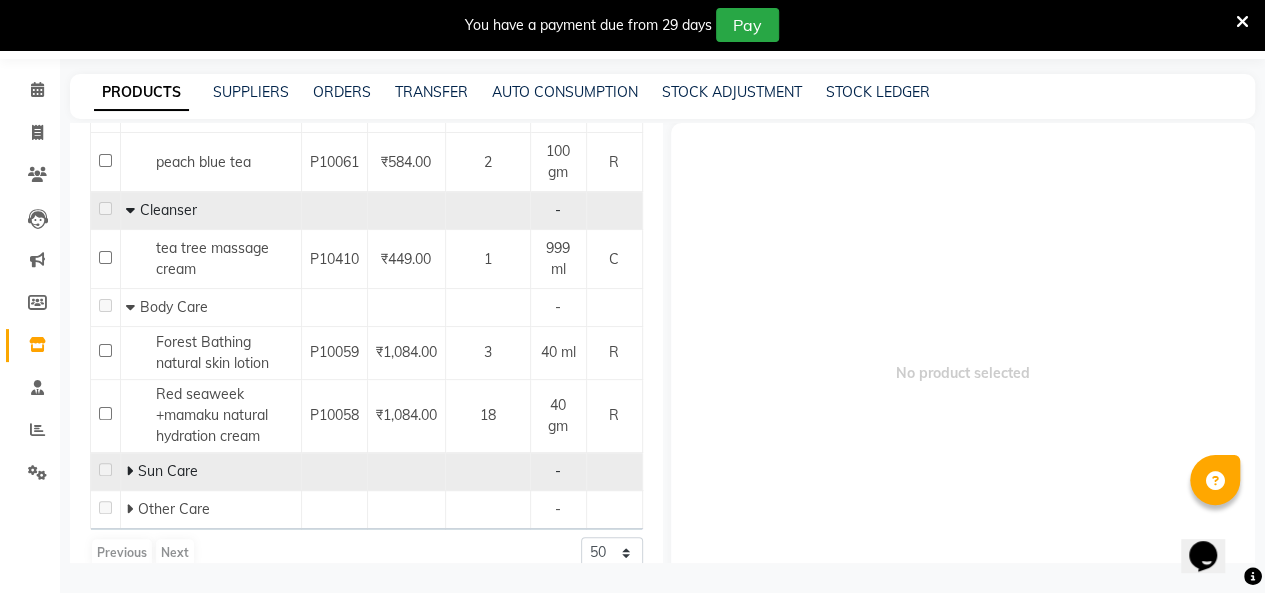 click 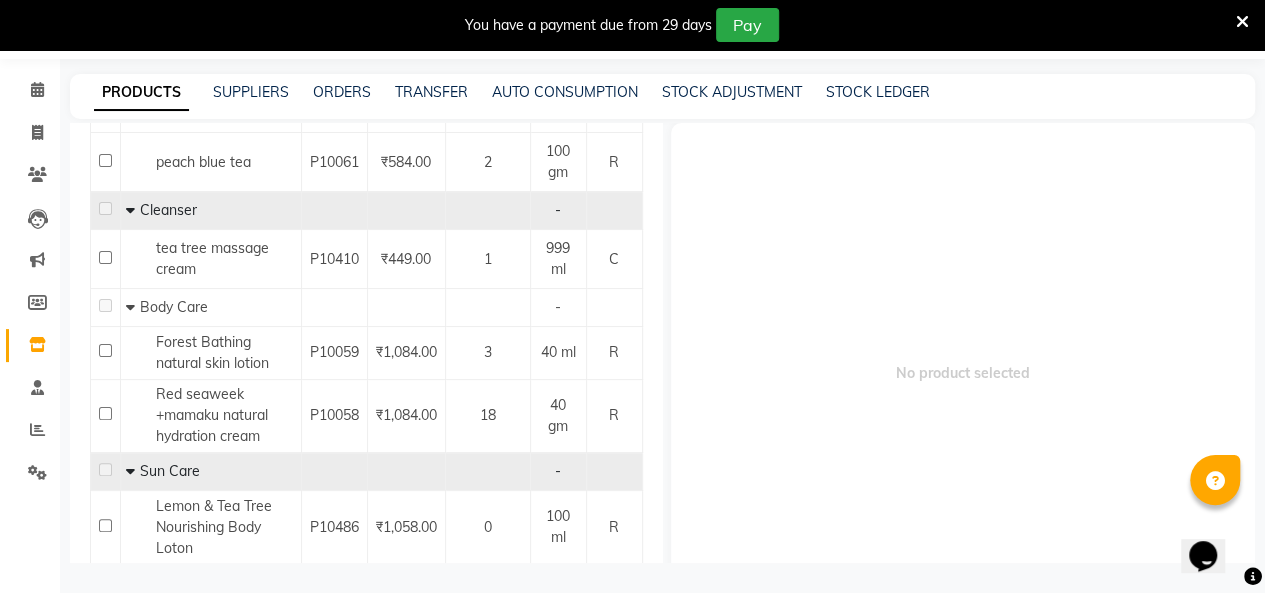 scroll, scrollTop: 1614, scrollLeft: 0, axis: vertical 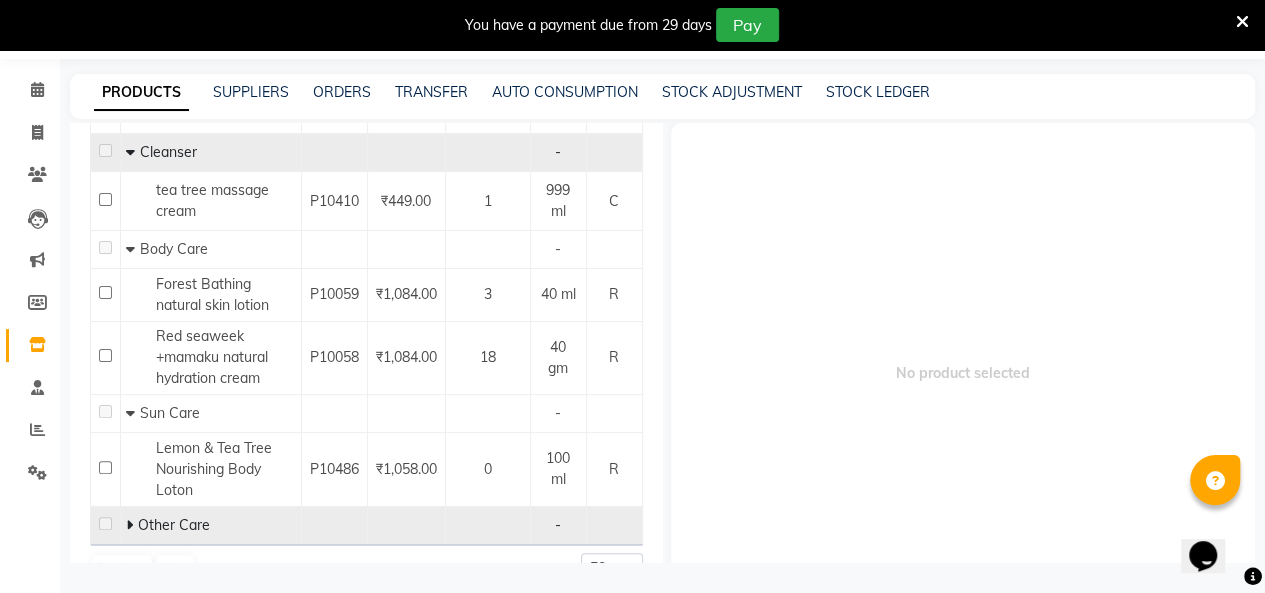 click 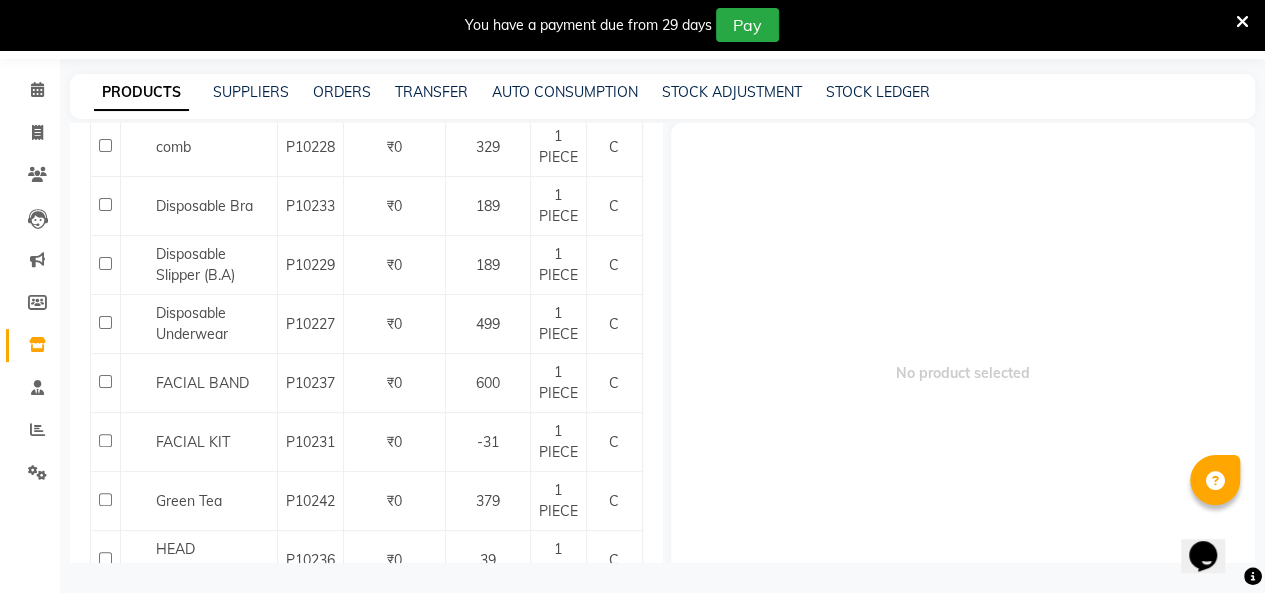 scroll, scrollTop: 314, scrollLeft: 0, axis: vertical 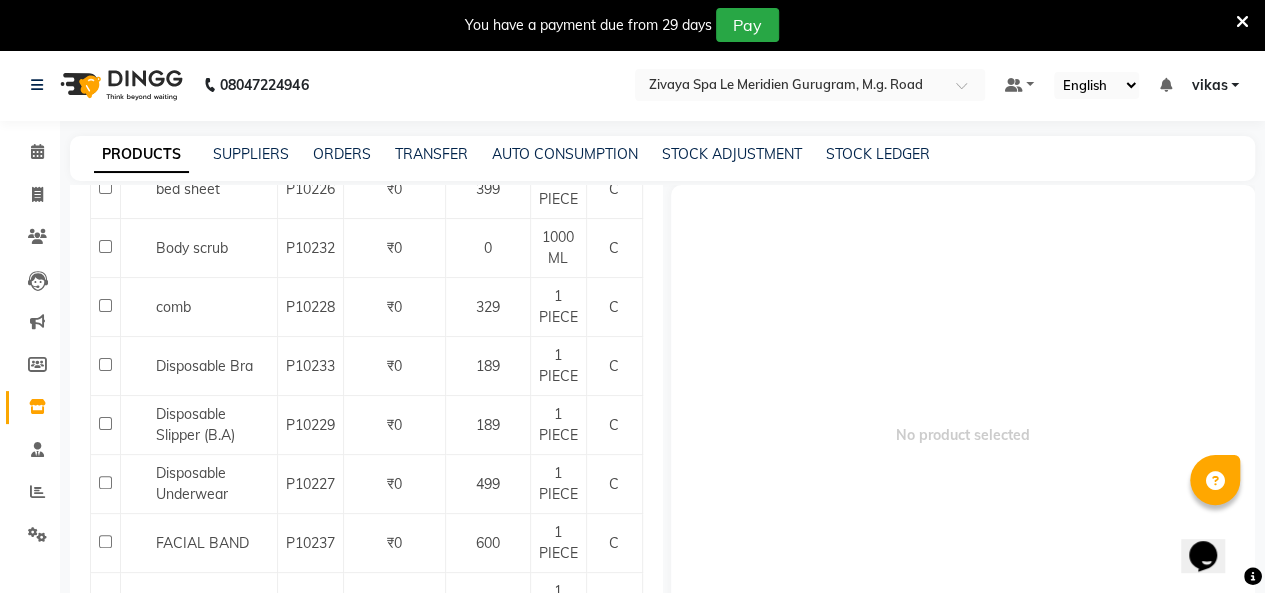 click at bounding box center [1242, 22] 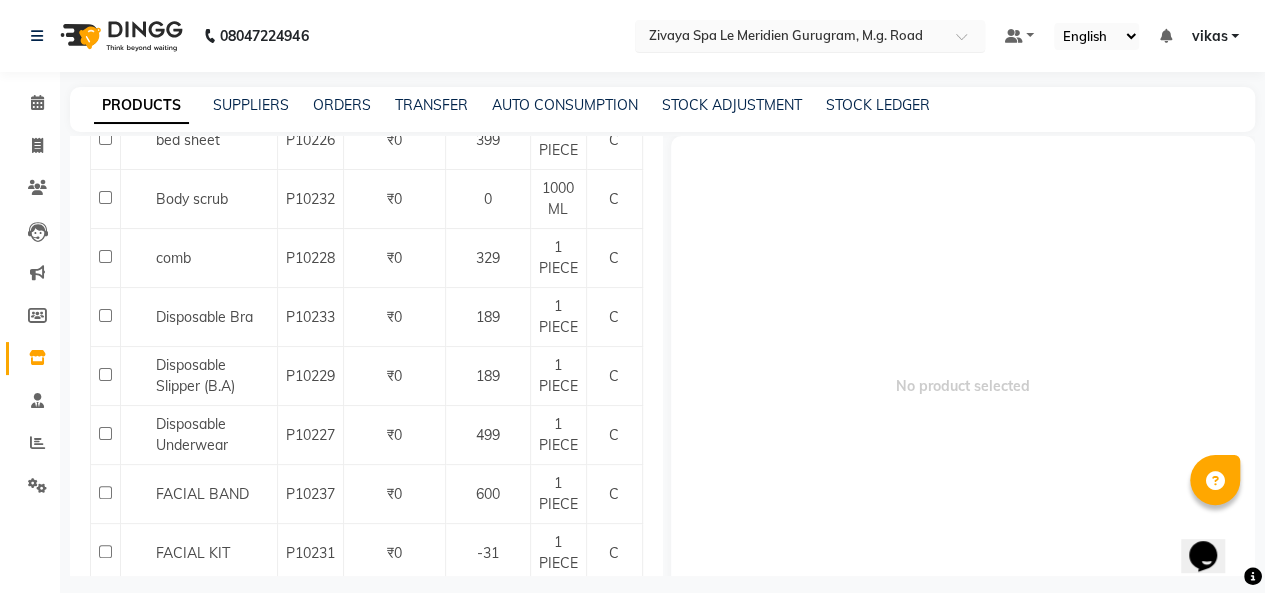 click at bounding box center [790, 35] 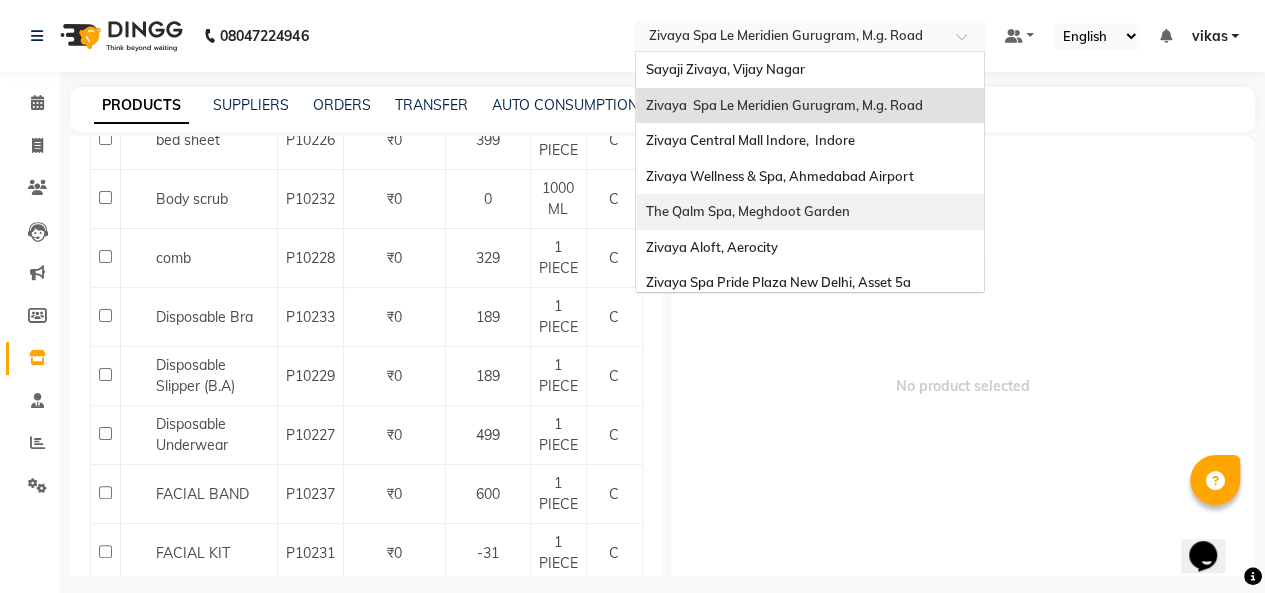 click on "The Qalm Spa, Meghdoot Garden" at bounding box center [748, 211] 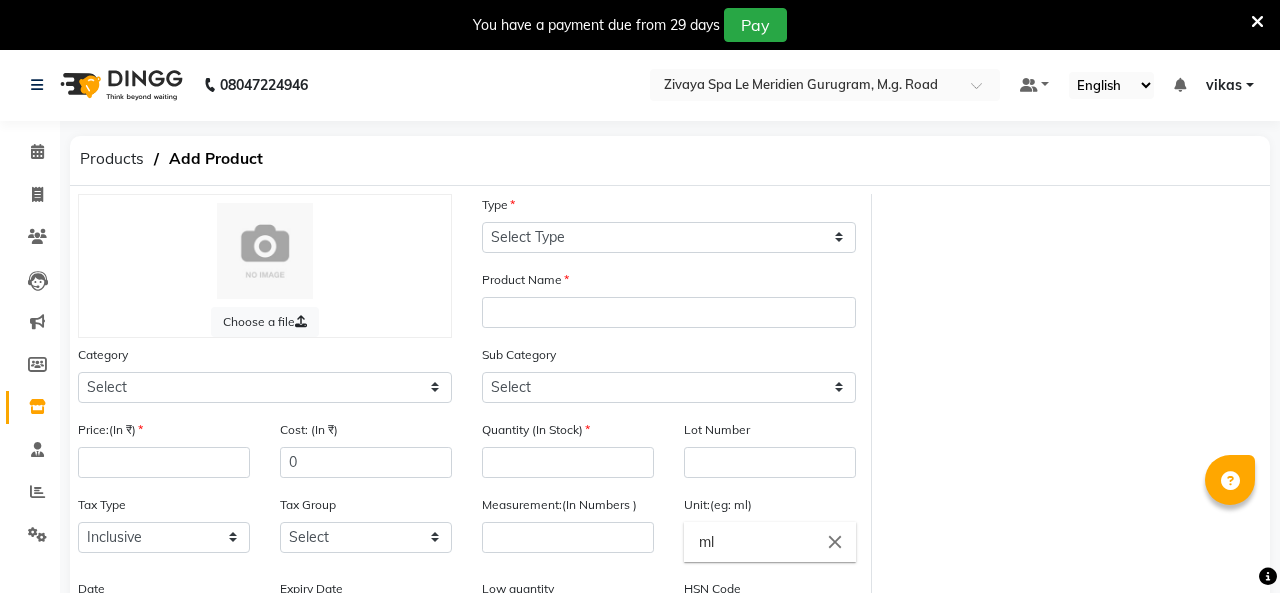 select on "true" 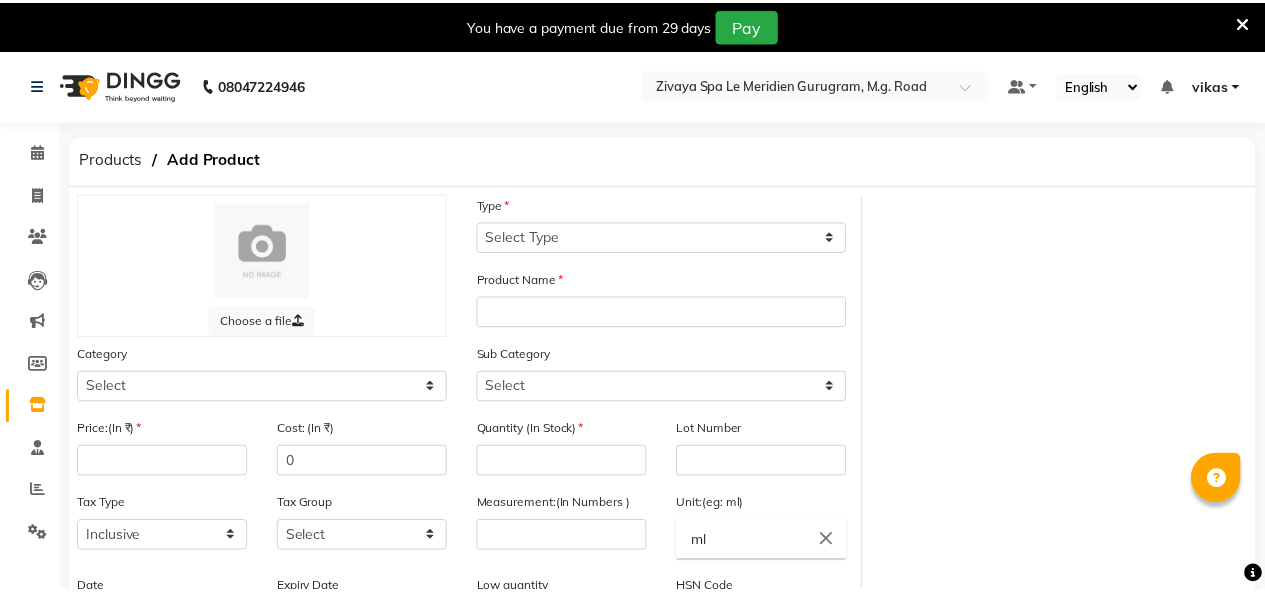 scroll, scrollTop: 0, scrollLeft: 0, axis: both 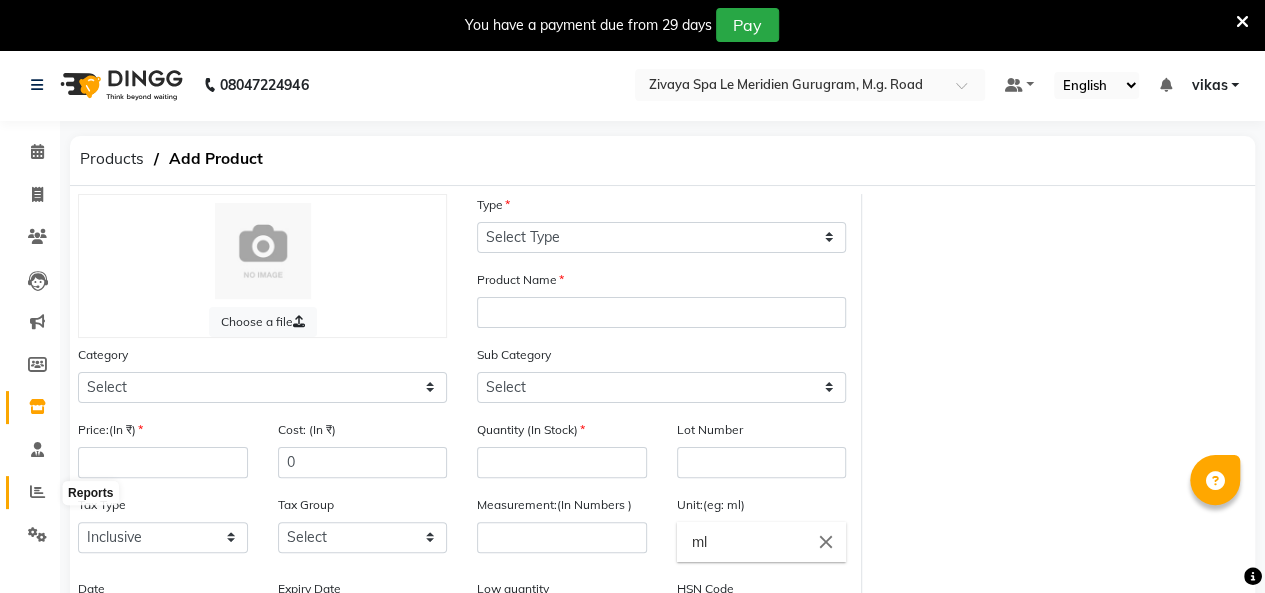 click 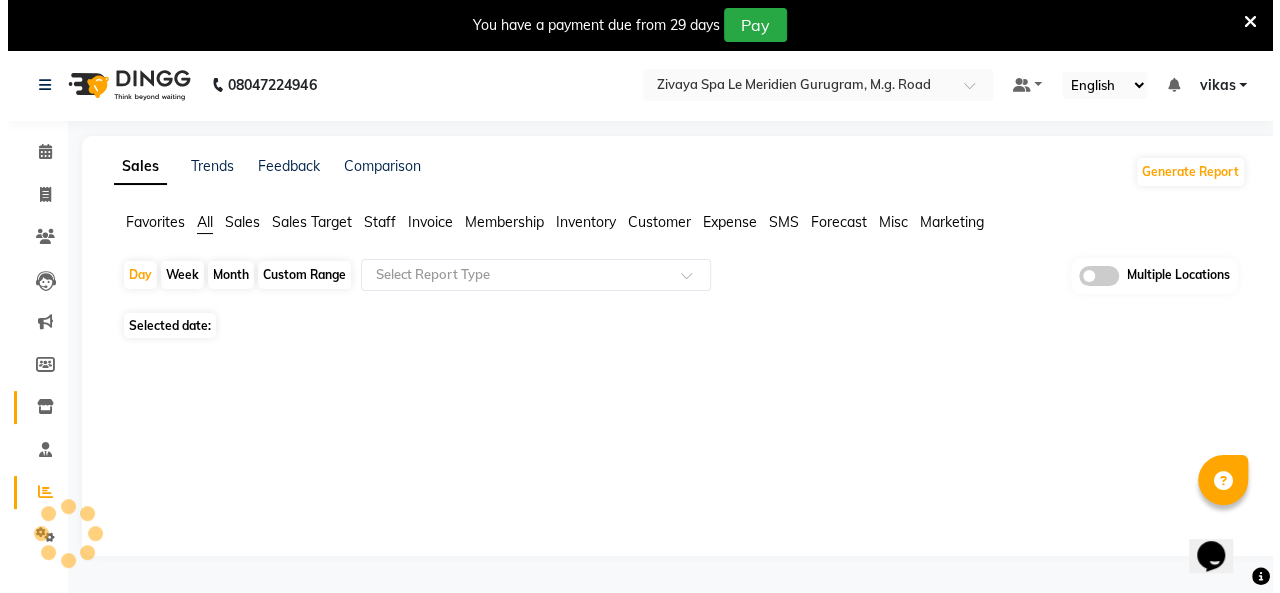 scroll, scrollTop: 0, scrollLeft: 0, axis: both 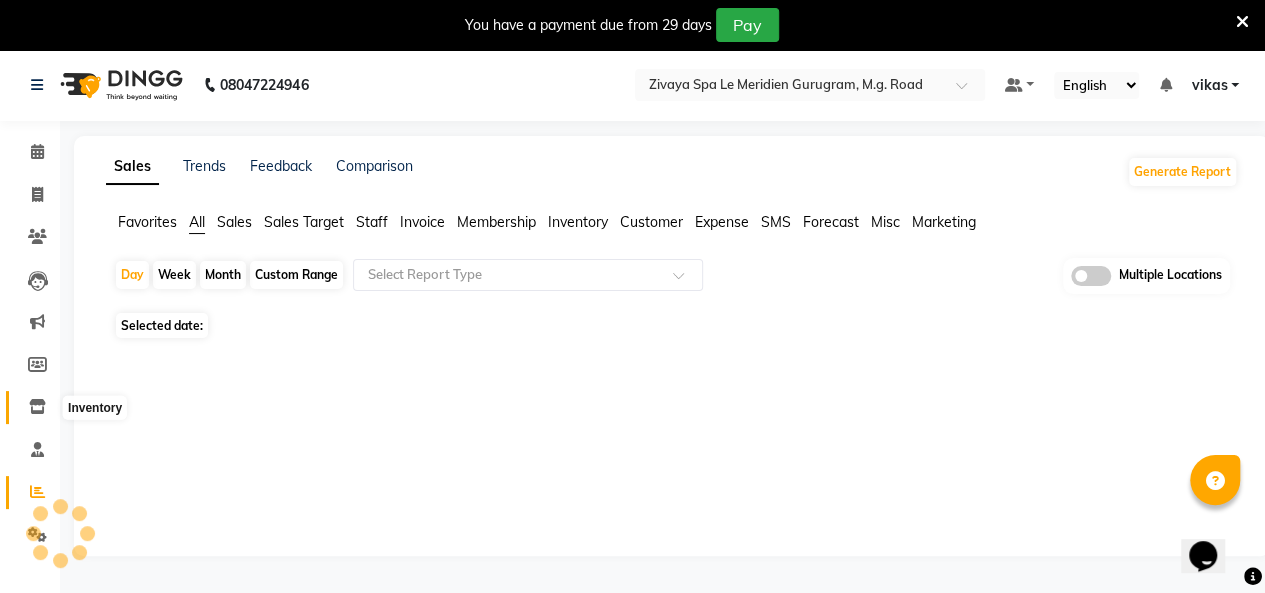 click 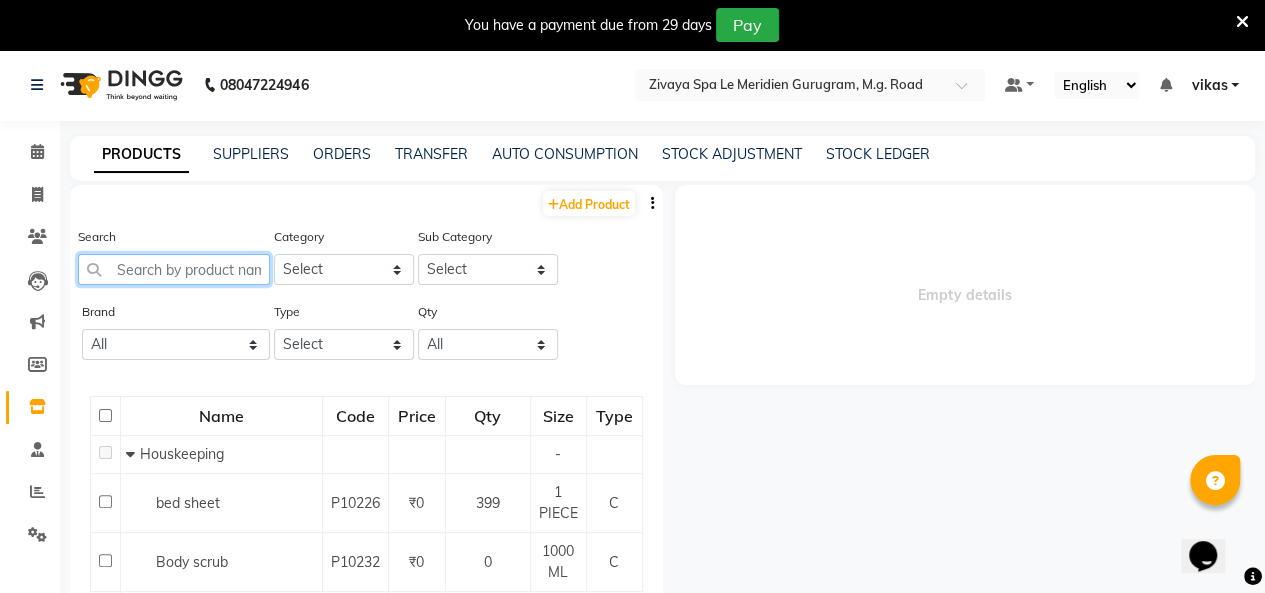 click 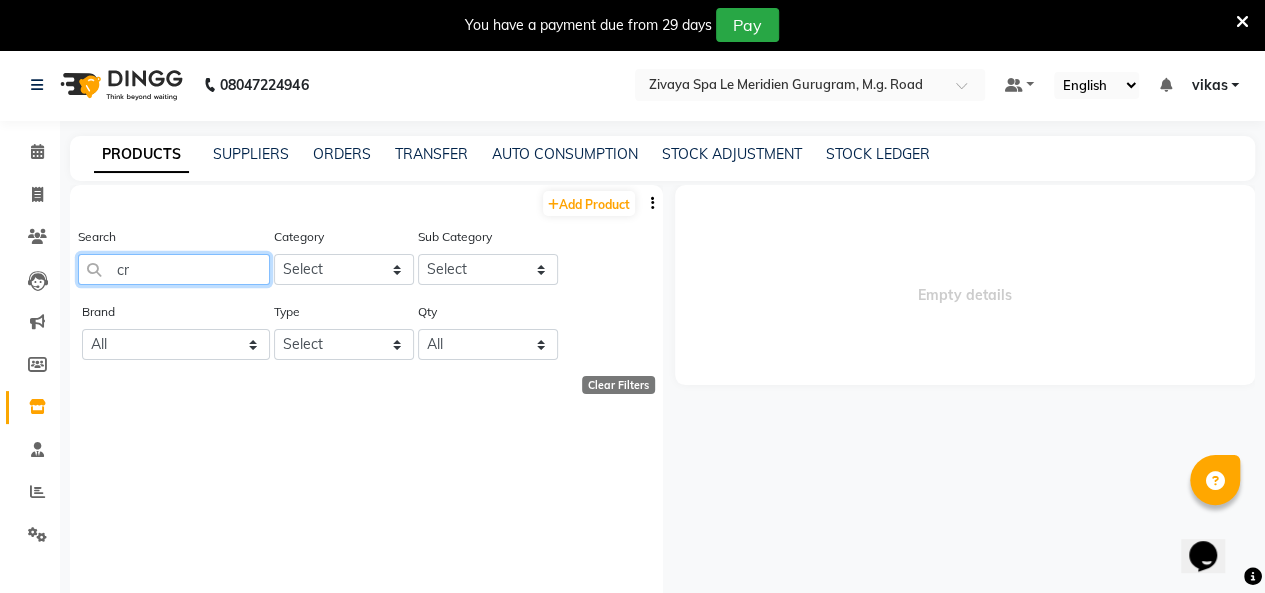 type on "c" 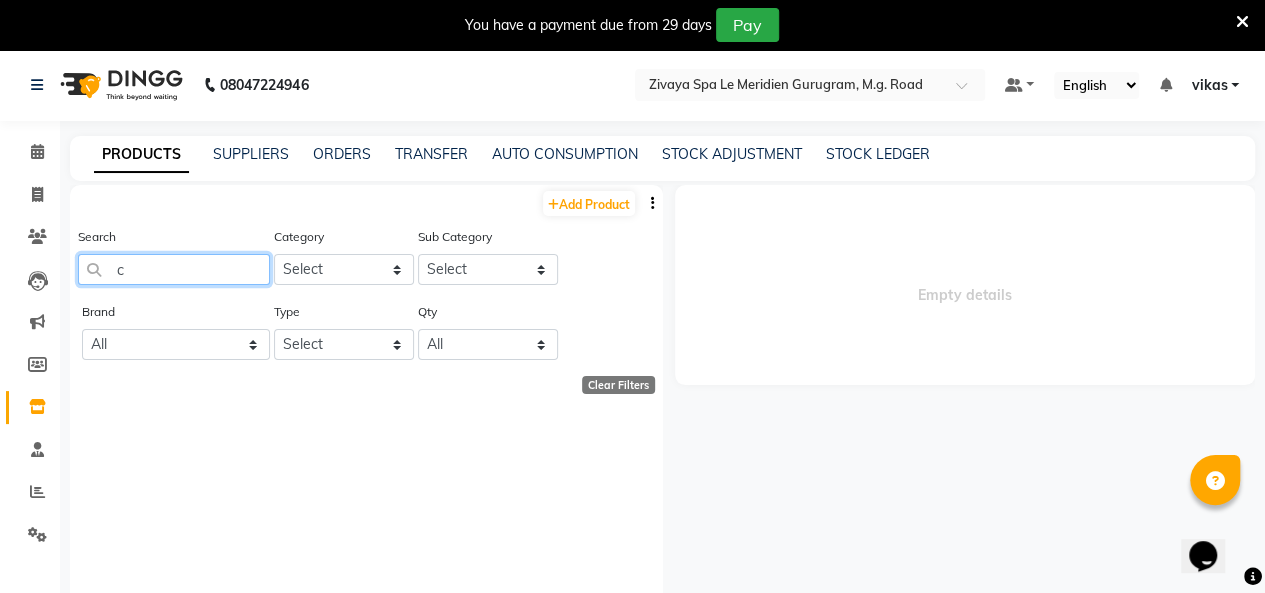 type 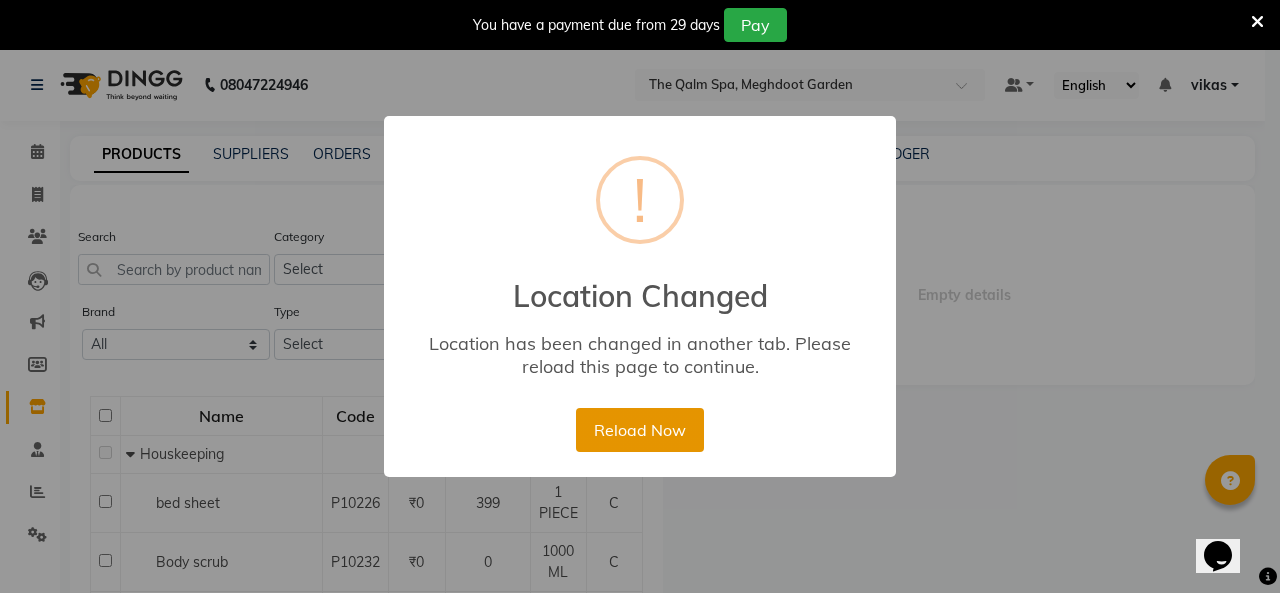 click on "Reload Now" at bounding box center [639, 430] 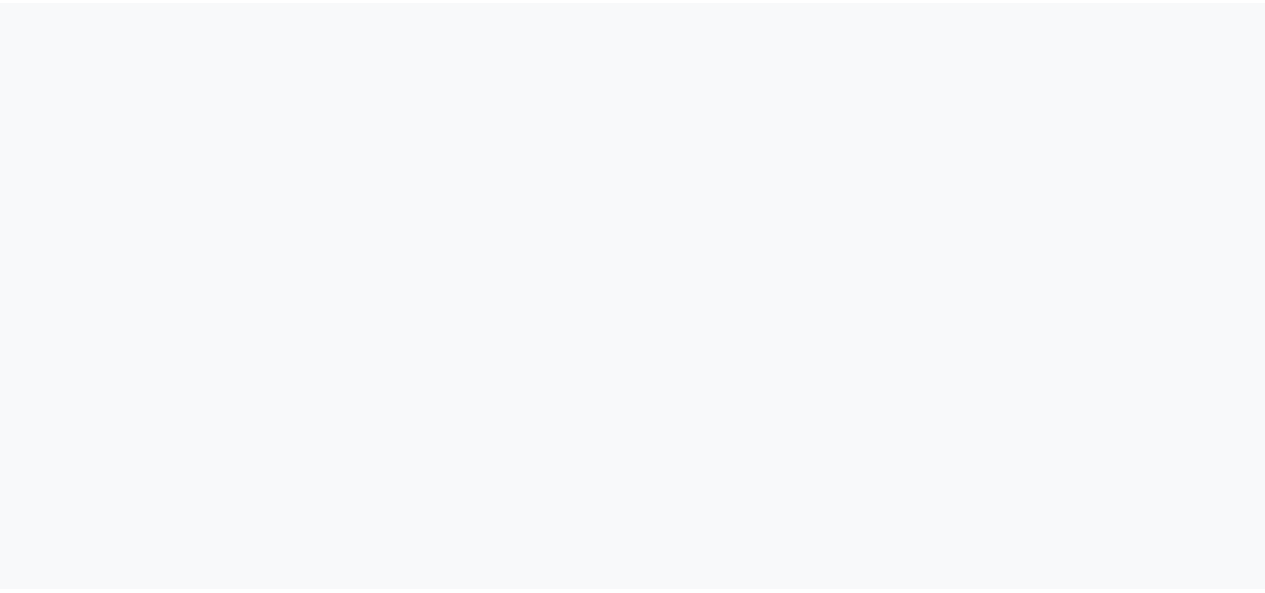scroll, scrollTop: 0, scrollLeft: 0, axis: both 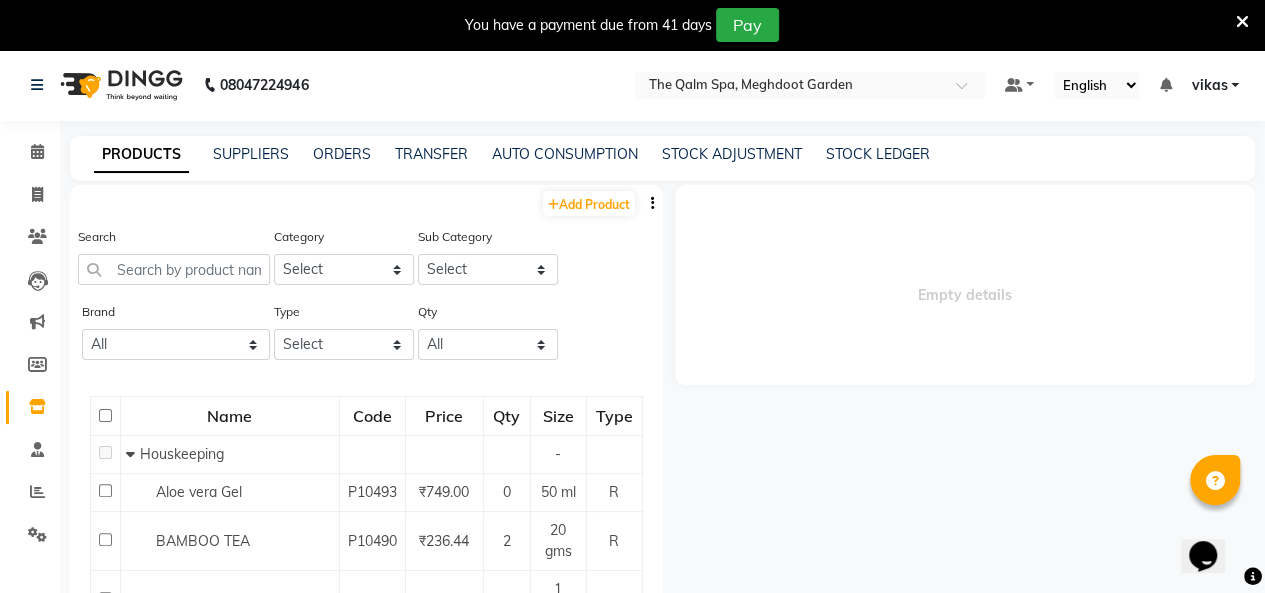 click on "PRODUCTS SUPPLIERS ORDERS TRANSFER AUTO CONSUMPTION STOCK ADJUSTMENT STOCK LEDGER" 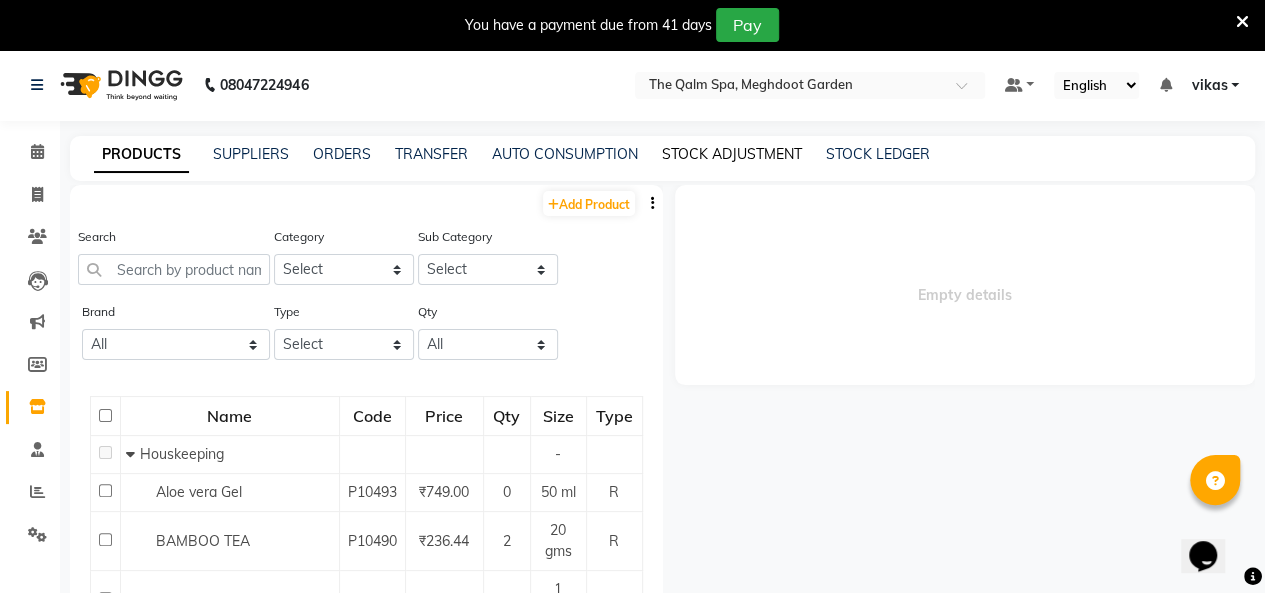 click on "STOCK ADJUSTMENT" 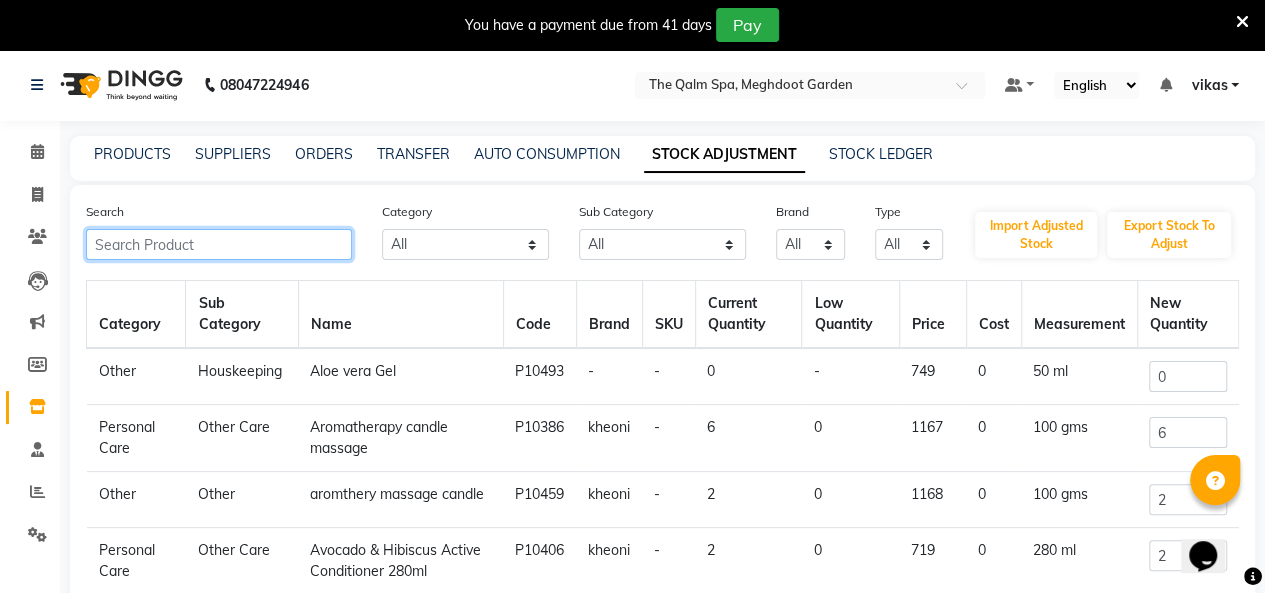 click 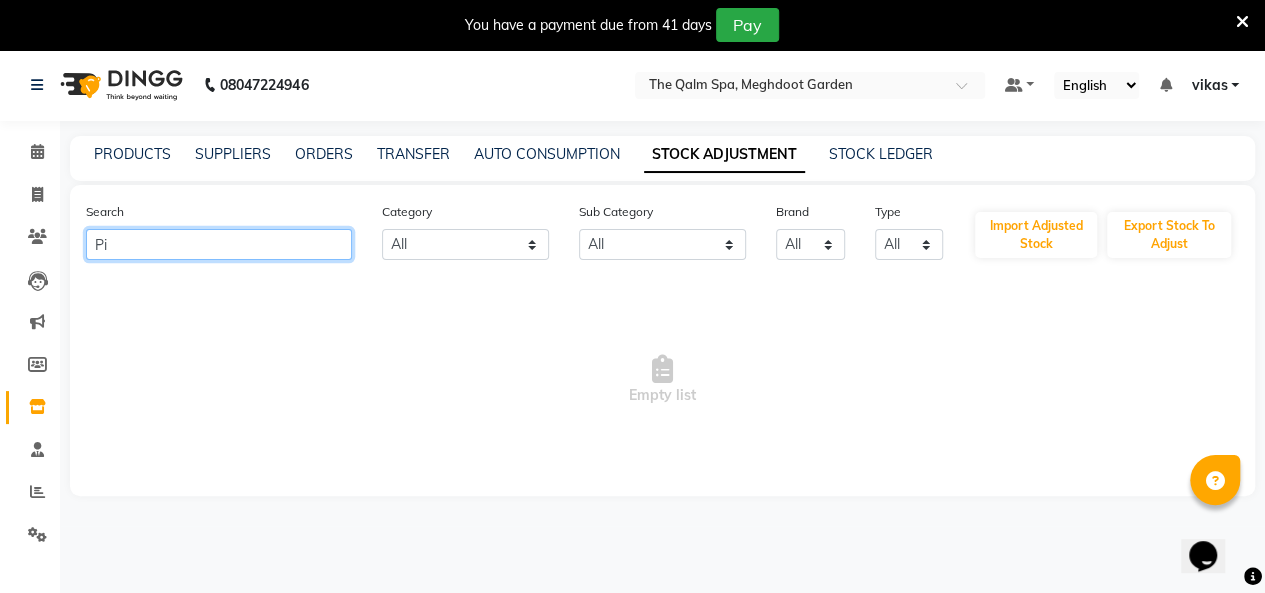 type on "P" 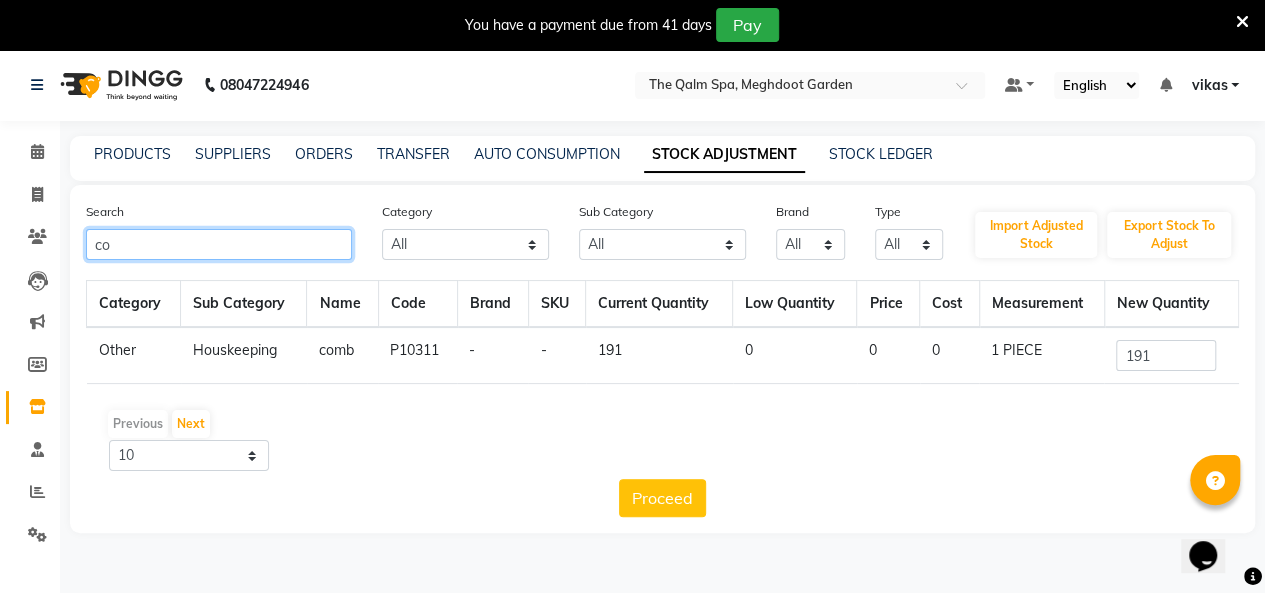 type on "c" 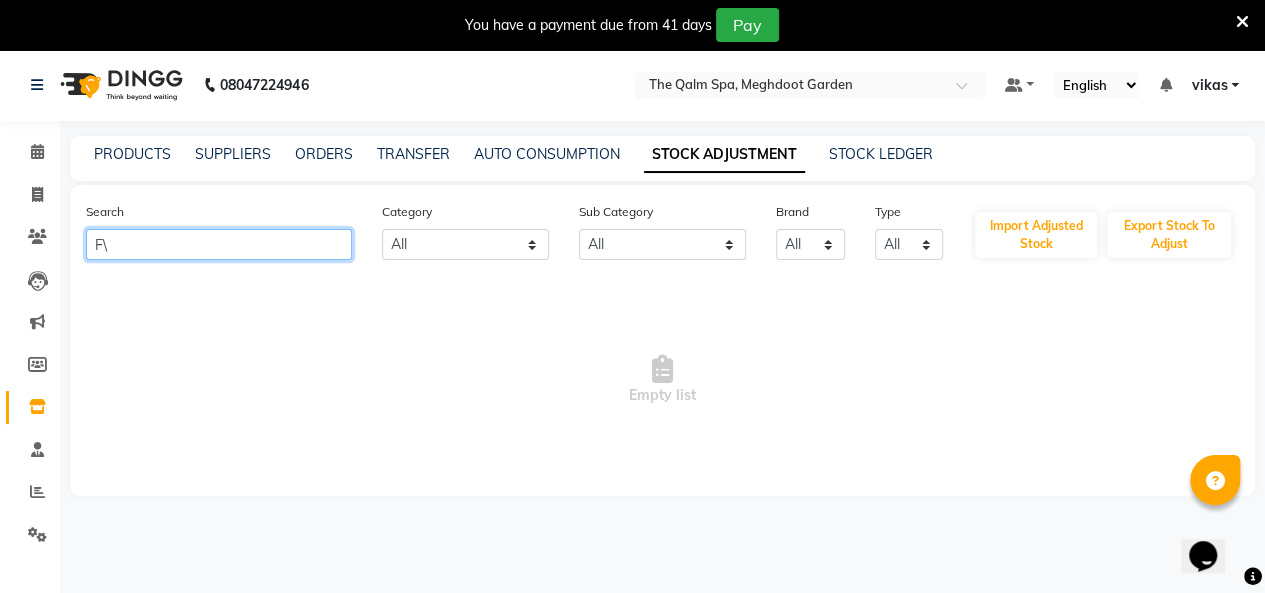 type on "F" 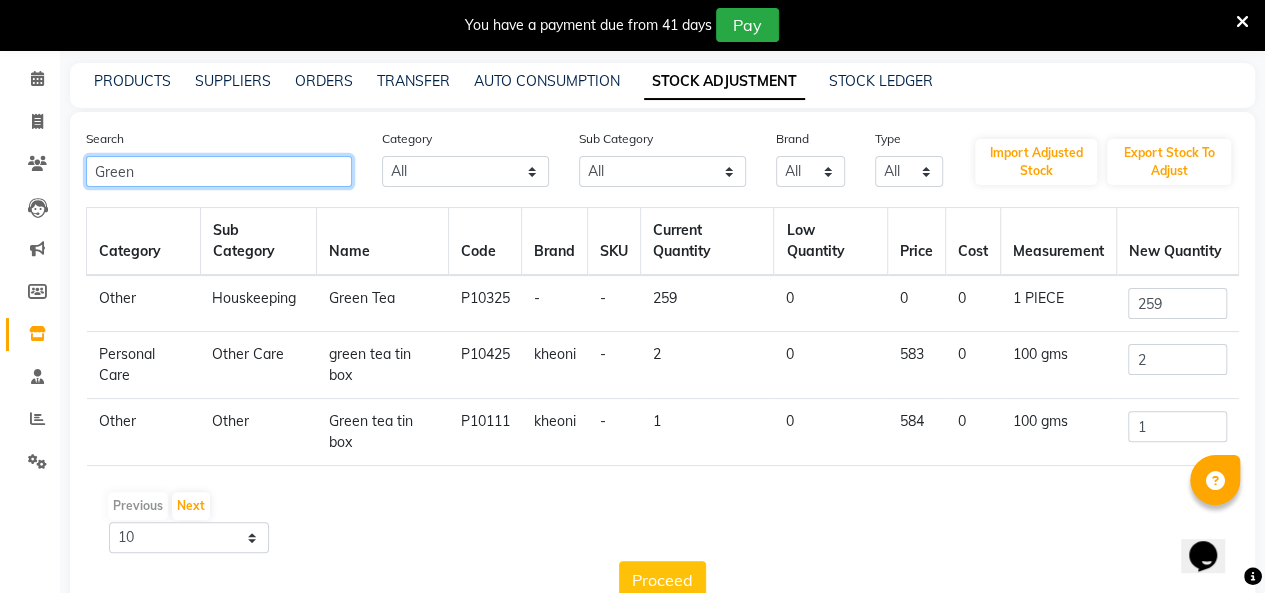 scroll, scrollTop: 122, scrollLeft: 0, axis: vertical 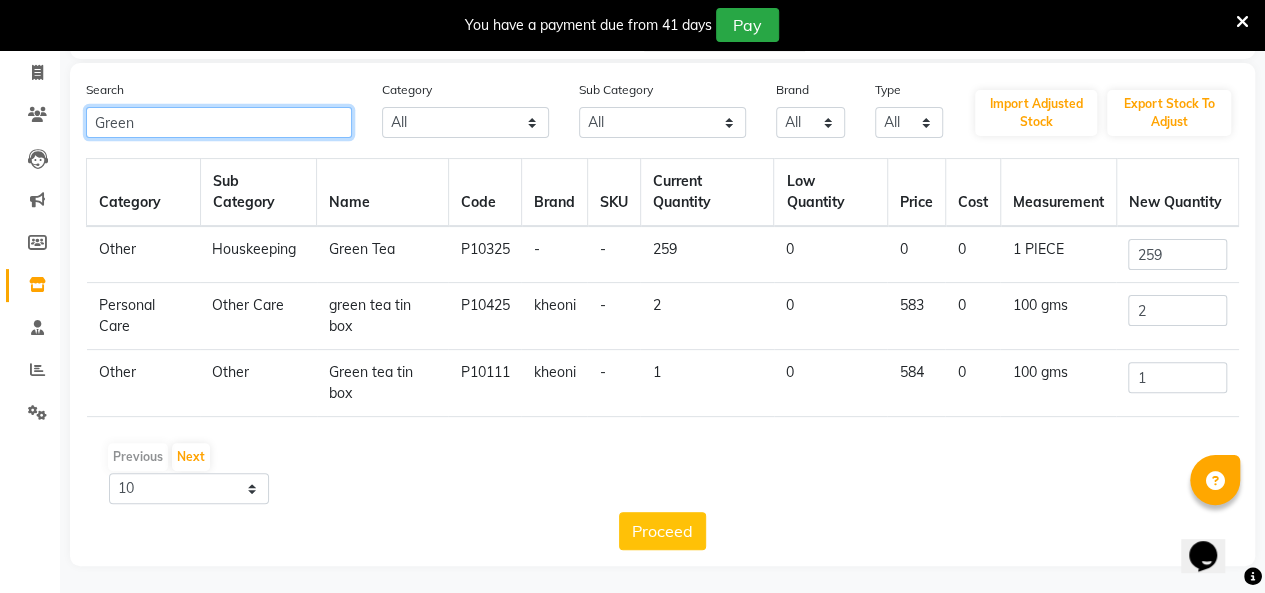 type on "Green" 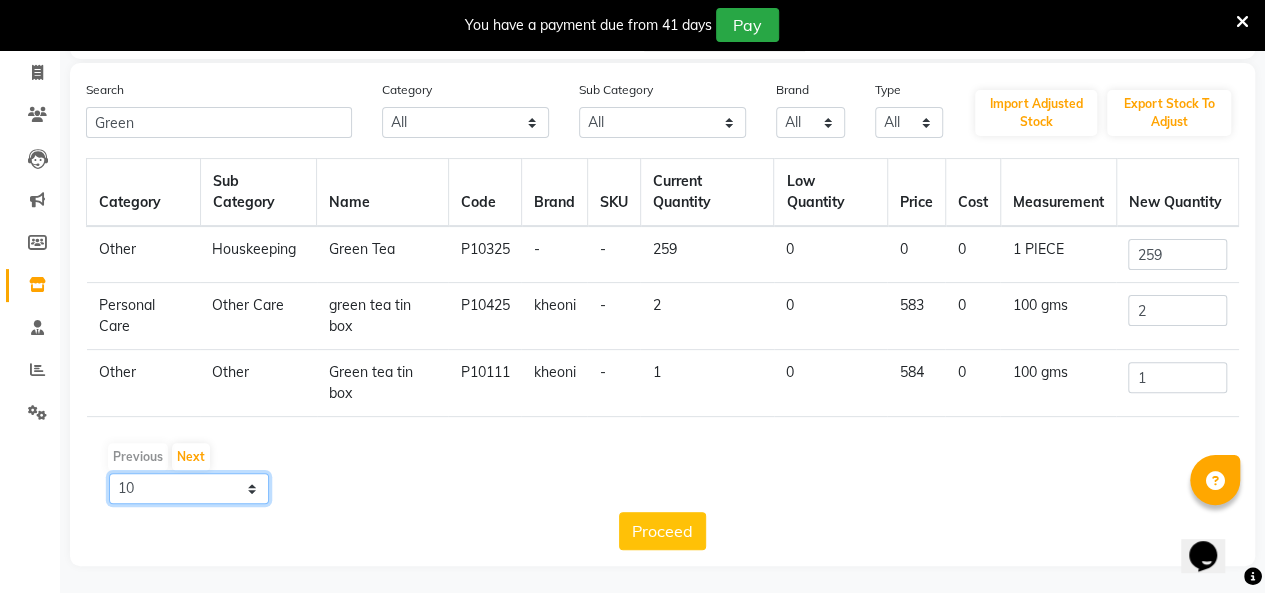 click on "10 50 100" 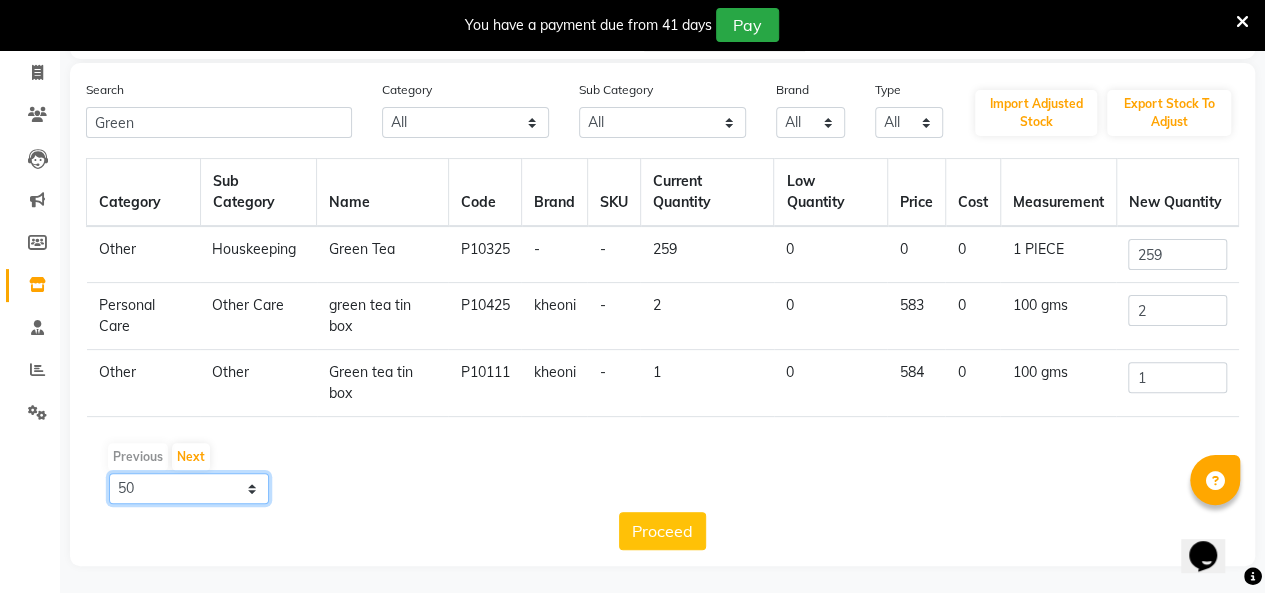 click on "10 50 100" 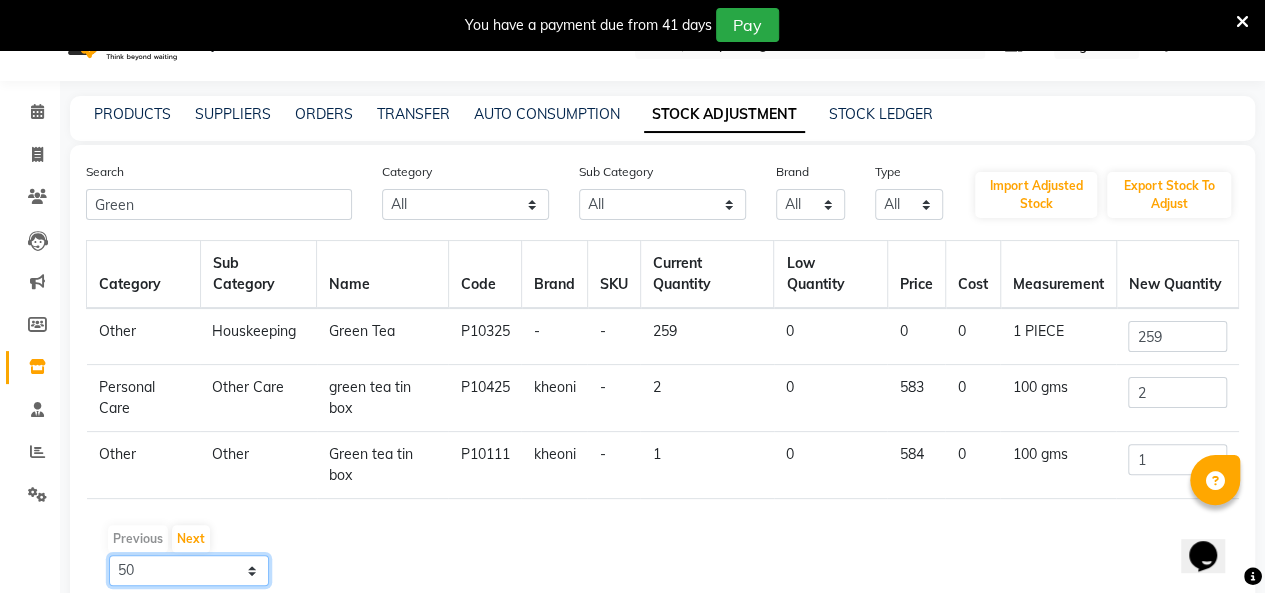 scroll, scrollTop: 0, scrollLeft: 0, axis: both 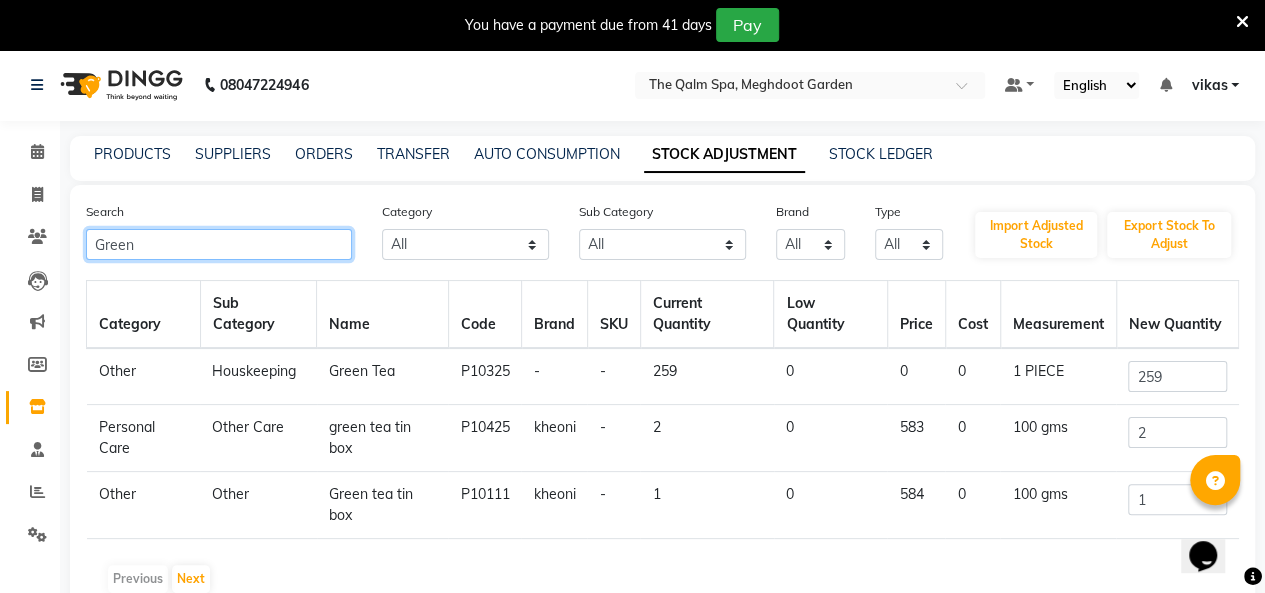 click on "Green" 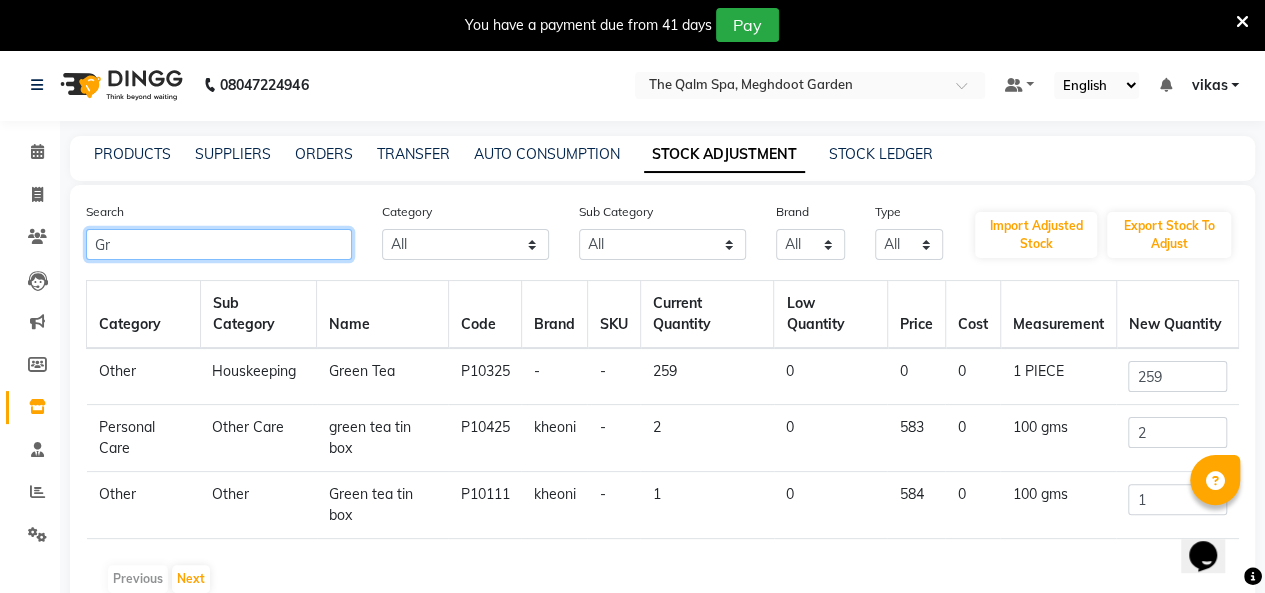 type on "G" 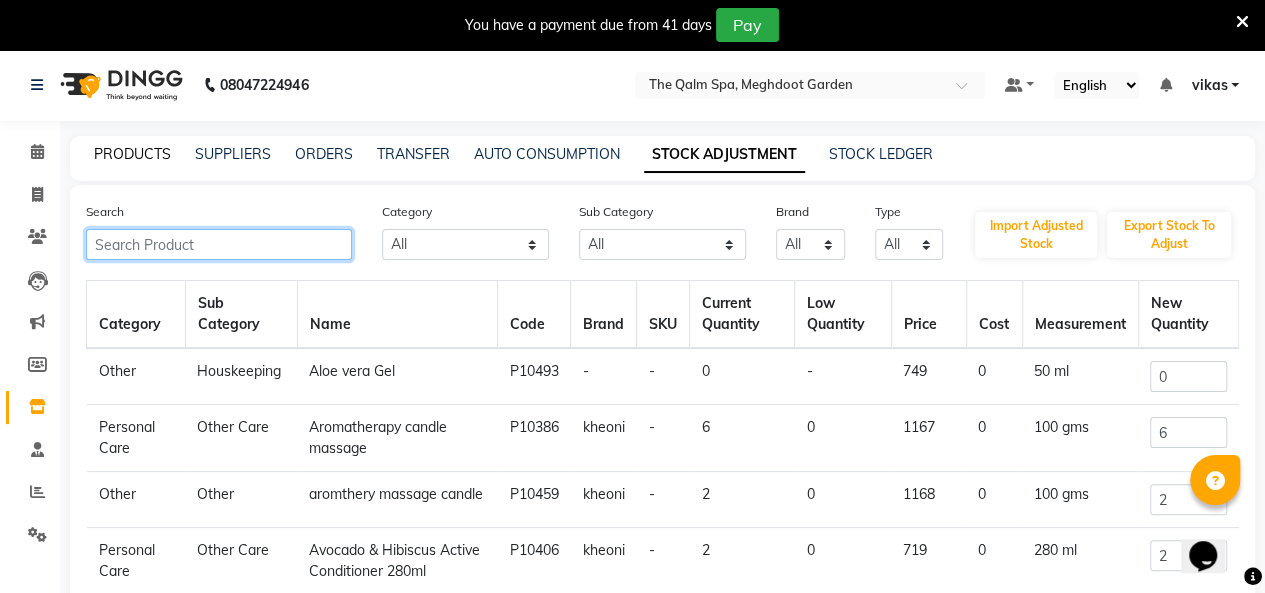 type 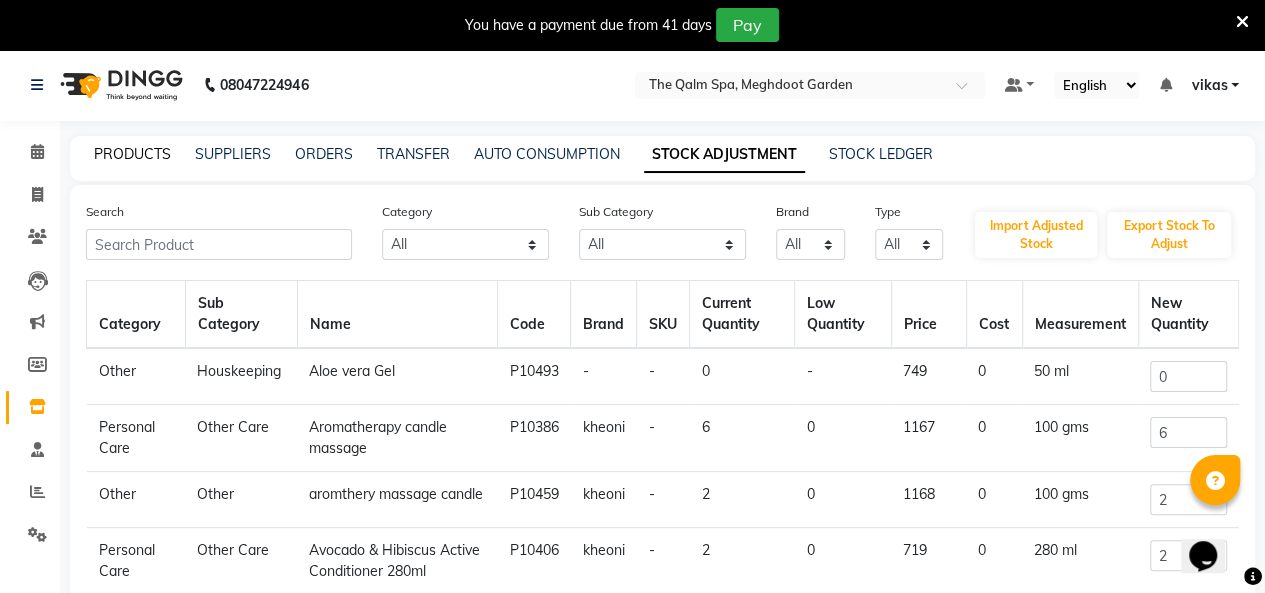 click on "PRODUCTS" 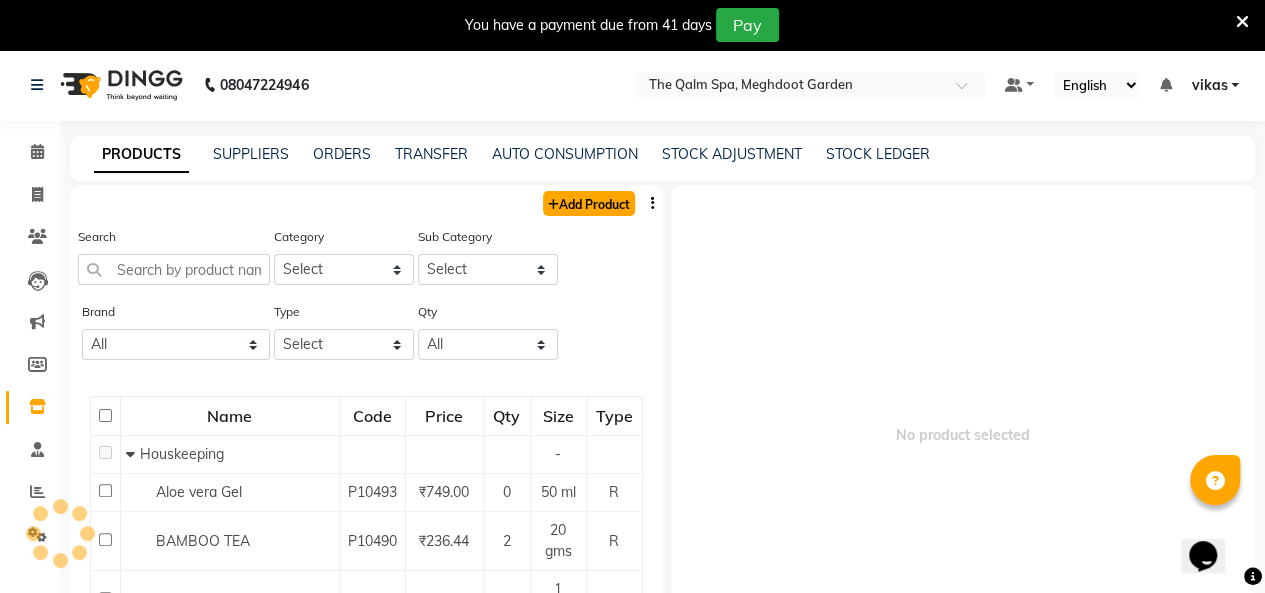 click on "Add Product" 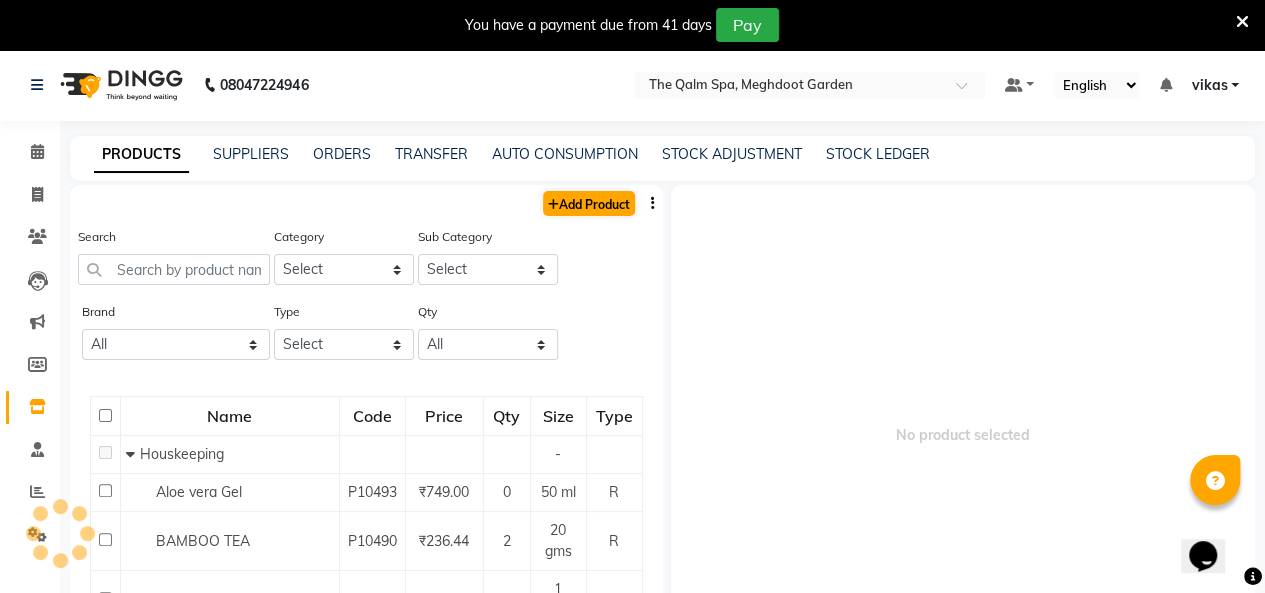 select on "true" 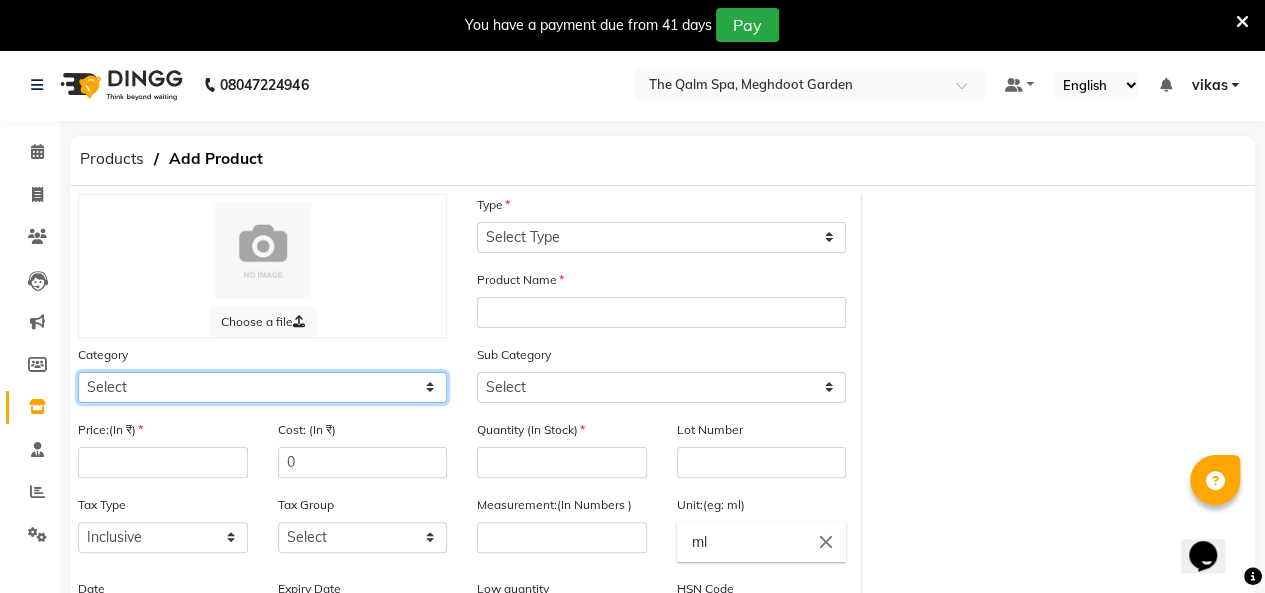 click on "Select Hair Skin Makeup Personal Care Appliances Other" 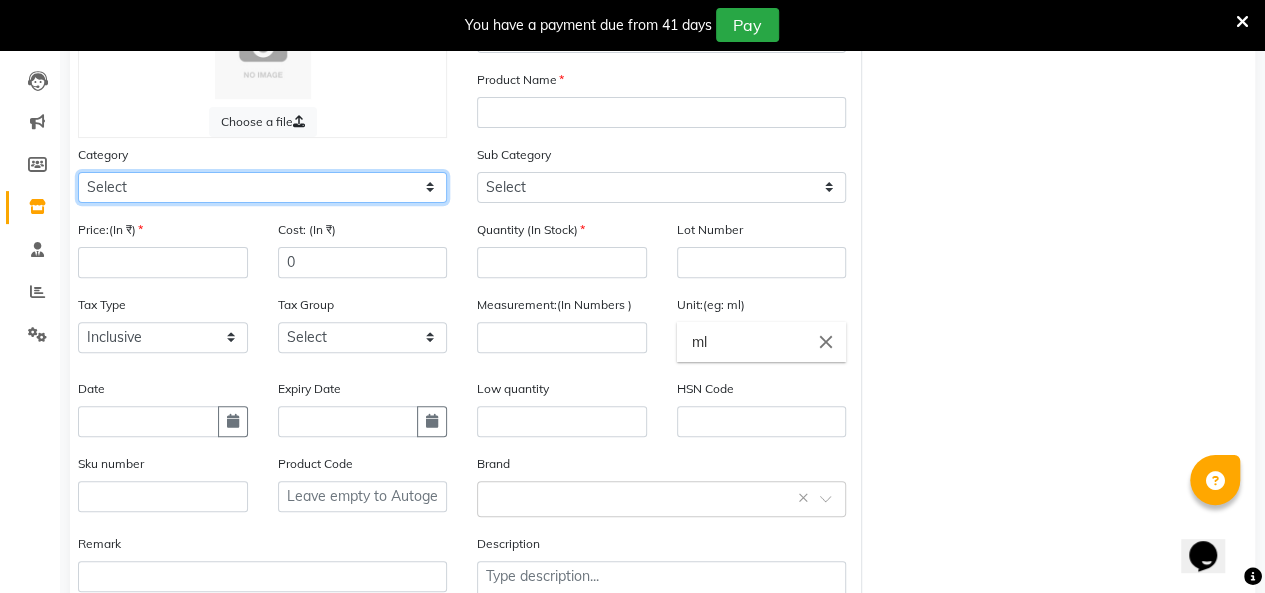 scroll, scrollTop: 0, scrollLeft: 0, axis: both 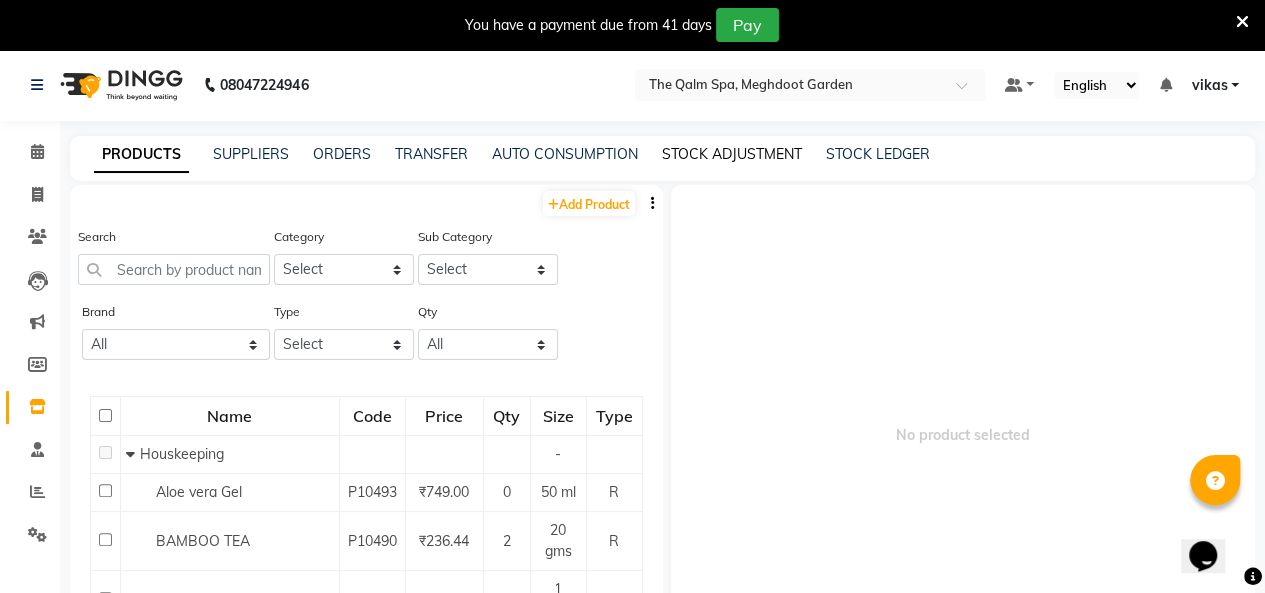 click on "STOCK ADJUSTMENT" 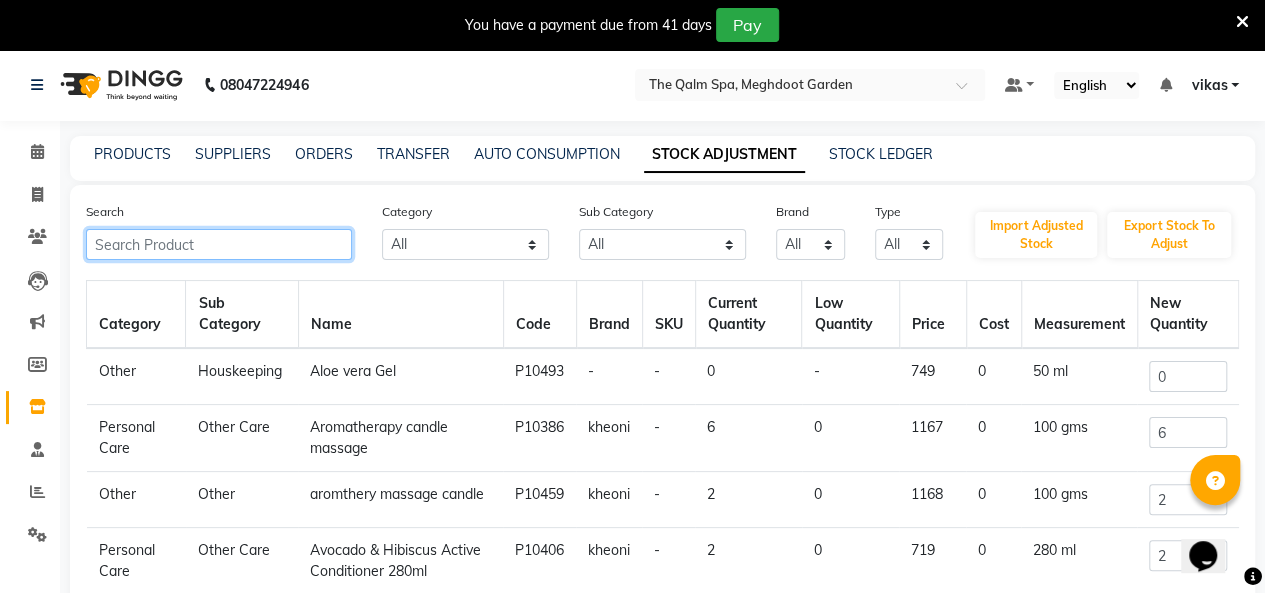 click 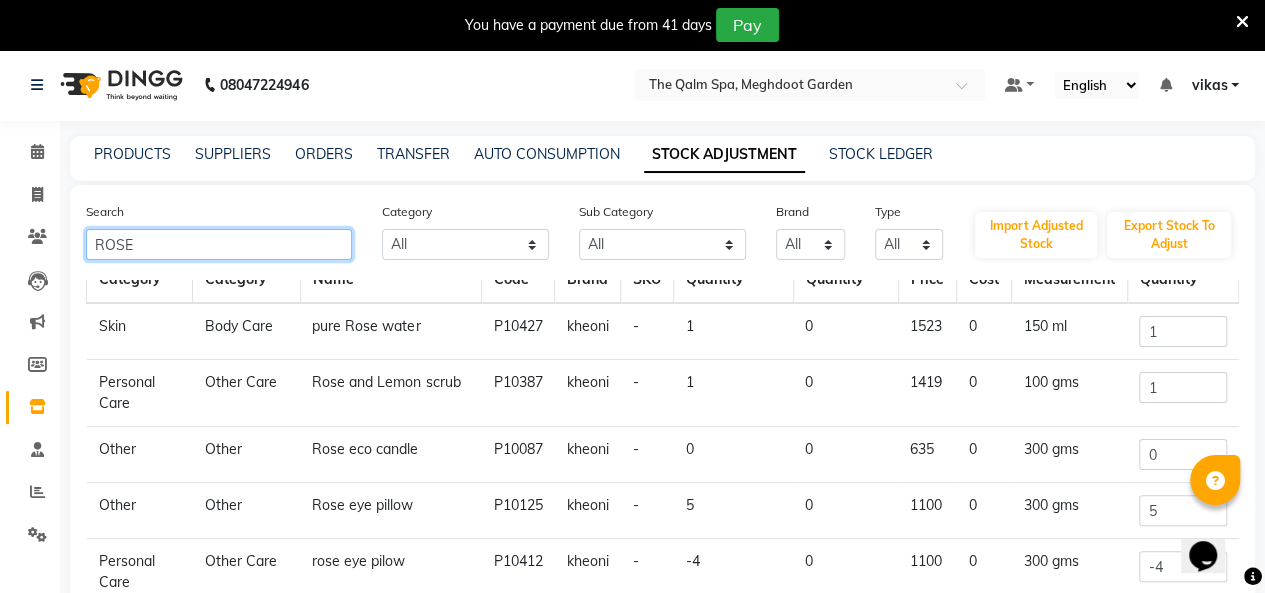 scroll, scrollTop: 63, scrollLeft: 0, axis: vertical 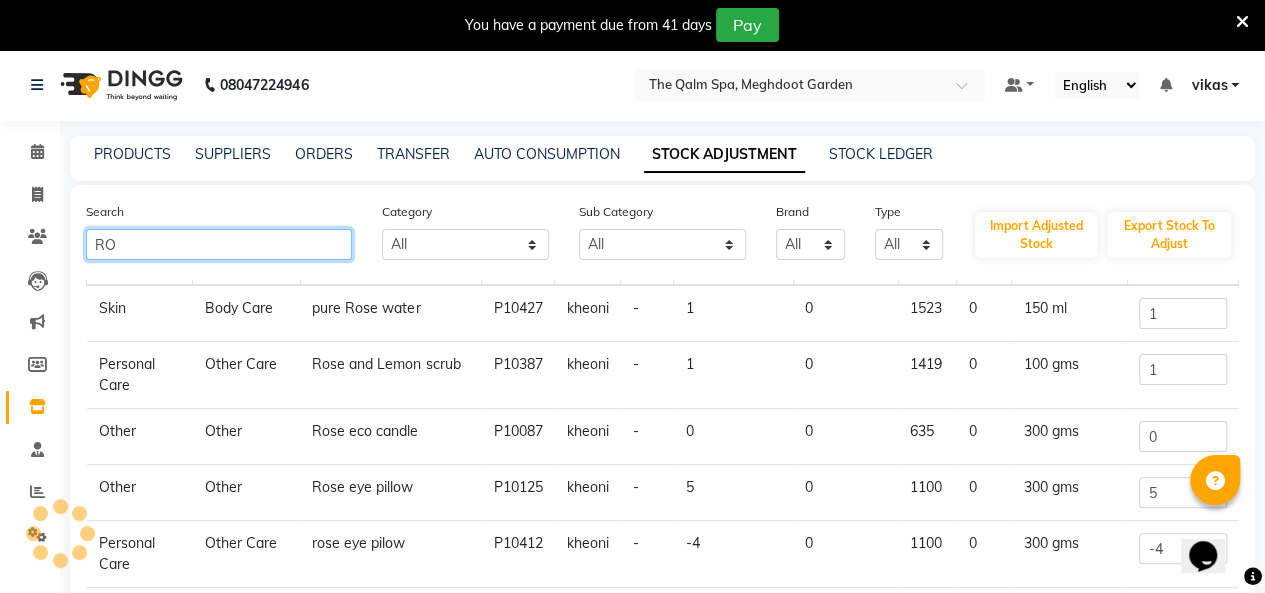 type on "R" 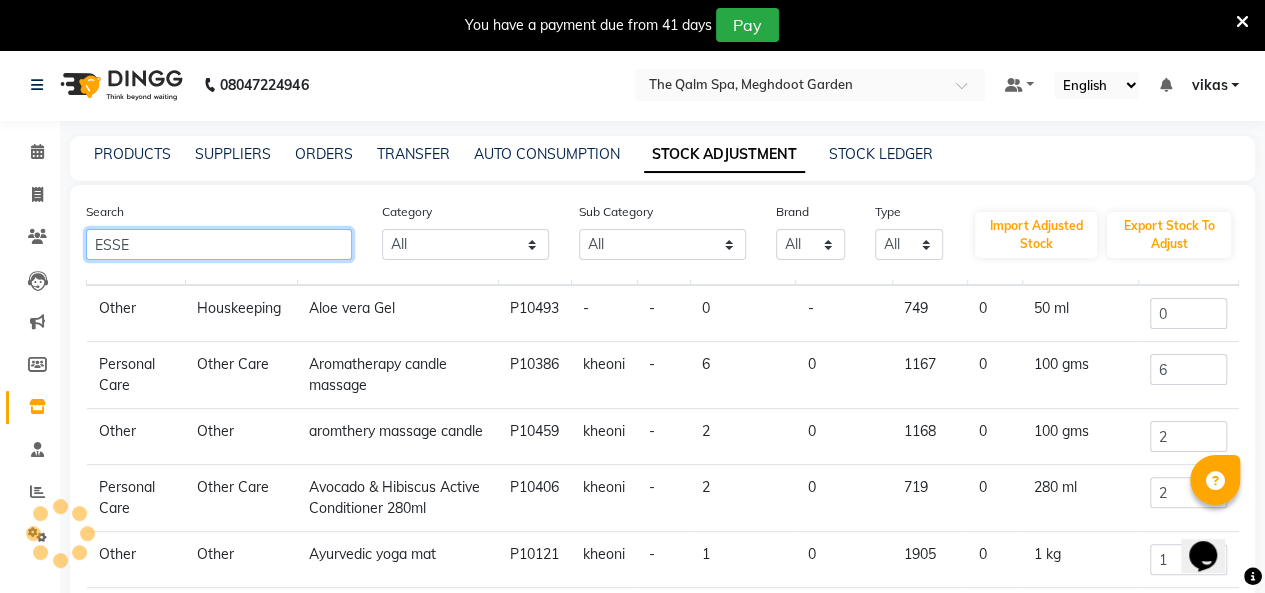 scroll, scrollTop: 0, scrollLeft: 0, axis: both 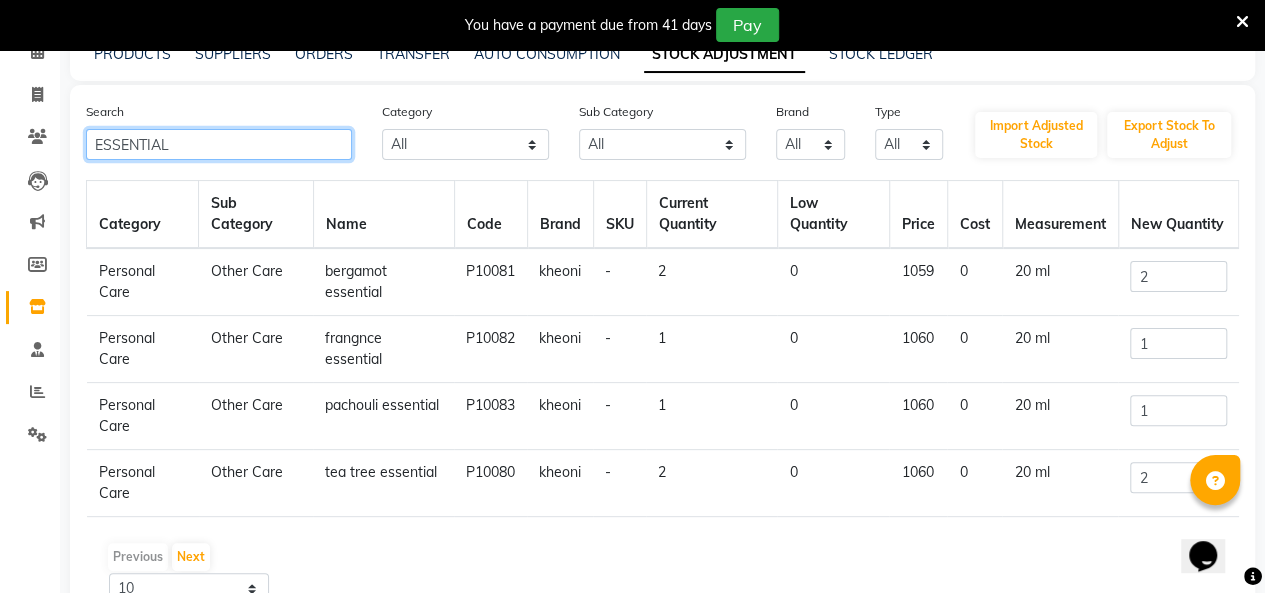 click on "ESSENTIAL" 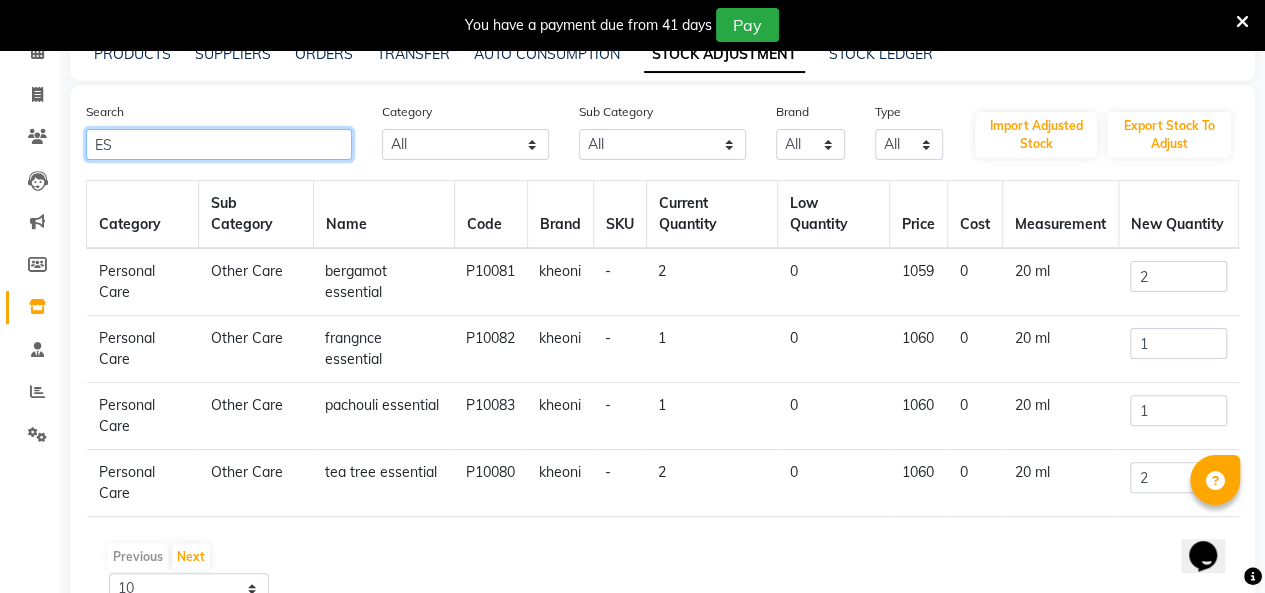 type on "E" 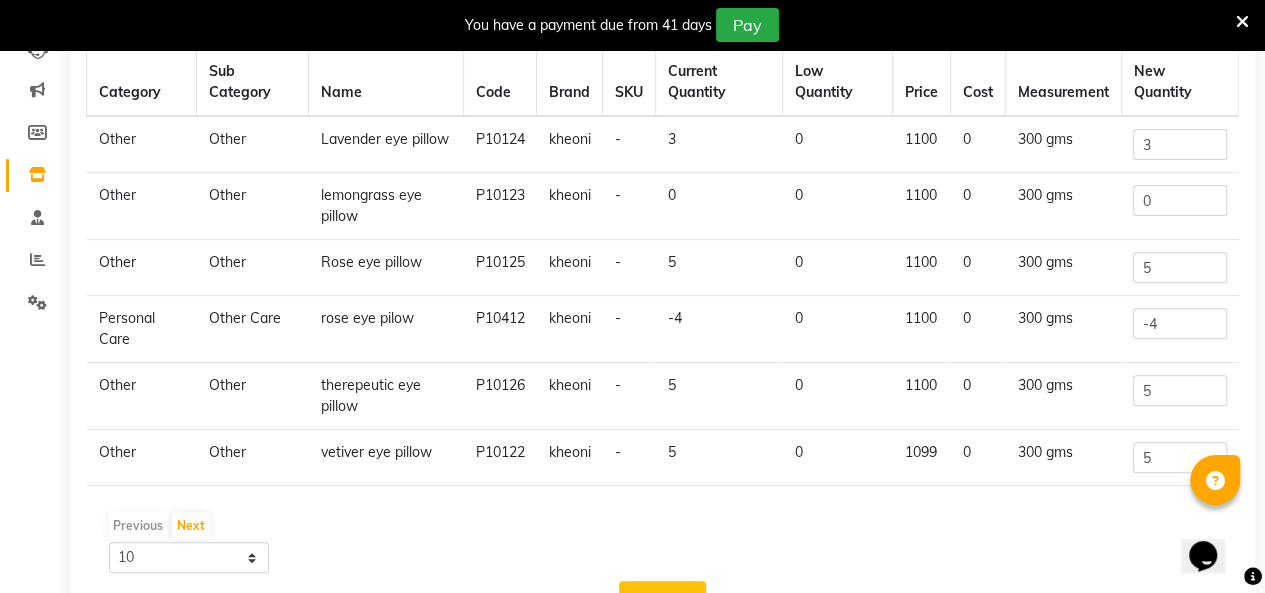 scroll, scrollTop: 300, scrollLeft: 0, axis: vertical 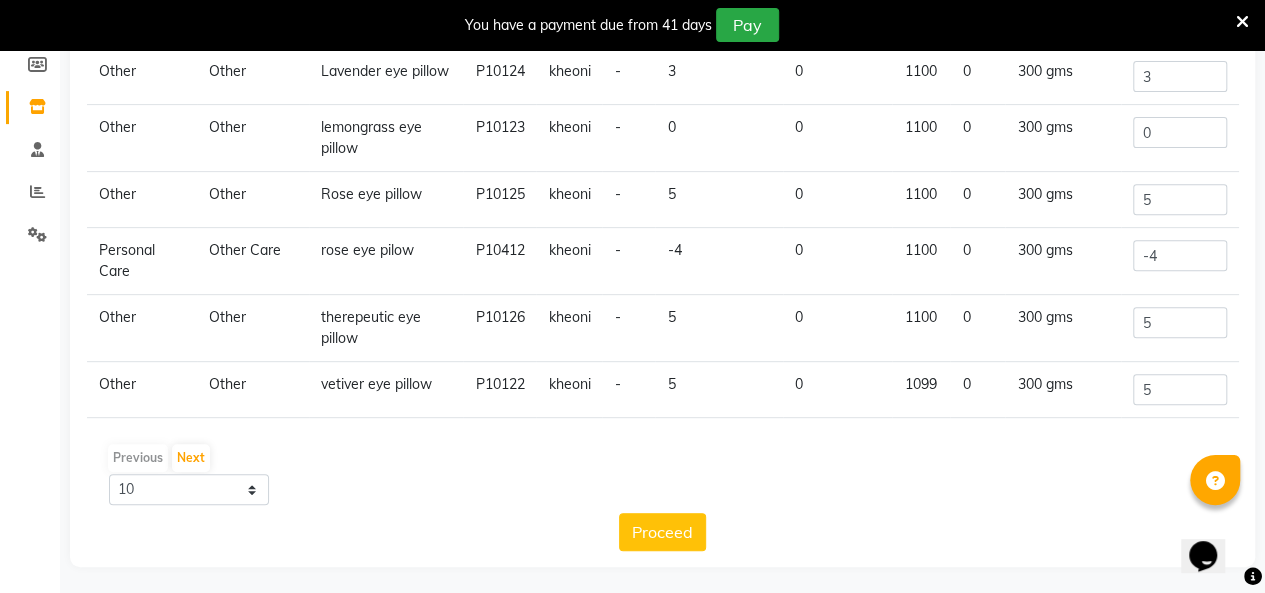 type on "EYE" 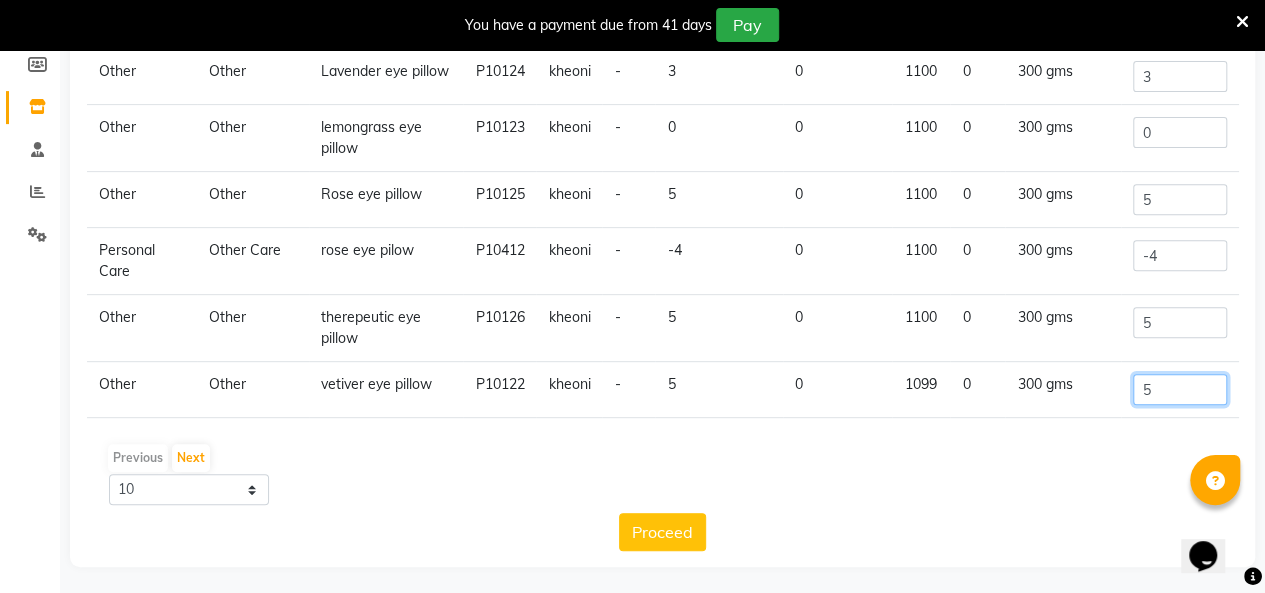 click on "5" 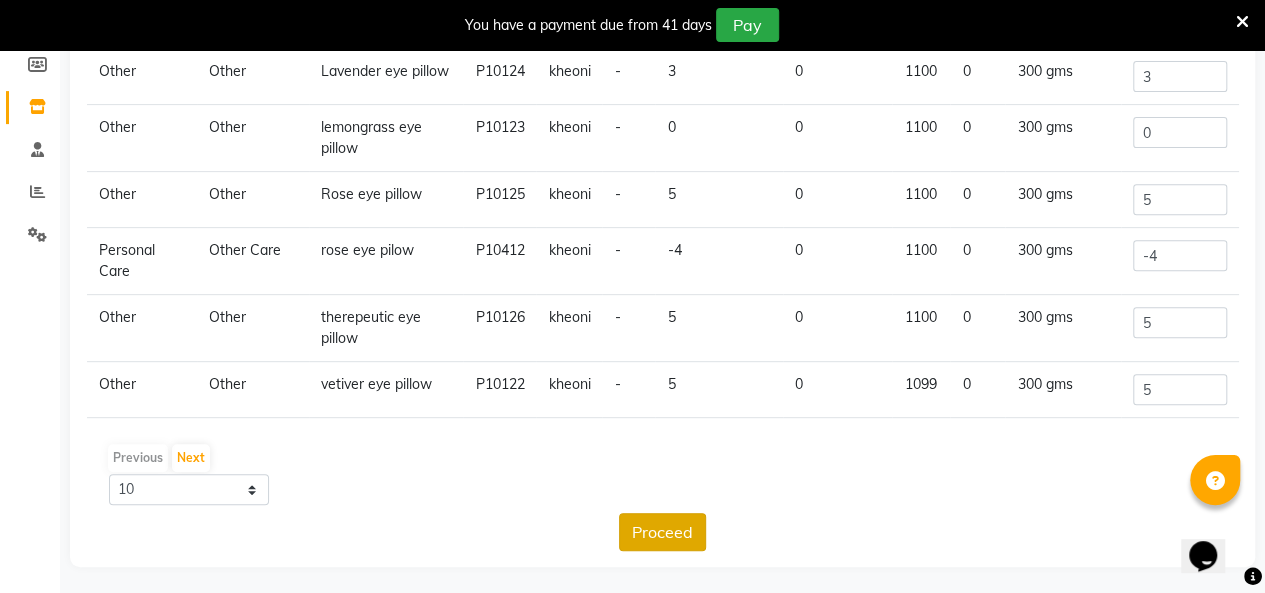 click on "Proceed" 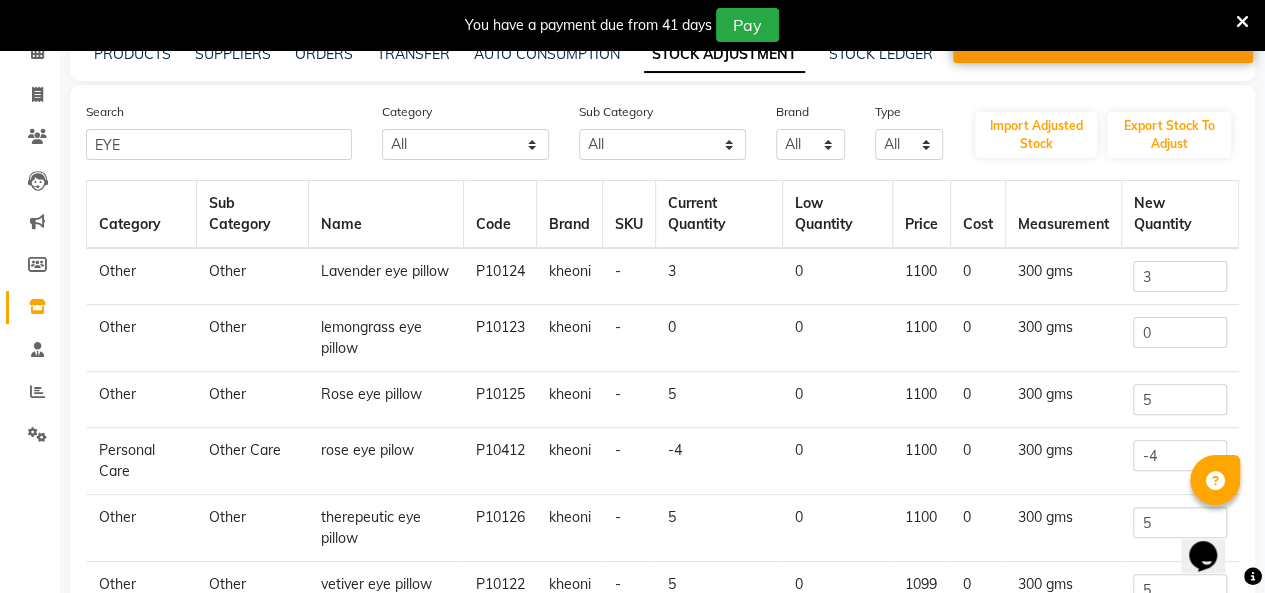 scroll, scrollTop: 200, scrollLeft: 0, axis: vertical 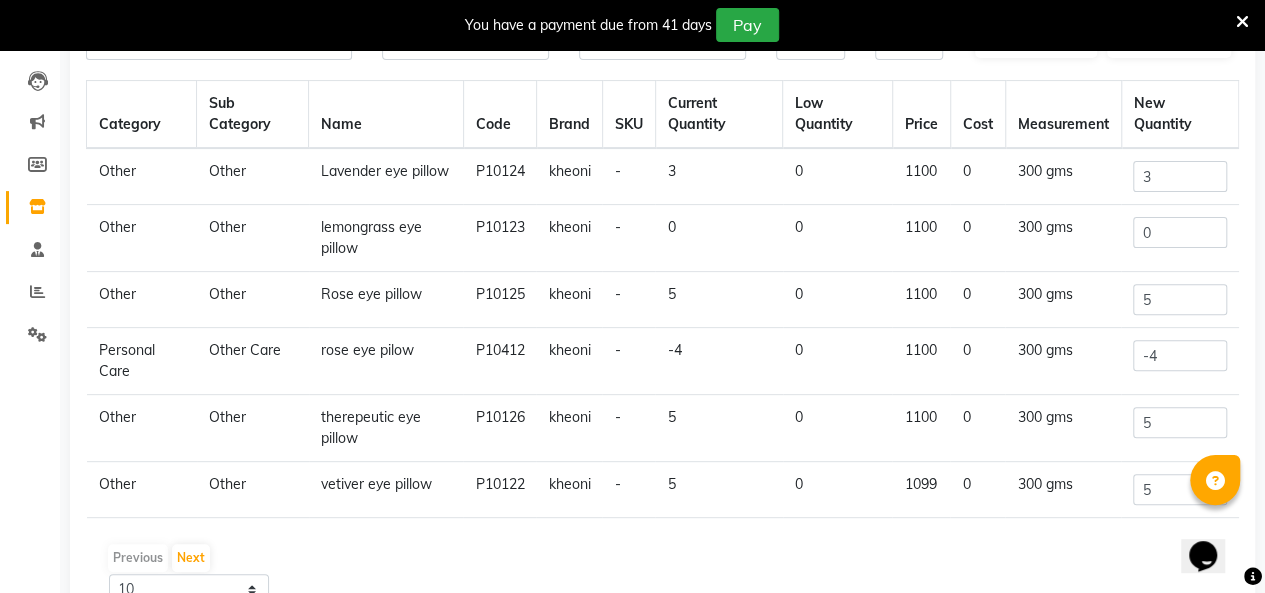 click at bounding box center (1242, 22) 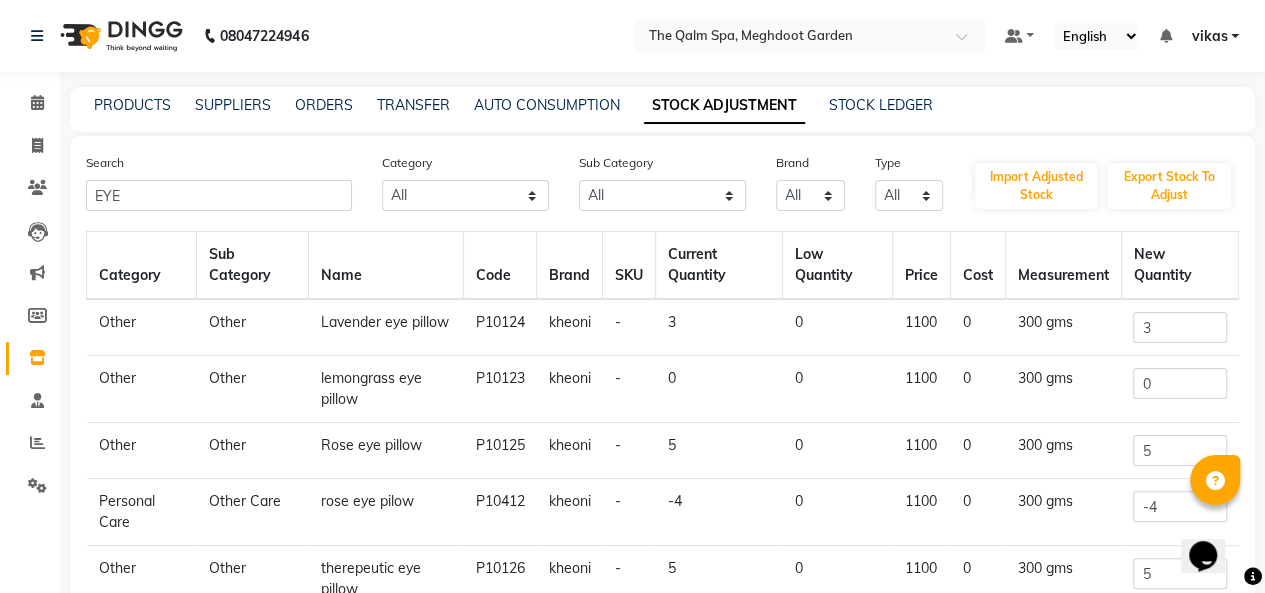 scroll, scrollTop: 100, scrollLeft: 0, axis: vertical 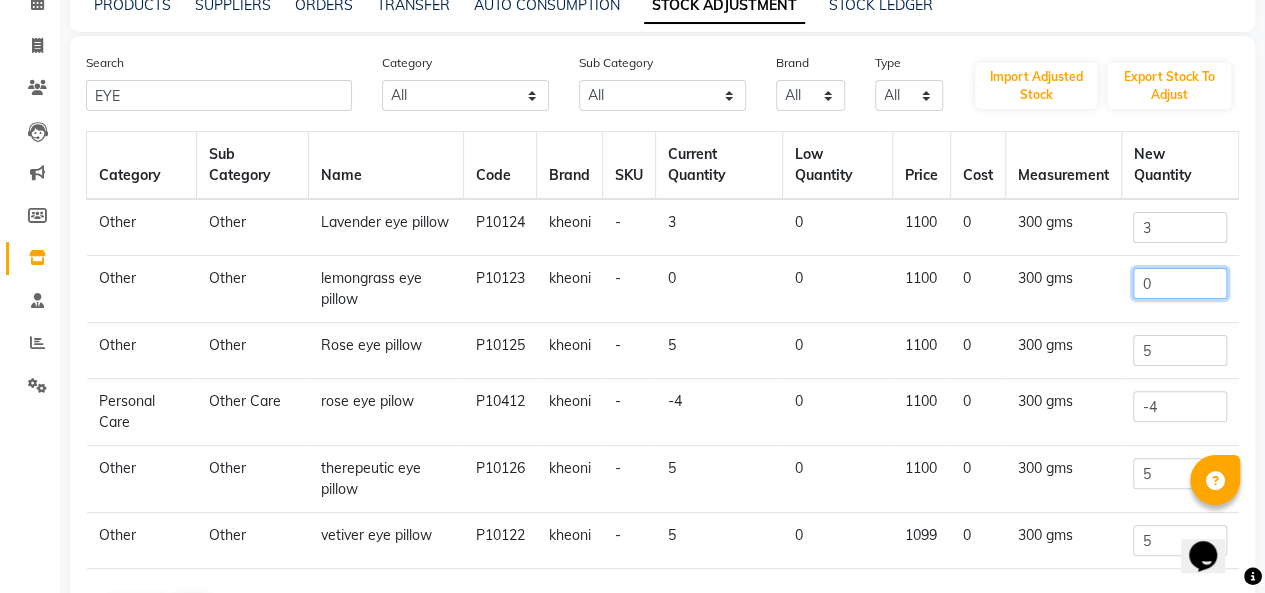click on "0" 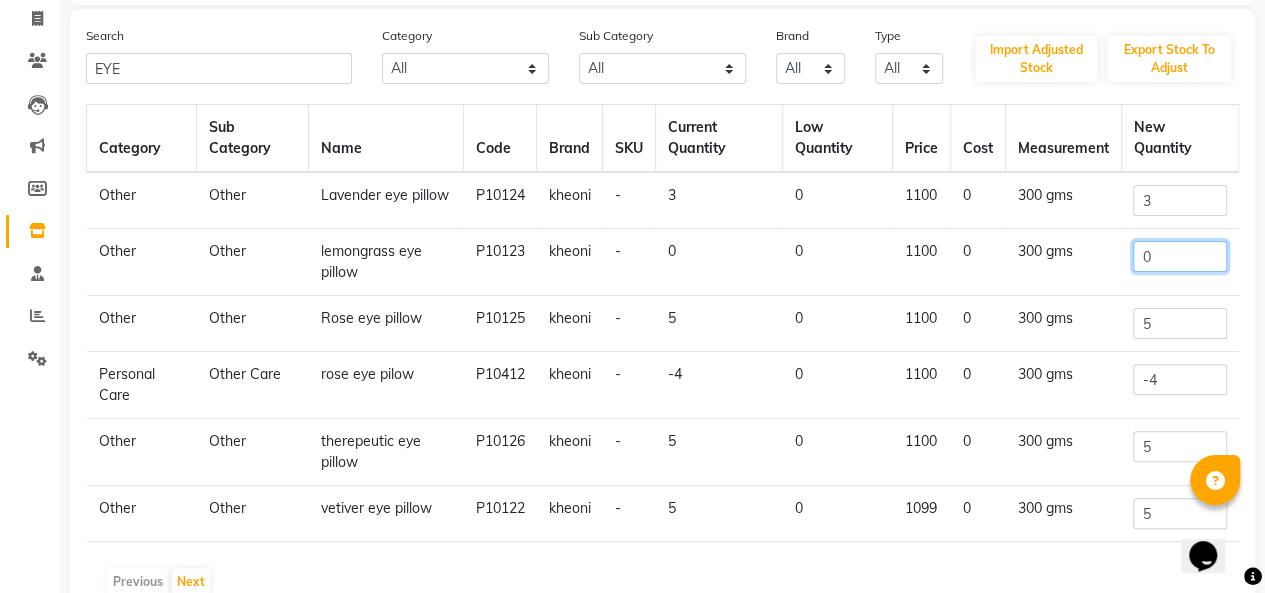 scroll, scrollTop: 152, scrollLeft: 0, axis: vertical 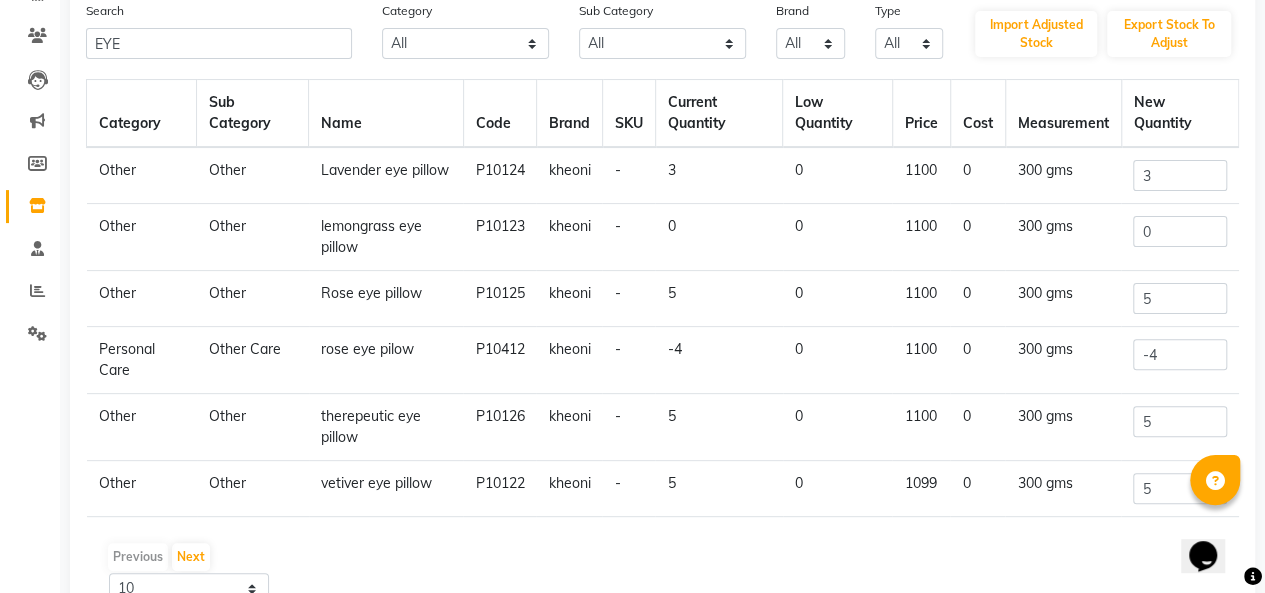 click on "0" 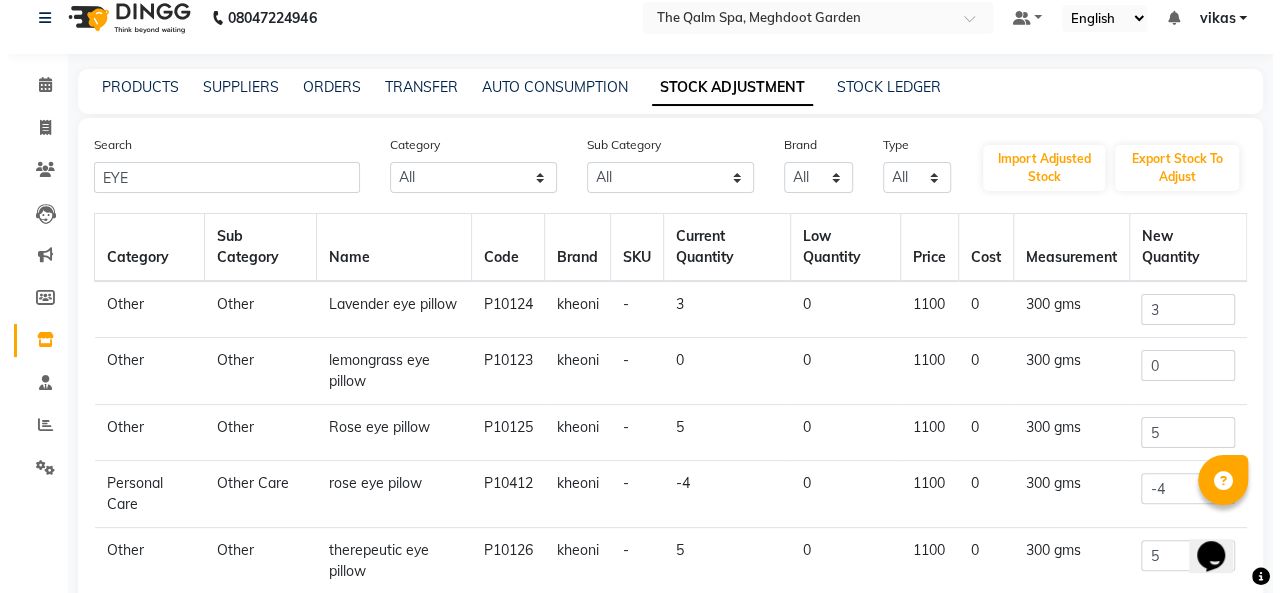 scroll, scrollTop: 0, scrollLeft: 0, axis: both 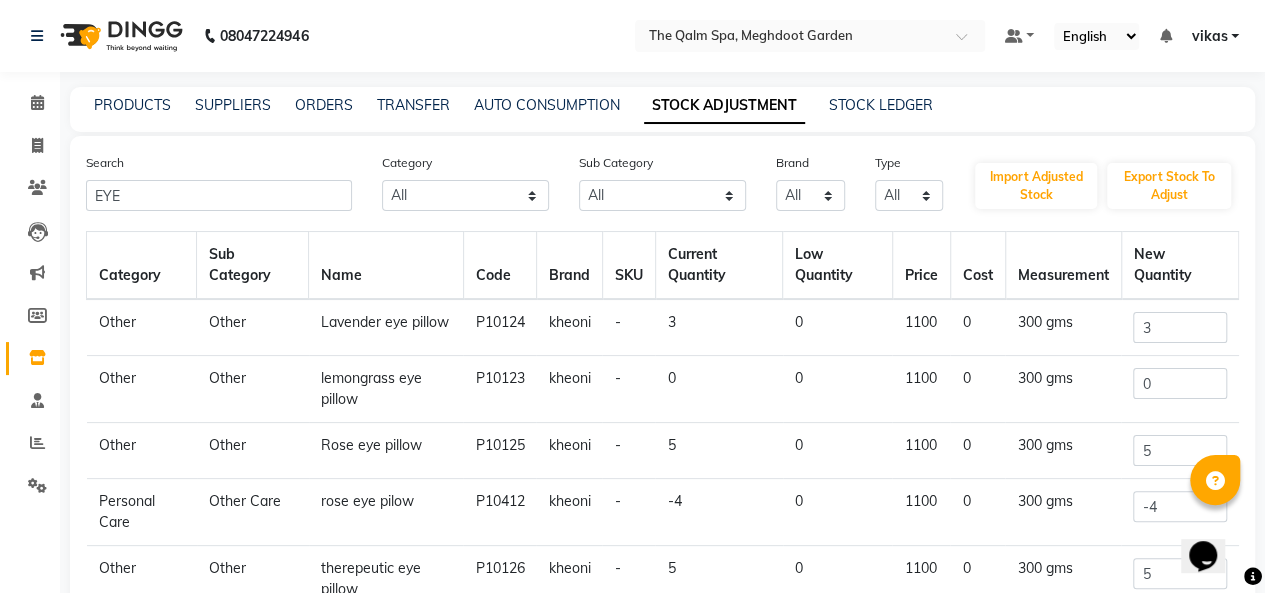 click on "08047224946 Select Location × The Qalm Spa, Meghdoot Garden Default Panel My Panel English ENGLISH Español العربية मराठी हिंदी ગુજરાતી தமிழ் 中文 Notifications nothing to show vikas Manage Profile Change Password Sign out  Version:3.15.11" 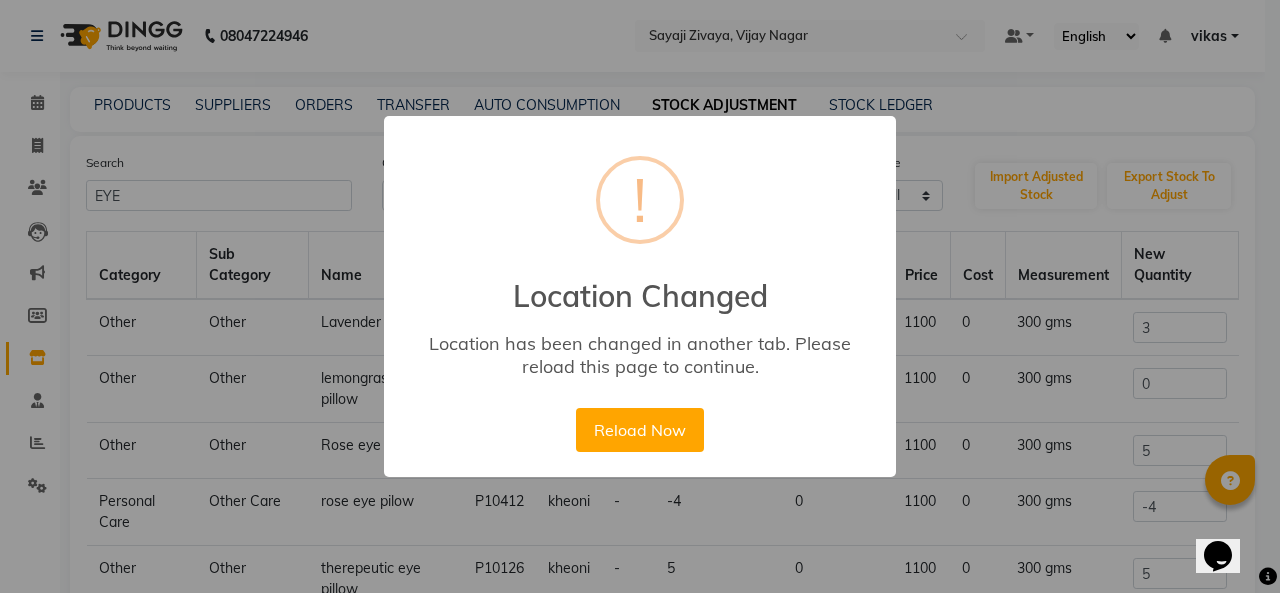 click on "× ! Location Changed Location has been changed in another tab. Please reload this page to continue. Reload Now No Cancel" at bounding box center [640, 296] 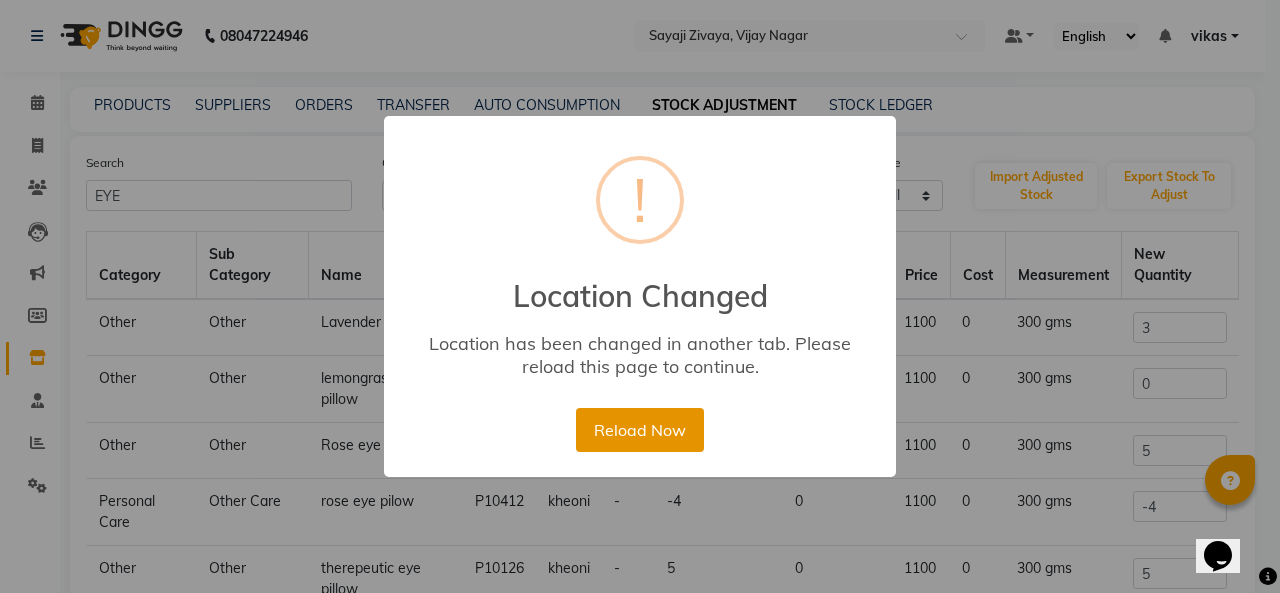 click on "Reload Now" at bounding box center (639, 430) 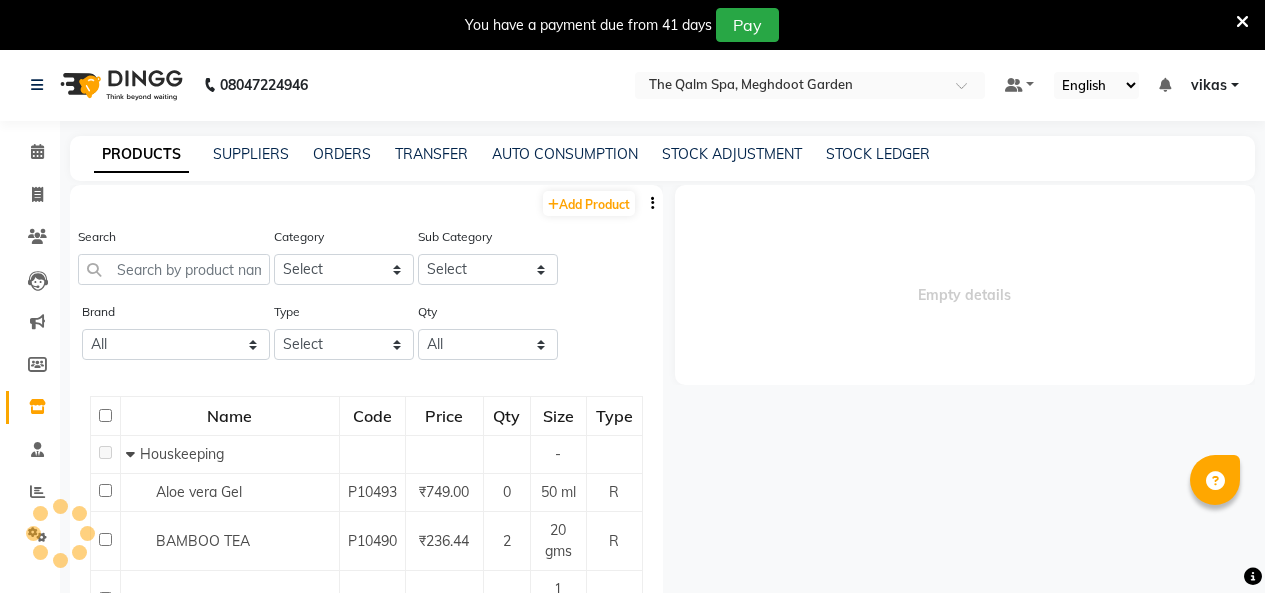 scroll, scrollTop: 0, scrollLeft: 0, axis: both 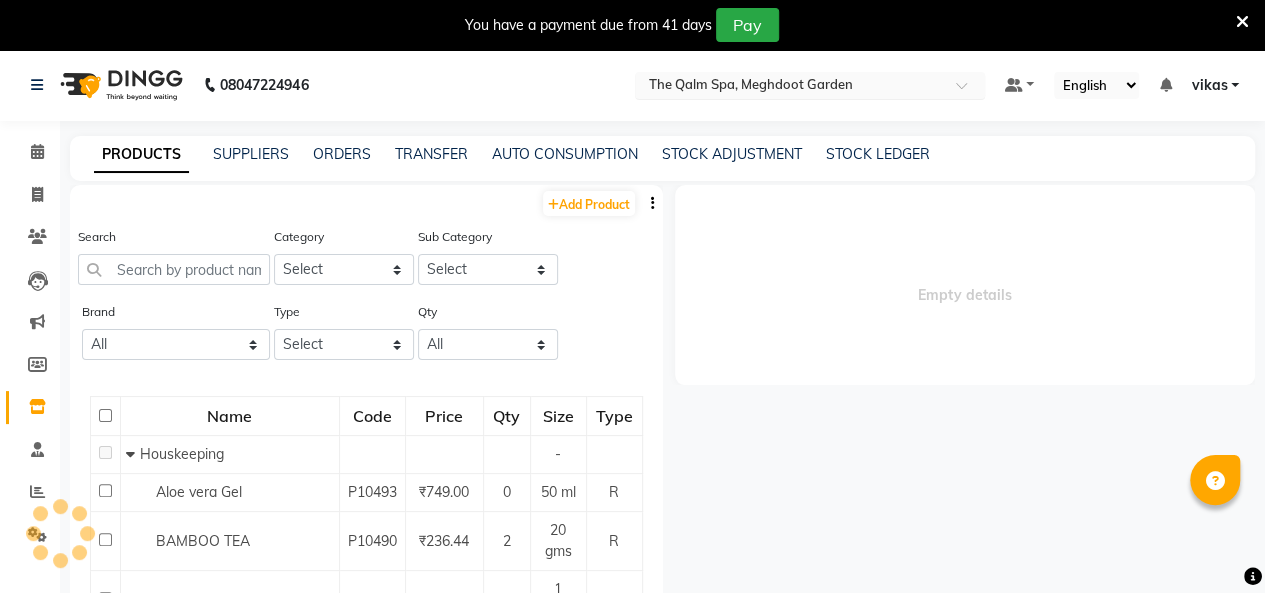click at bounding box center [790, 87] 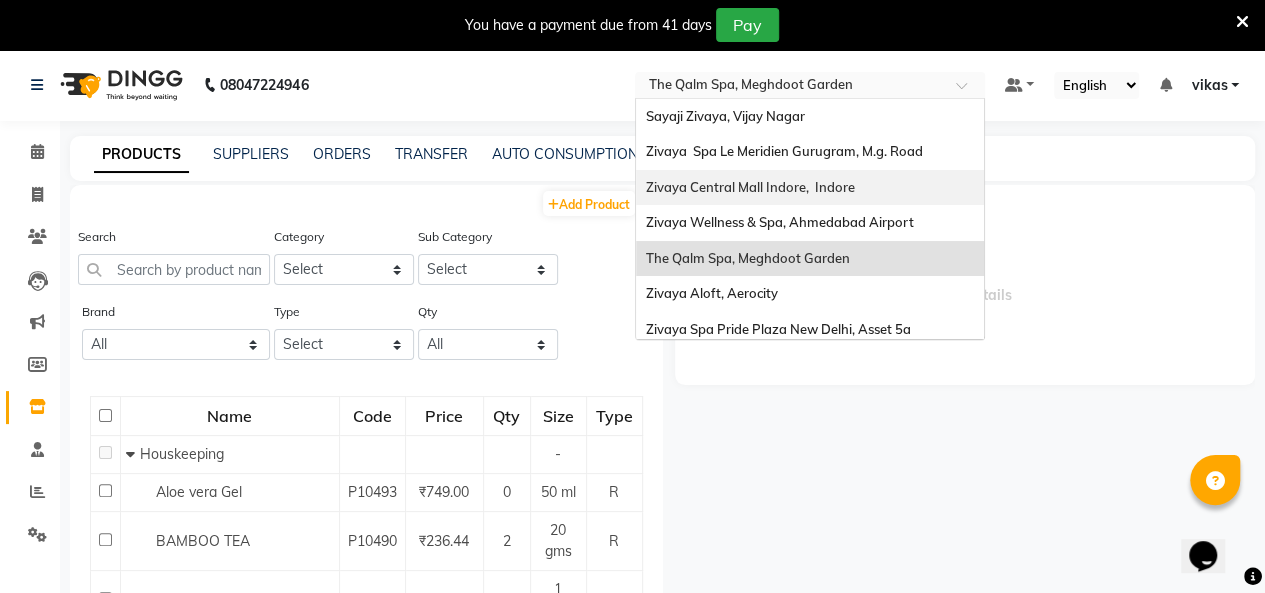 scroll, scrollTop: 0, scrollLeft: 0, axis: both 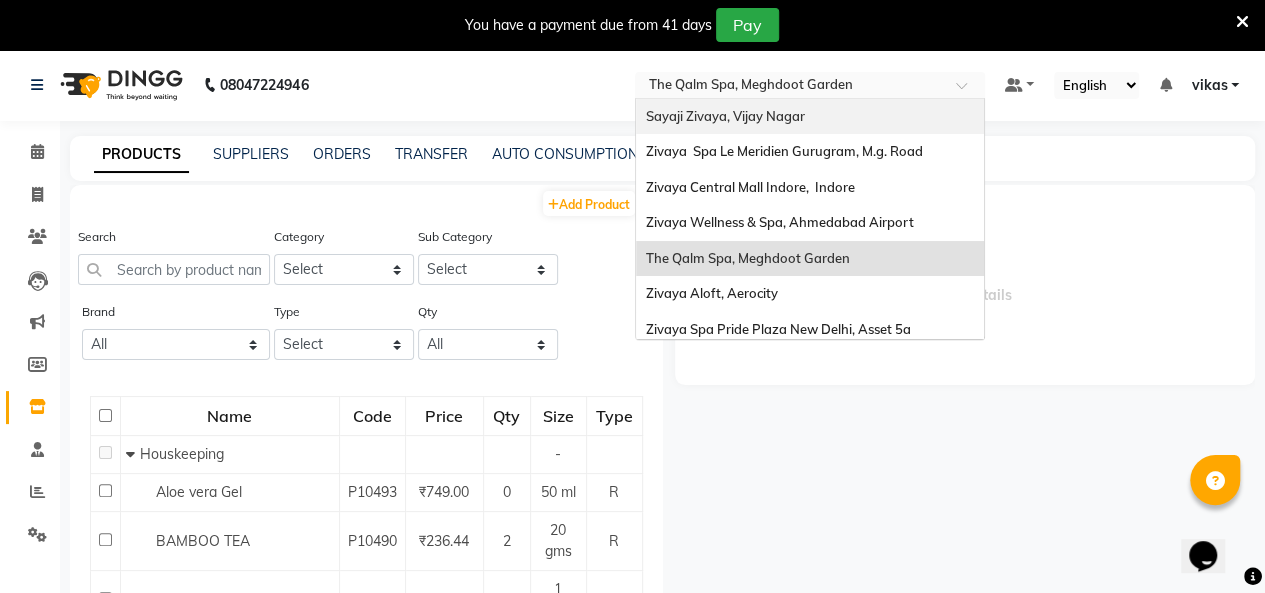 click on "Sayaji Zivaya, Vijay Nagar" at bounding box center [725, 116] 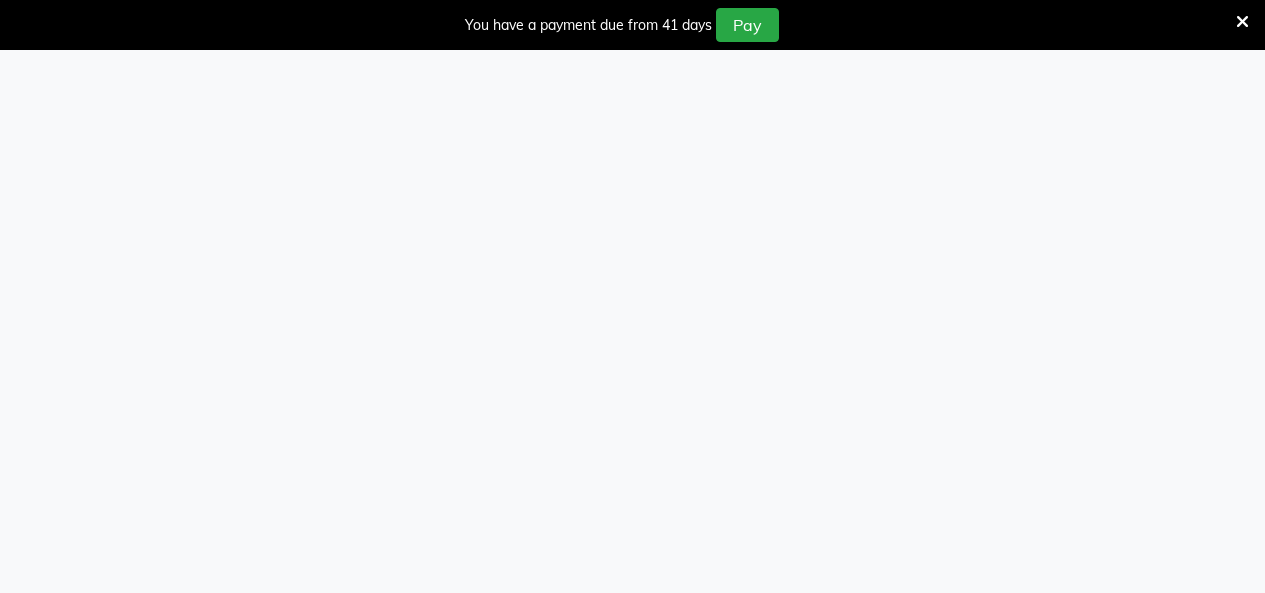 scroll, scrollTop: 0, scrollLeft: 0, axis: both 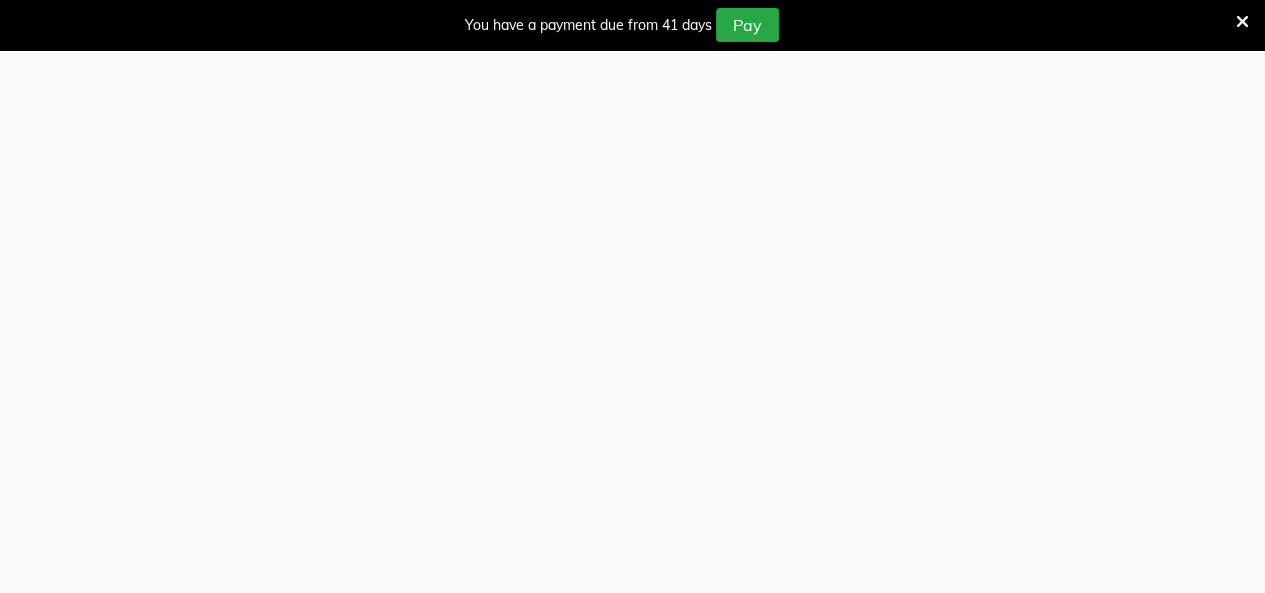 select 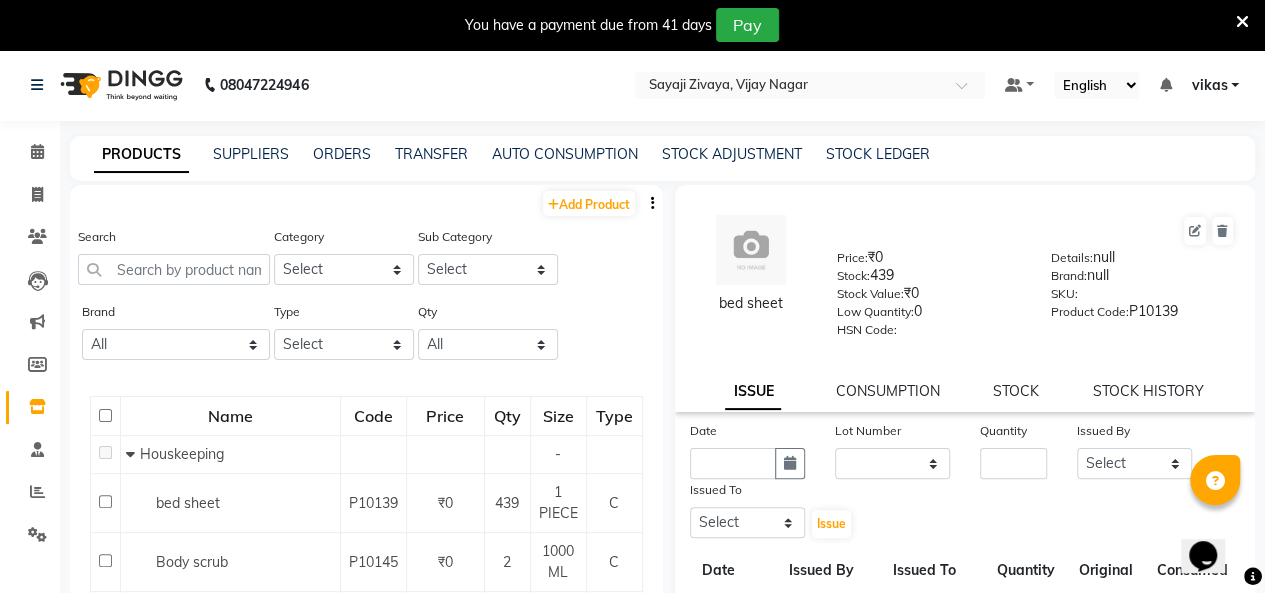 scroll, scrollTop: 0, scrollLeft: 0, axis: both 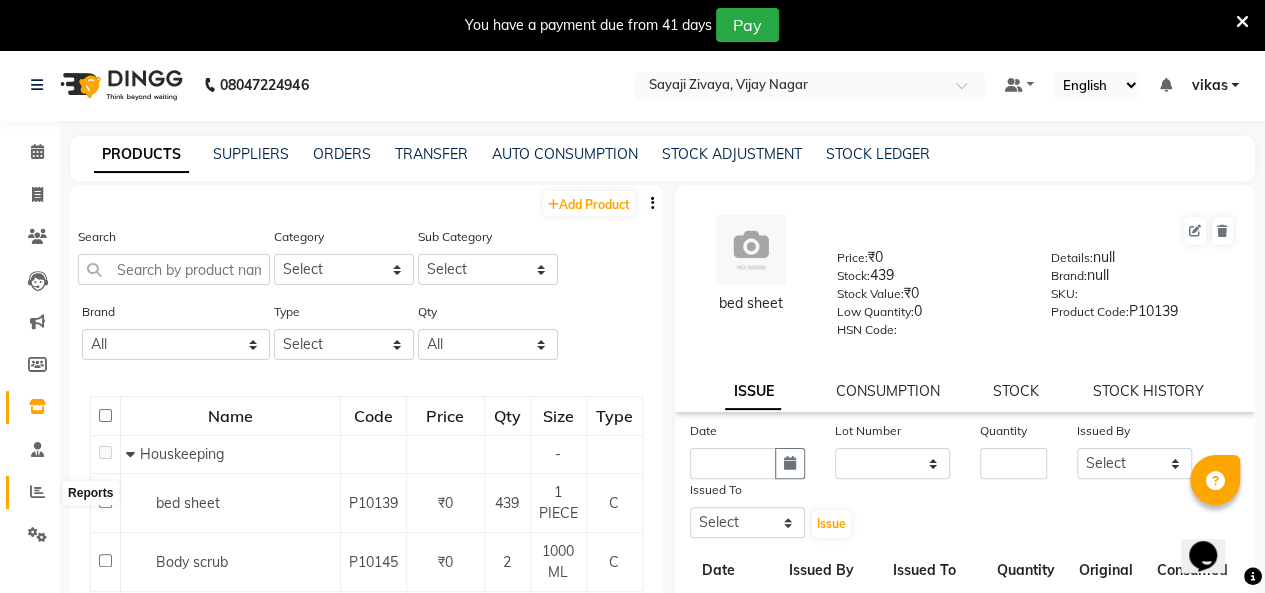 click 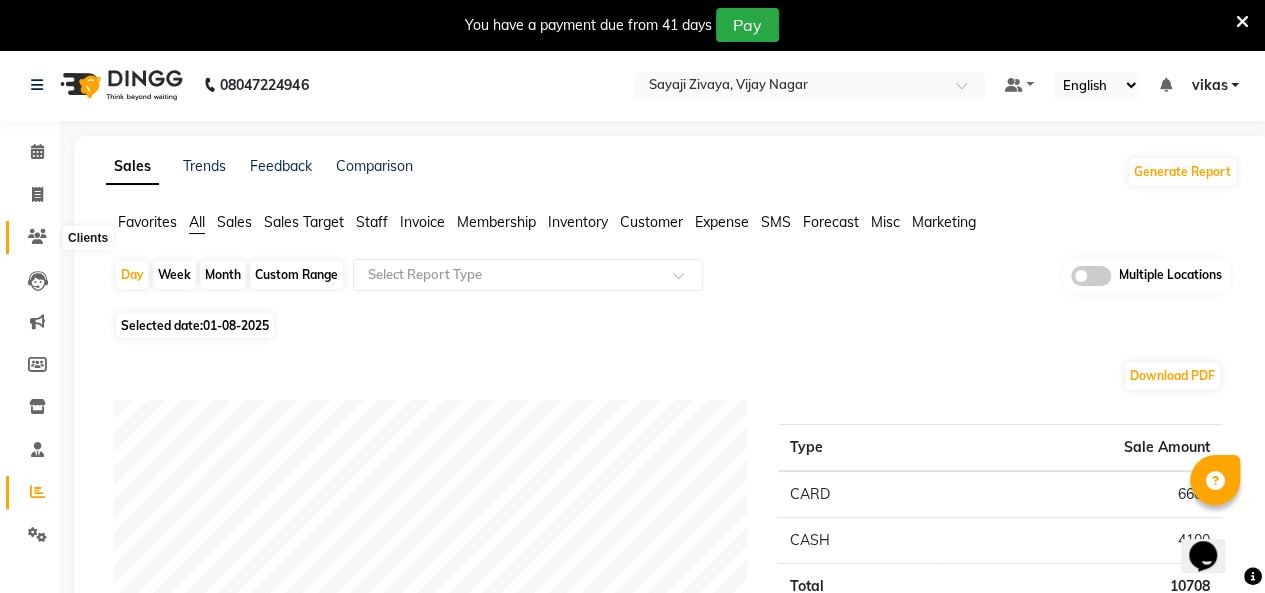 click 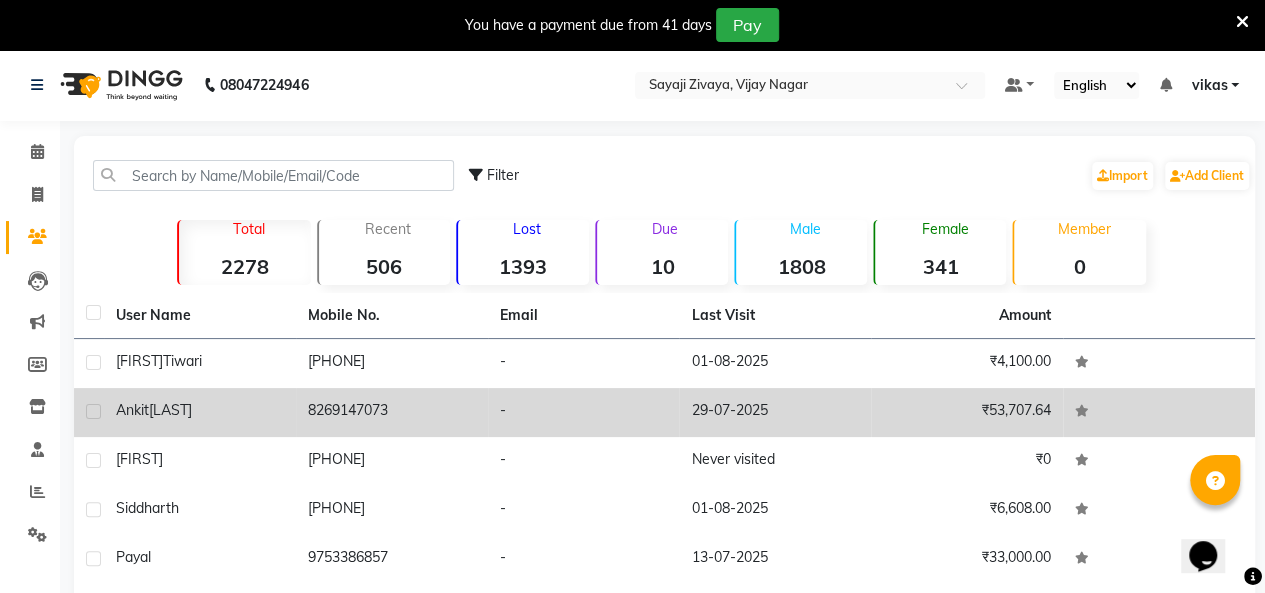 click on "[FIRST] [LAST]" 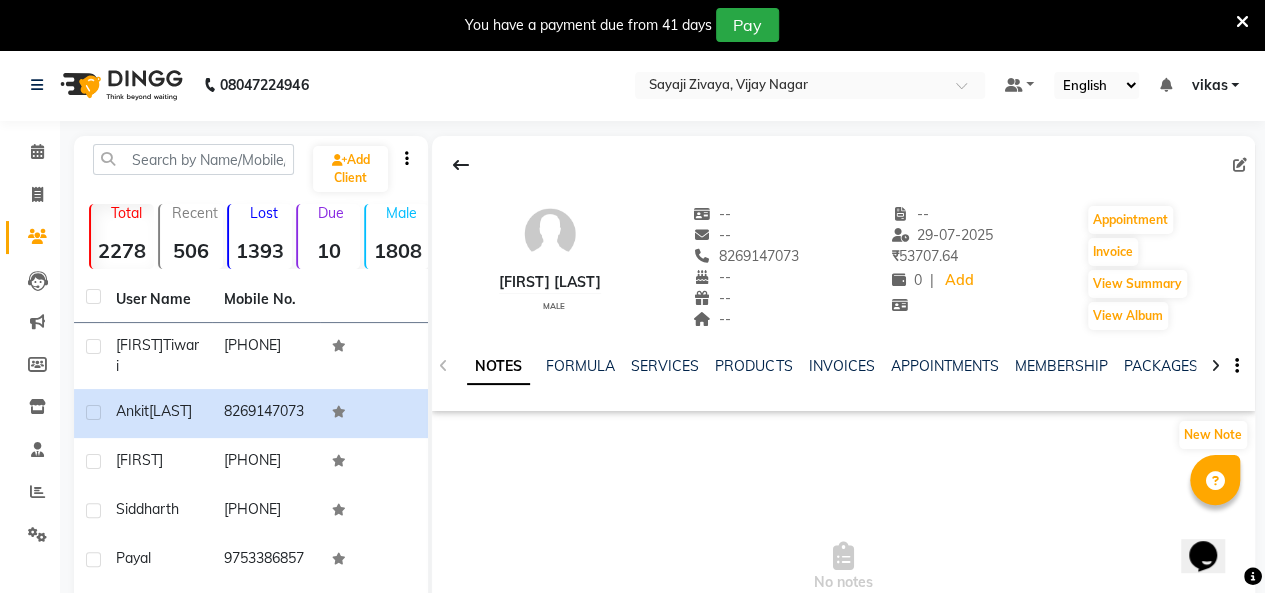 click on "NOTES FORMULA SERVICES PRODUCTS INVOICES APPOINTMENTS MEMBERSHIP PACKAGES VOUCHERS GIFTCARDS POINTS FORMS FAMILY CARDS WALLET" 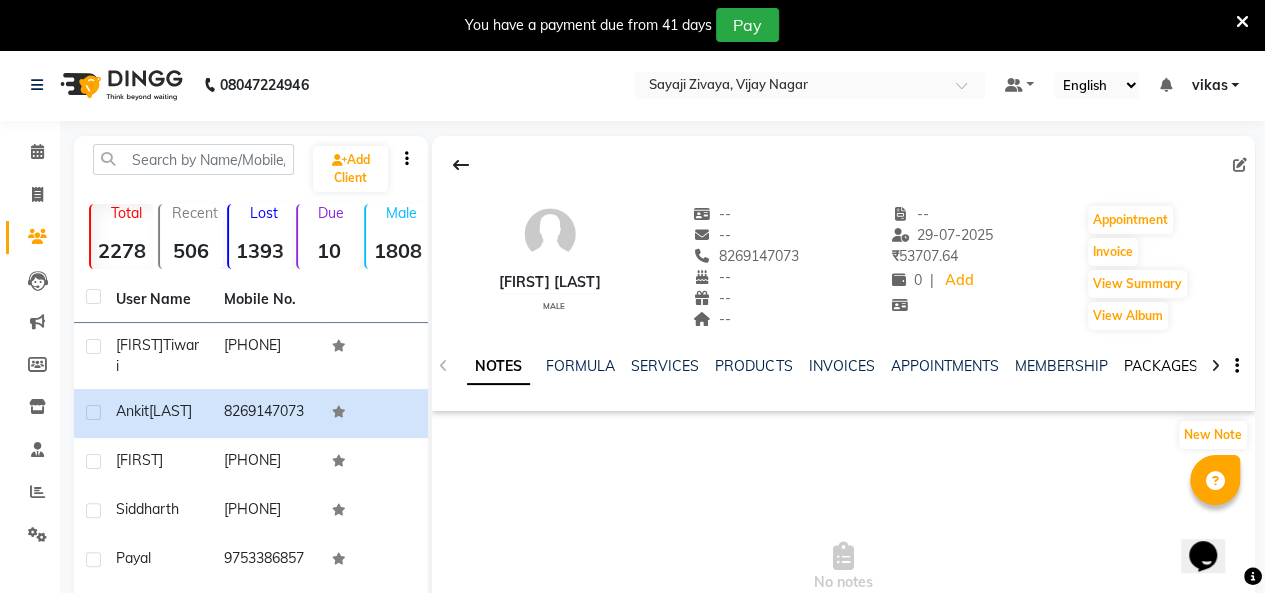 click on "PACKAGES" 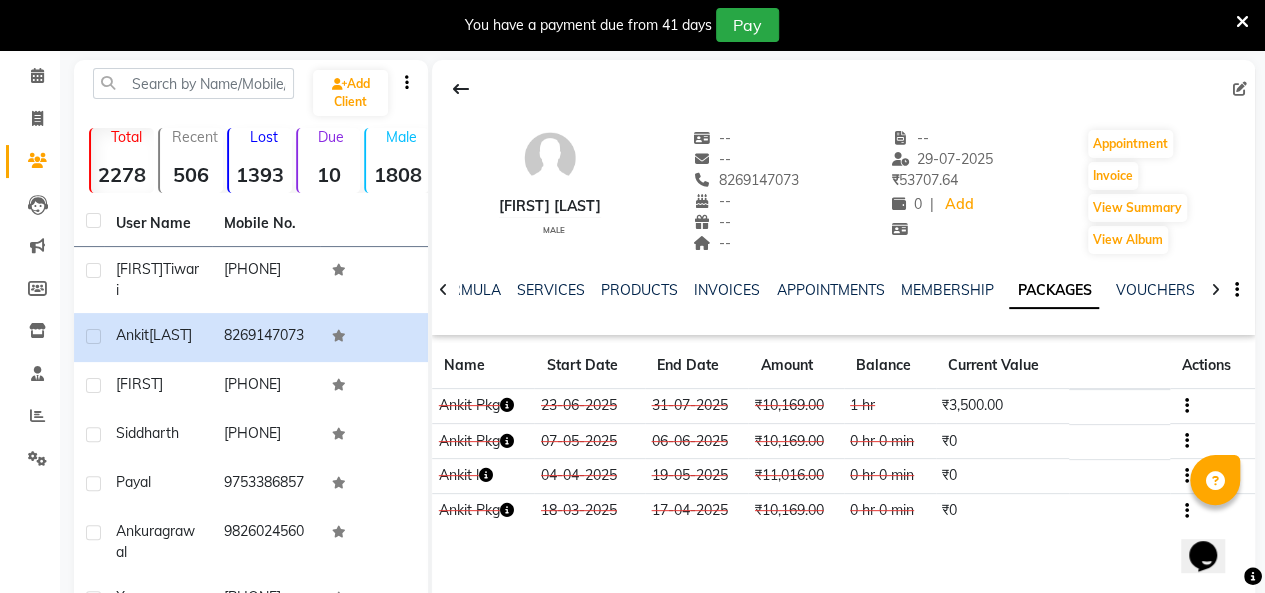 scroll, scrollTop: 100, scrollLeft: 0, axis: vertical 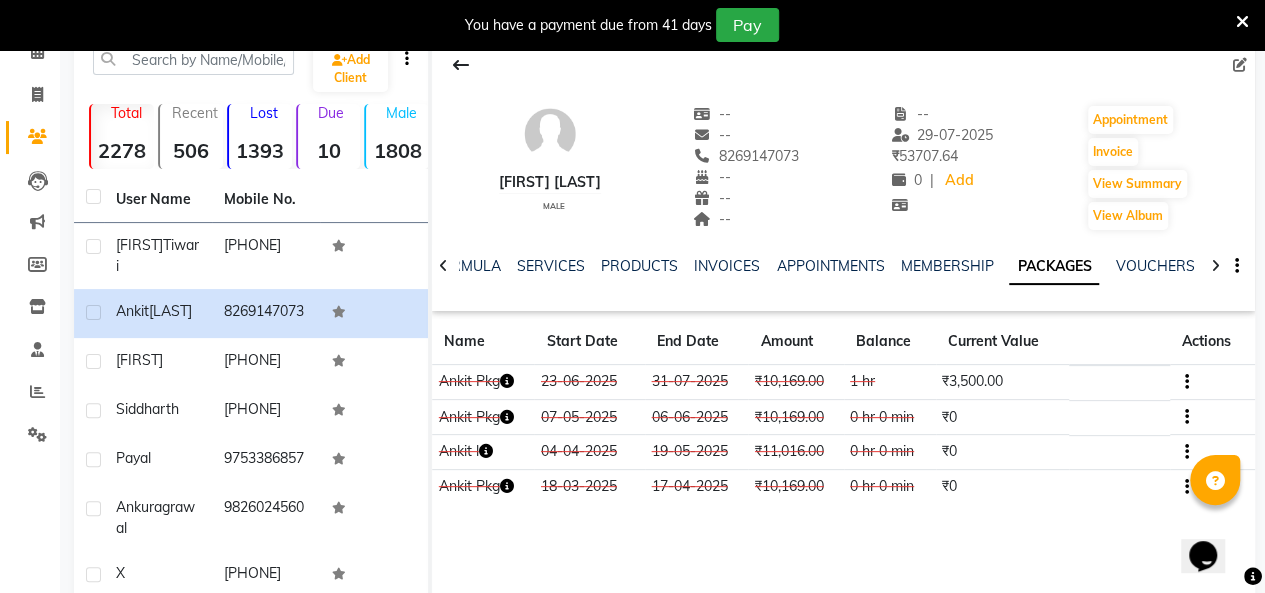 click 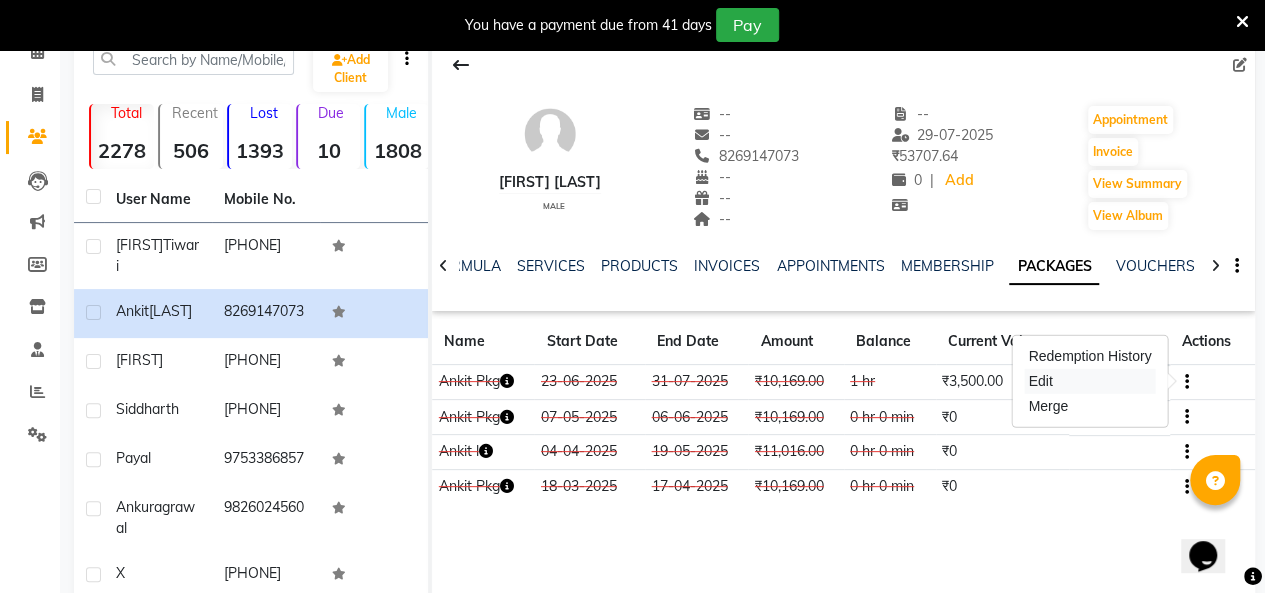 click on "Edit" at bounding box center [1089, 381] 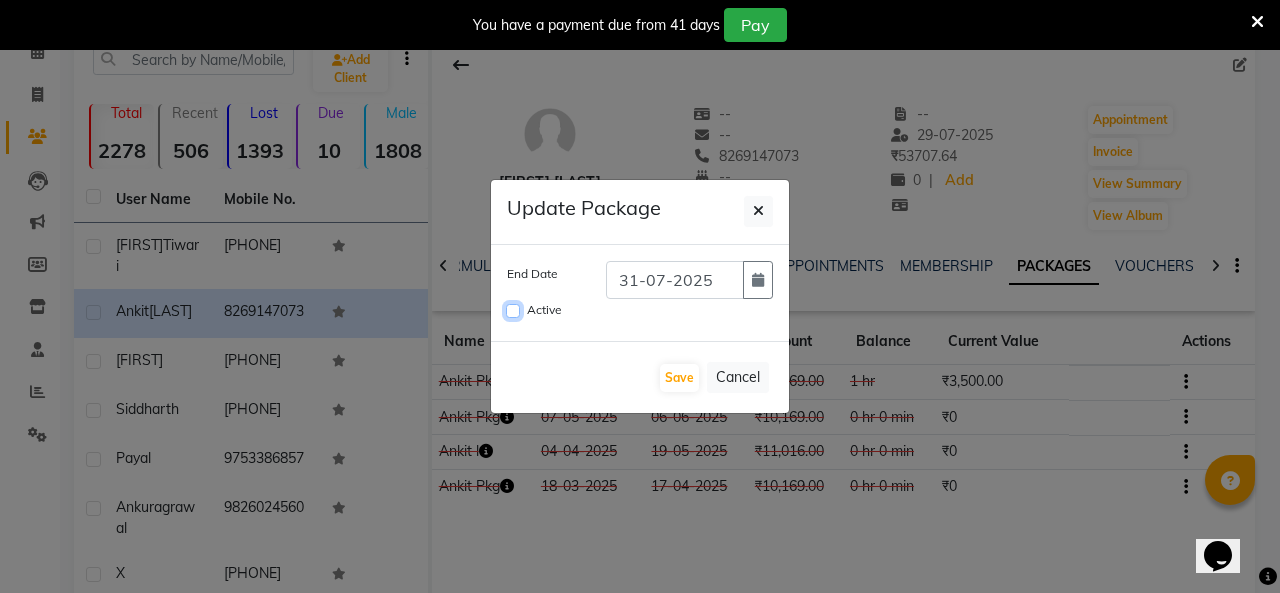 click on "Active" at bounding box center (513, 311) 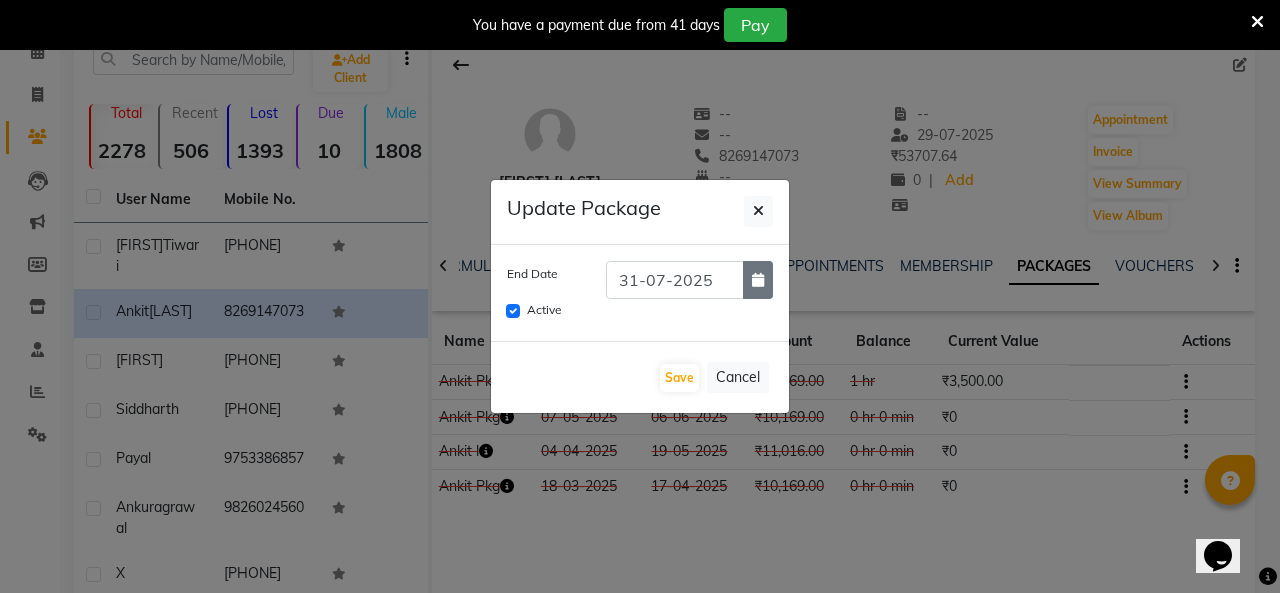 click 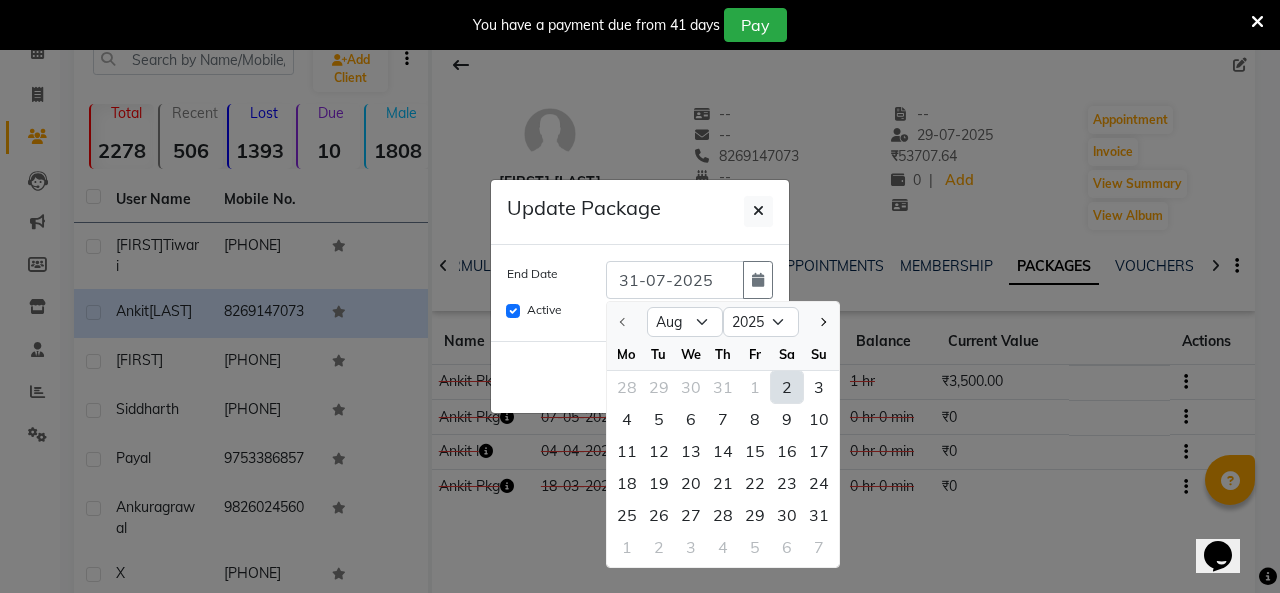 click on "2" 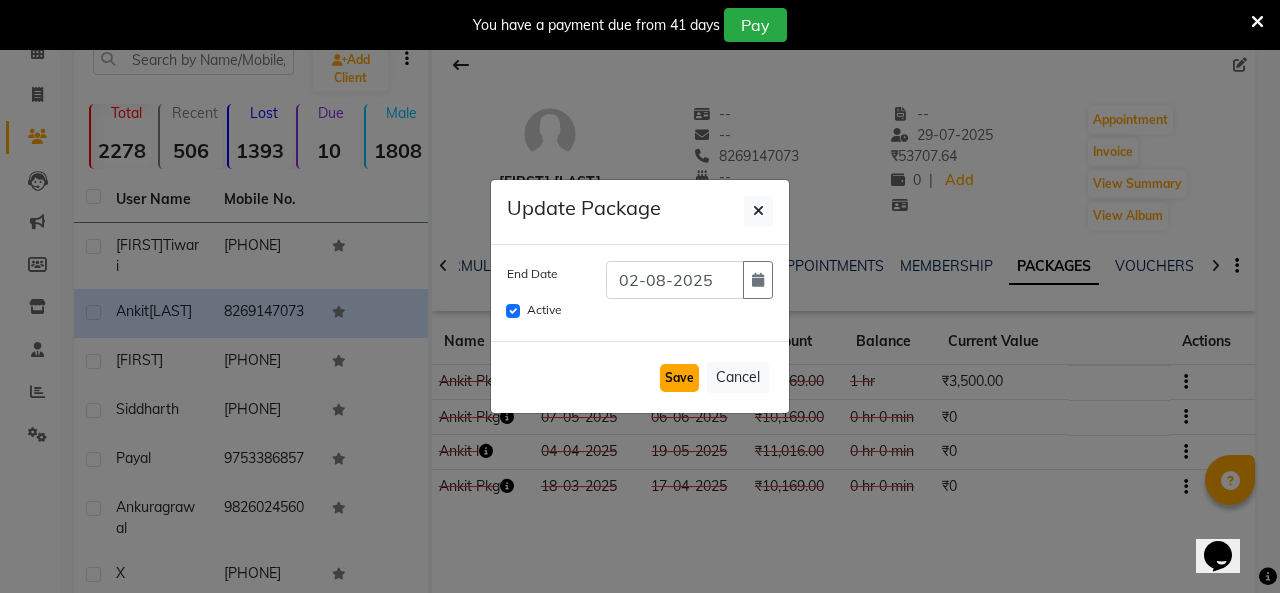 click on "Save" 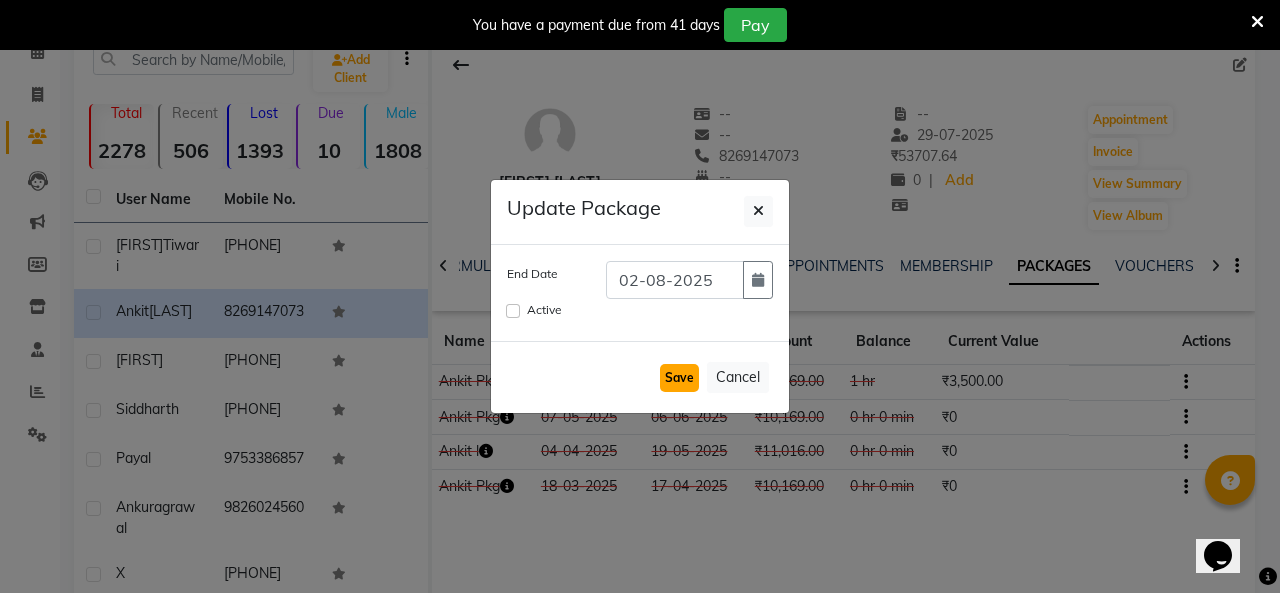 type 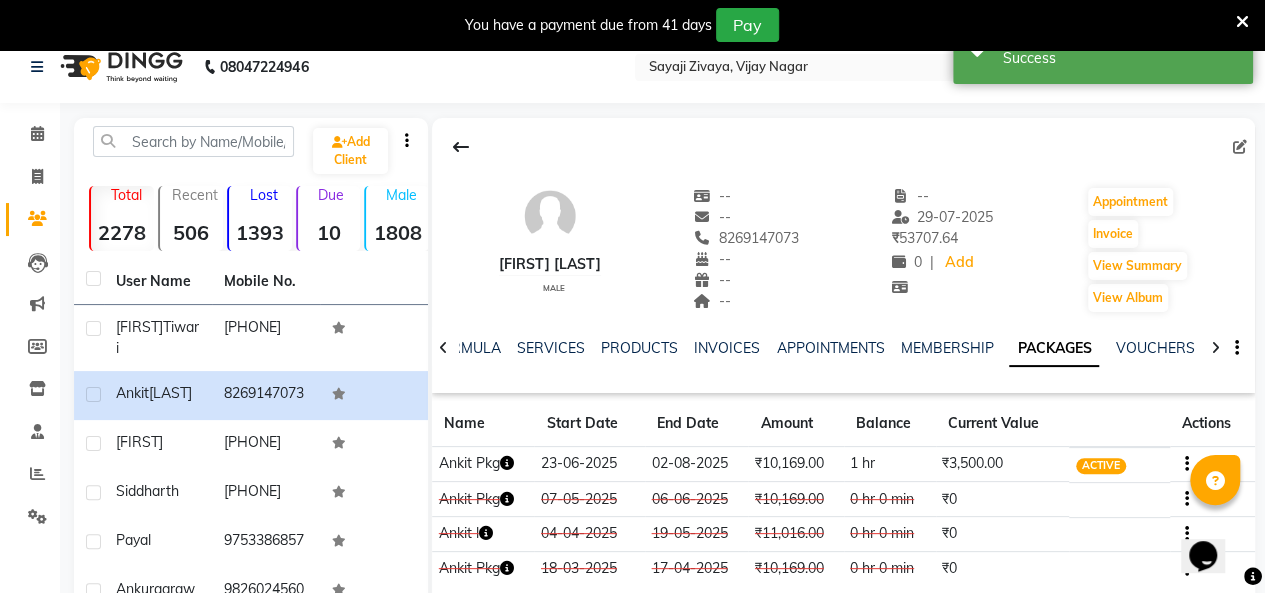 scroll, scrollTop: 0, scrollLeft: 0, axis: both 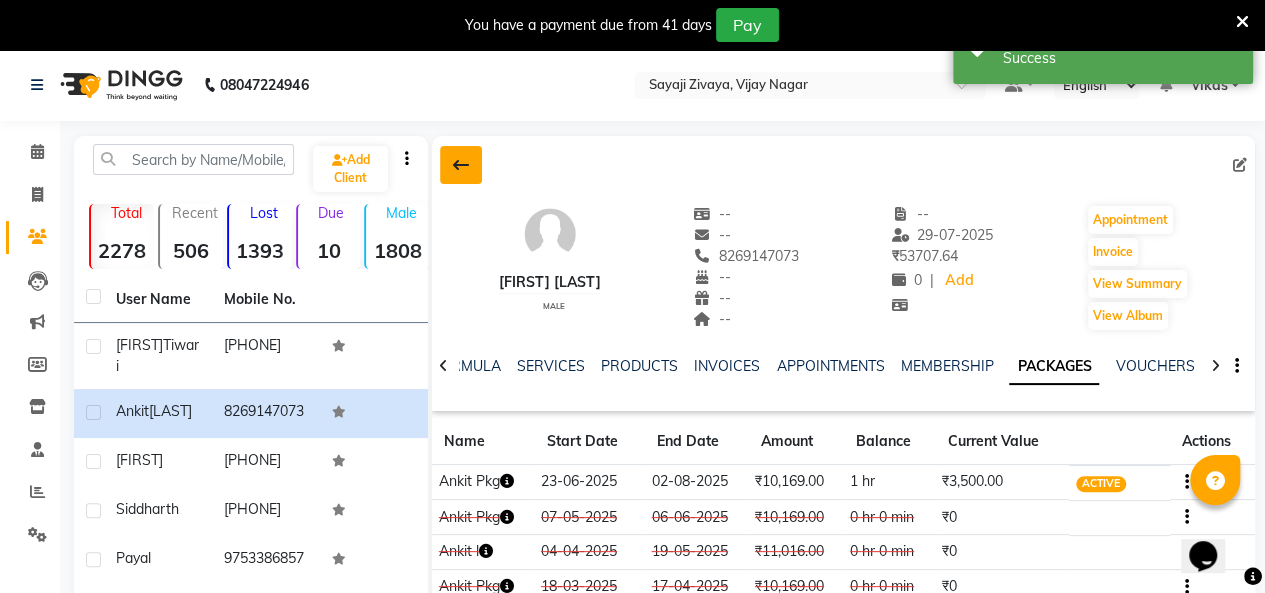 click 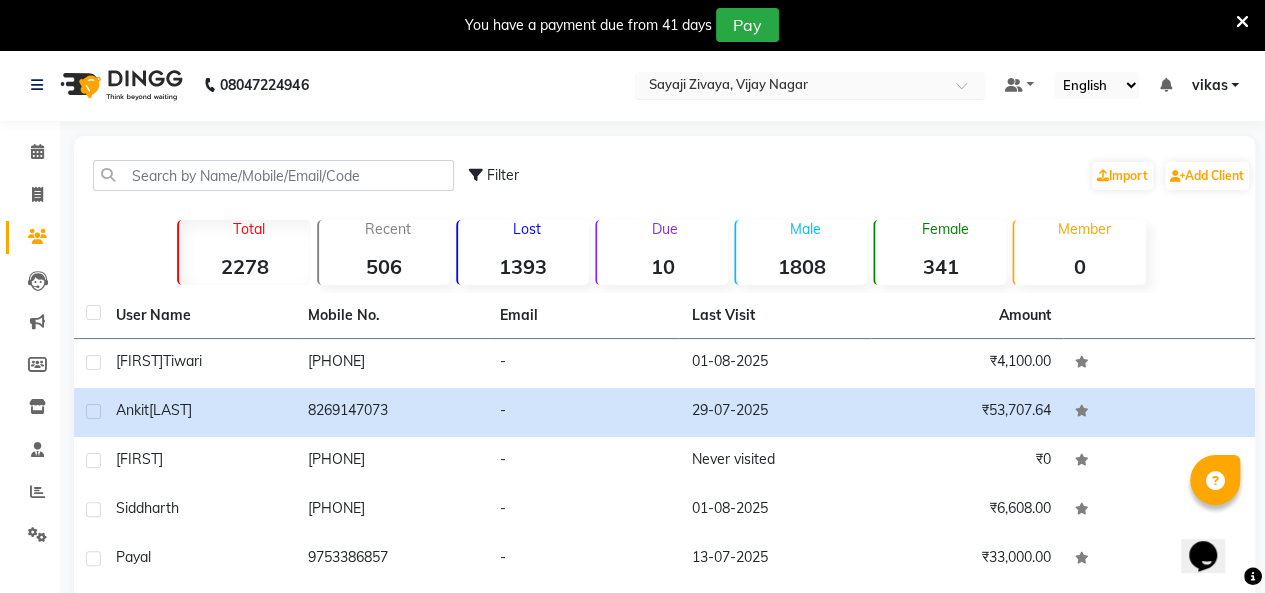 click on "Select Location × [BUSINESS_NAME], [NEIGHBORHOOD]" at bounding box center (810, 85) 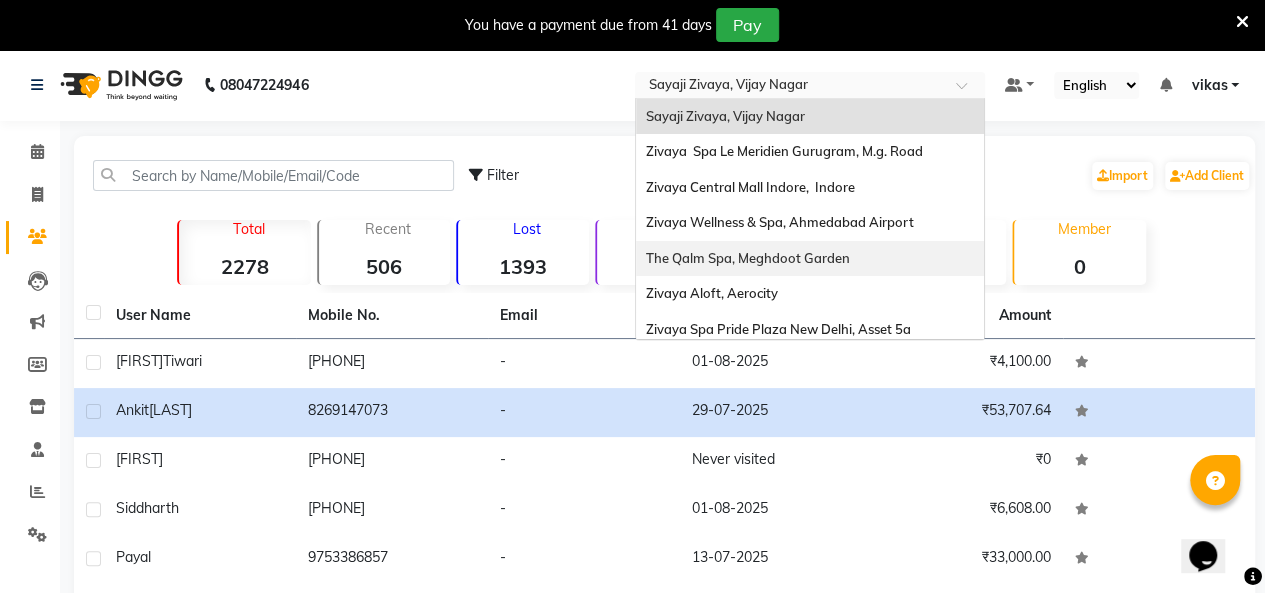 click on "The Qalm Spa, Meghdoot Garden" at bounding box center [810, 259] 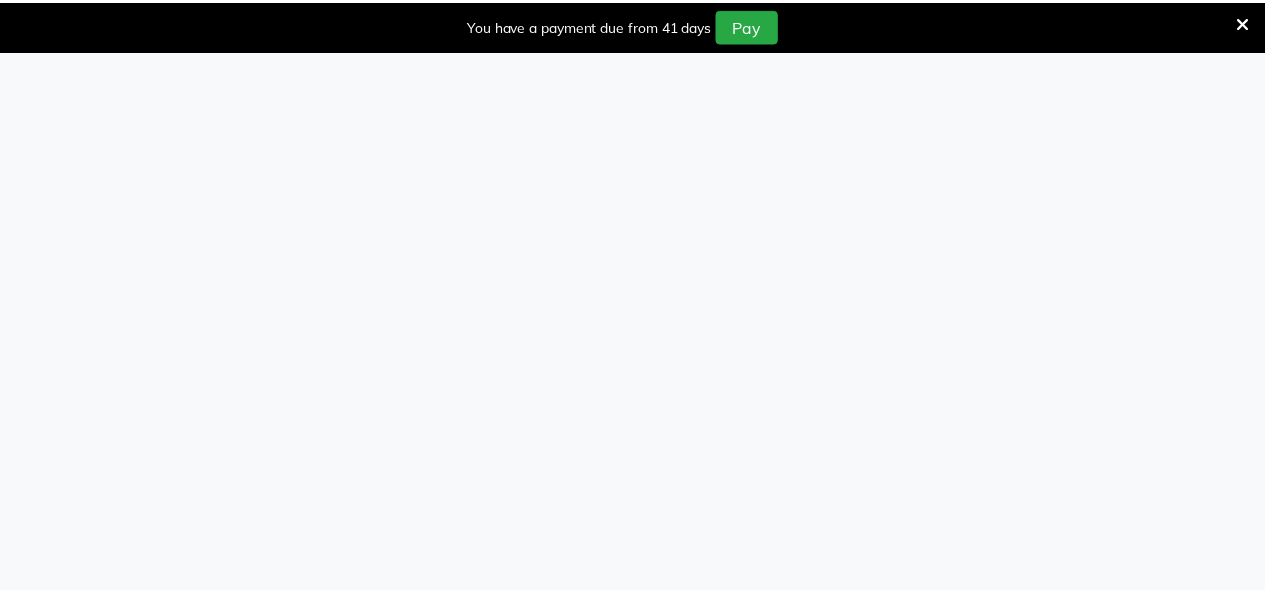 scroll, scrollTop: 0, scrollLeft: 0, axis: both 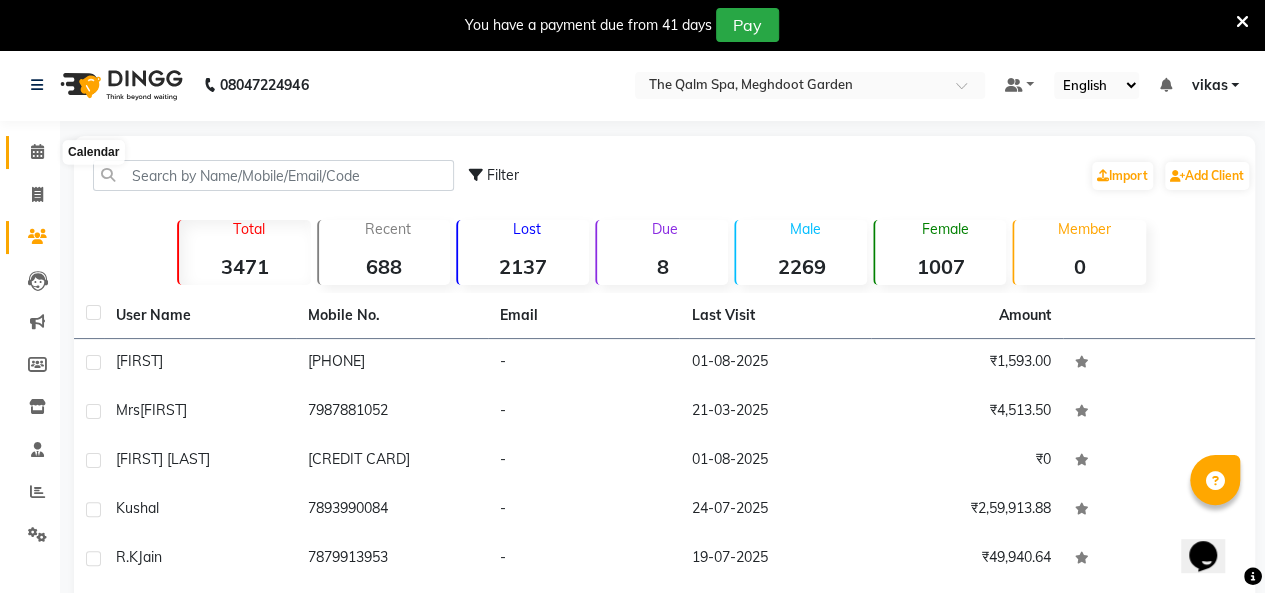 click 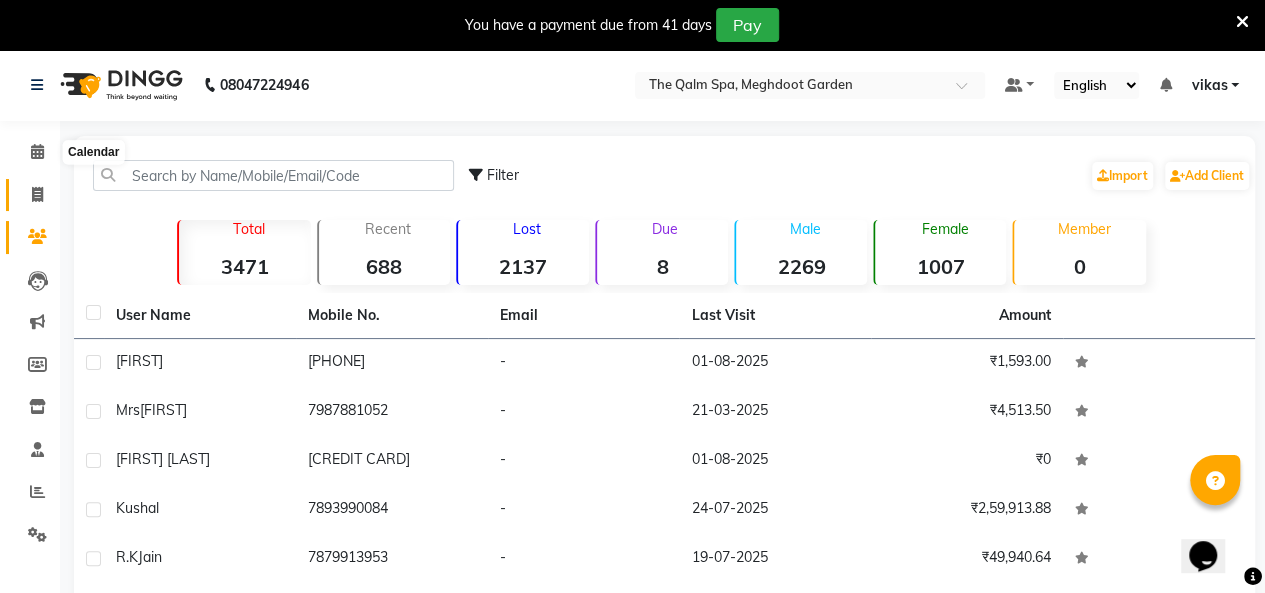 click 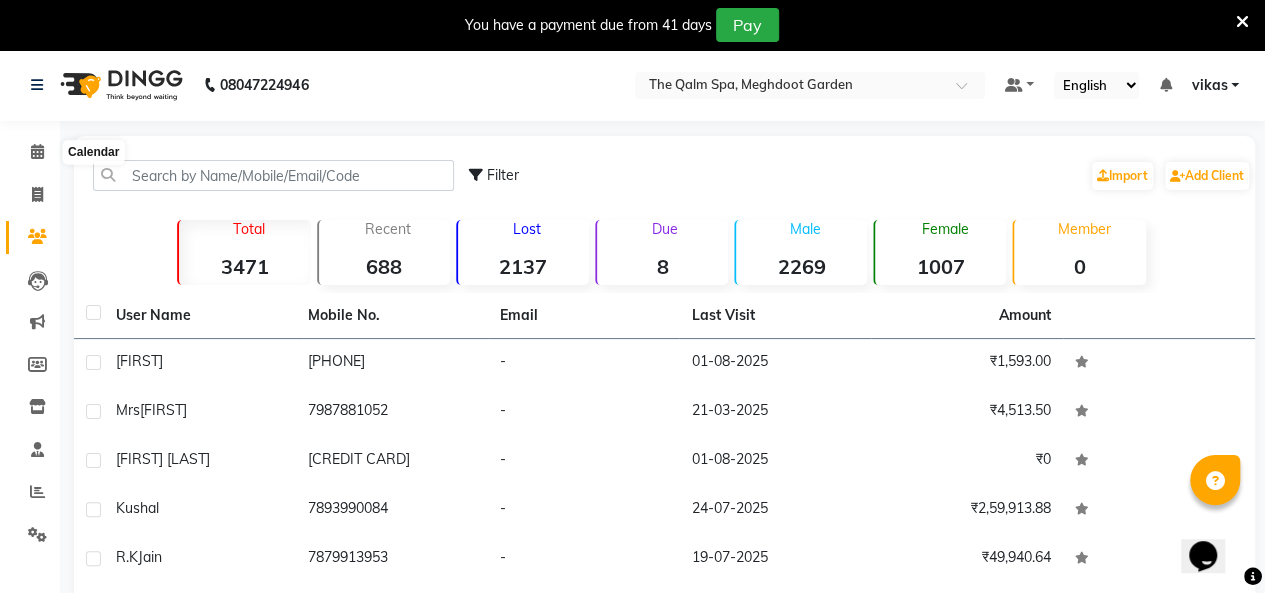 select on "service" 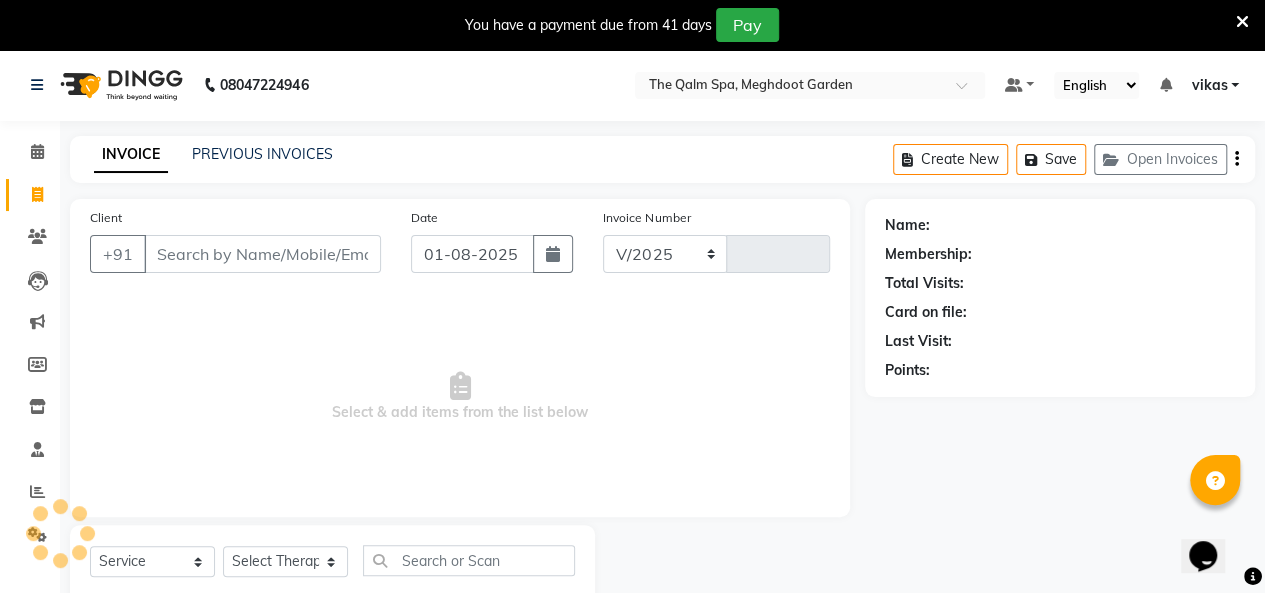 select on "6401" 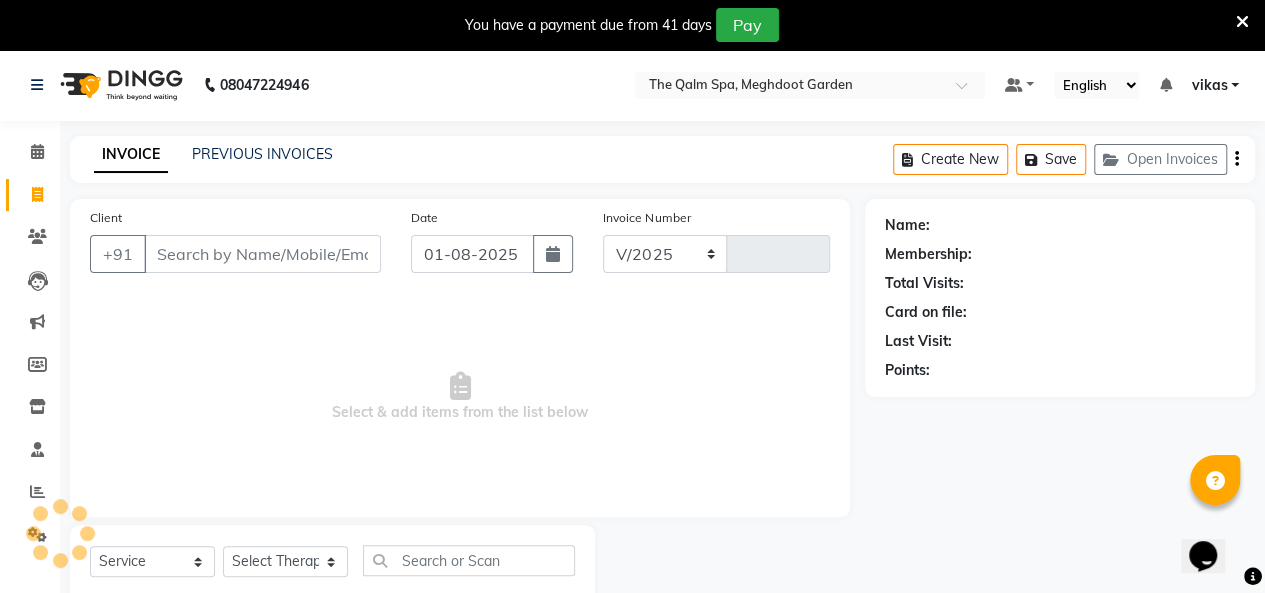 type on "1490" 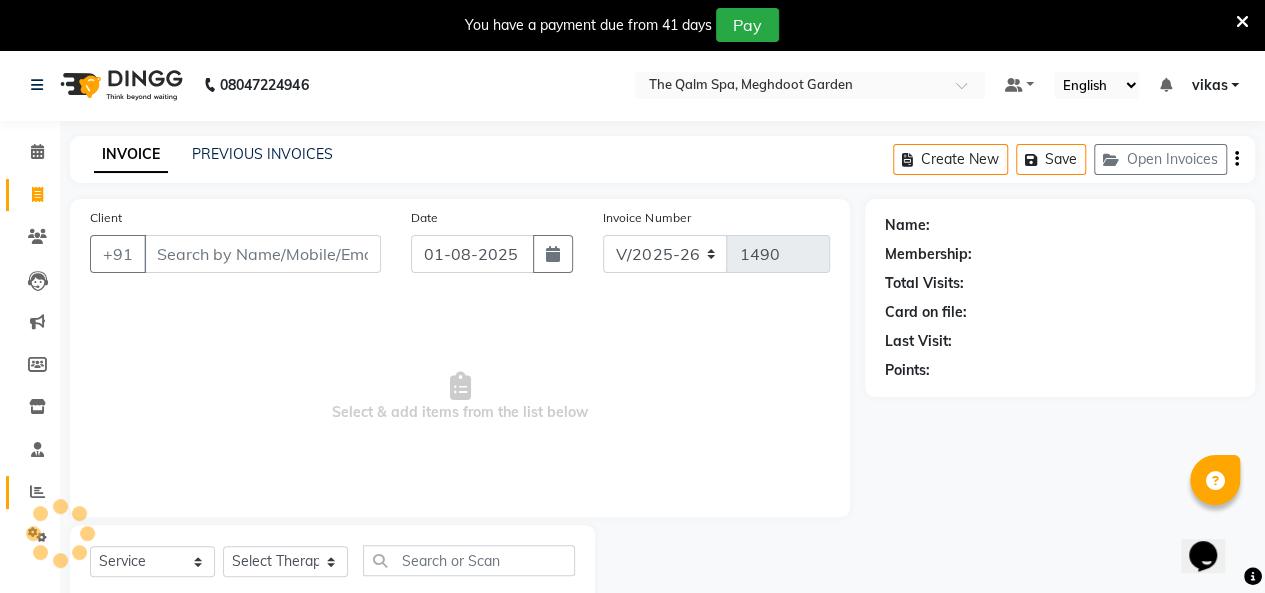 click 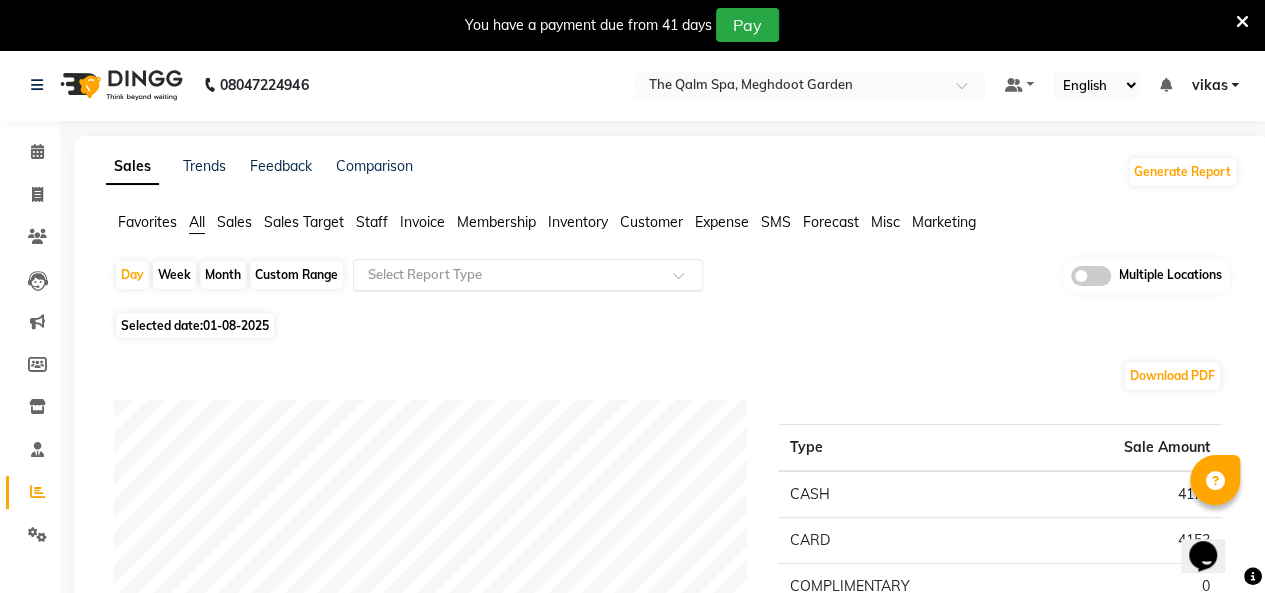 click 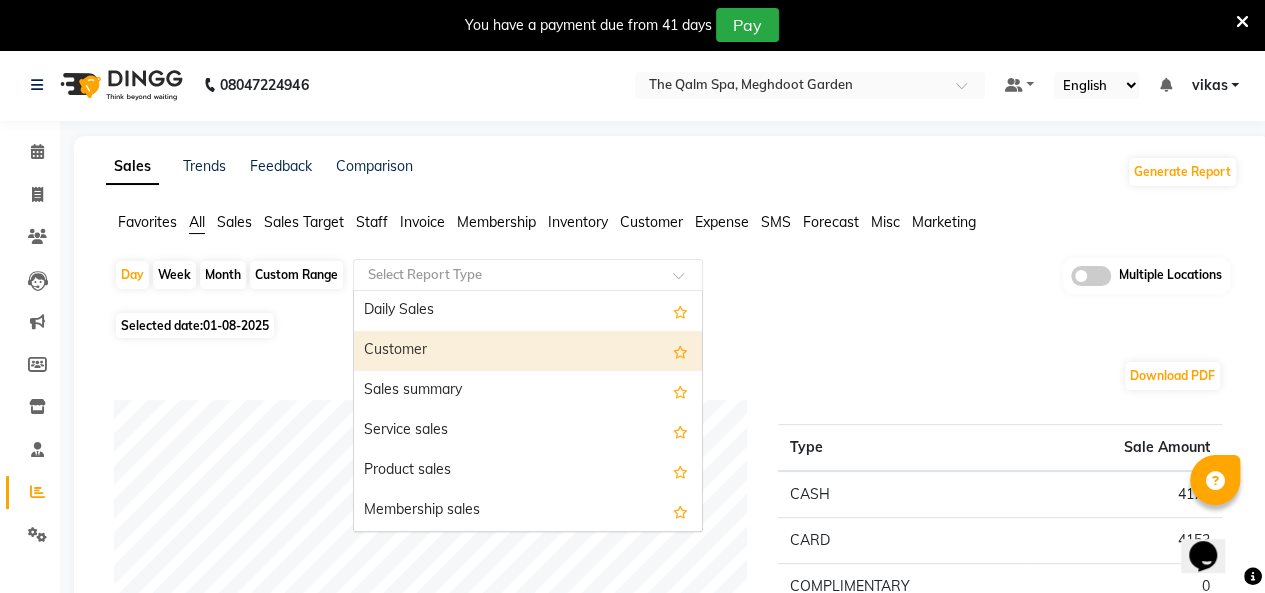 click on "Select Report Type" 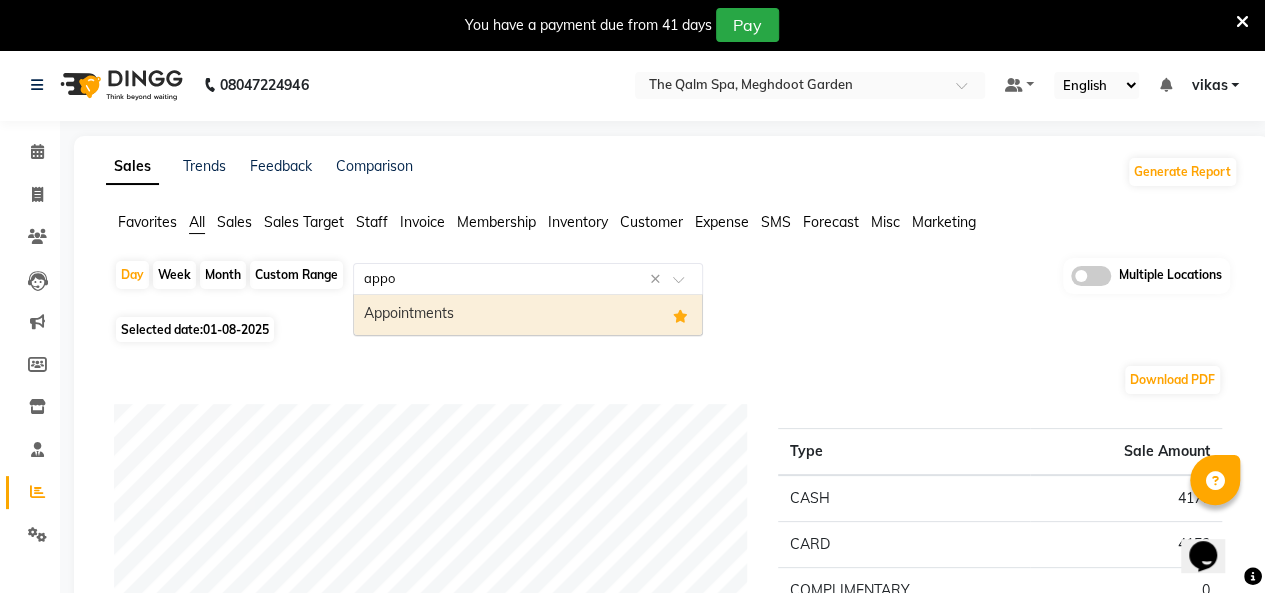 type on "appoi" 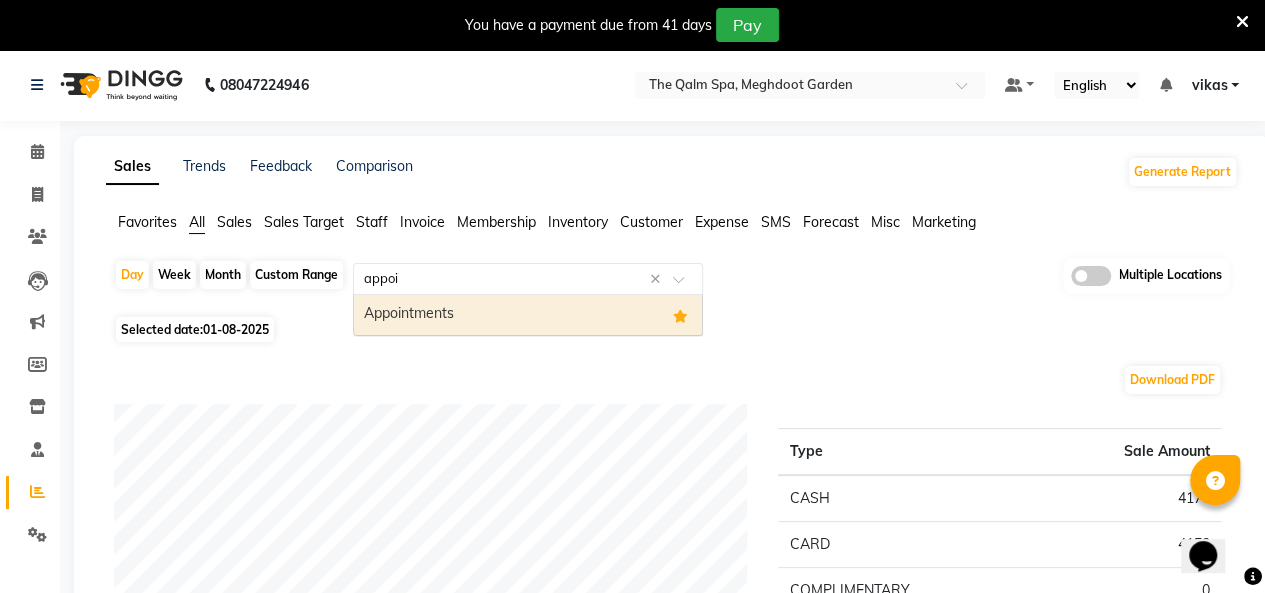 click on "Appointments" at bounding box center (528, 315) 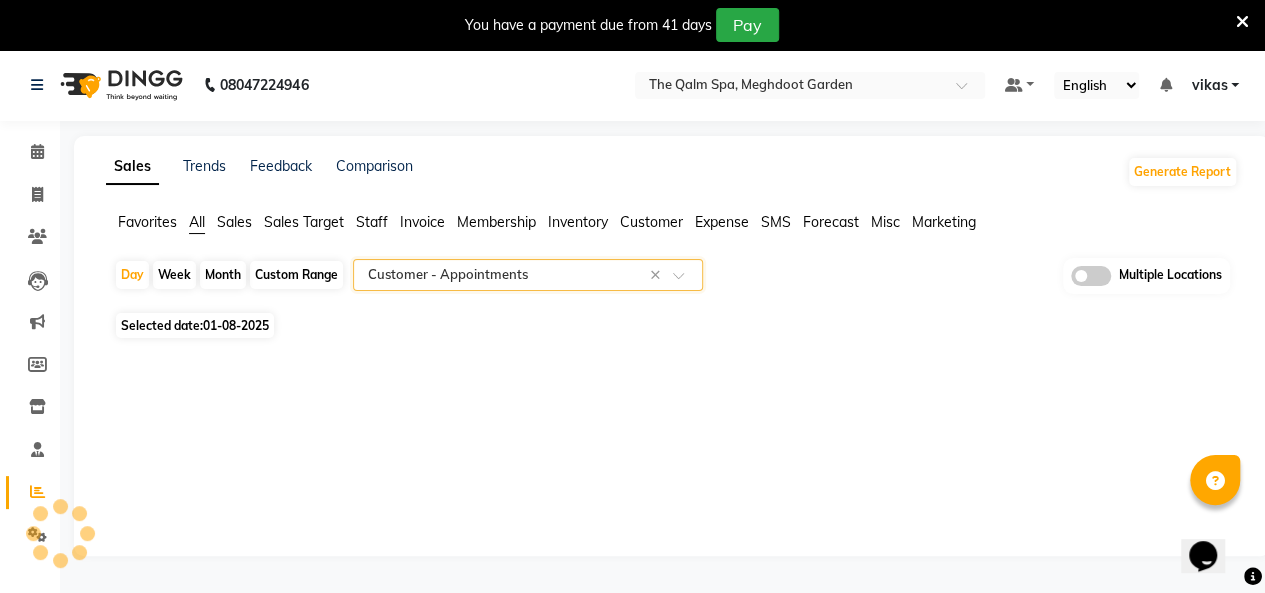 select on "full_report" 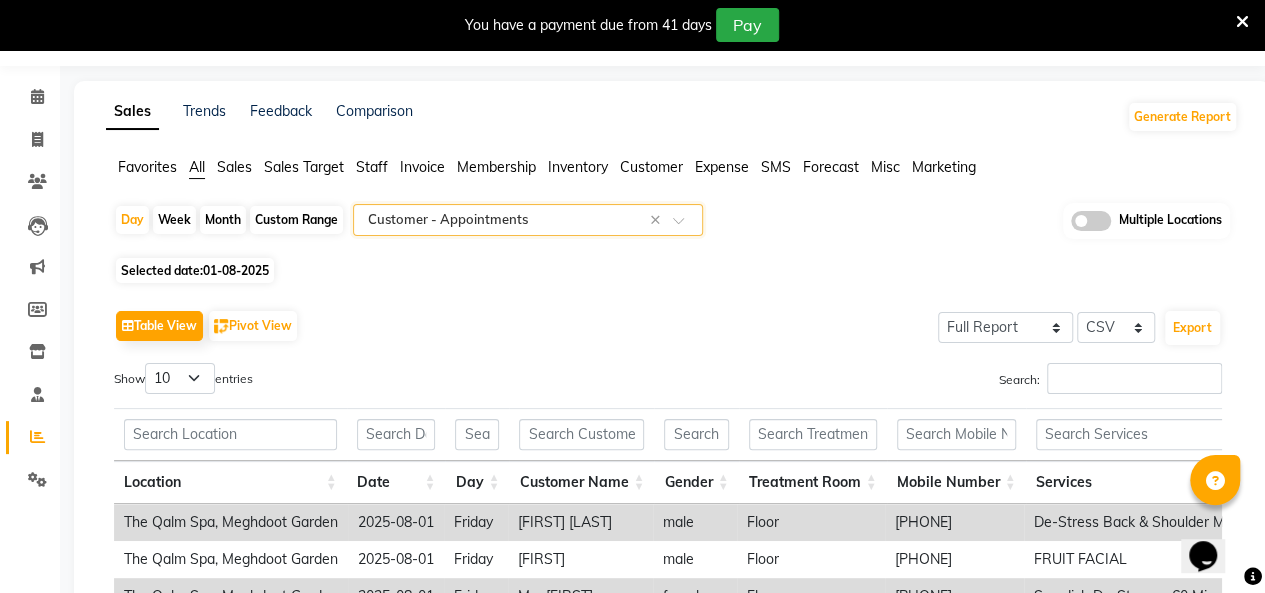 scroll, scrollTop: 0, scrollLeft: 0, axis: both 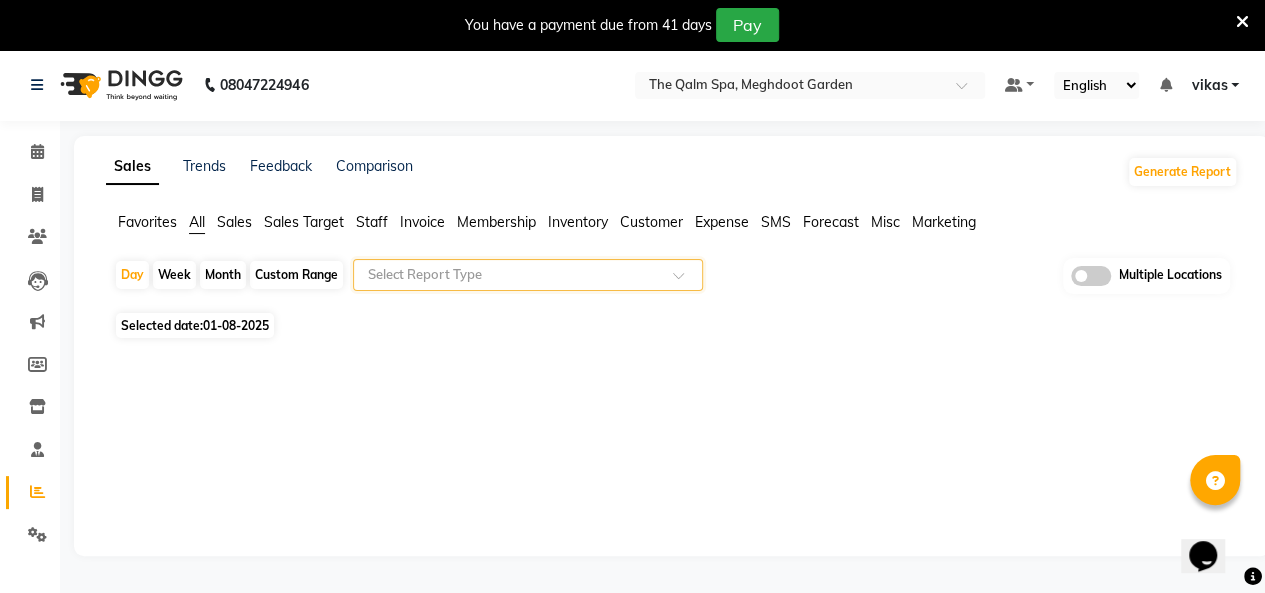 click 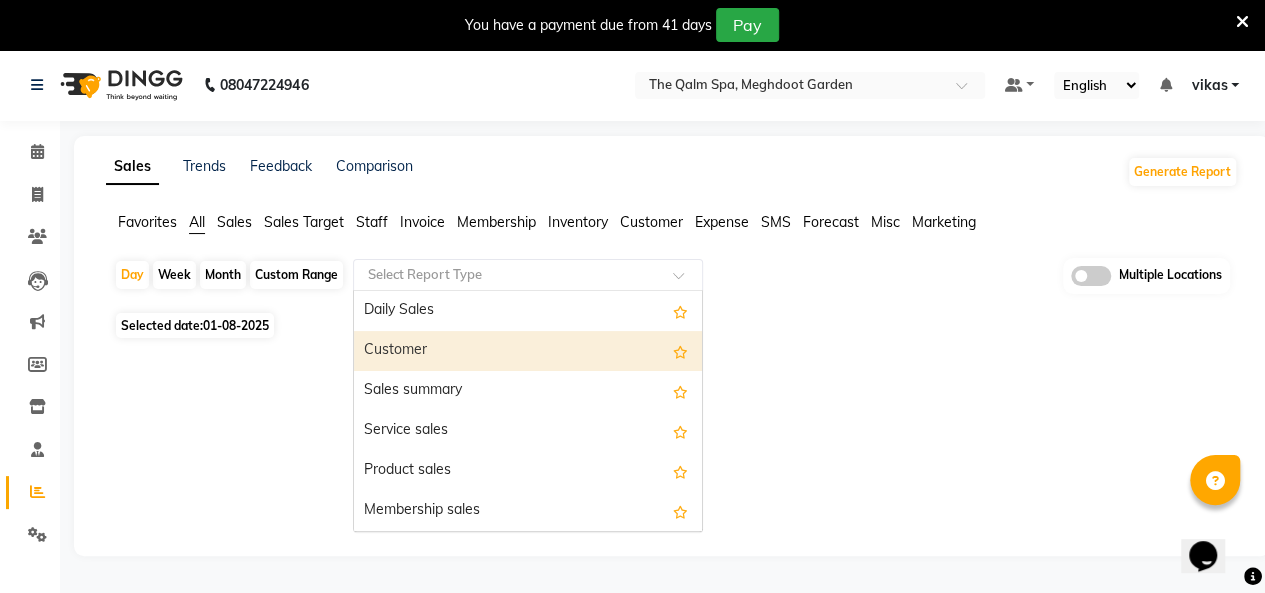 click on "Customer" at bounding box center [528, 351] 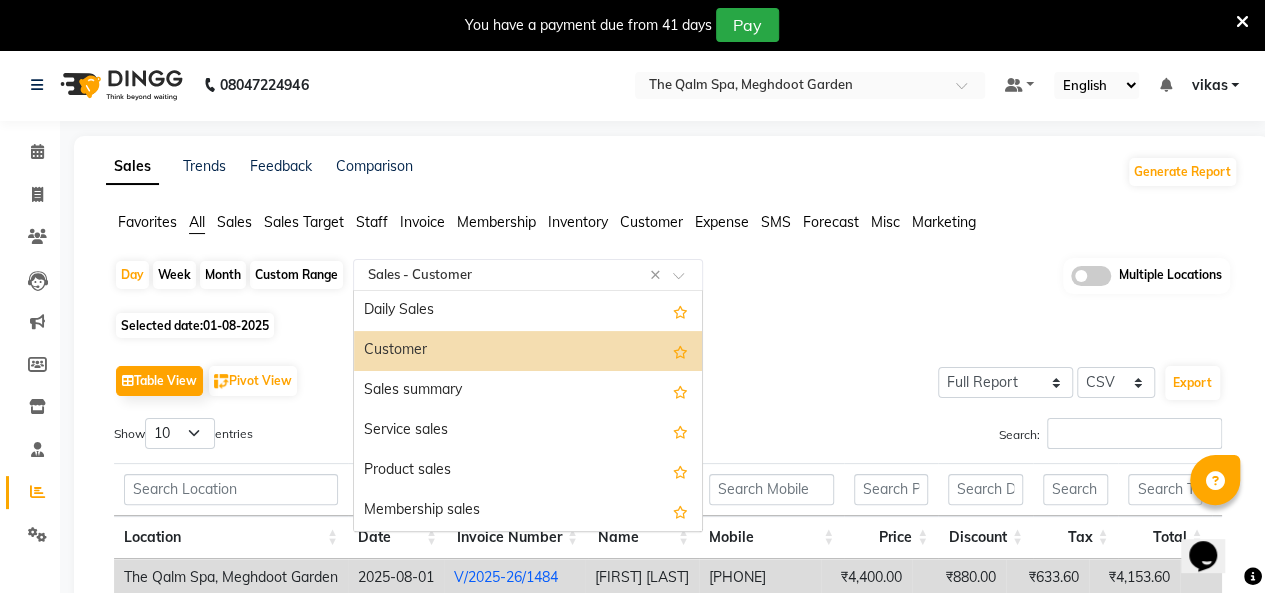 click on "Customer" at bounding box center (528, 351) 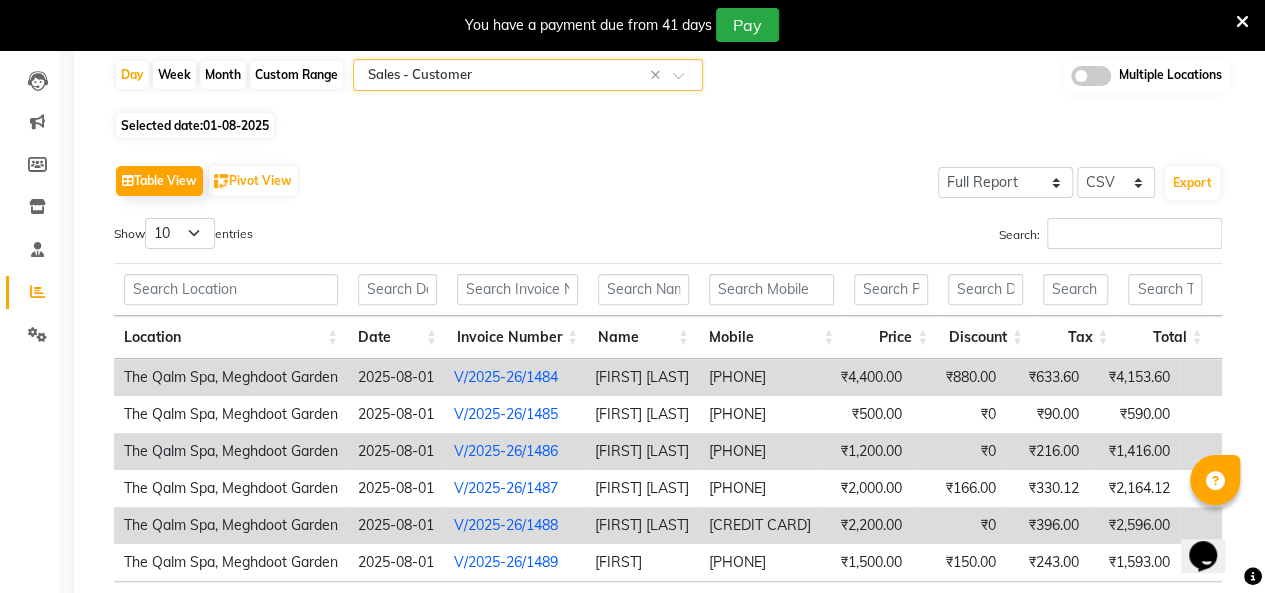 scroll, scrollTop: 0, scrollLeft: 0, axis: both 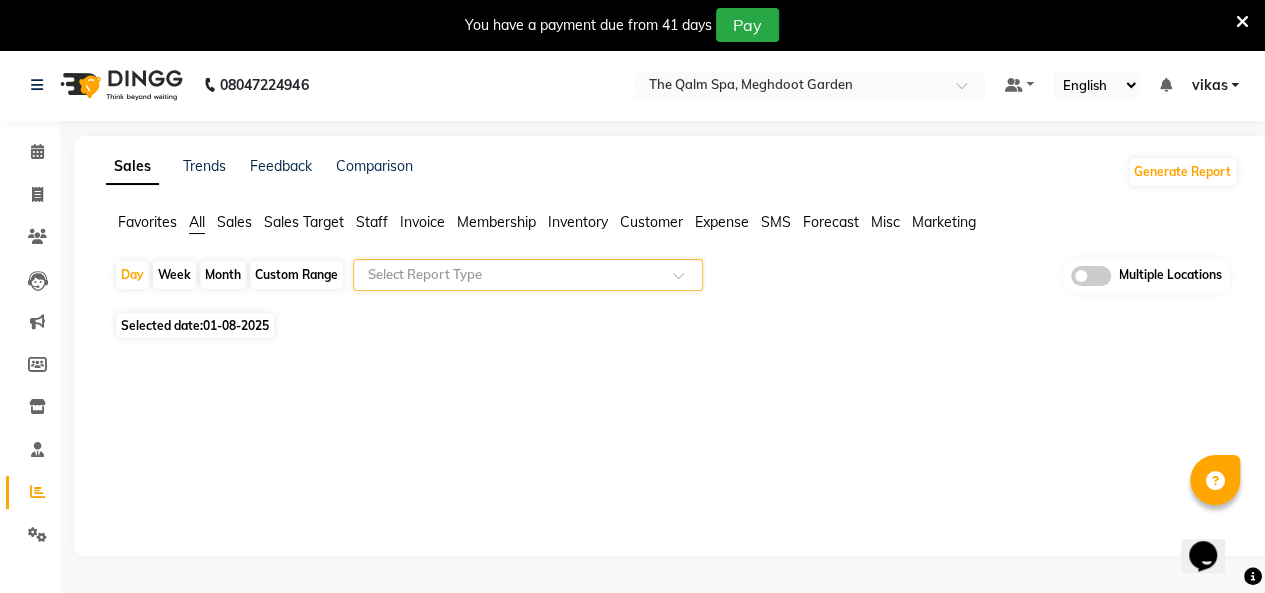 click at bounding box center (1242, 22) 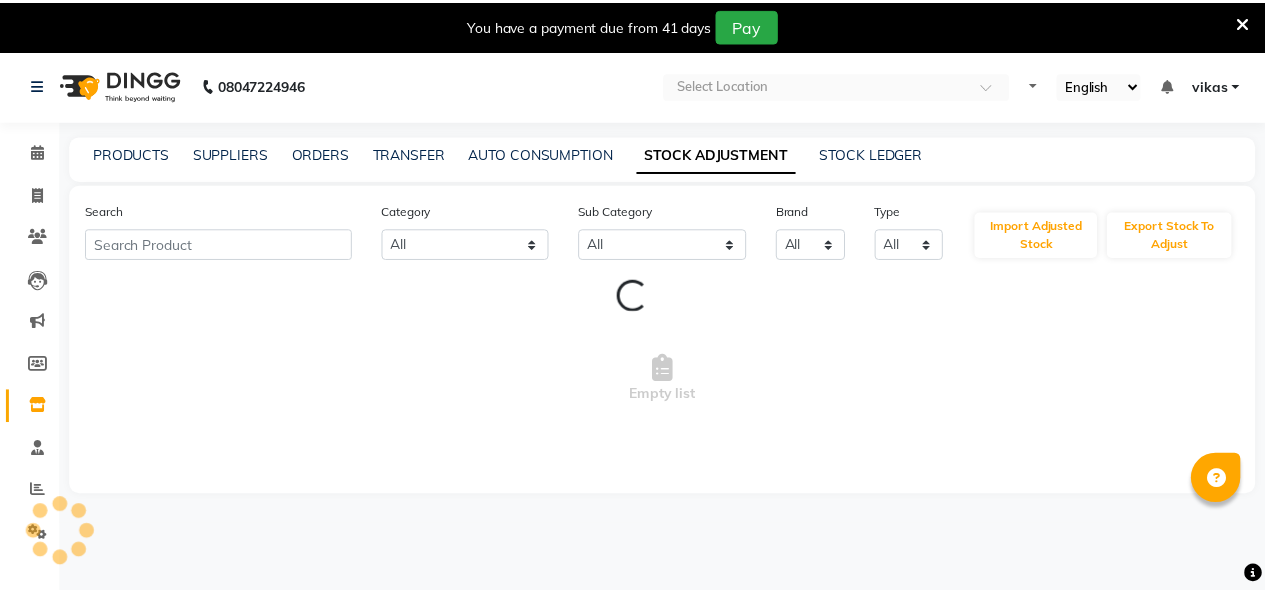 scroll, scrollTop: 0, scrollLeft: 0, axis: both 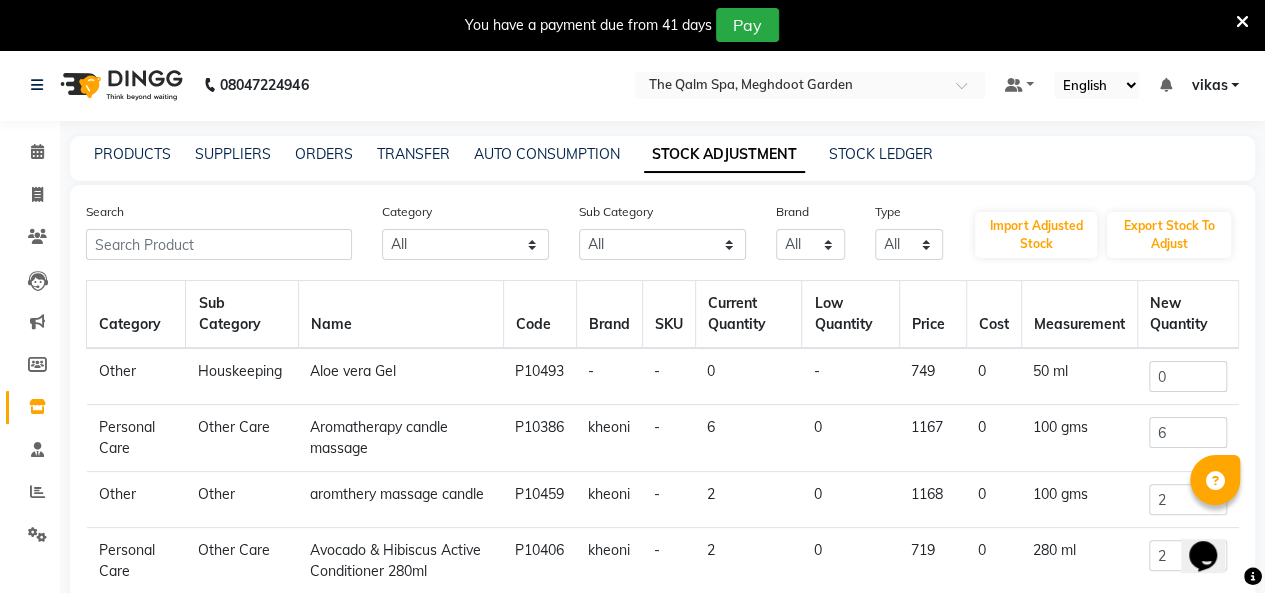 click at bounding box center (1242, 22) 